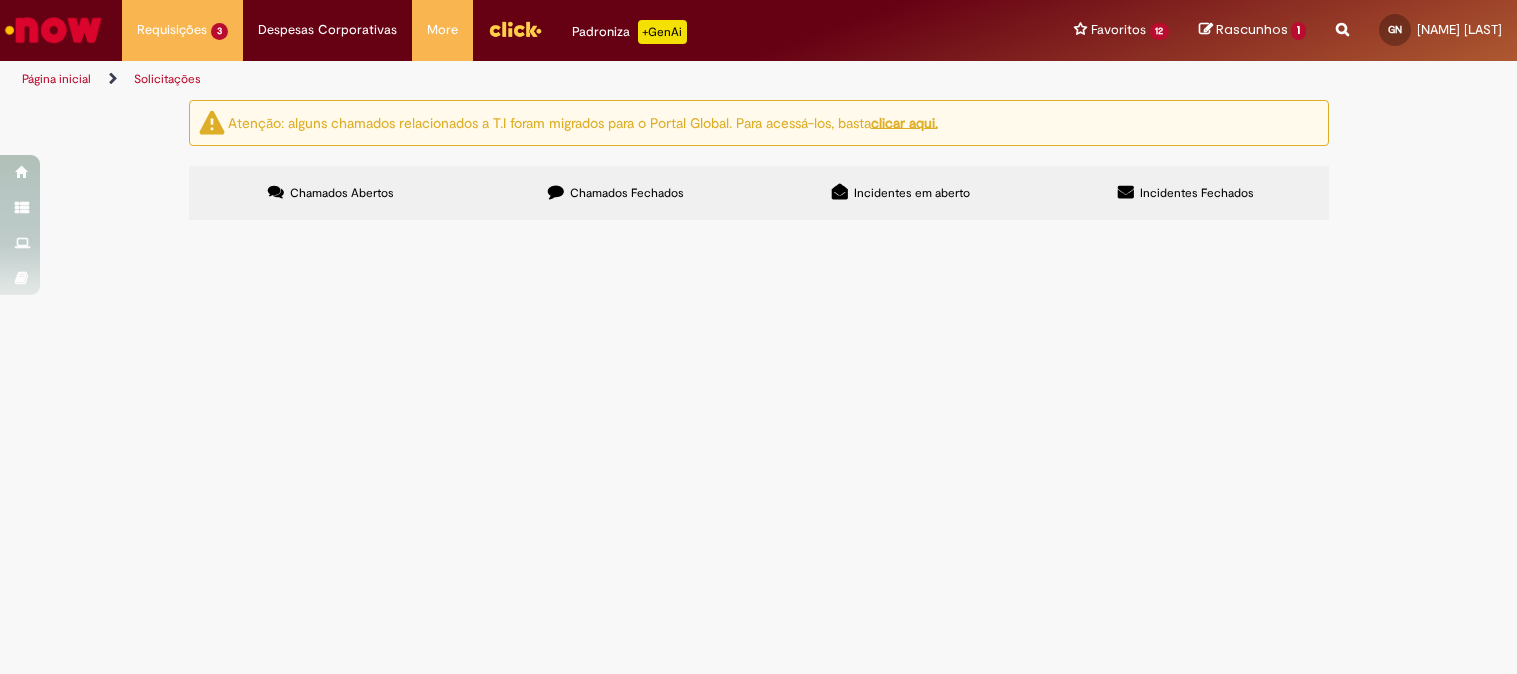 scroll, scrollTop: 0, scrollLeft: 0, axis: both 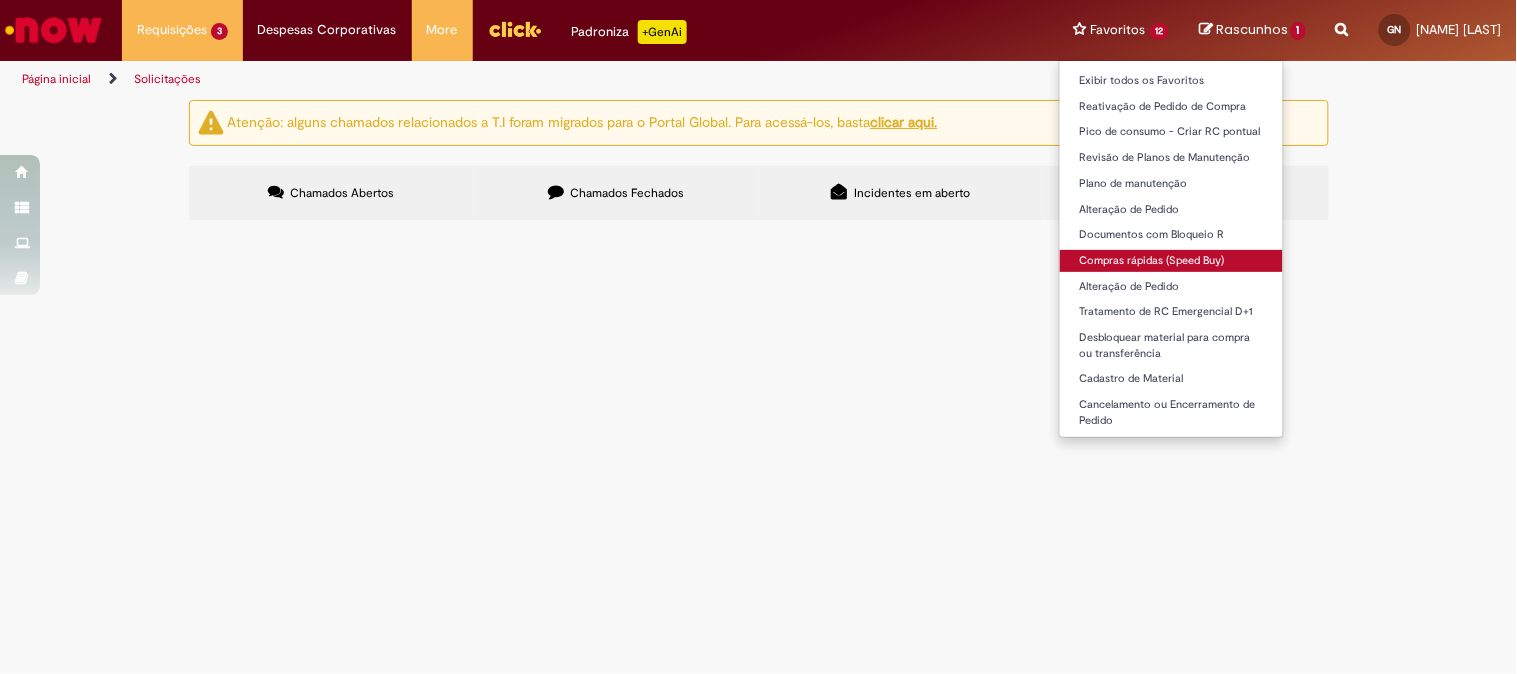 click on "Compras rápidas (Speed Buy)" at bounding box center [1172, 261] 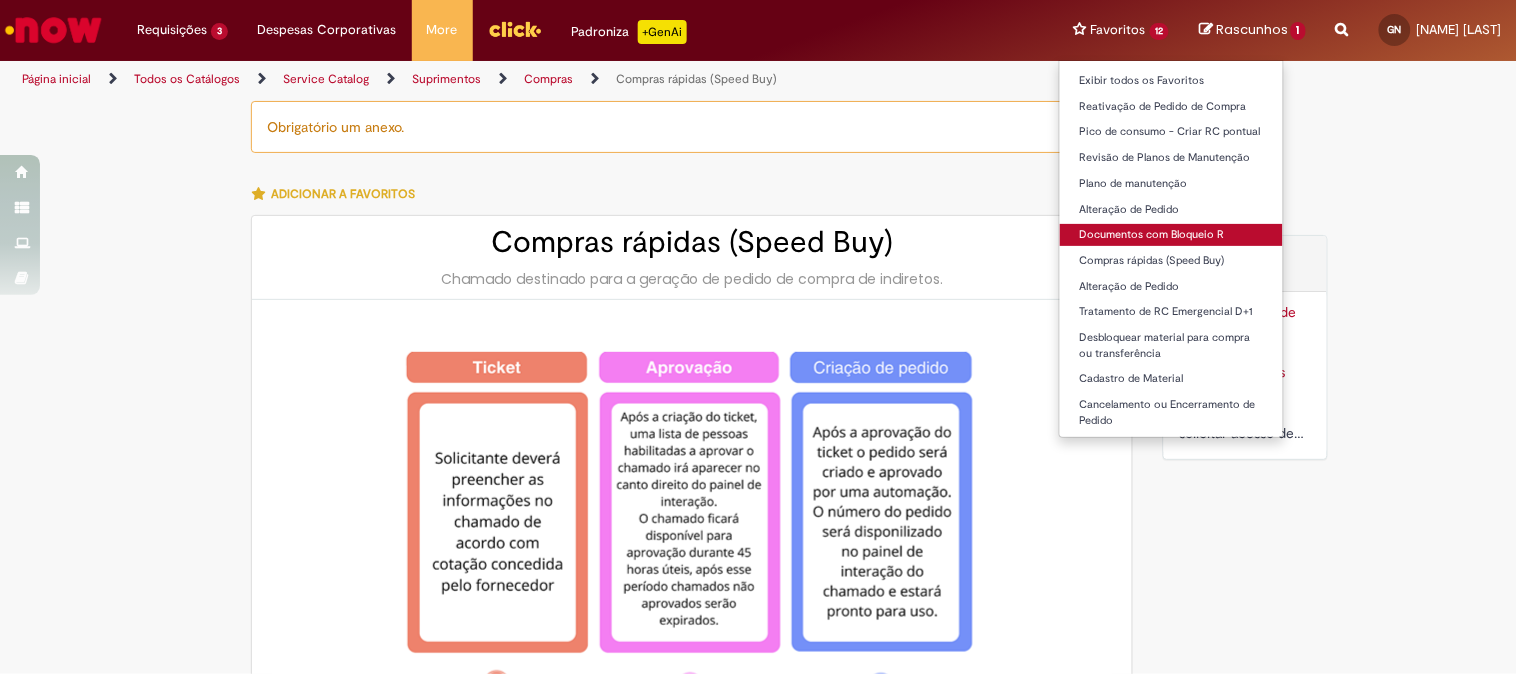 type on "********" 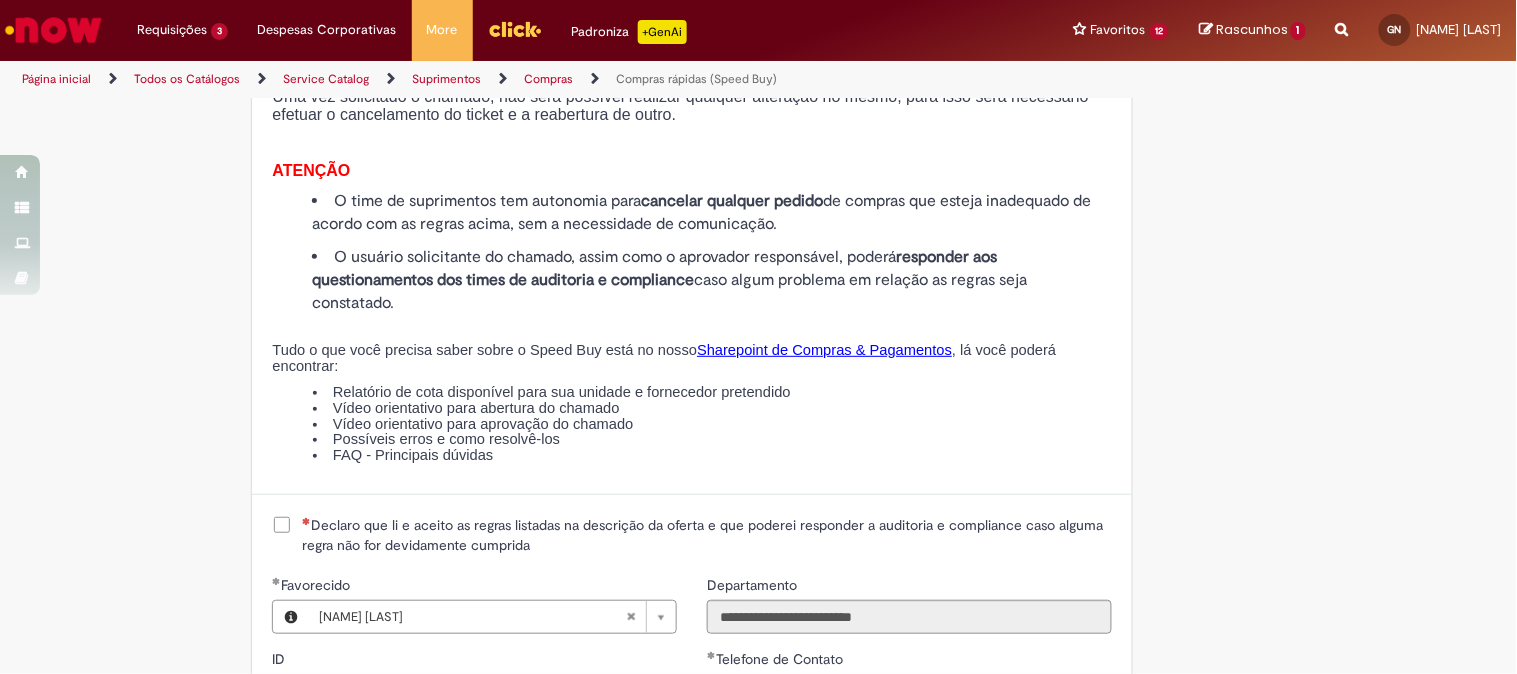 scroll, scrollTop: 2222, scrollLeft: 0, axis: vertical 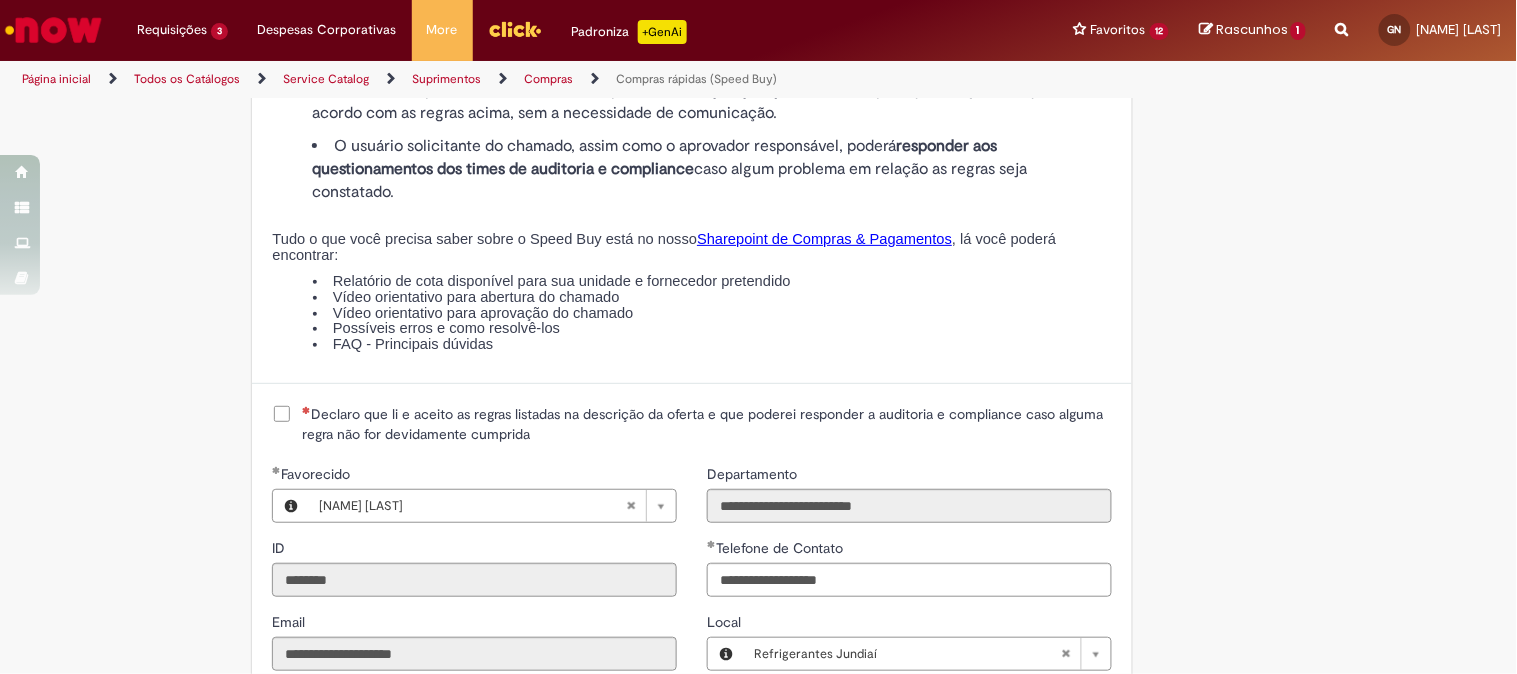 click on "Declaro que li e aceito as regras listadas na descrição da oferta e que poderei responder a auditoria e compliance caso alguma regra não for devidamente cumprida" at bounding box center [692, 426] 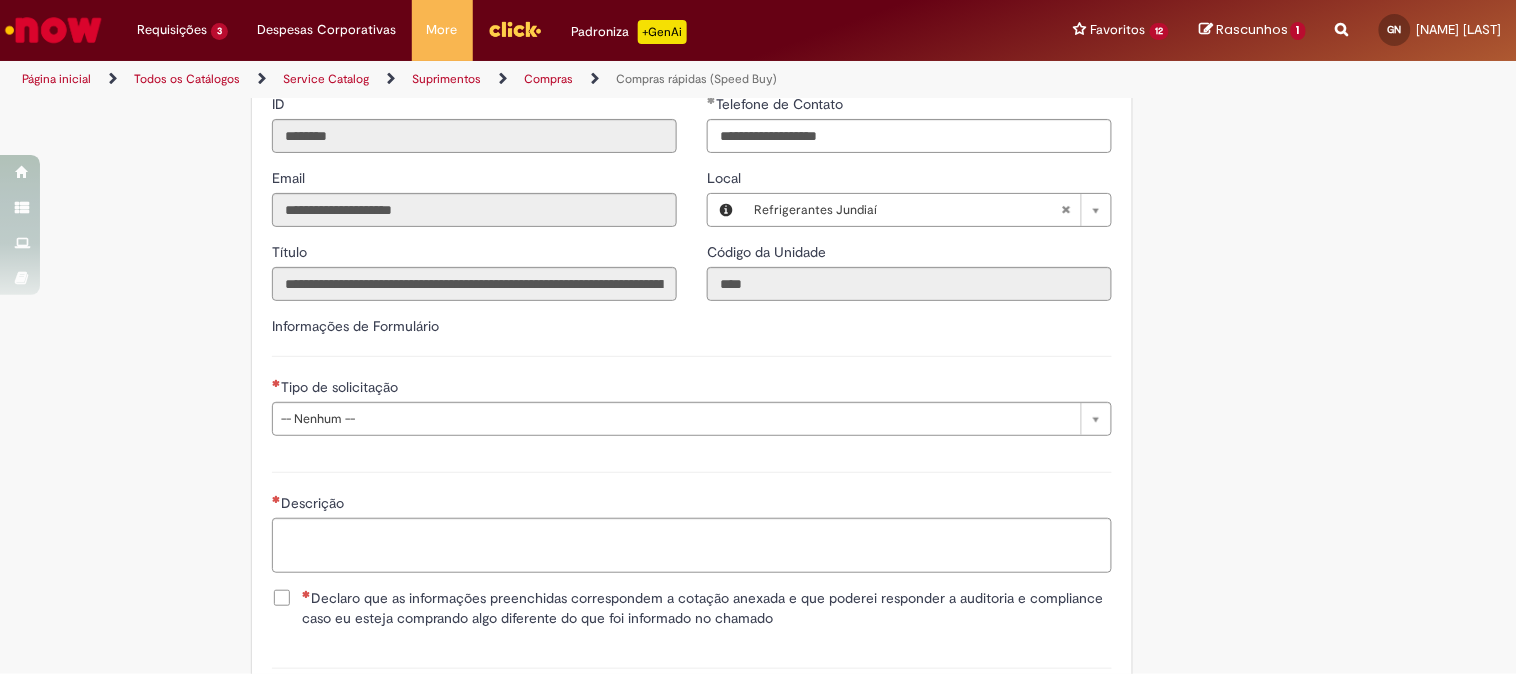 scroll, scrollTop: 2777, scrollLeft: 0, axis: vertical 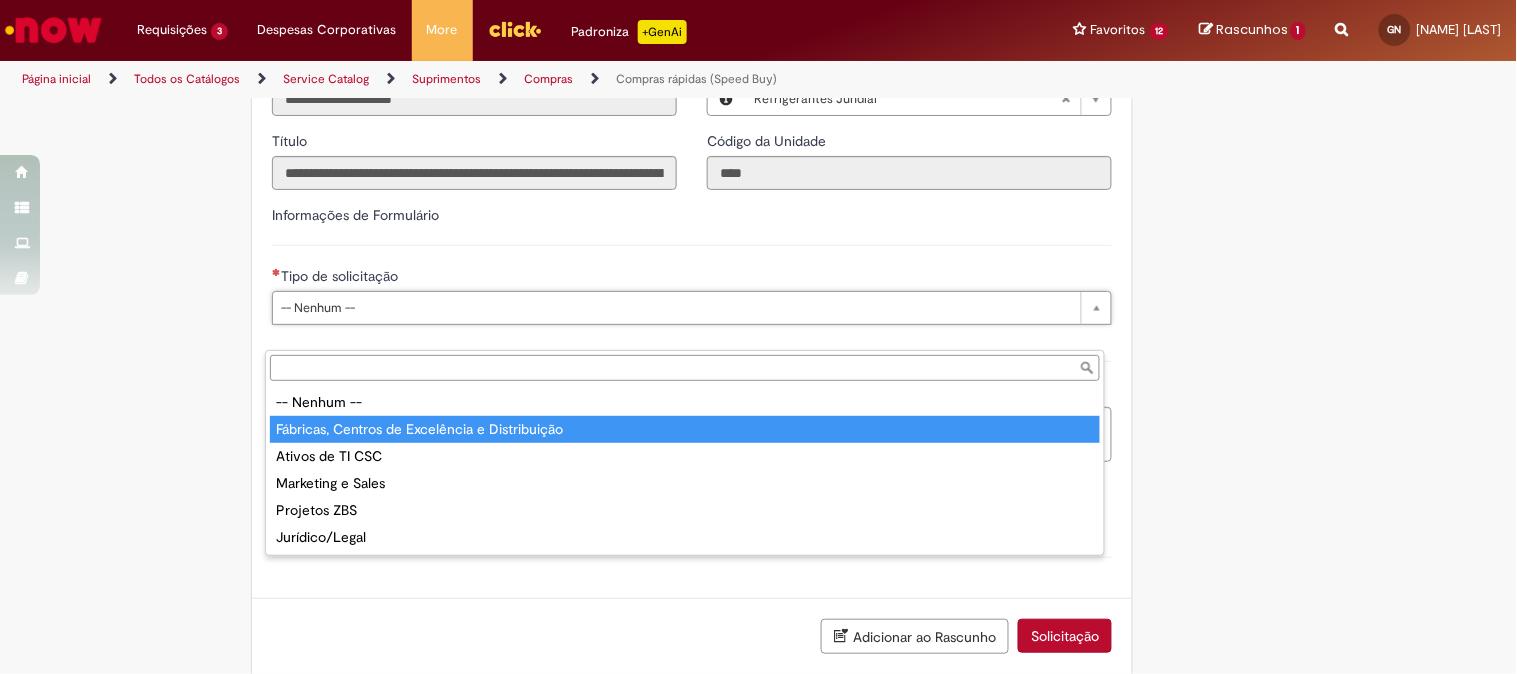 type on "**********" 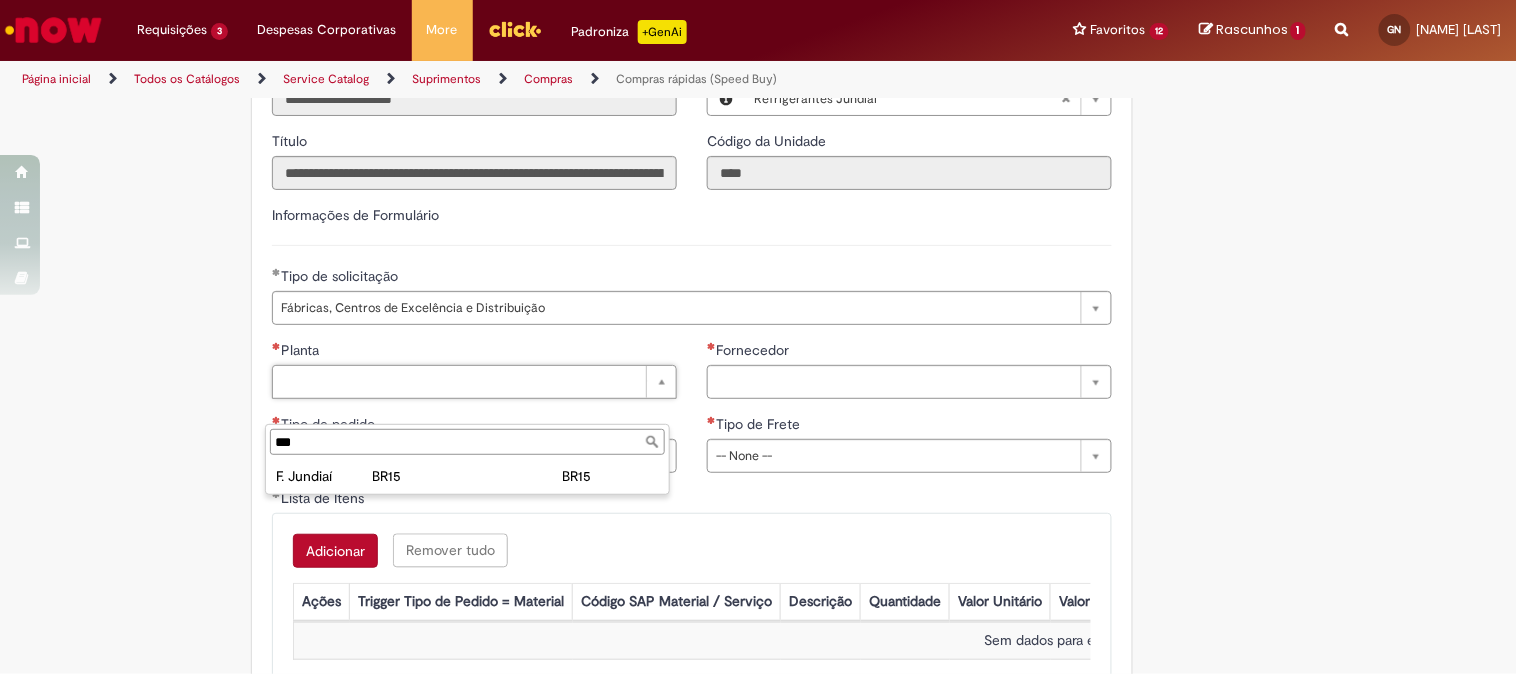 type on "***" 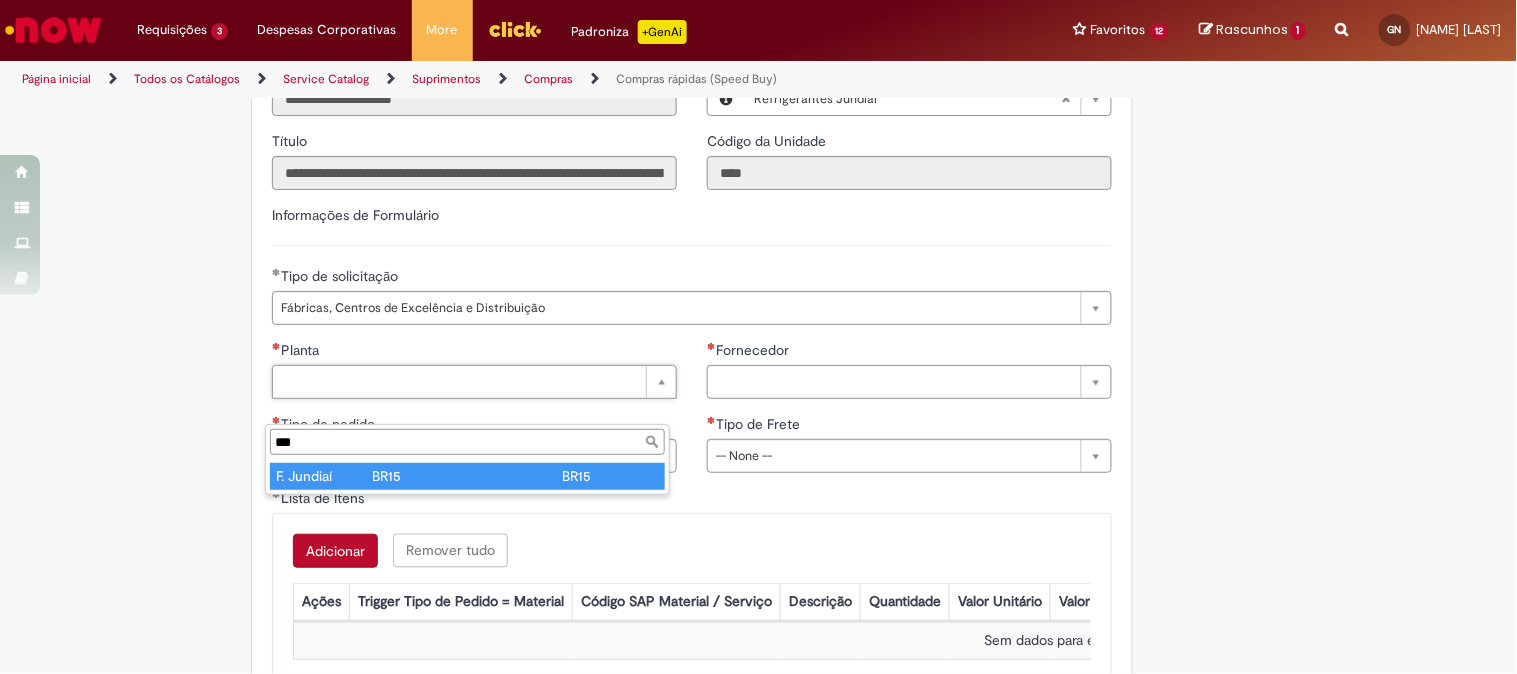 type on "**********" 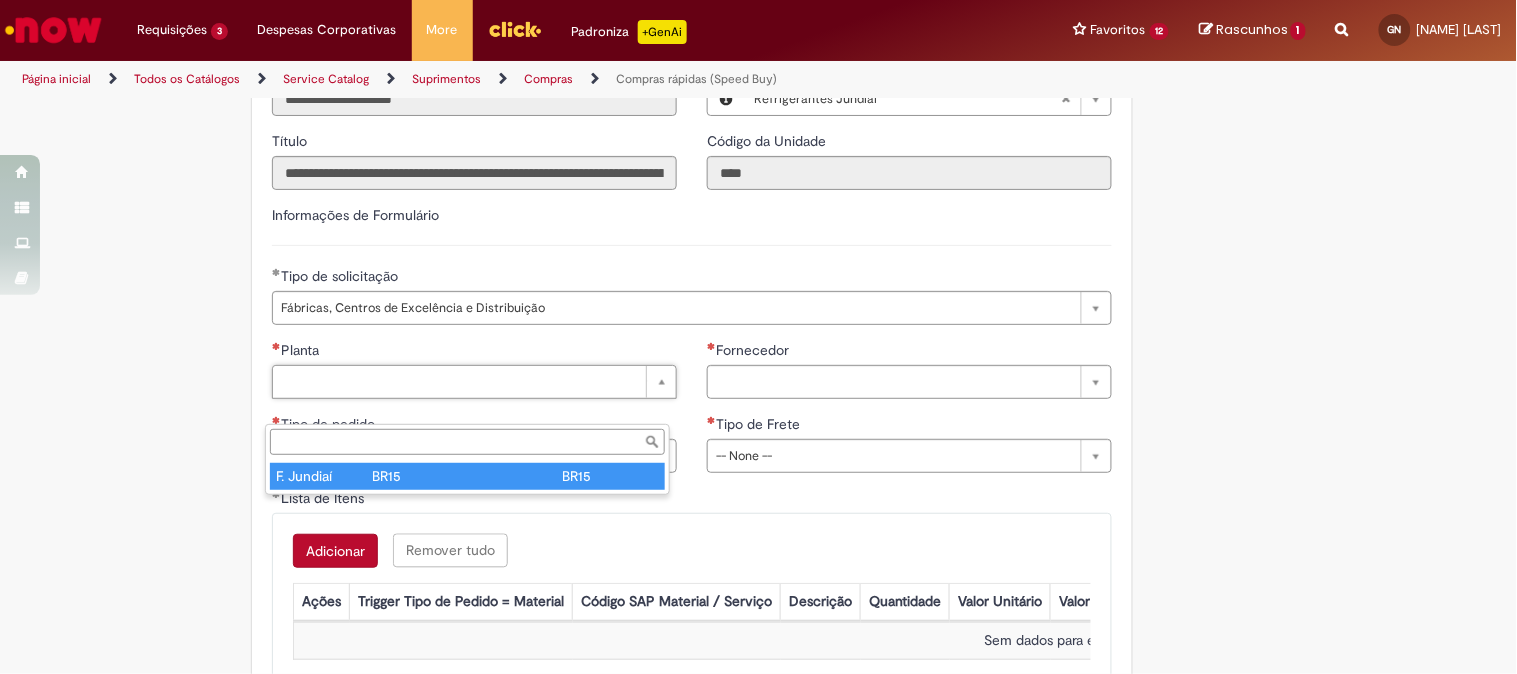 type on "**********" 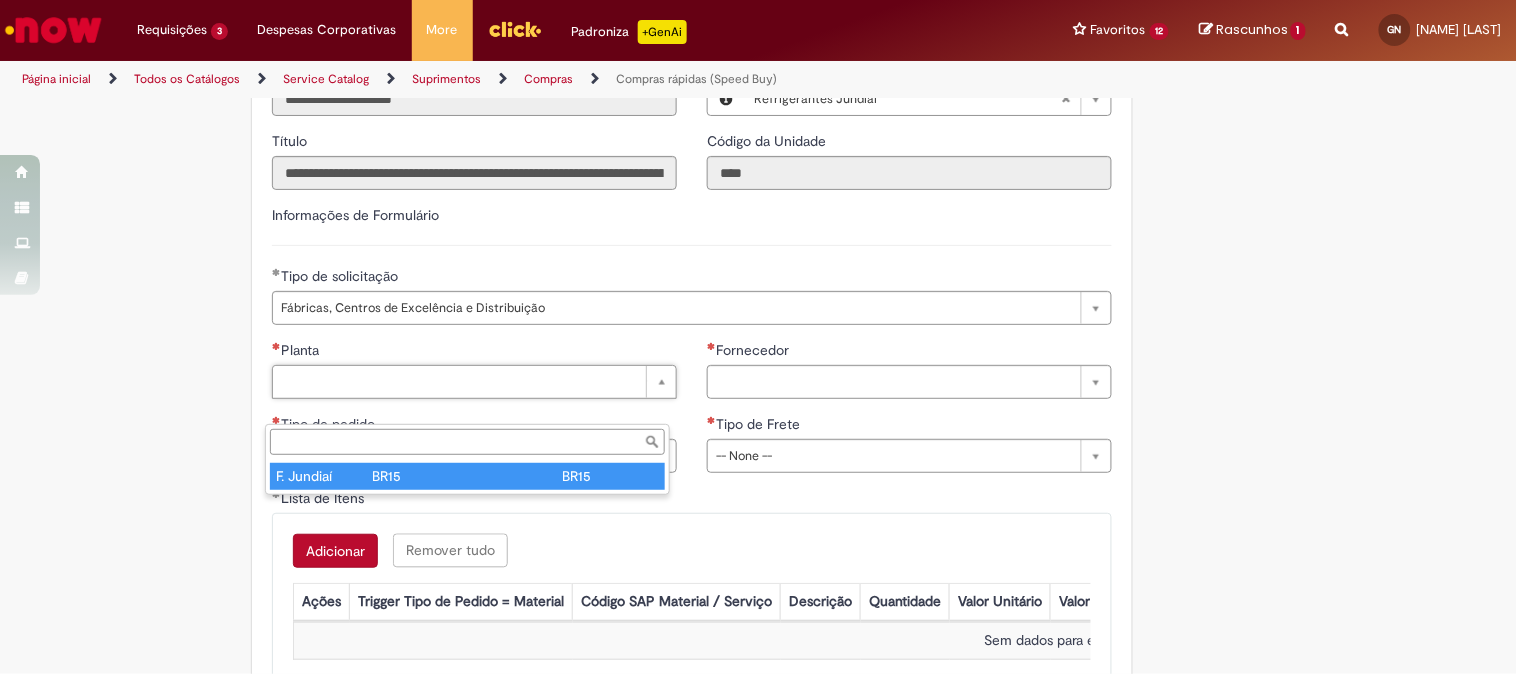 type on "**********" 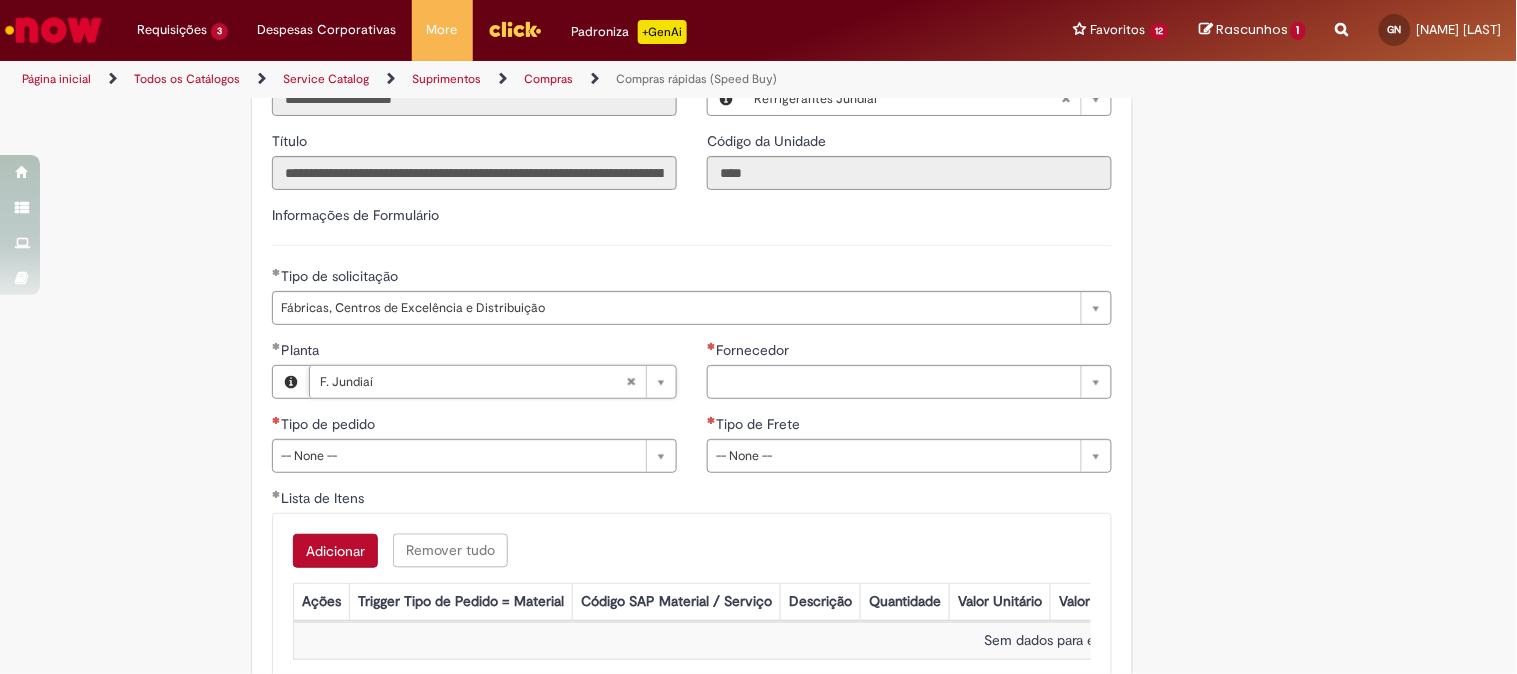 click on "**********" at bounding box center (474, 414) 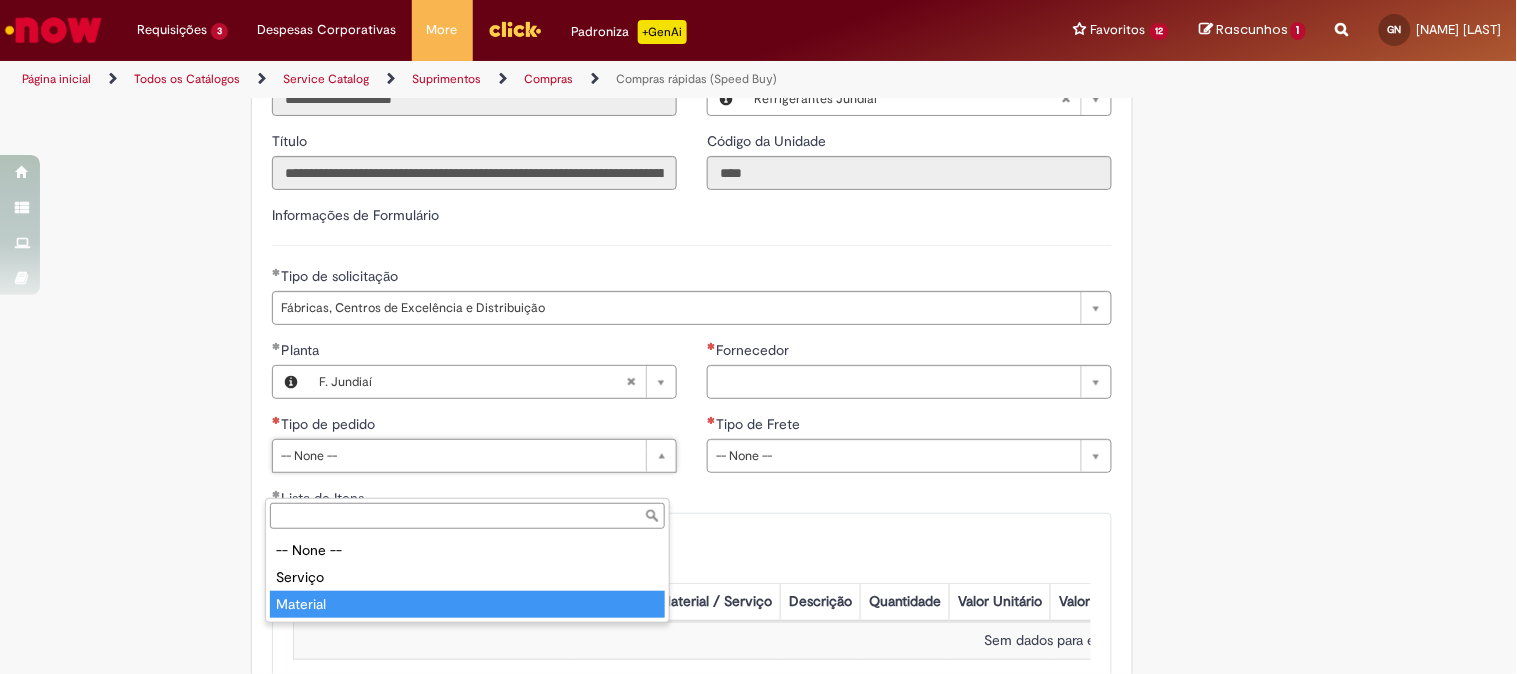 type on "********" 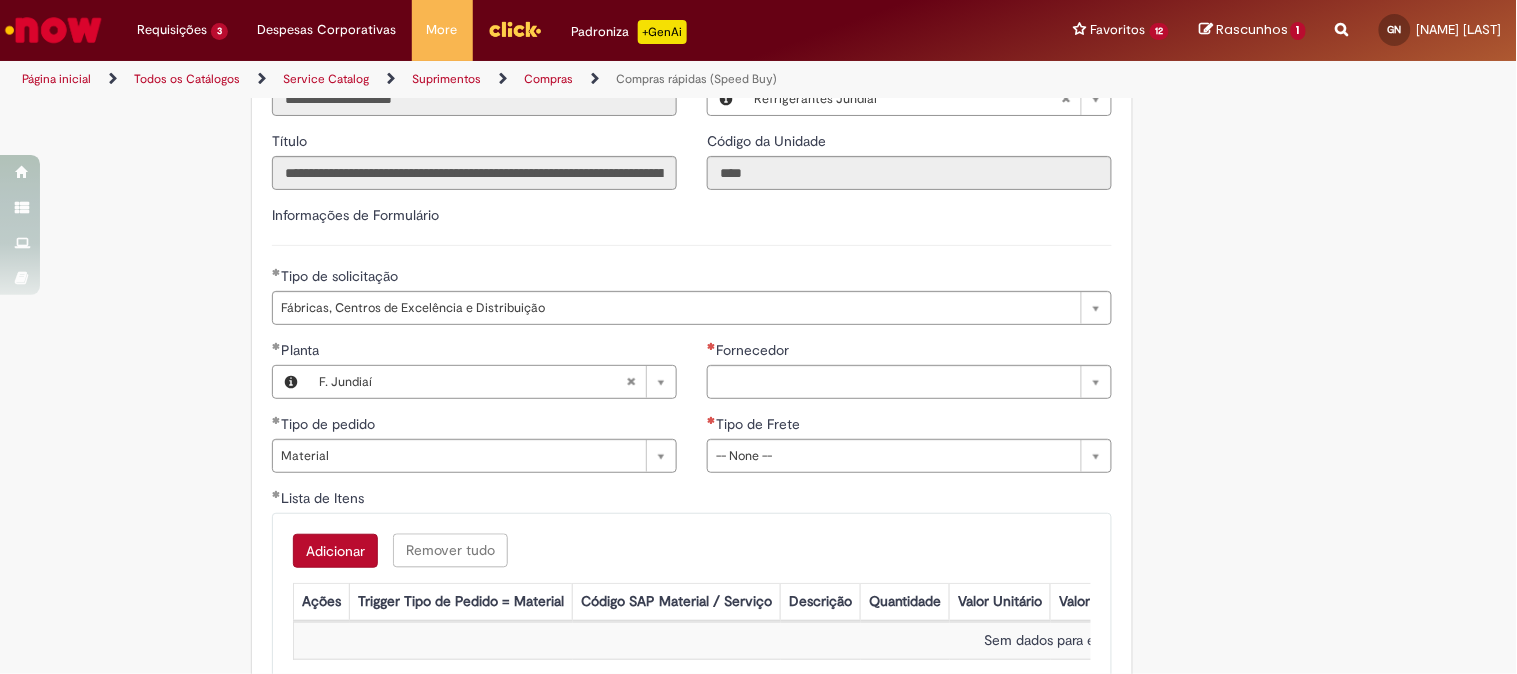click on "**********" at bounding box center (909, 414) 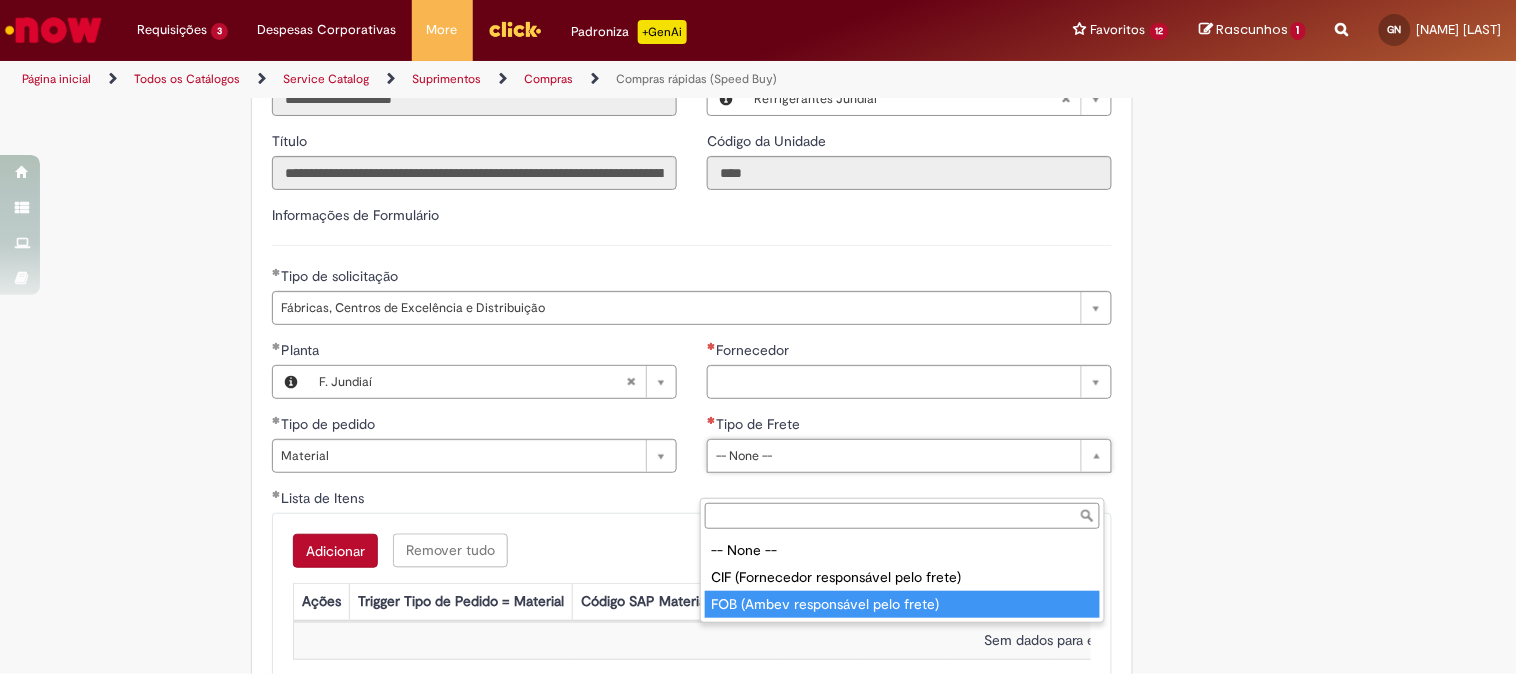 type on "**********" 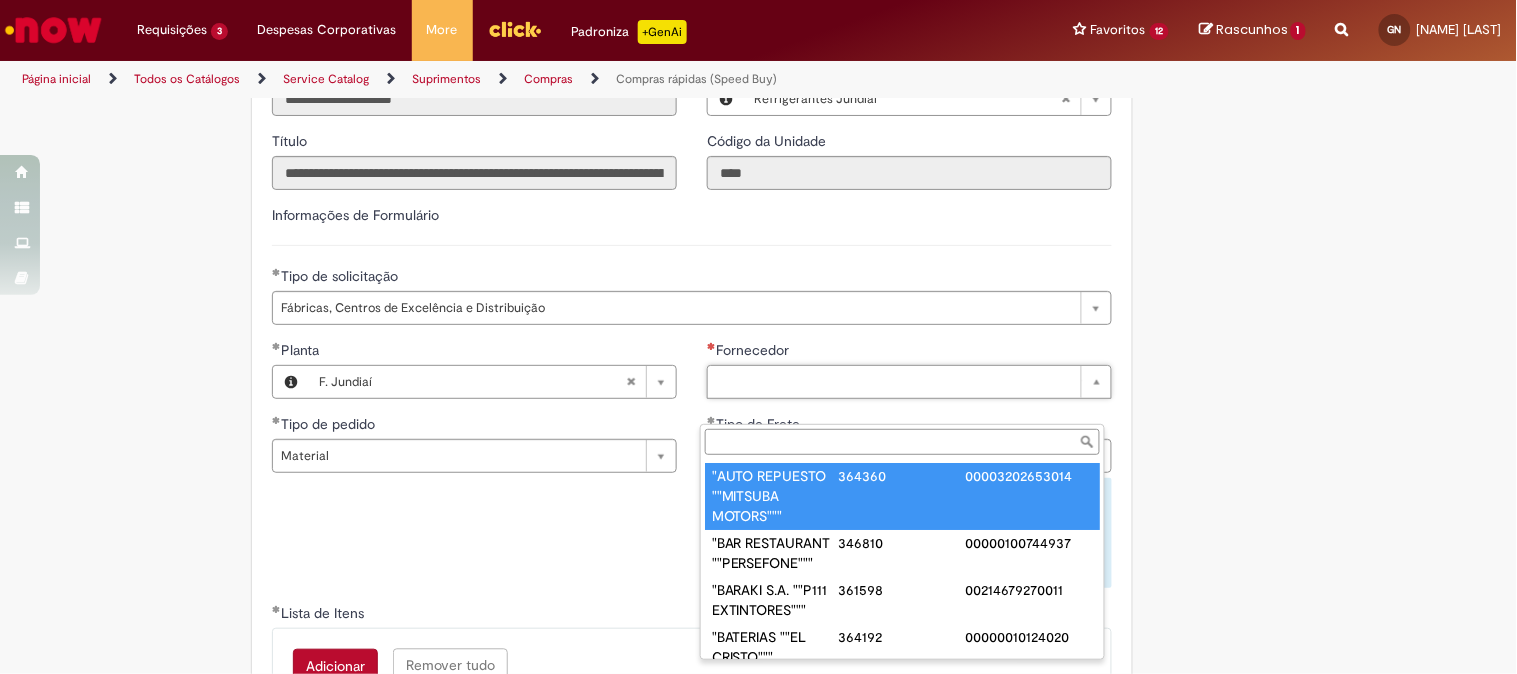 paste on "**********" 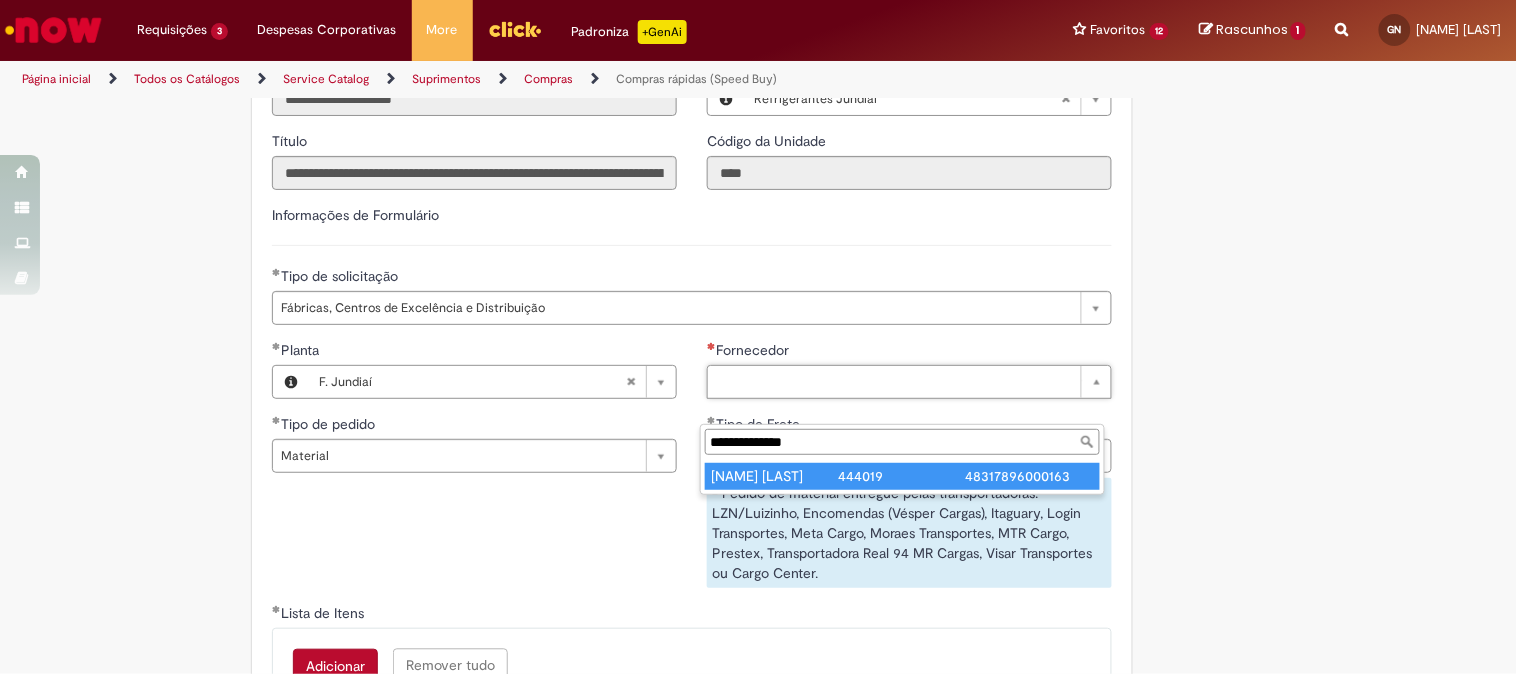 type on "**********" 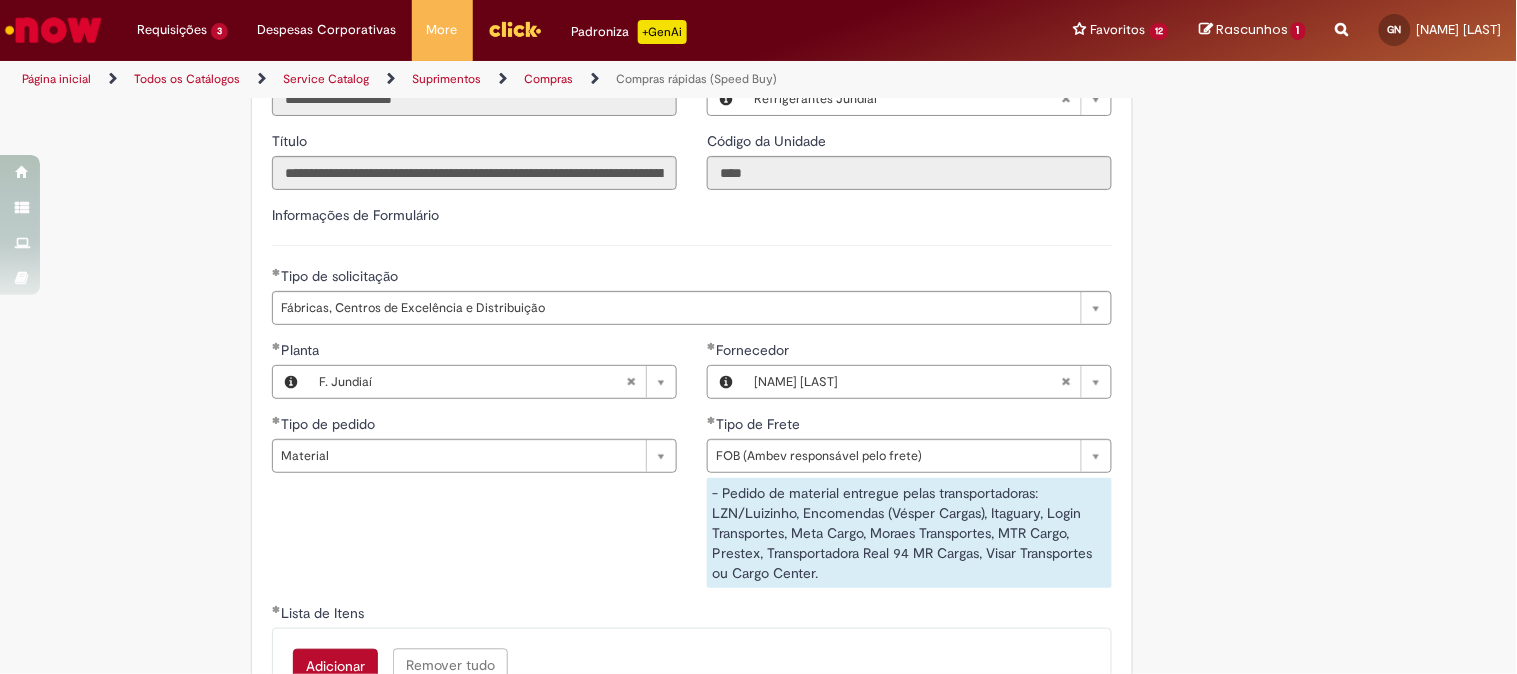 click on "**********" at bounding box center [692, 471] 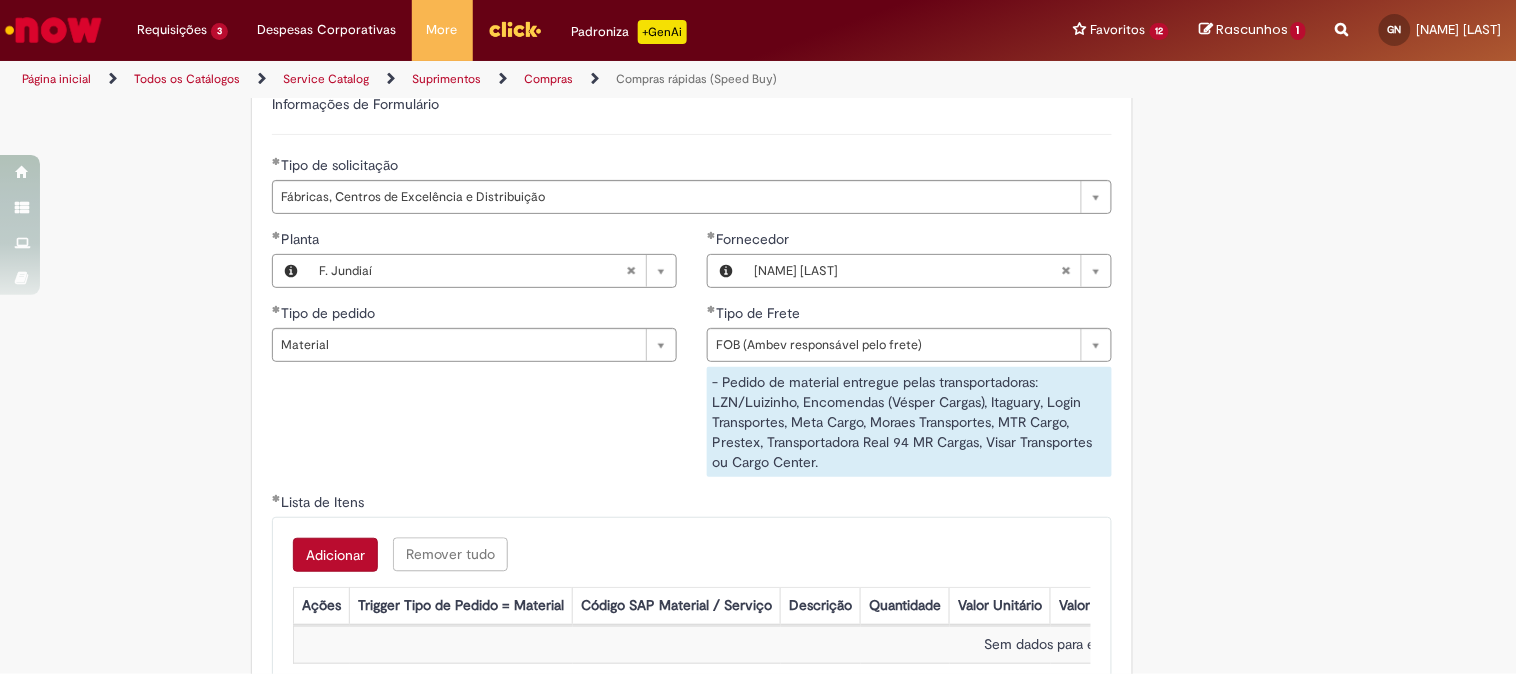 scroll, scrollTop: 3222, scrollLeft: 0, axis: vertical 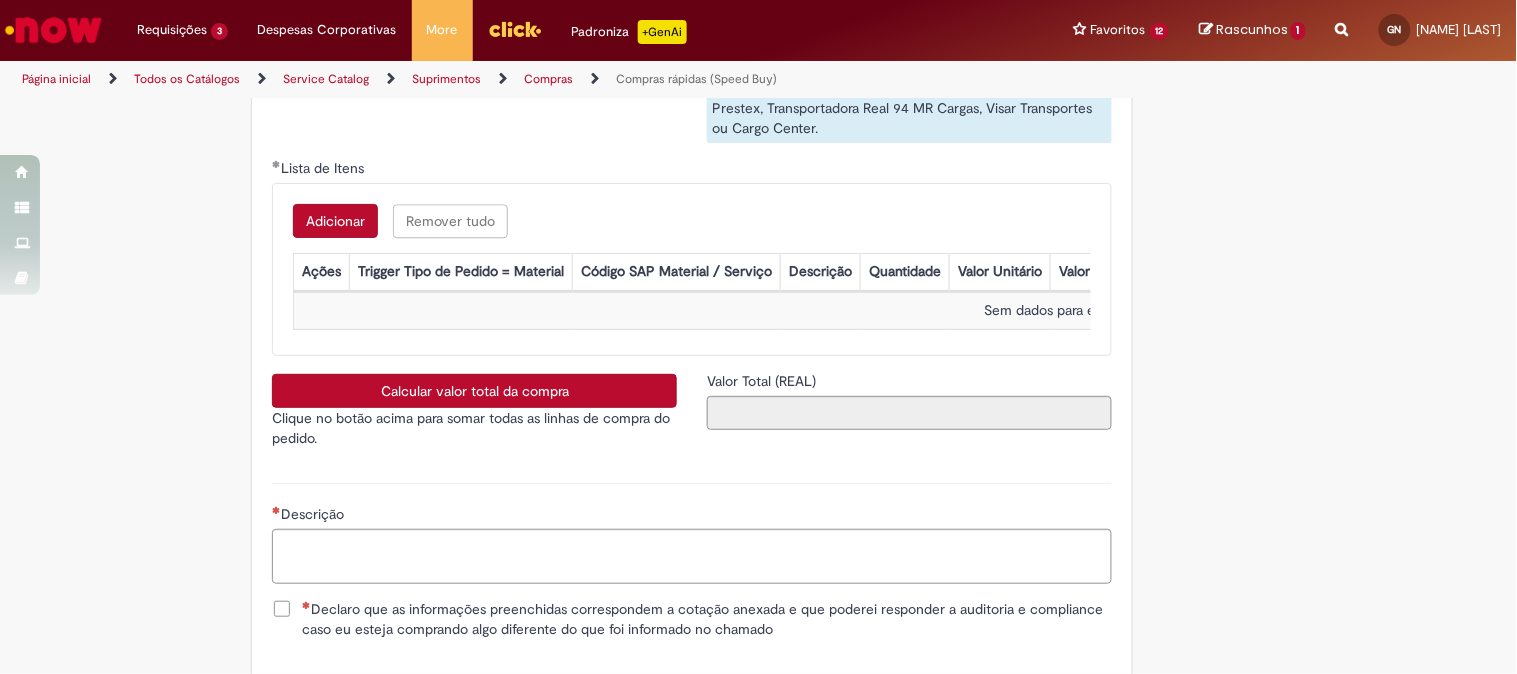 click on "Adicionar" at bounding box center (335, 221) 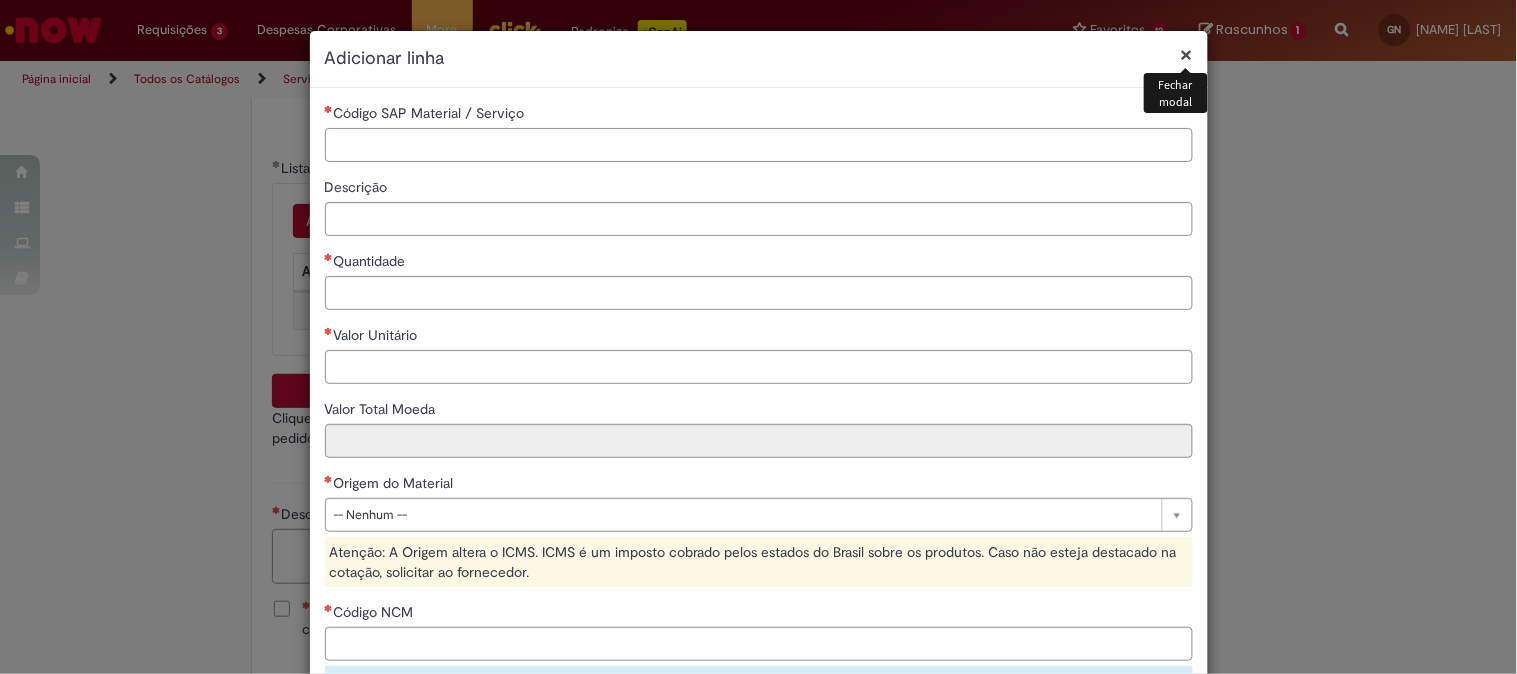 click on "Código SAP Material / Serviço" at bounding box center (759, 145) 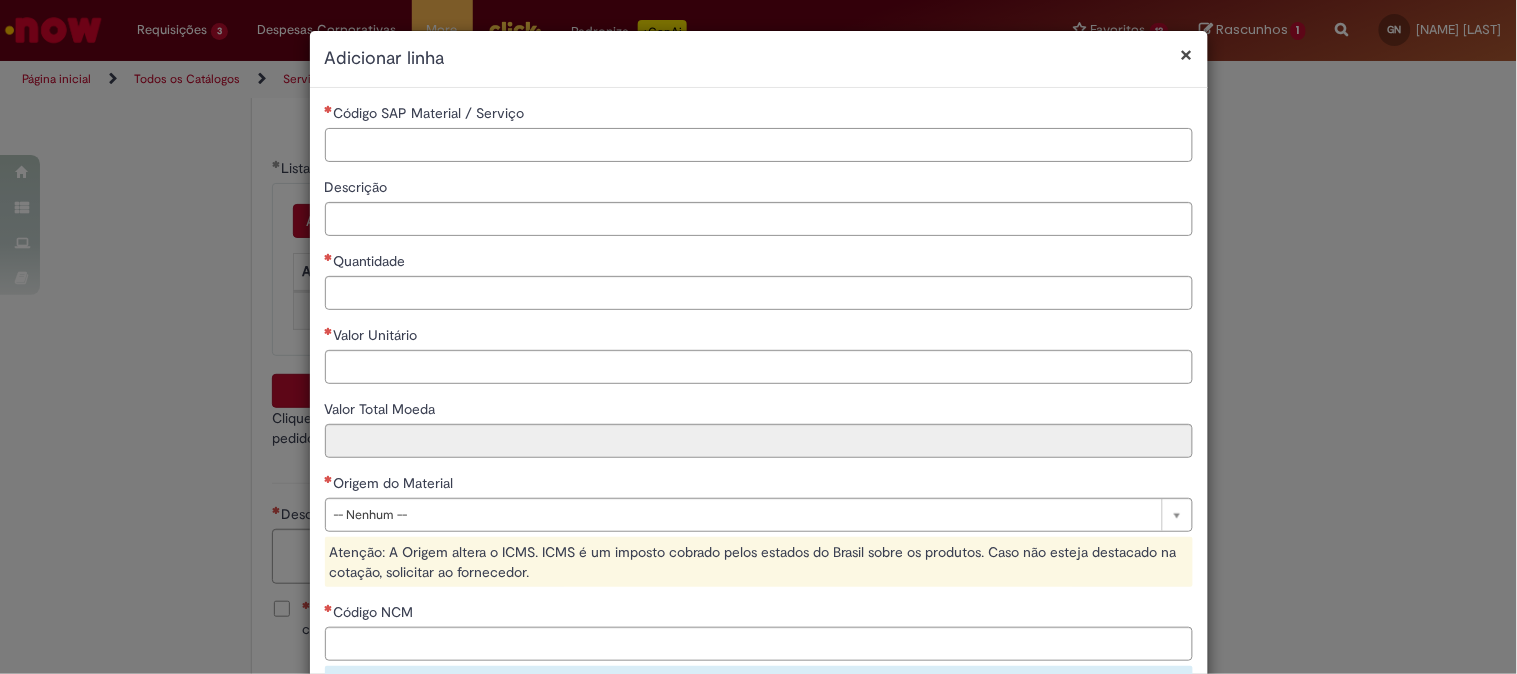 paste on "********" 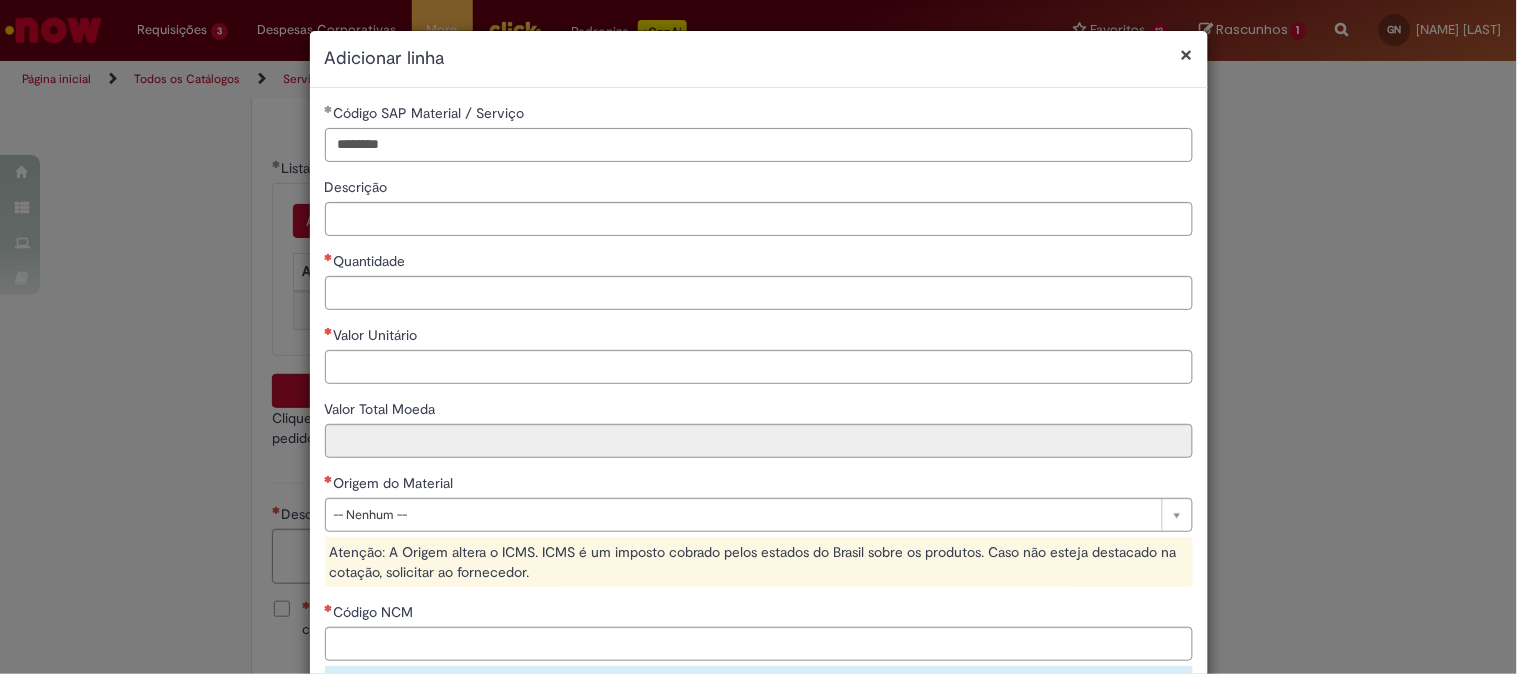 type on "********" 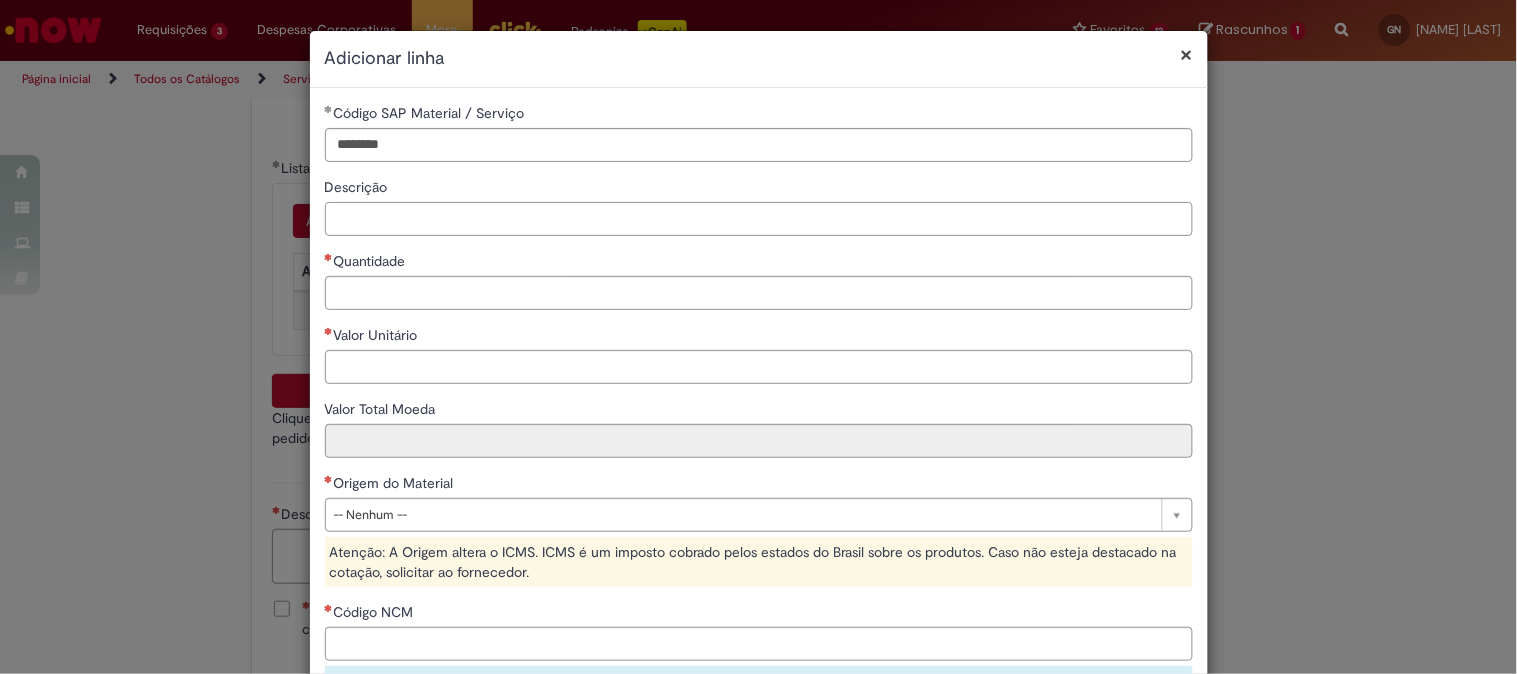 click on "Descrição" at bounding box center [759, 219] 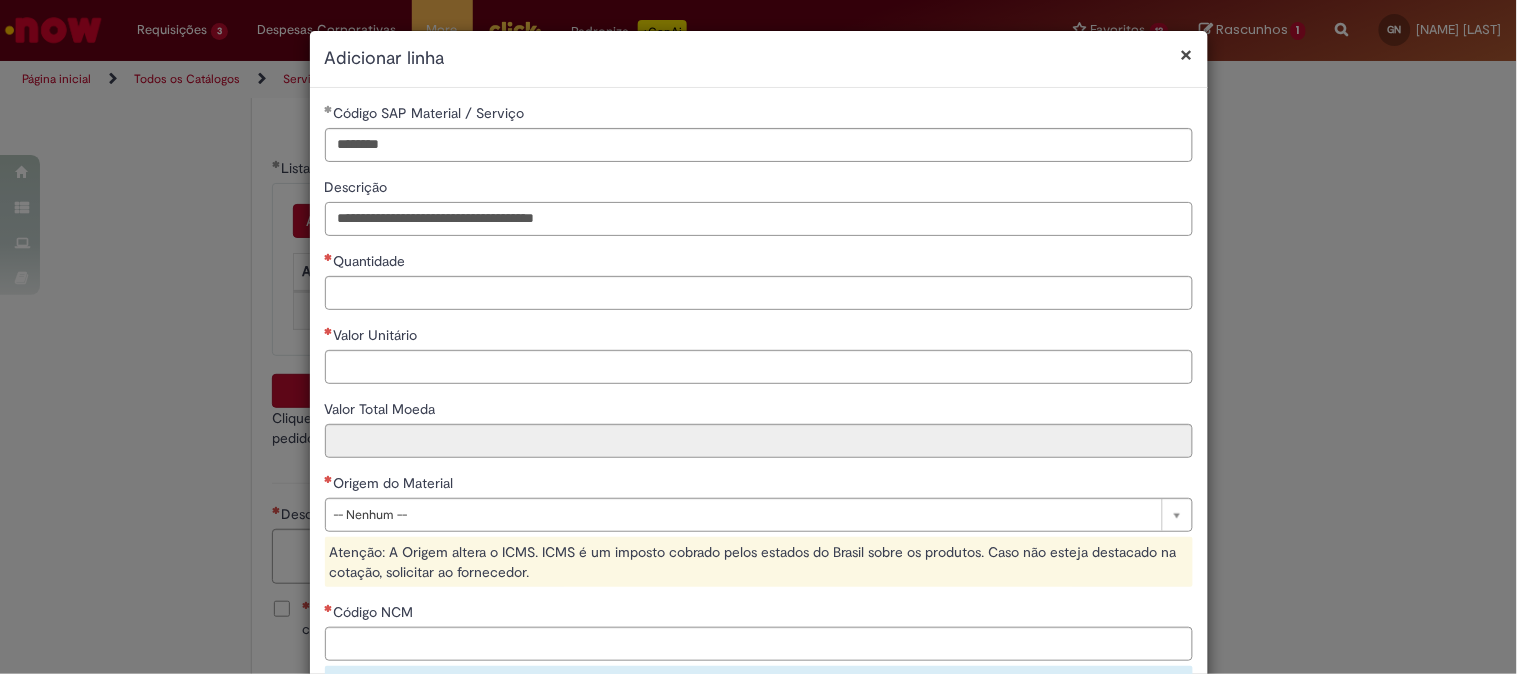 type on "**********" 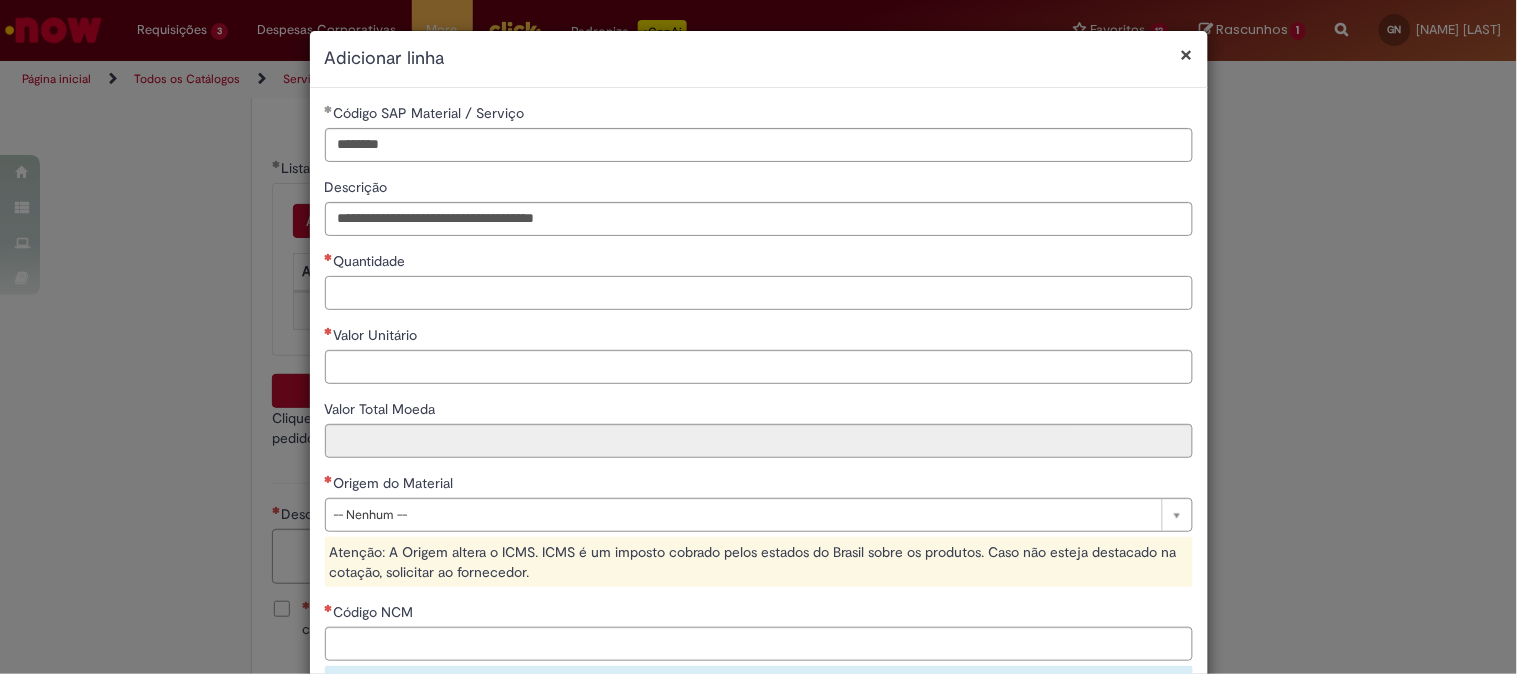 click on "Quantidade" at bounding box center (759, 293) 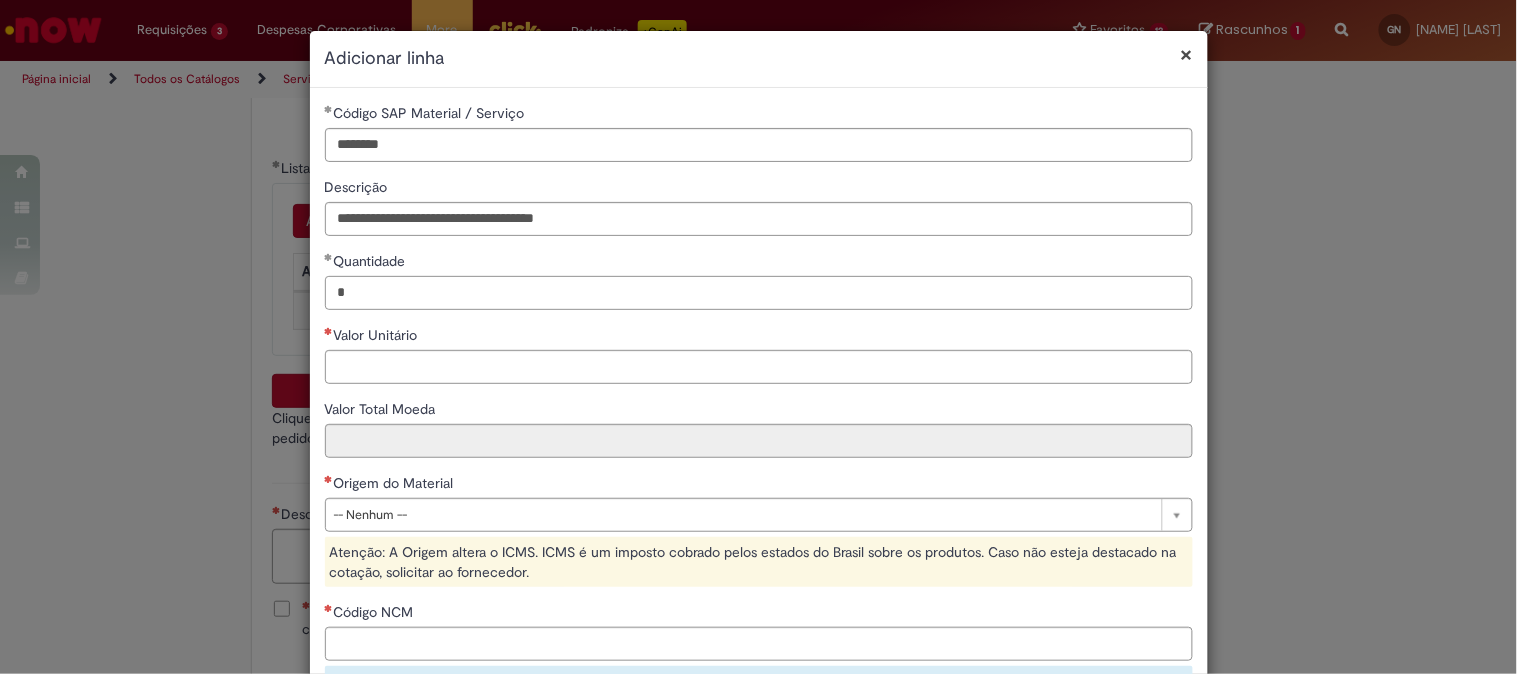 type on "*" 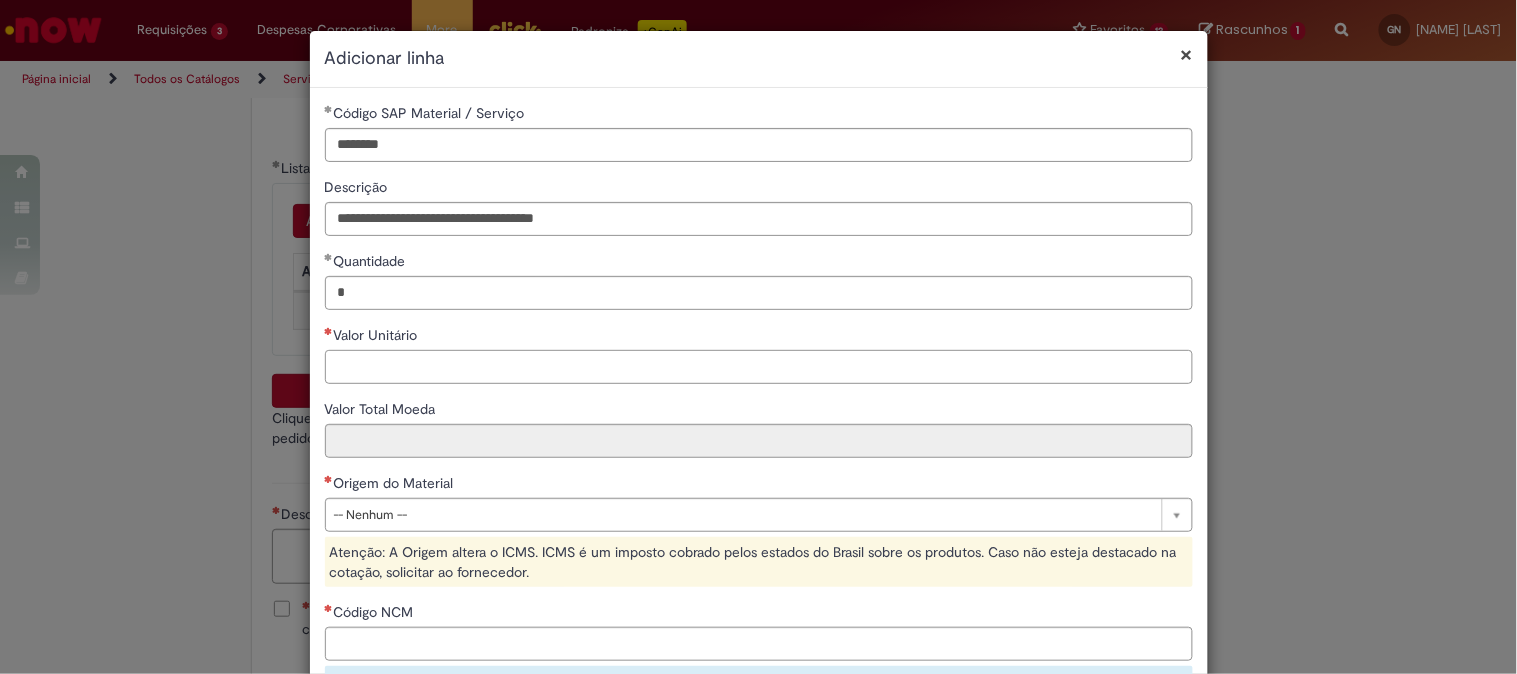 click on "Valor Unitário" at bounding box center [759, 367] 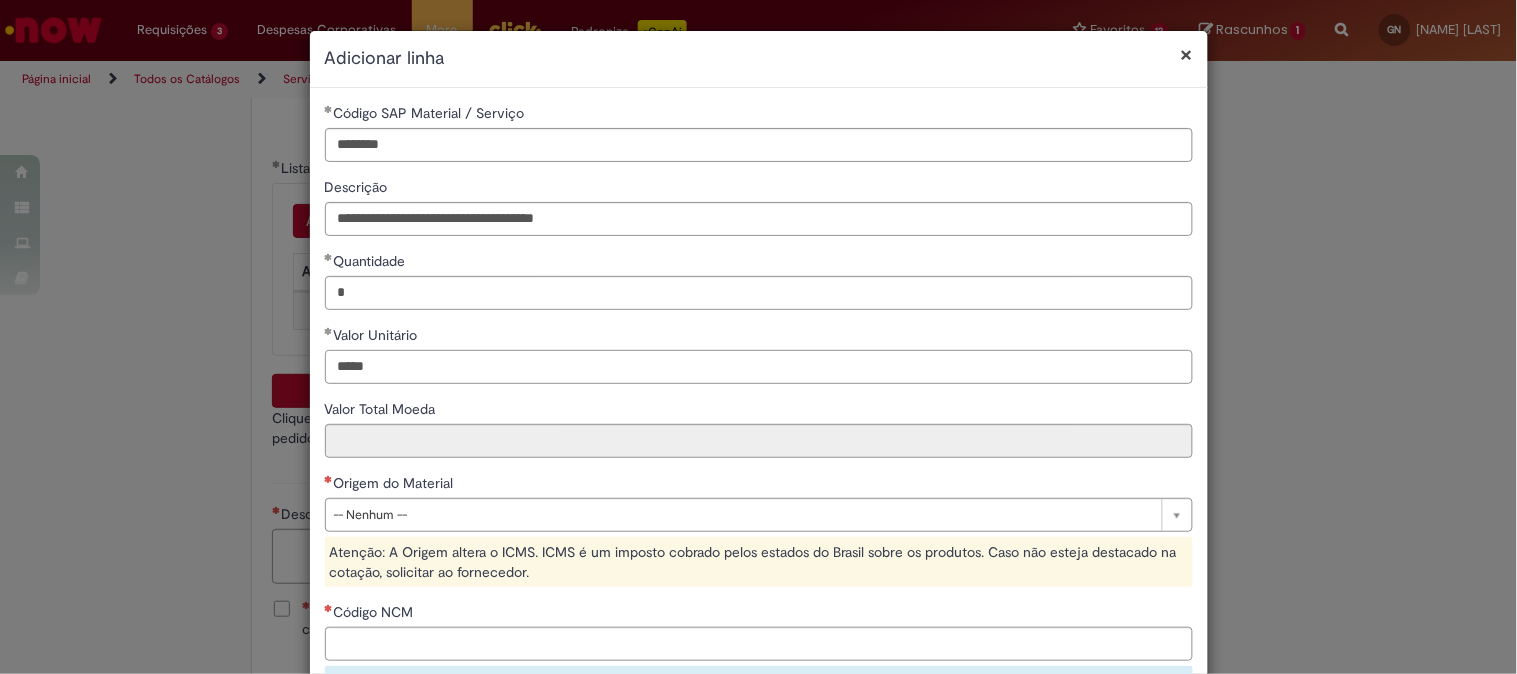 type on "*****" 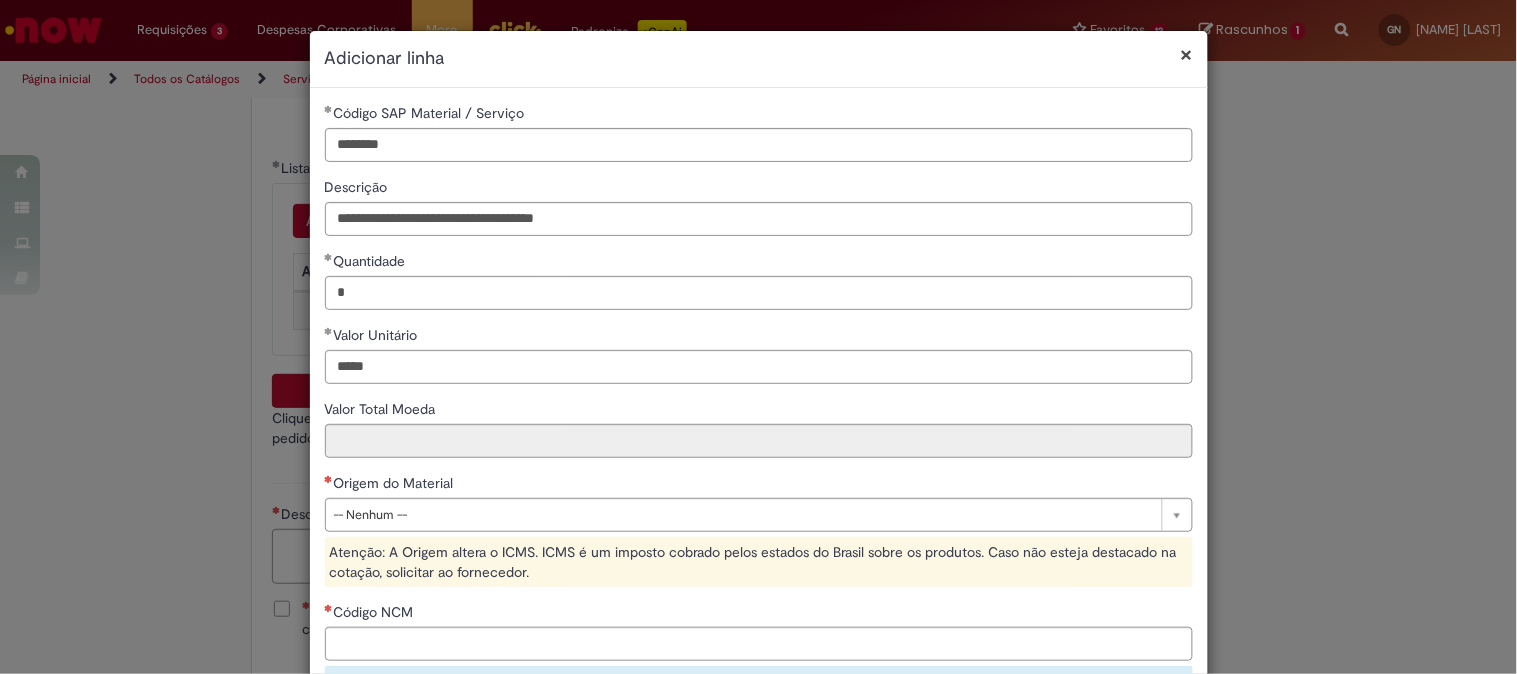 type on "*****" 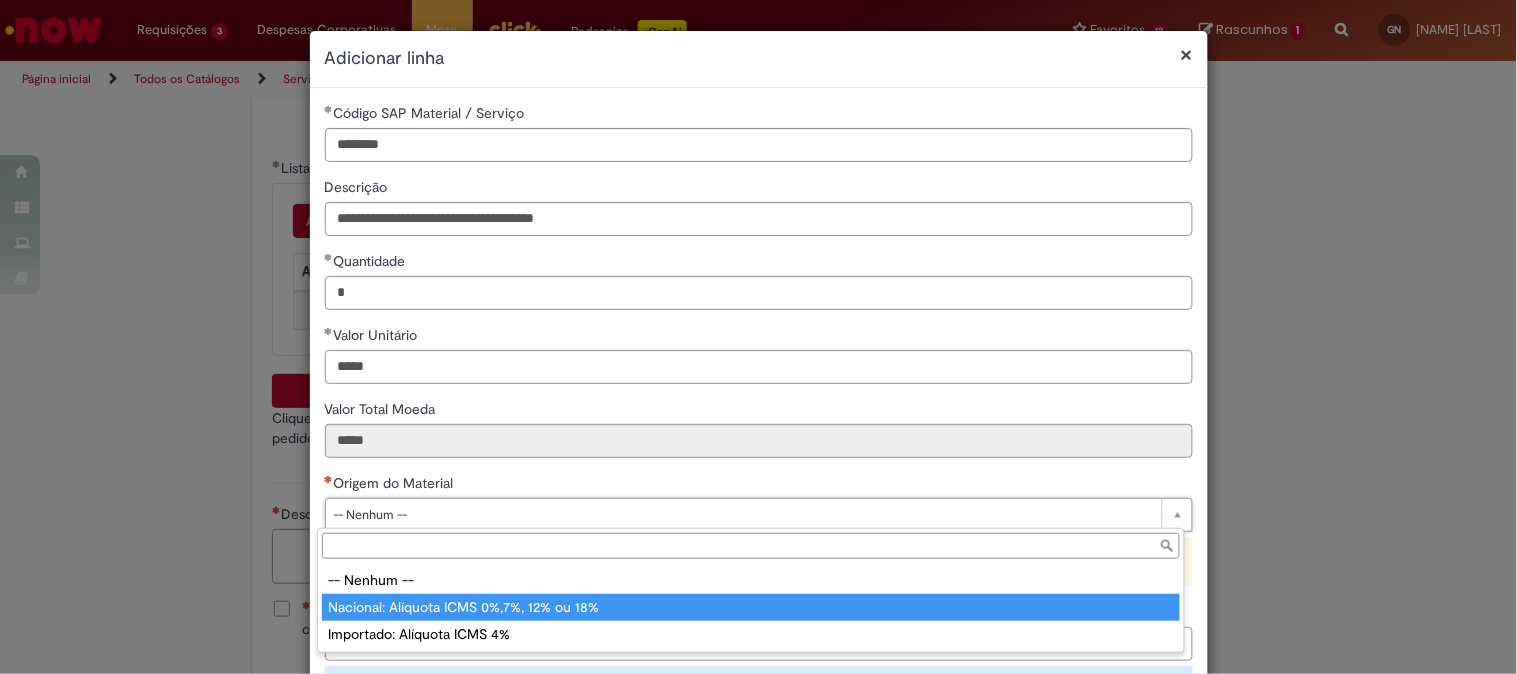type on "**********" 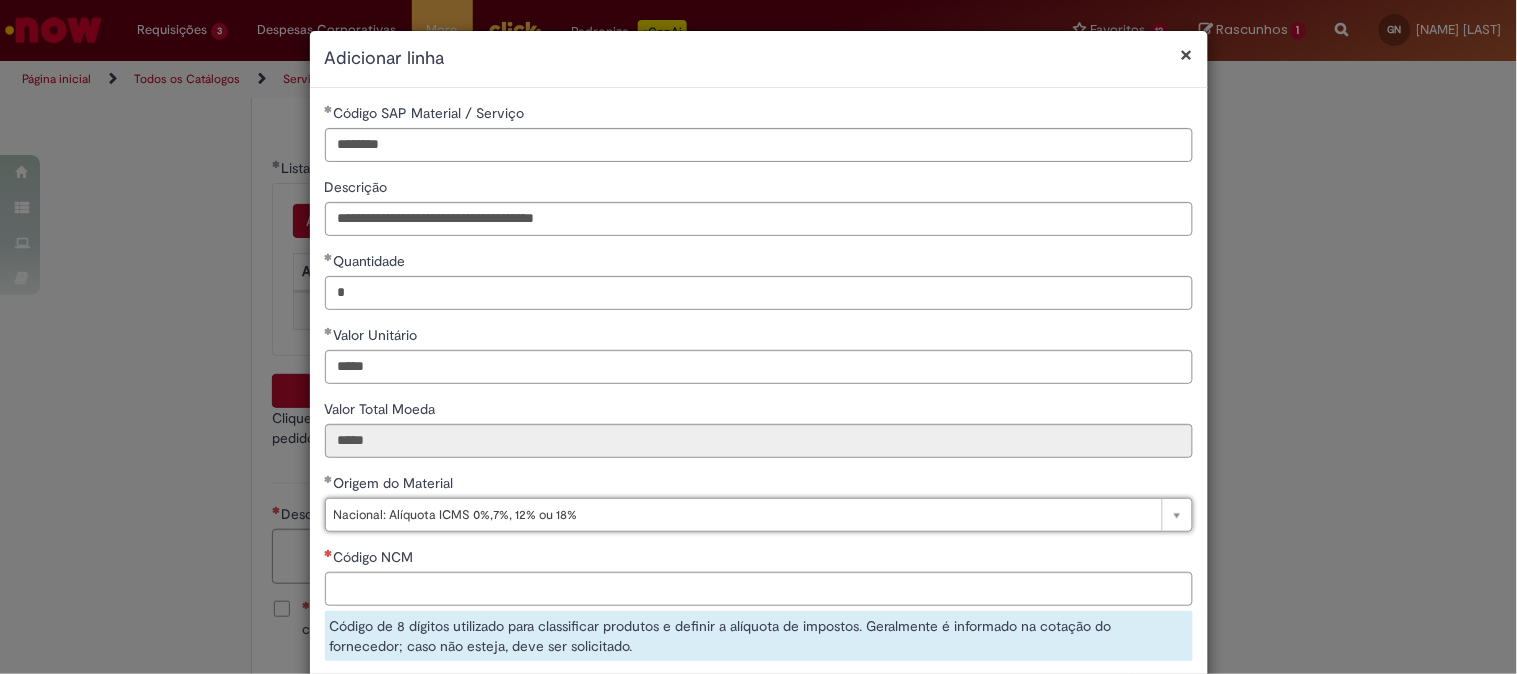 scroll, scrollTop: 222, scrollLeft: 0, axis: vertical 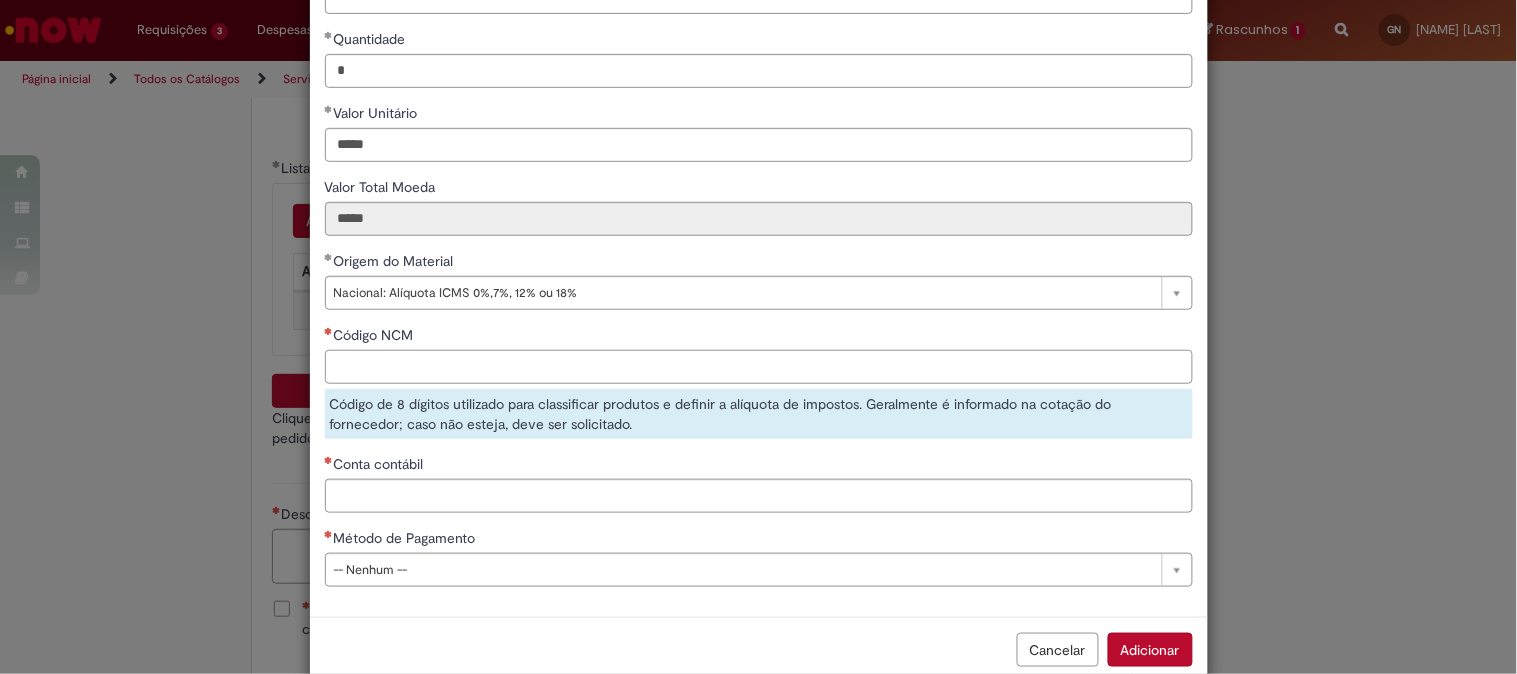 click on "Código NCM" at bounding box center [759, 367] 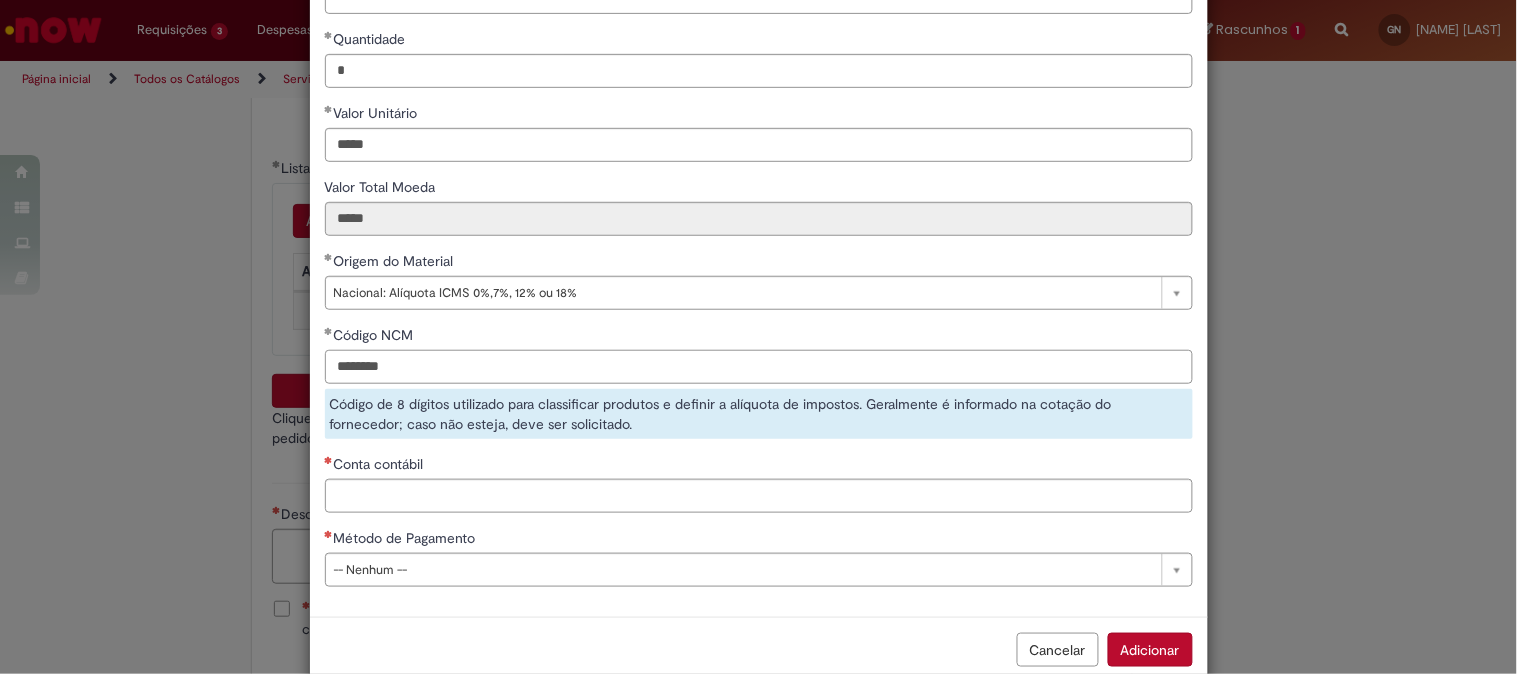 type on "********" 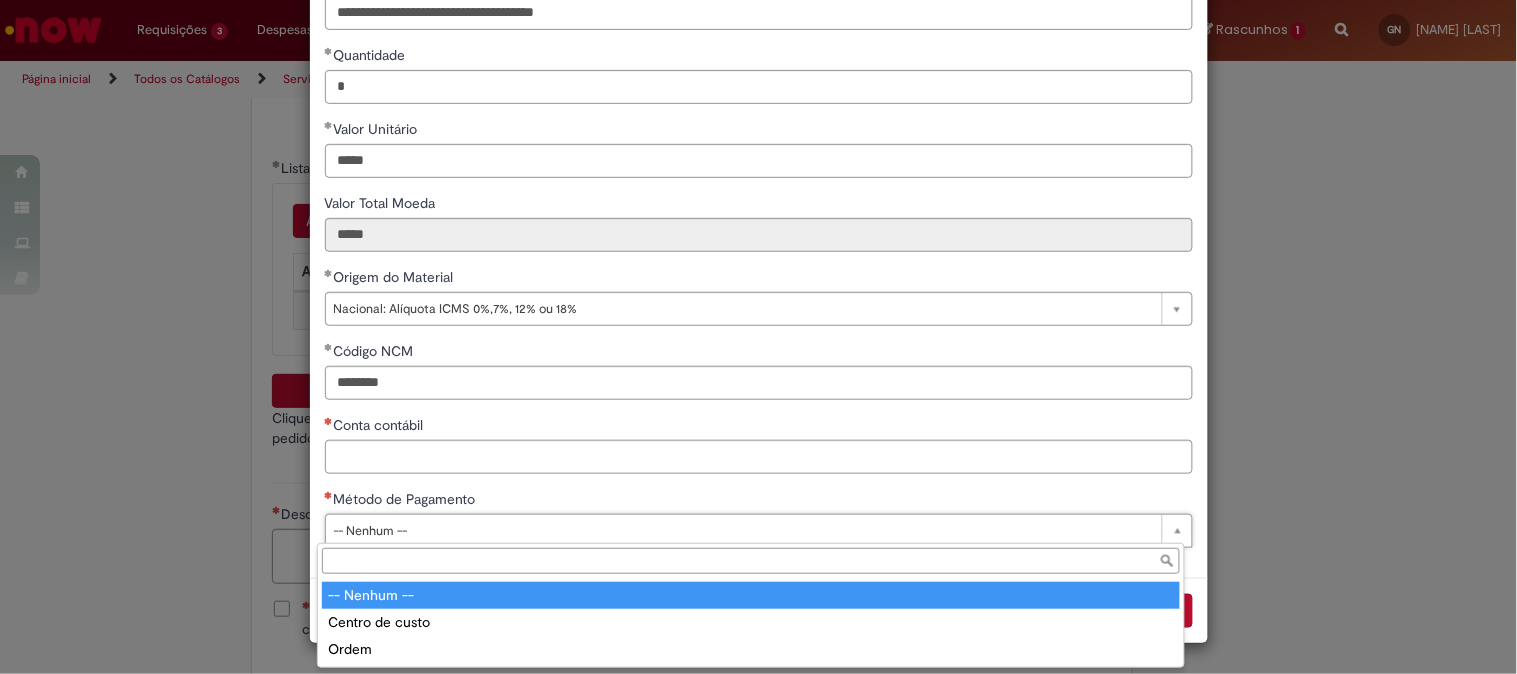scroll, scrollTop: 206, scrollLeft: 0, axis: vertical 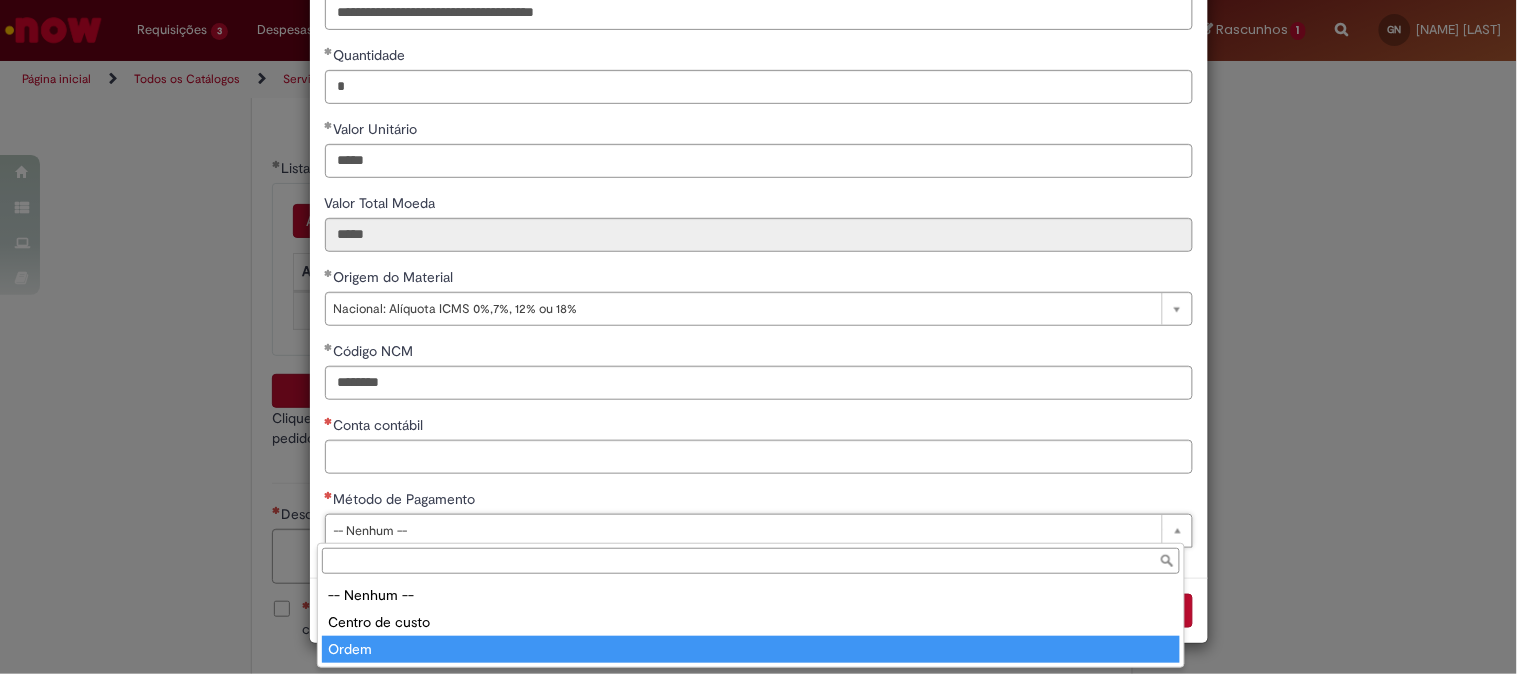 type on "*****" 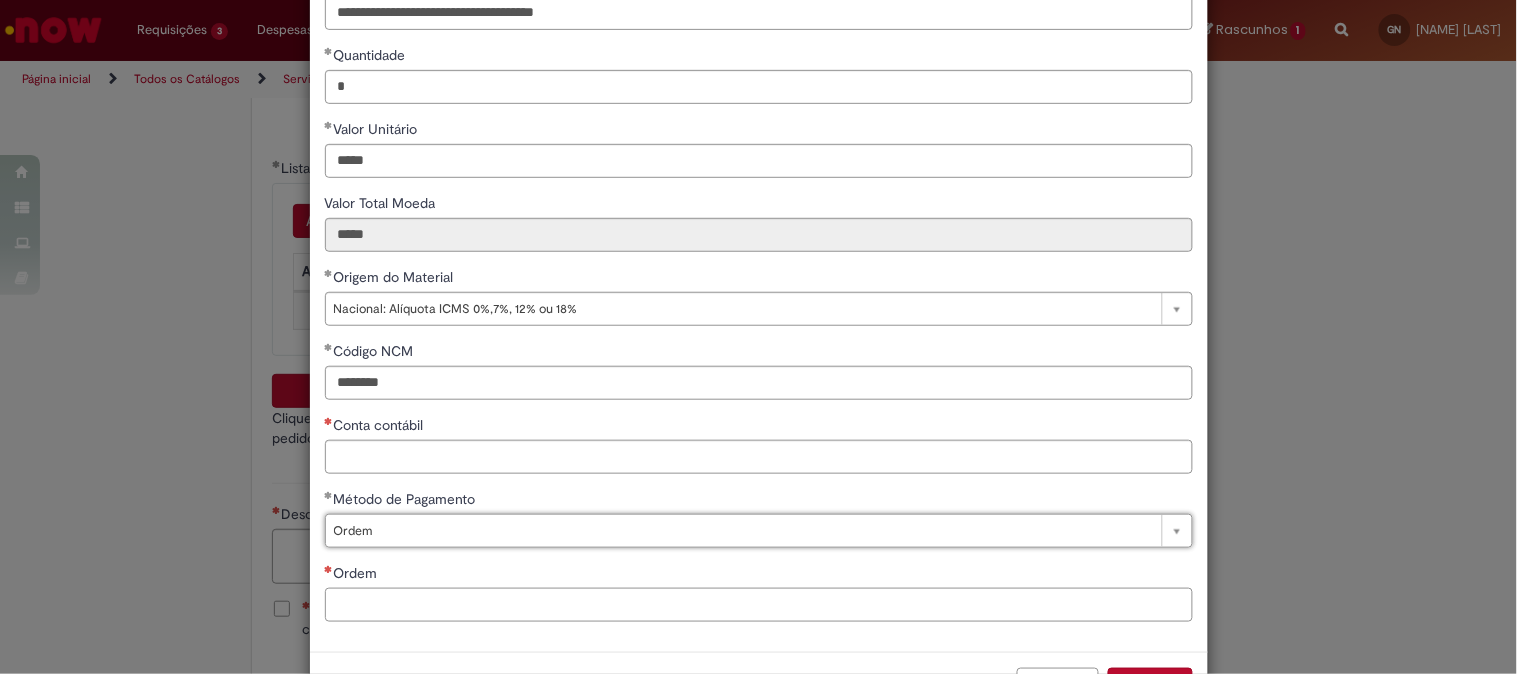 click on "Ordem" at bounding box center [759, 605] 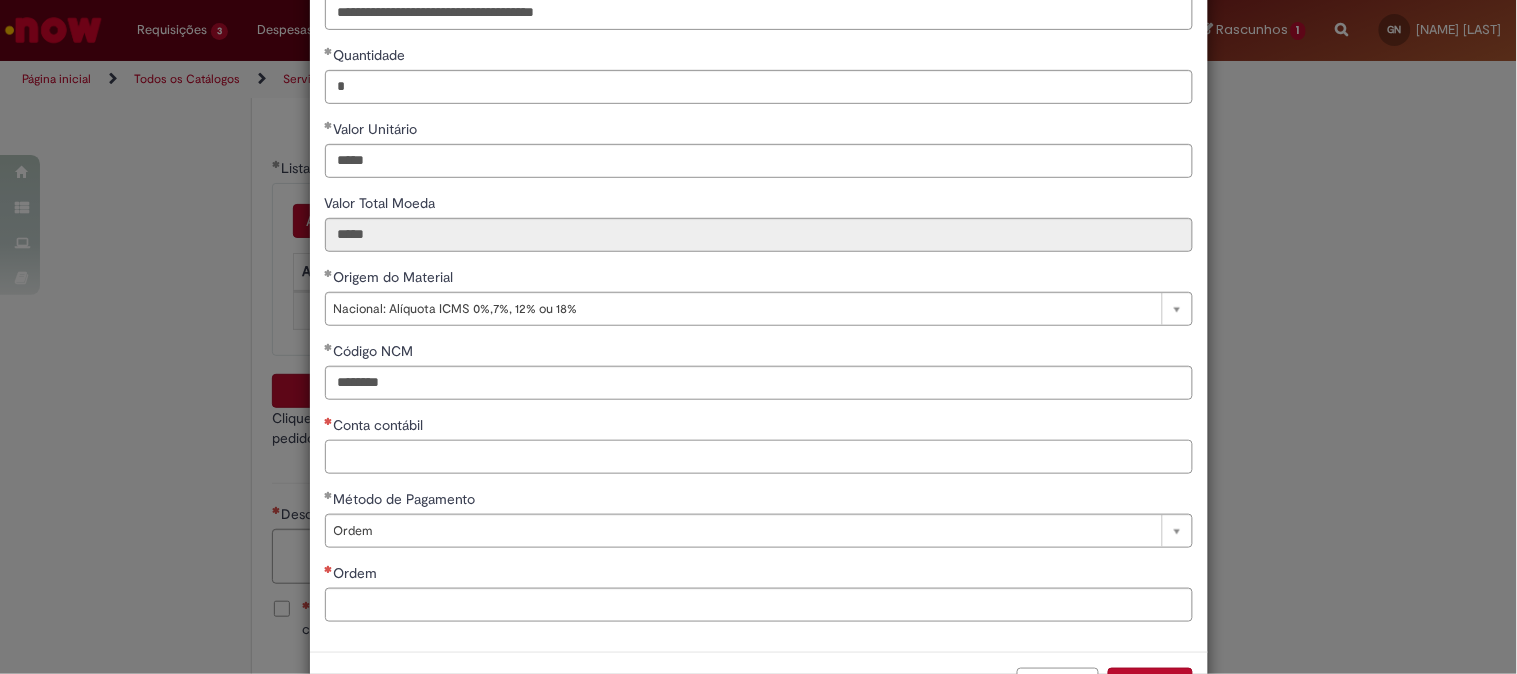 click on "Conta contábil" at bounding box center (759, 457) 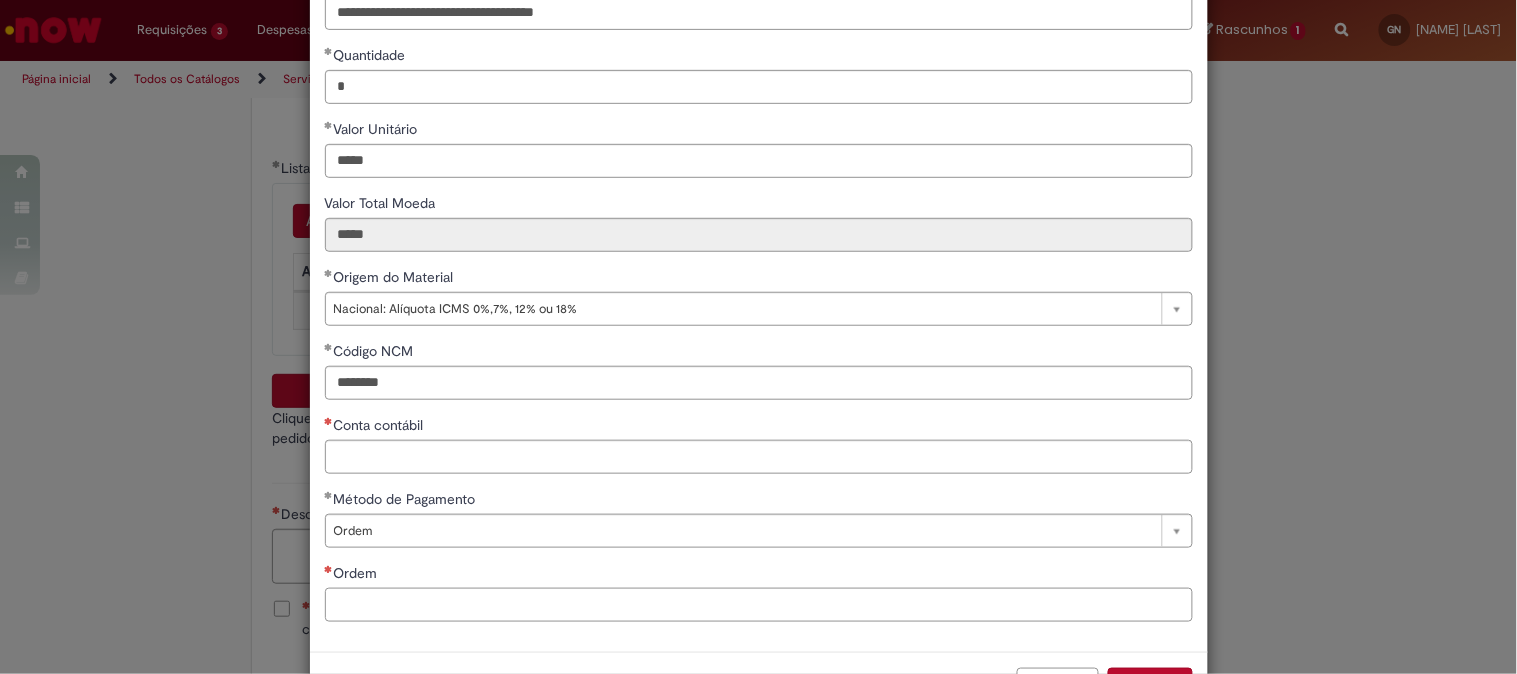 click on "Ordem" at bounding box center (759, 605) 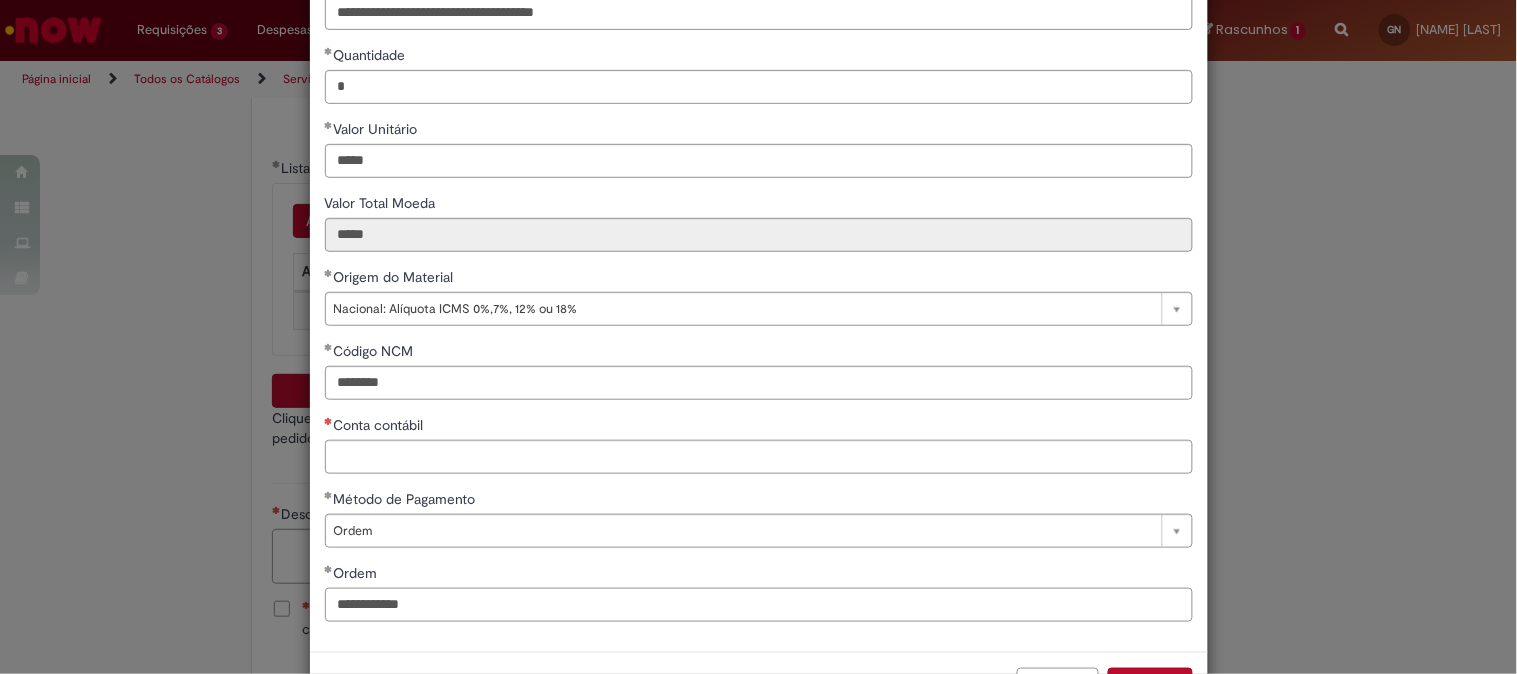 type on "**********" 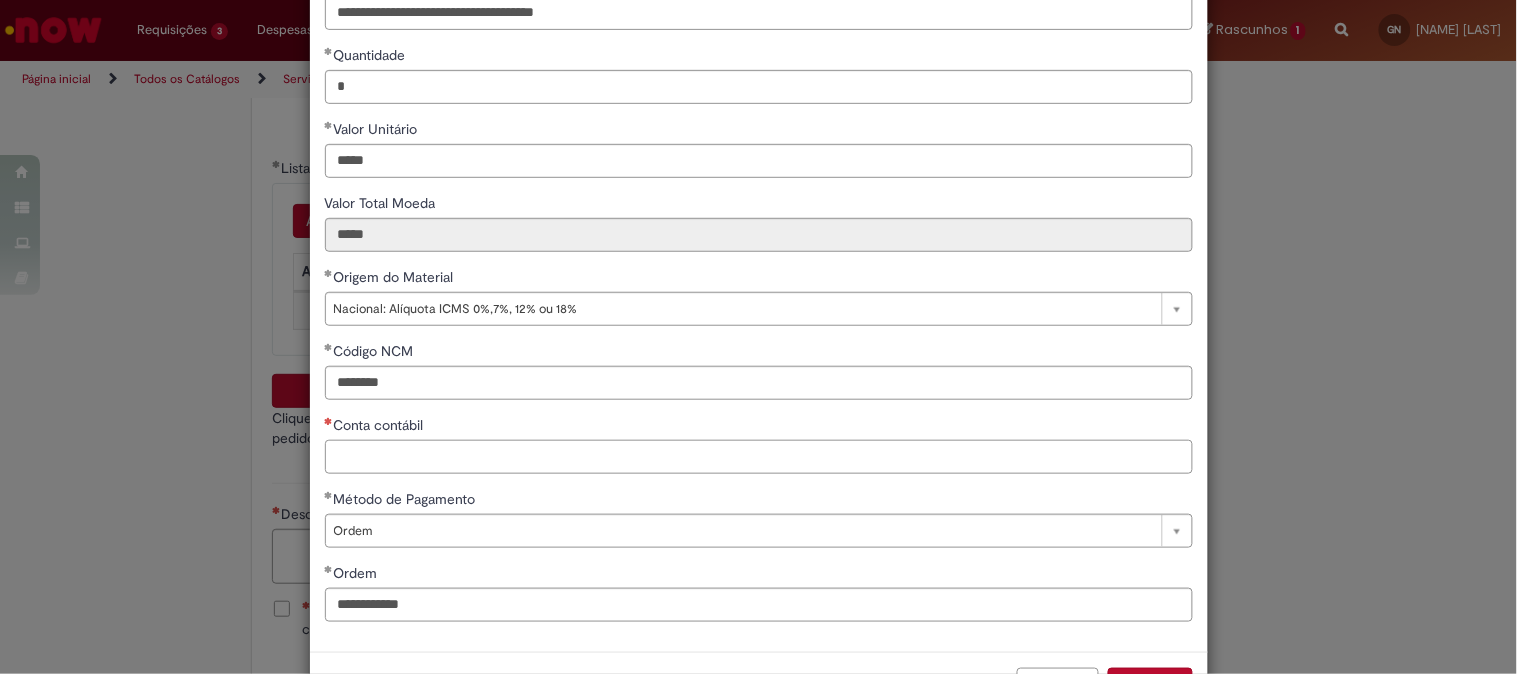 click on "Conta contábil" at bounding box center (759, 457) 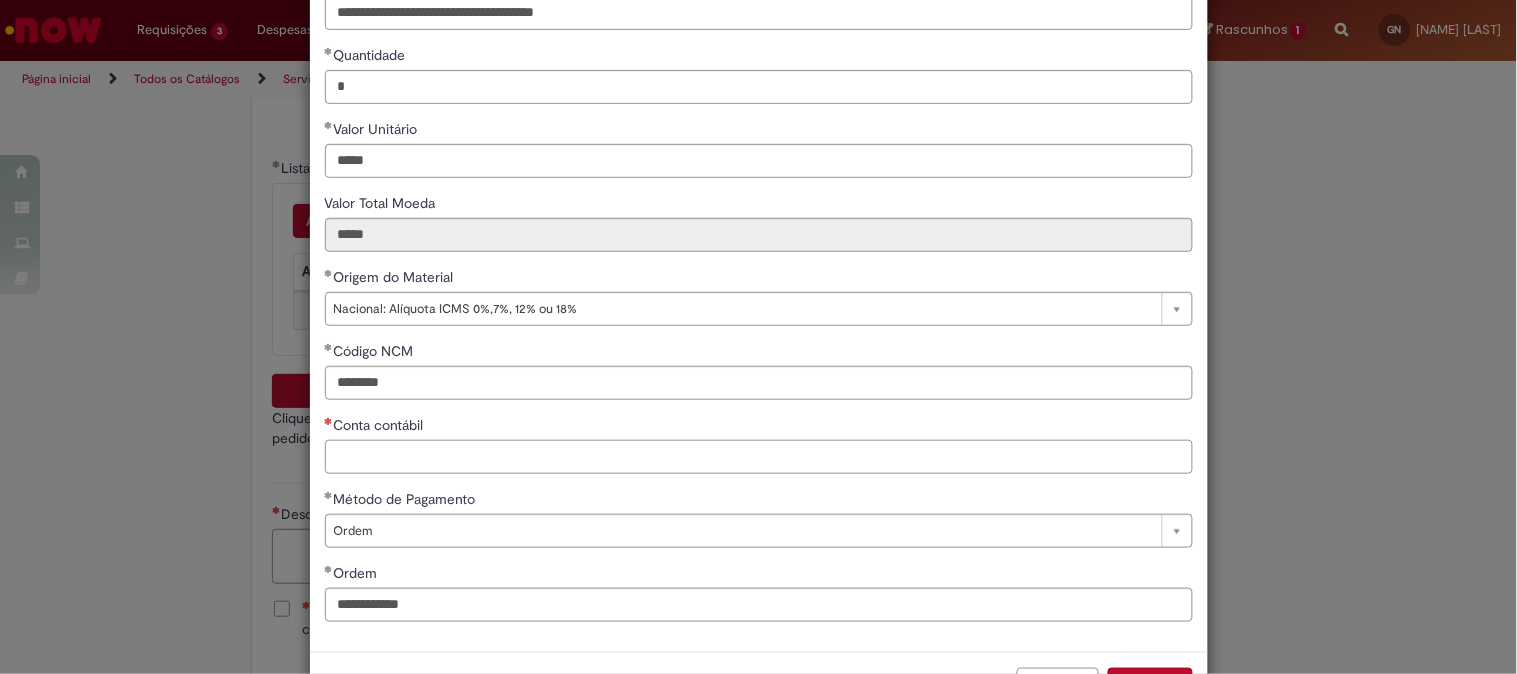 paste on "********" 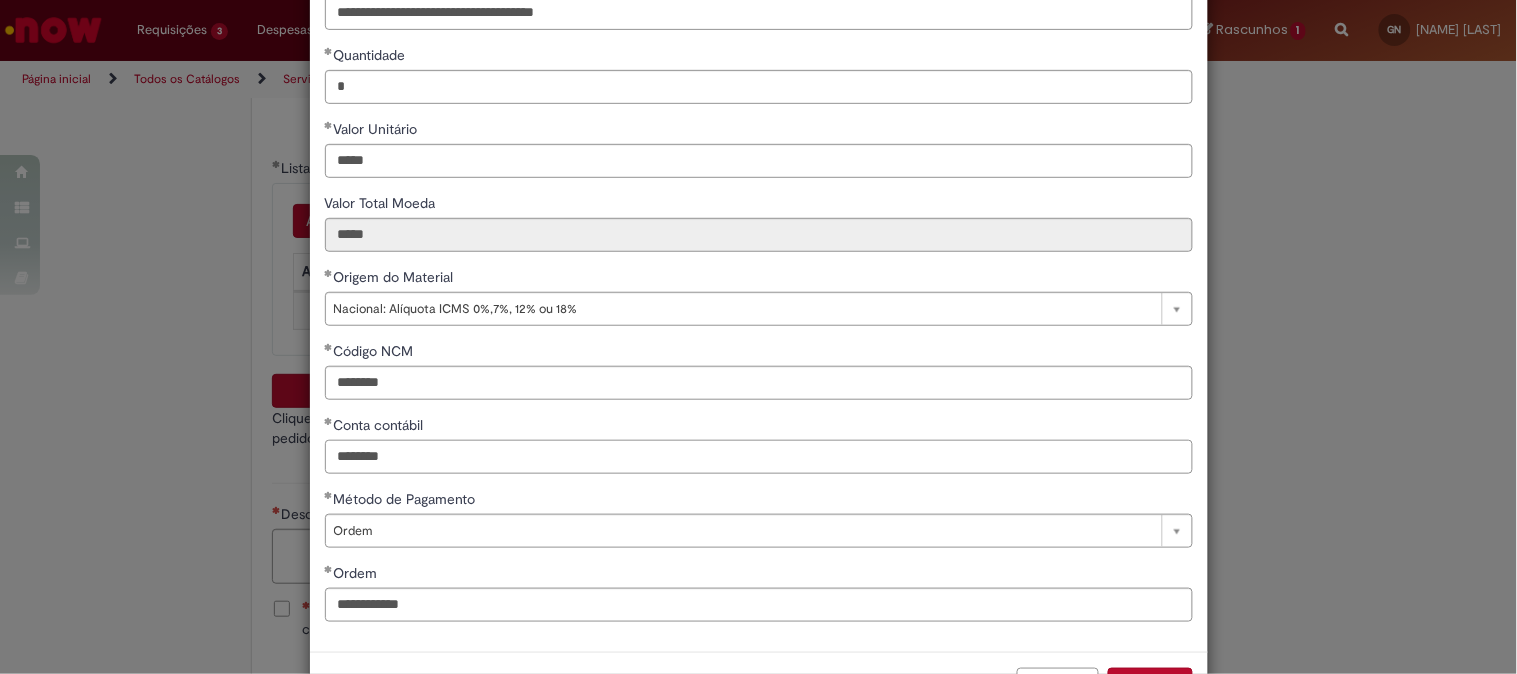 type on "********" 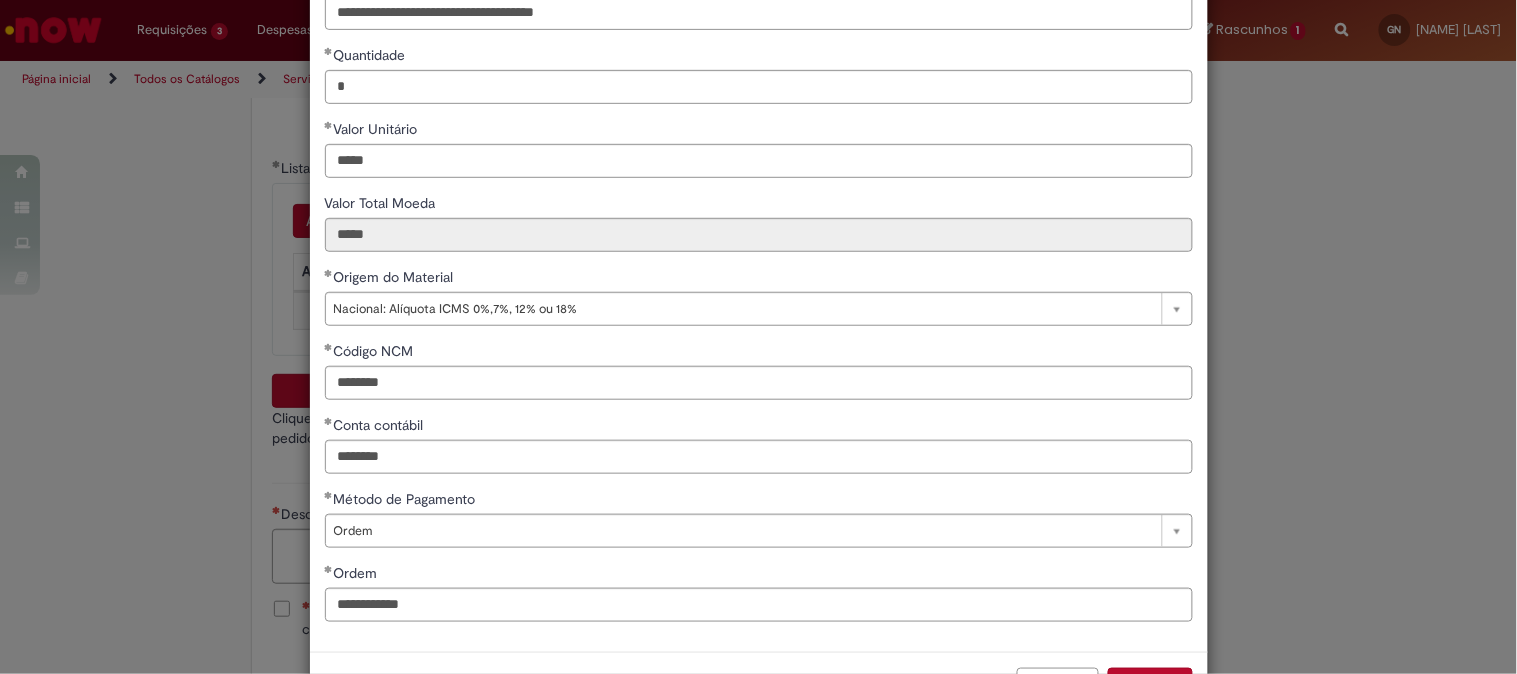 scroll, scrollTop: 207, scrollLeft: 0, axis: vertical 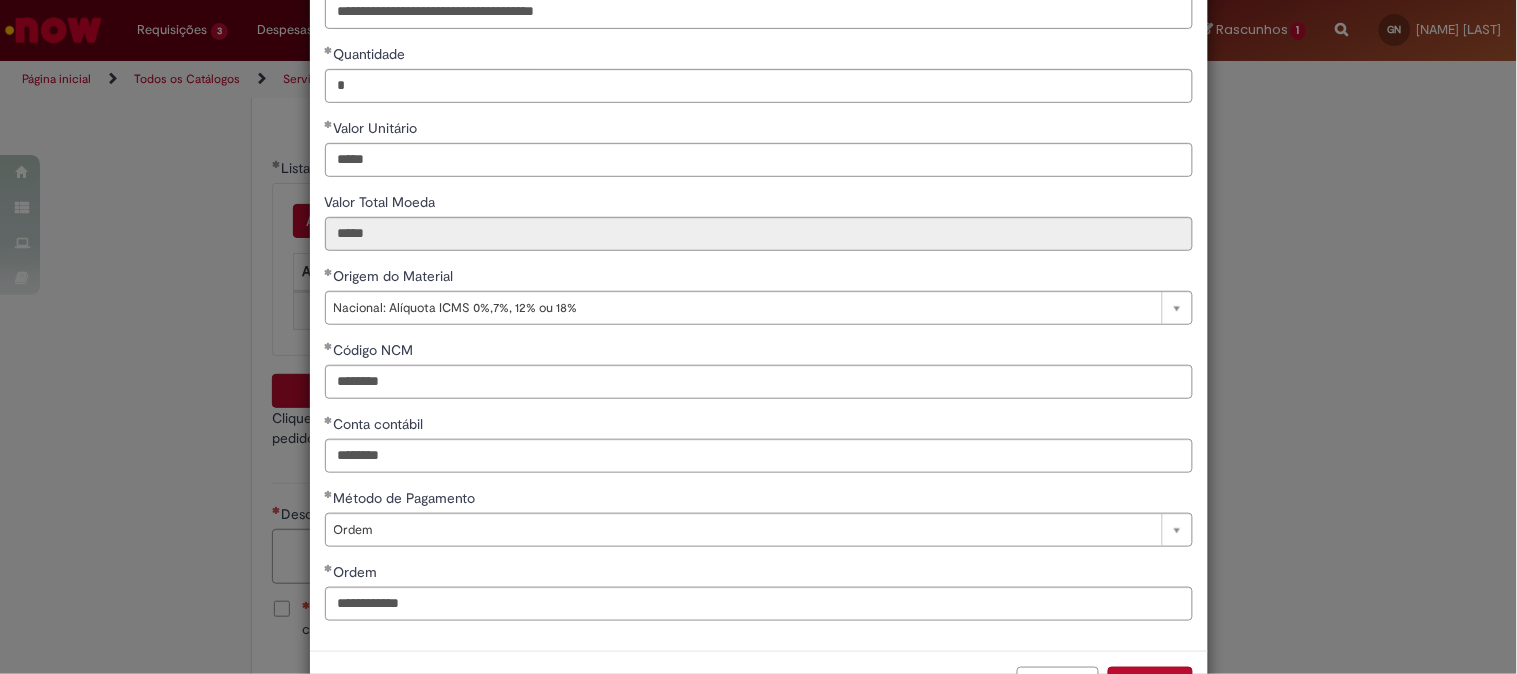 click on "Conta contábil" at bounding box center [759, 426] 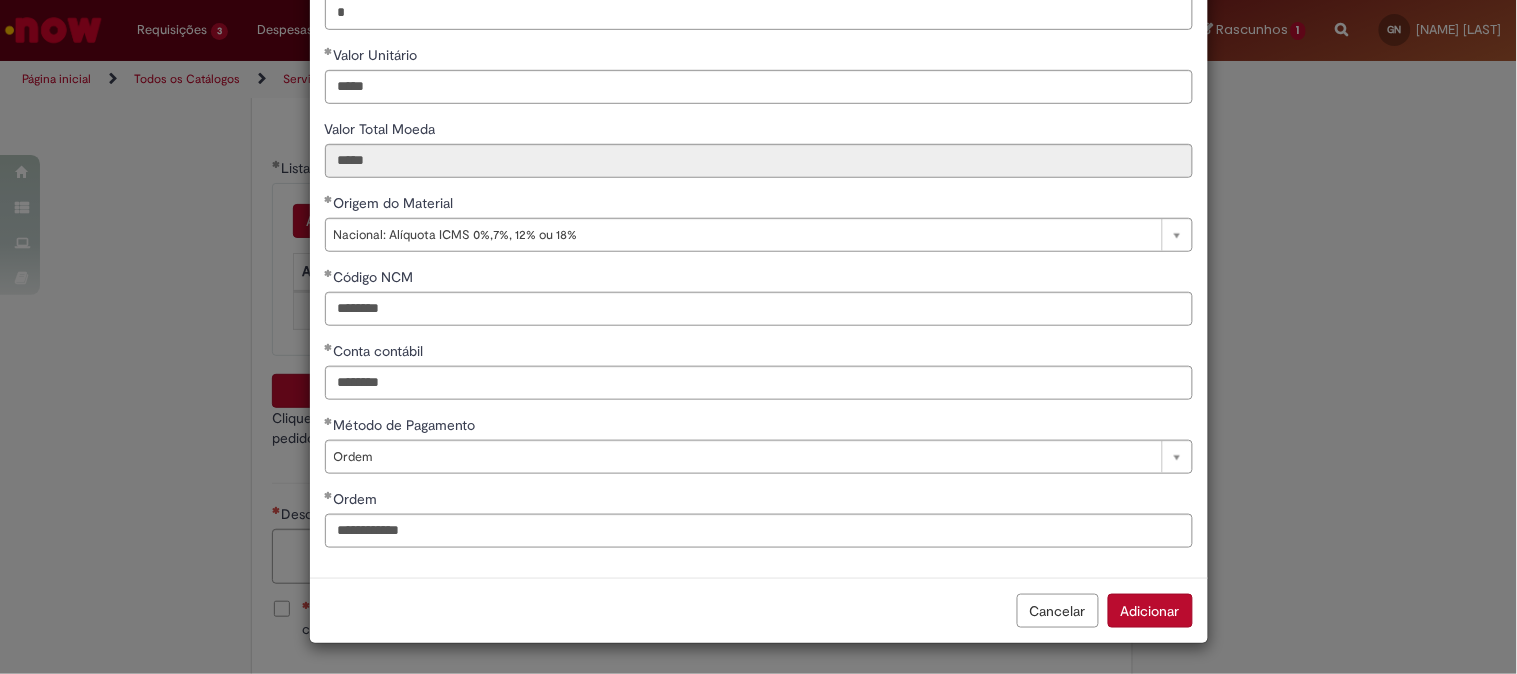click on "Adicionar" at bounding box center (1150, 611) 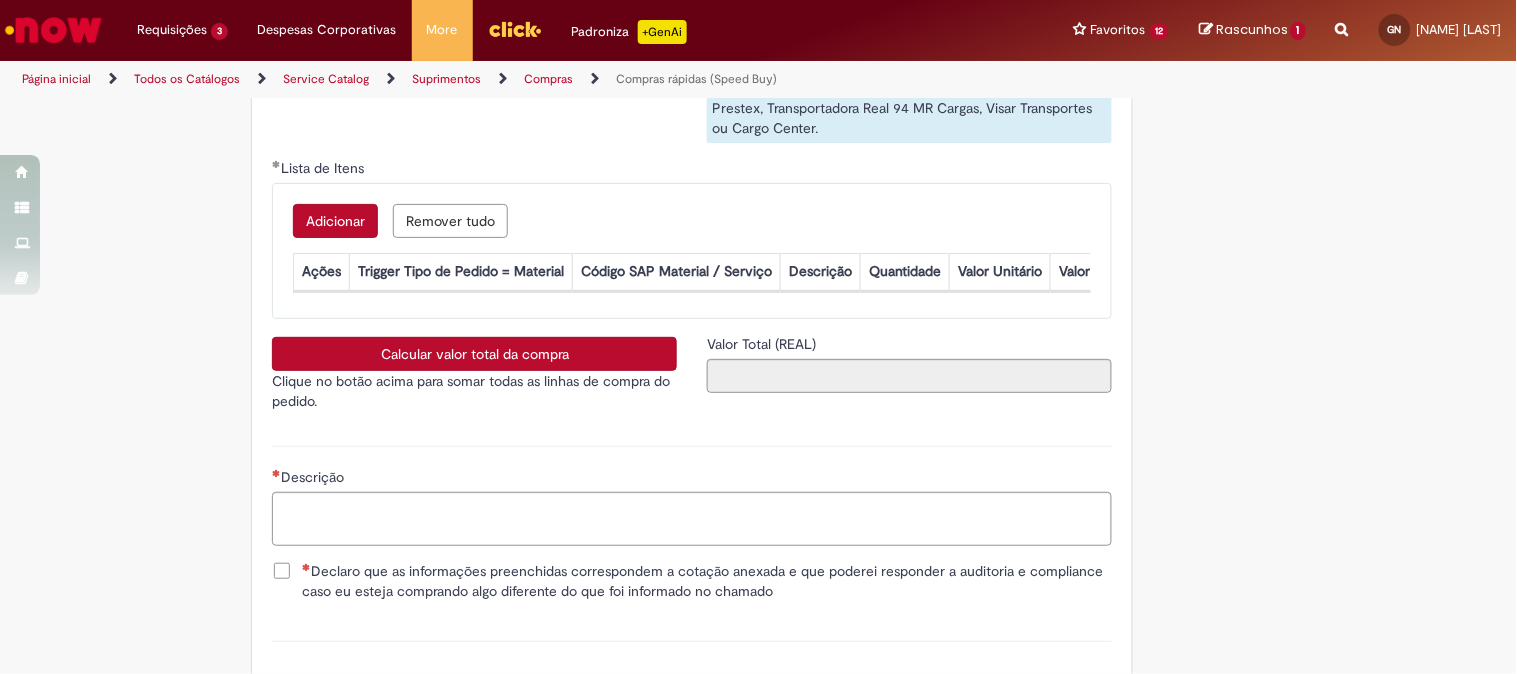 scroll, scrollTop: 280, scrollLeft: 0, axis: vertical 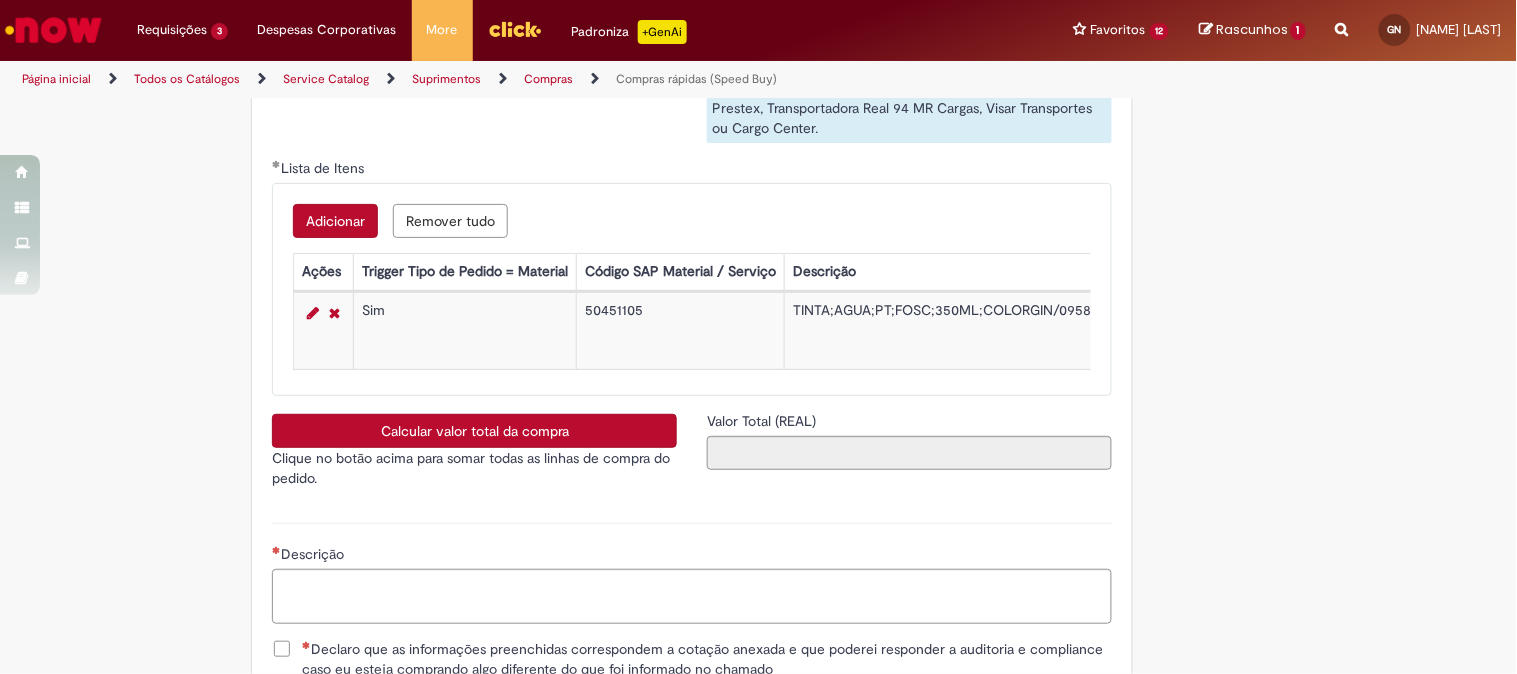click on "Adicionar" at bounding box center (335, 221) 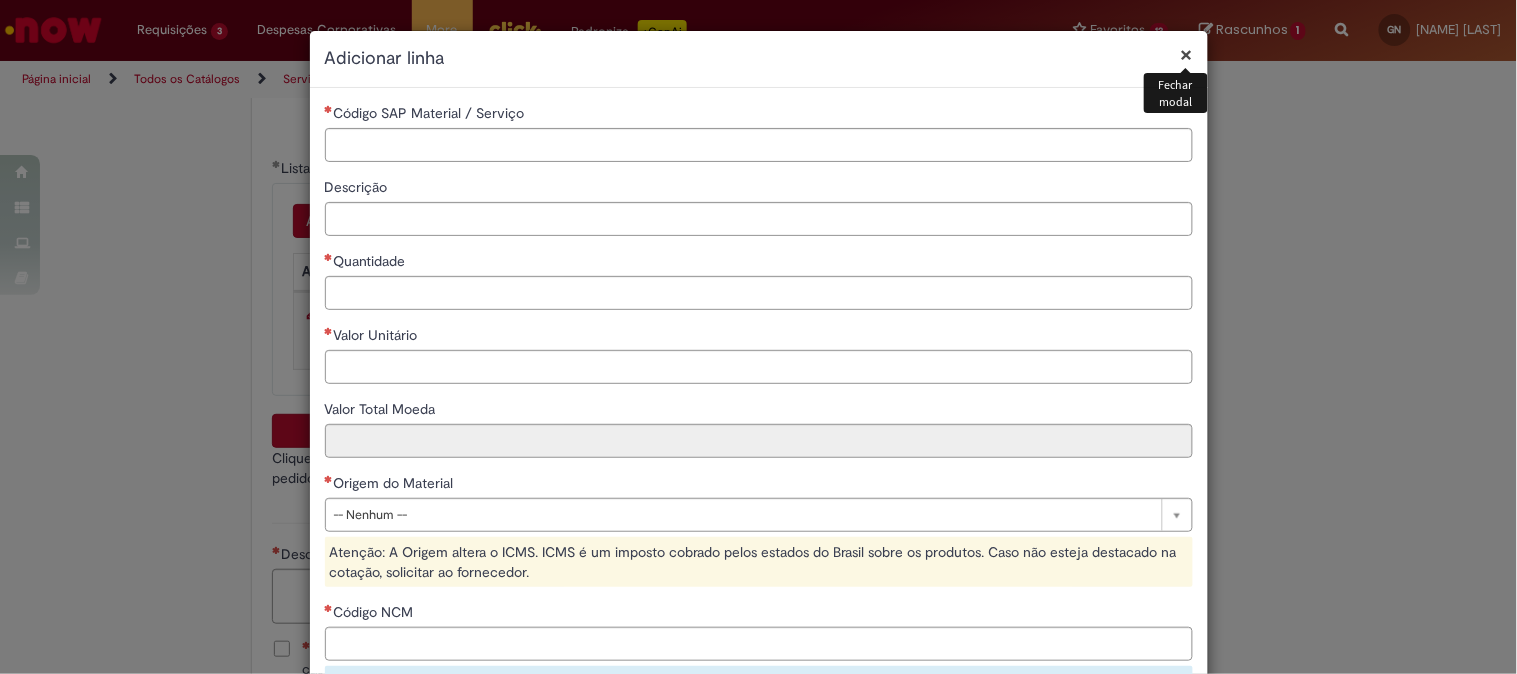 type 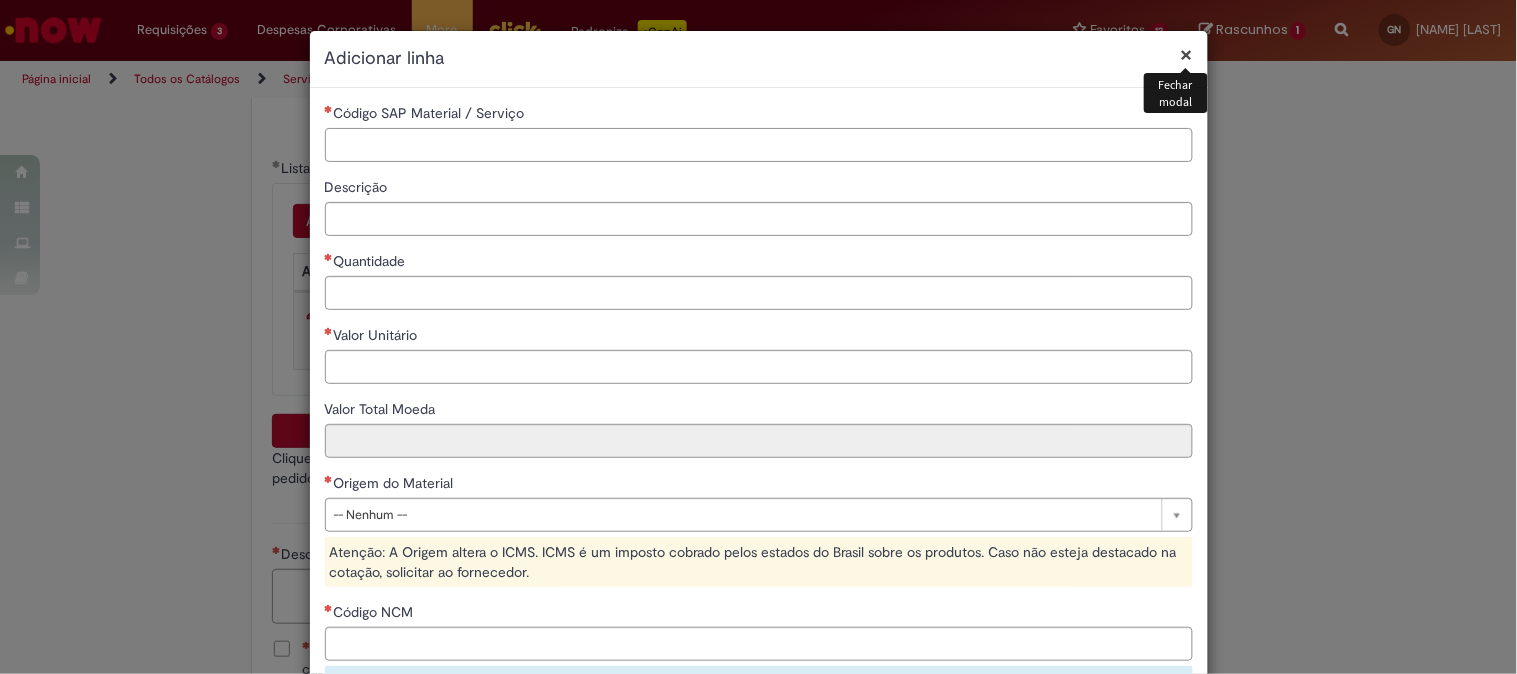 click on "Código SAP Material / Serviço" at bounding box center (759, 145) 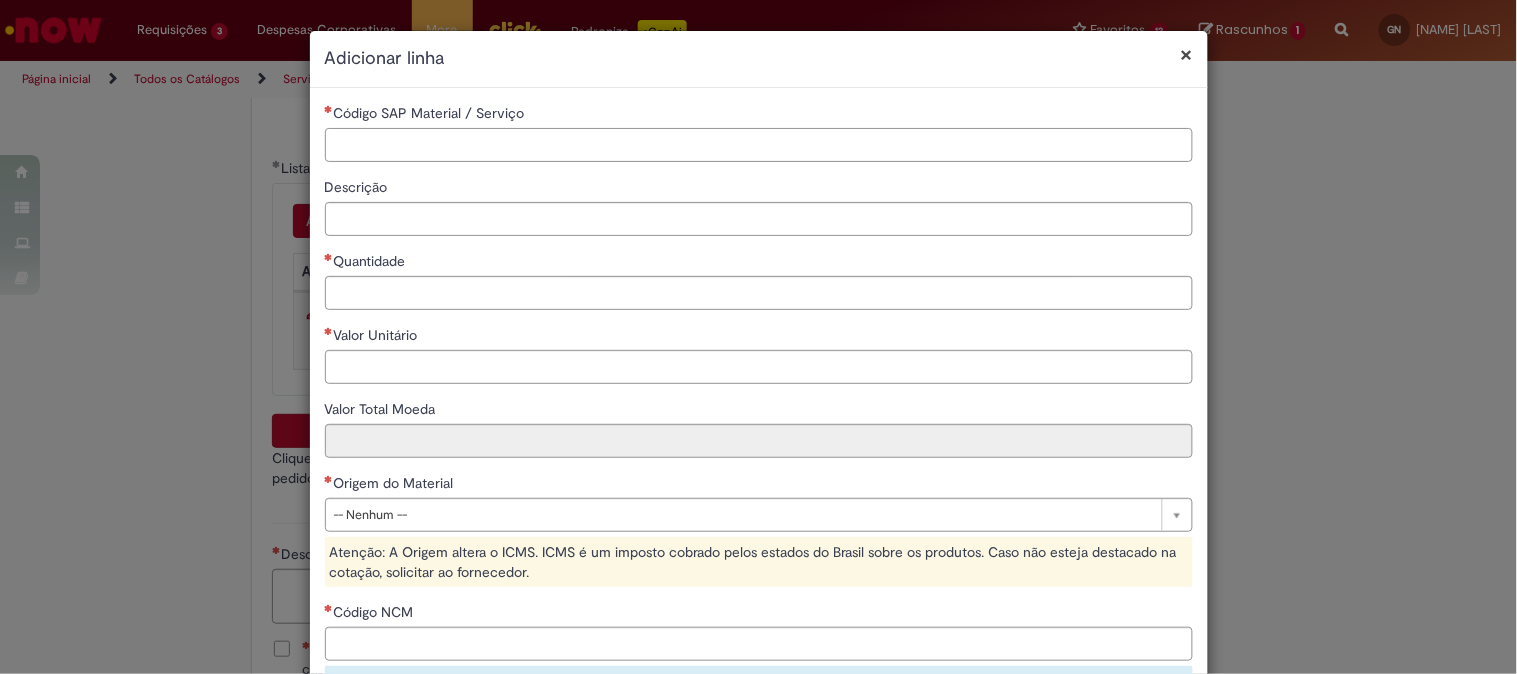 paste on "********" 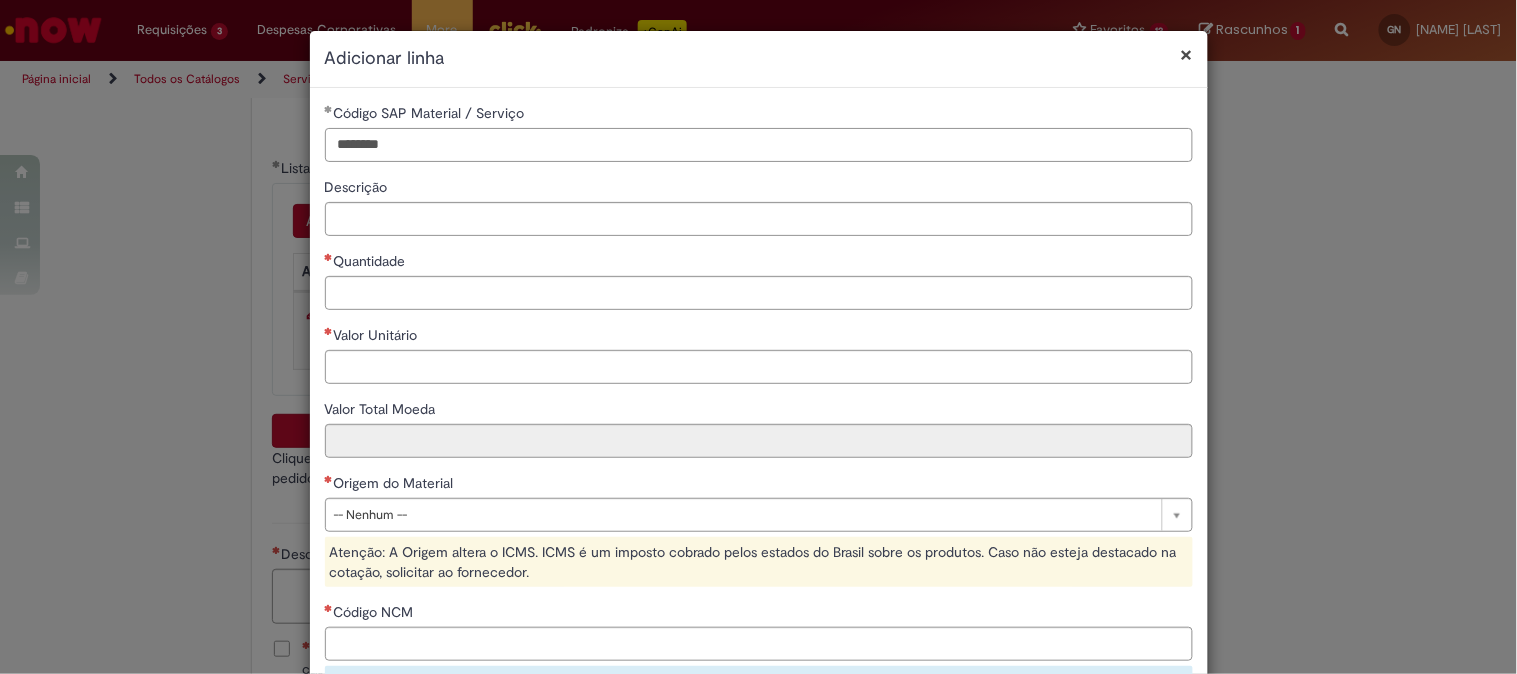 type on "********" 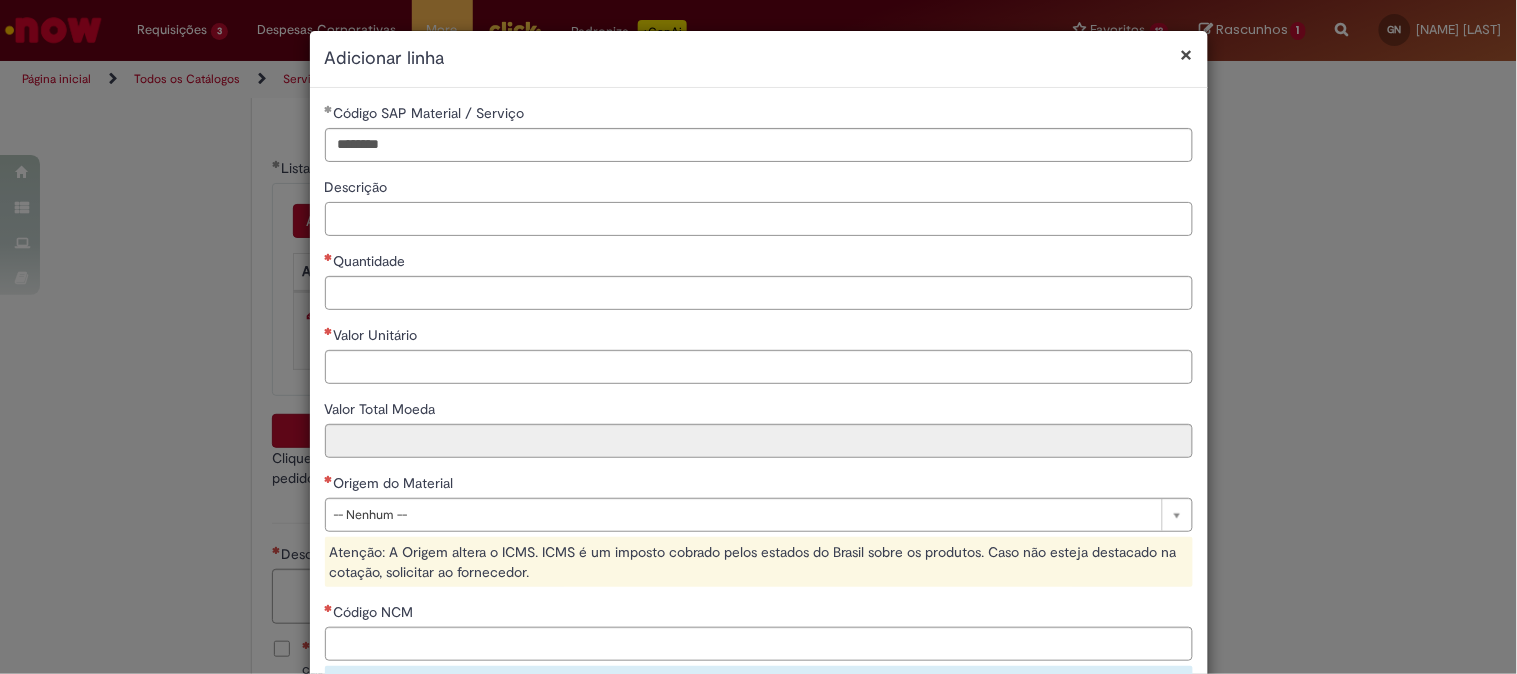 click on "Descrição" at bounding box center (759, 219) 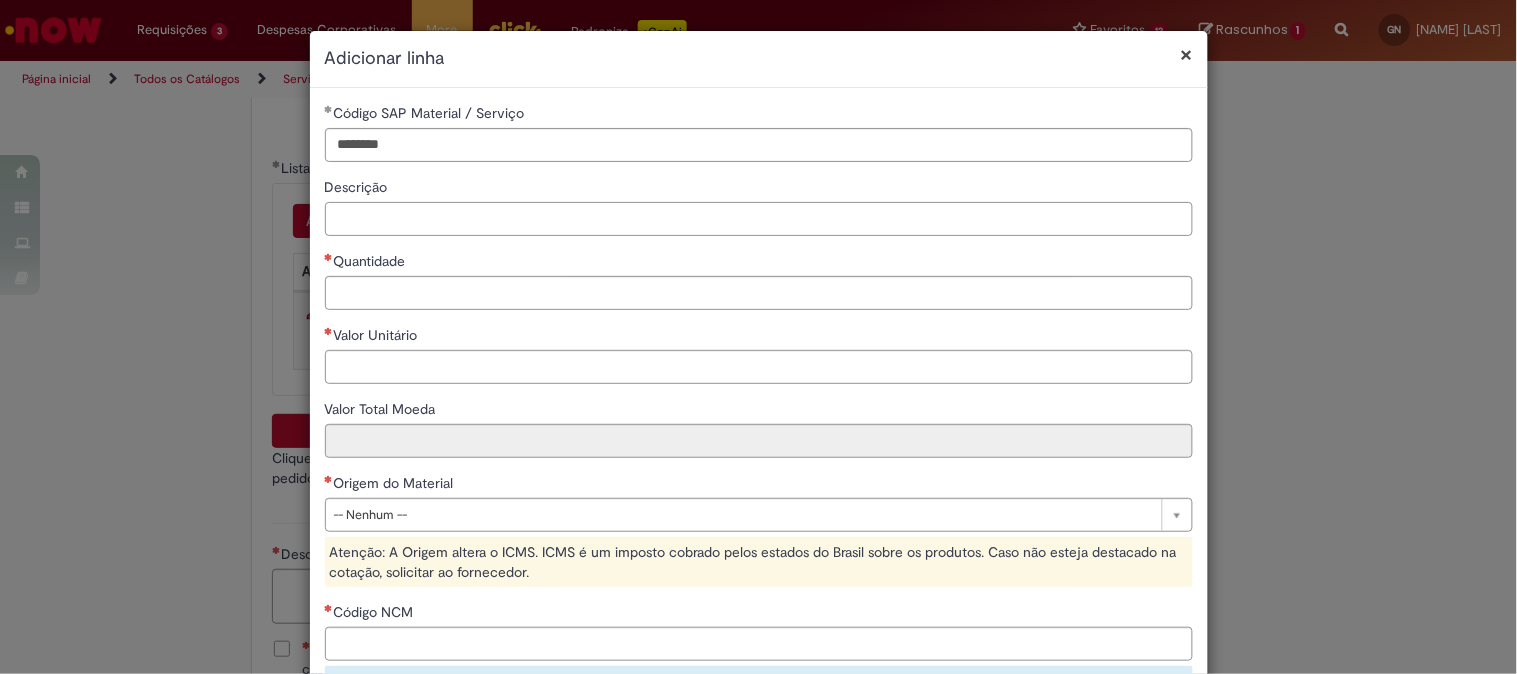paste on "**********" 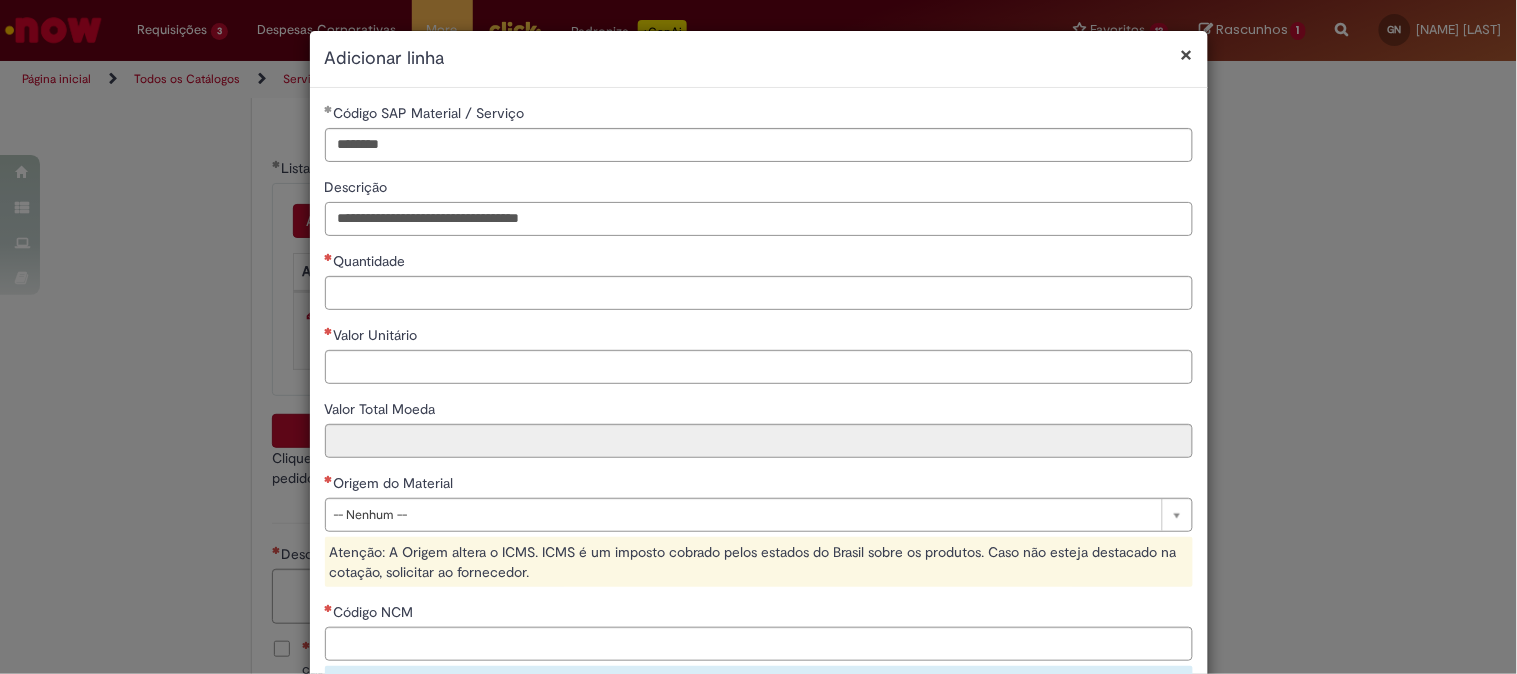 type on "**********" 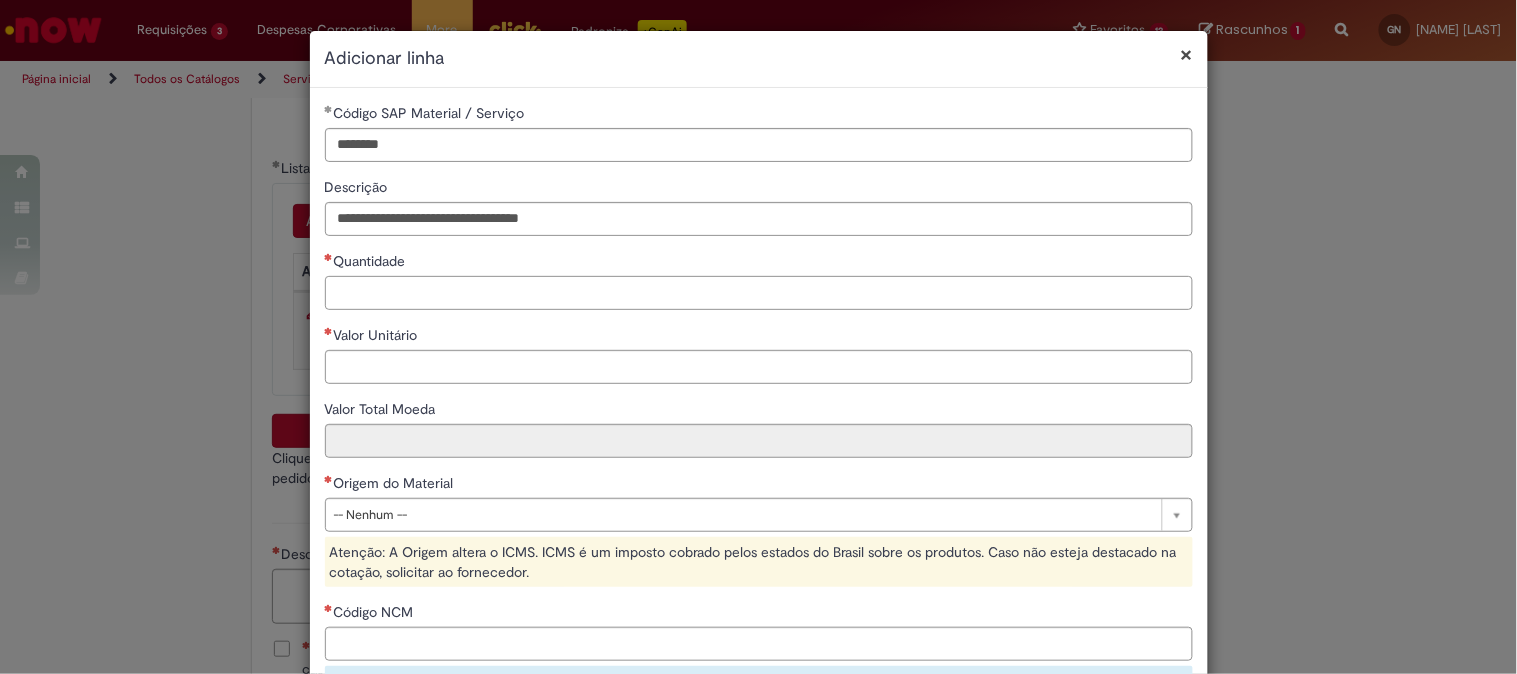 click on "Quantidade" at bounding box center [759, 293] 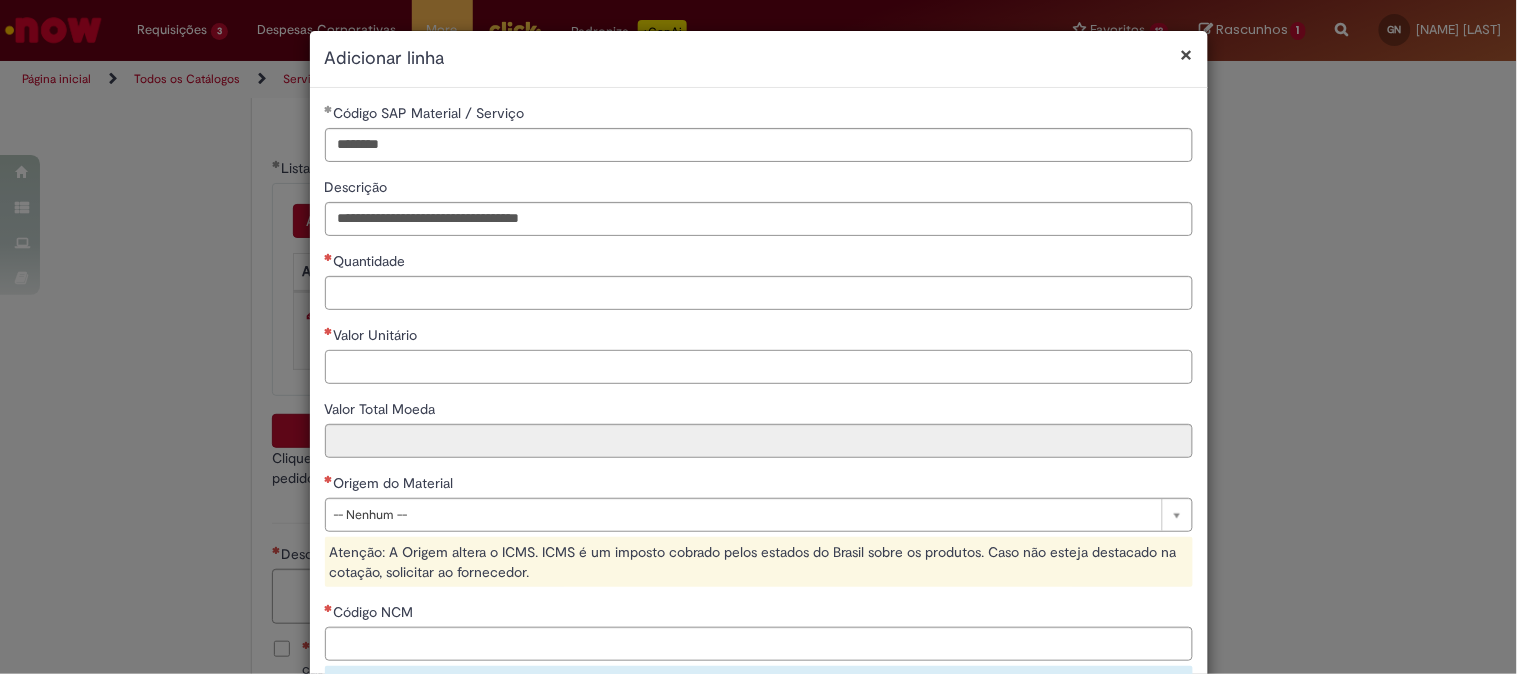 click on "Valor Unitário" at bounding box center (759, 367) 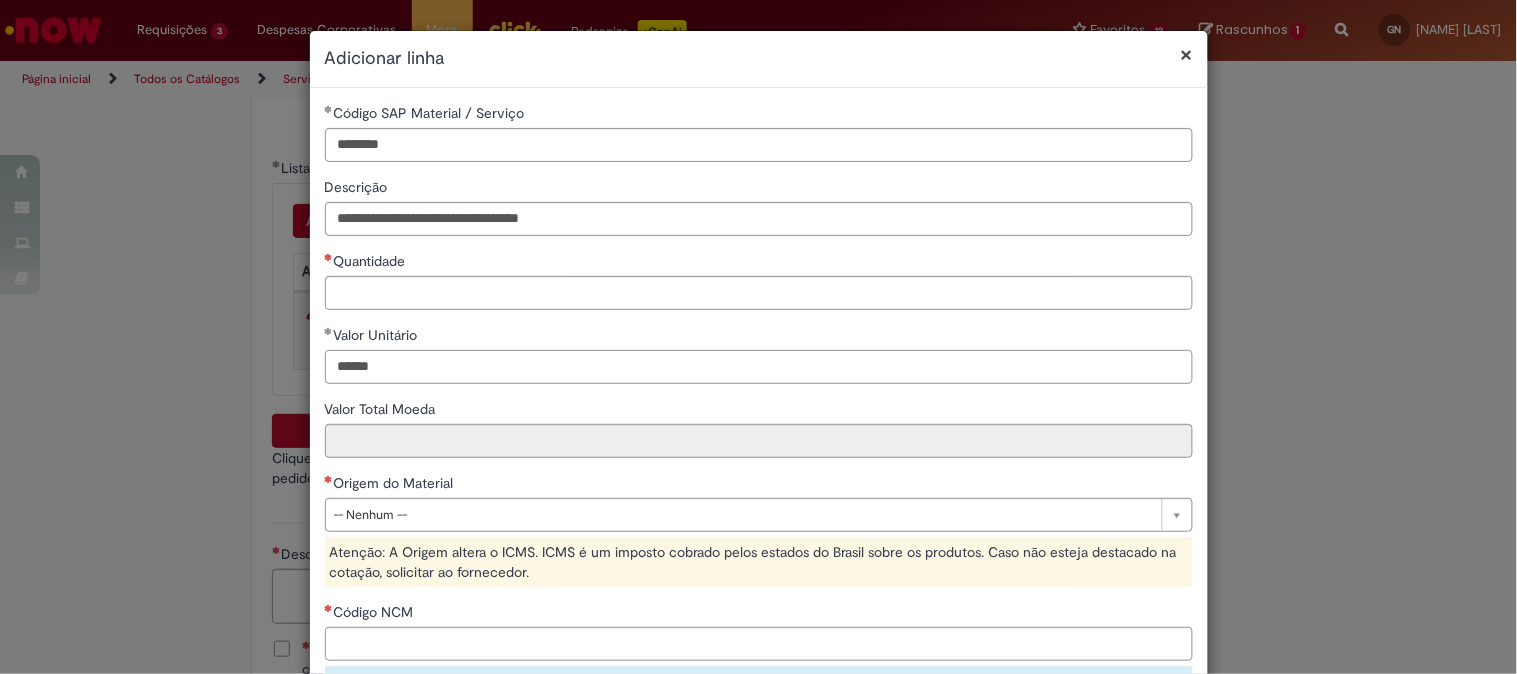 type on "******" 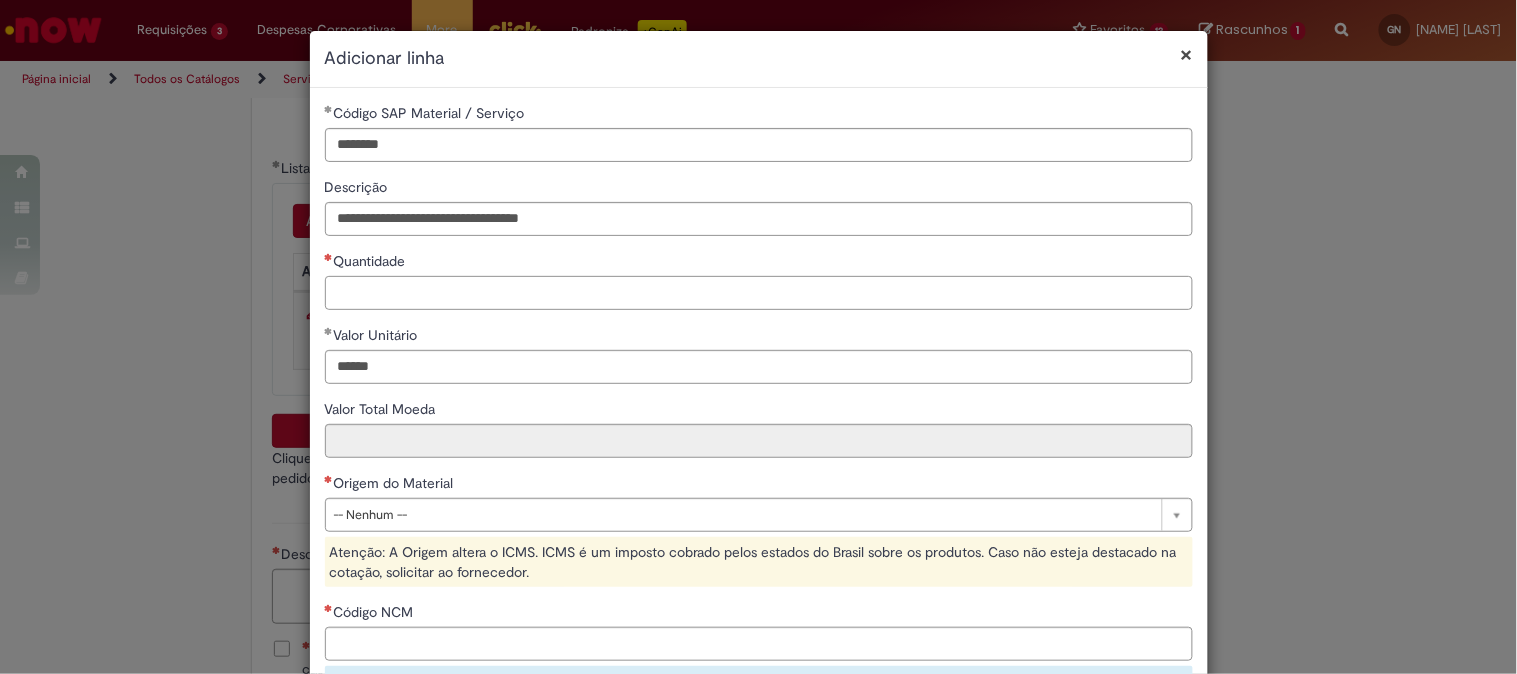 type on "***" 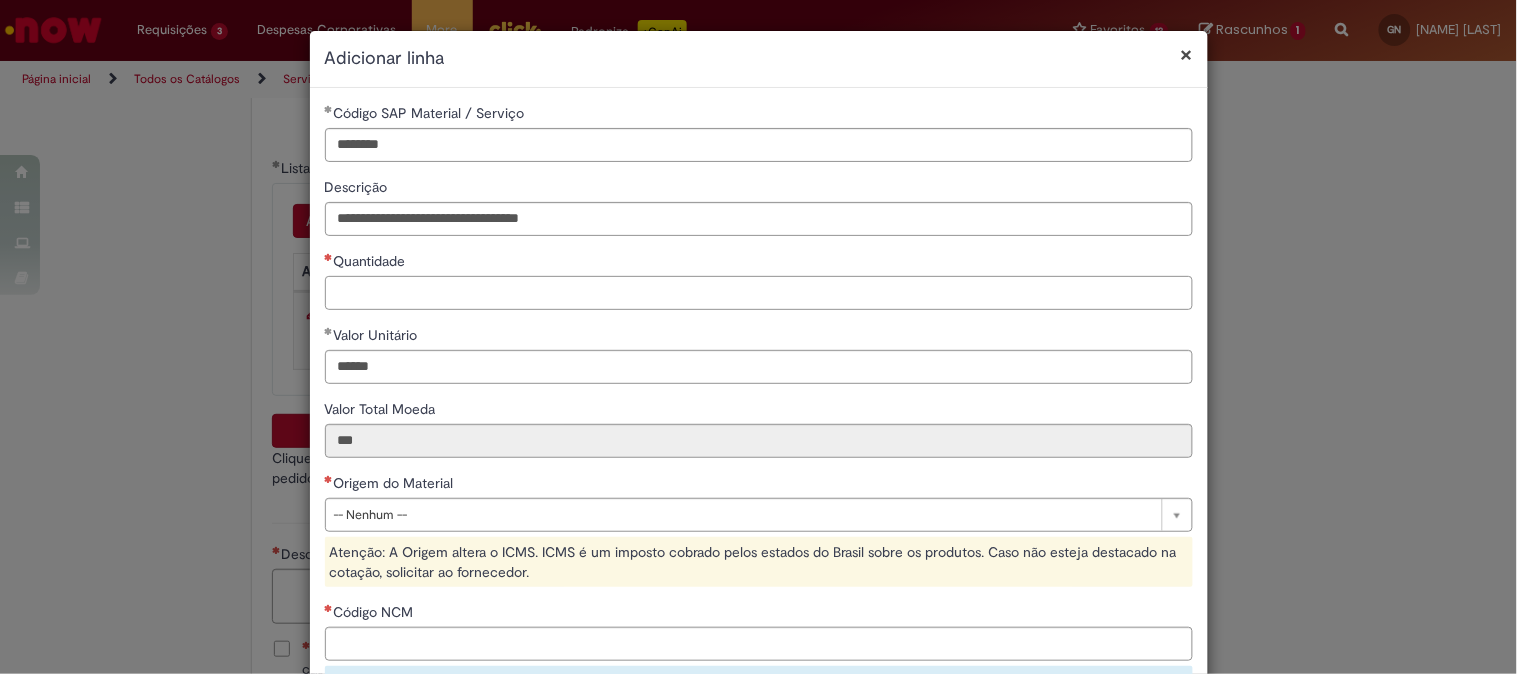 click on "Quantidade" at bounding box center (759, 293) 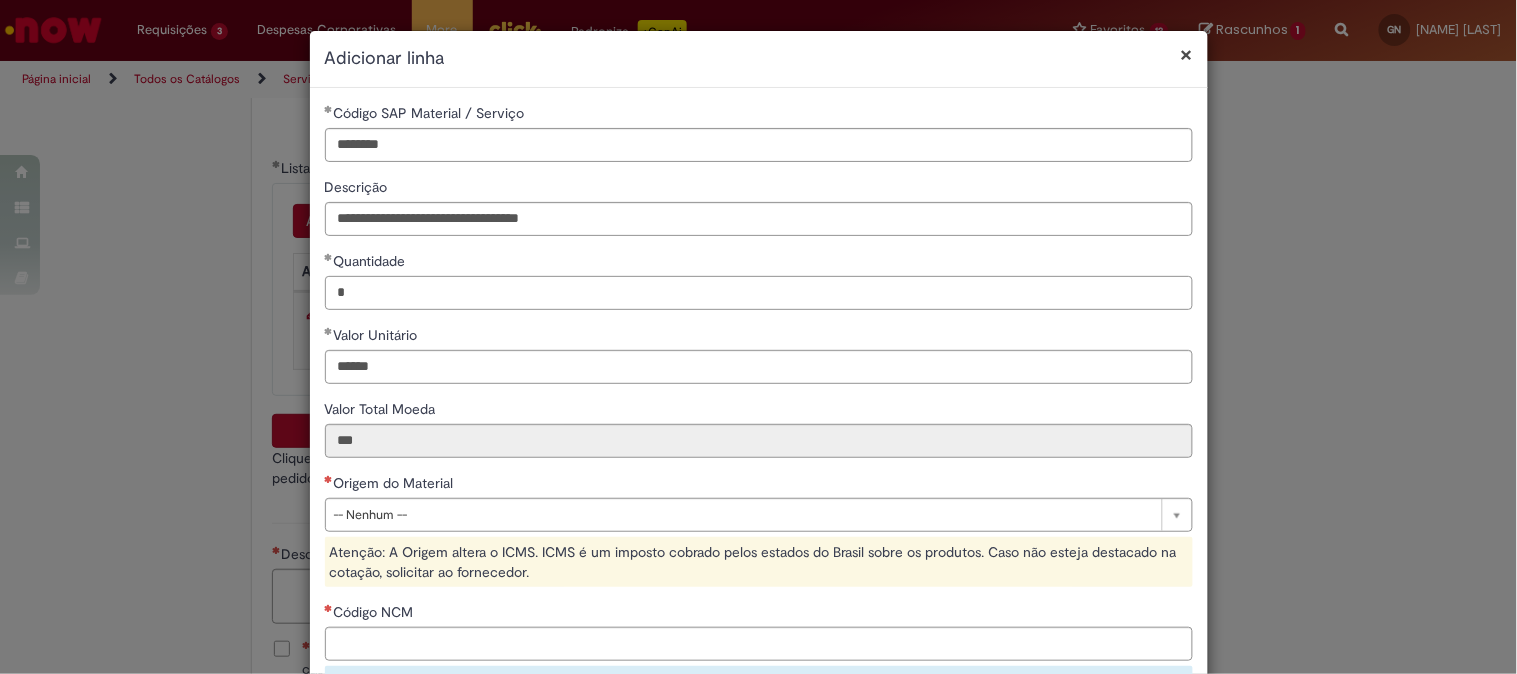 type on "*" 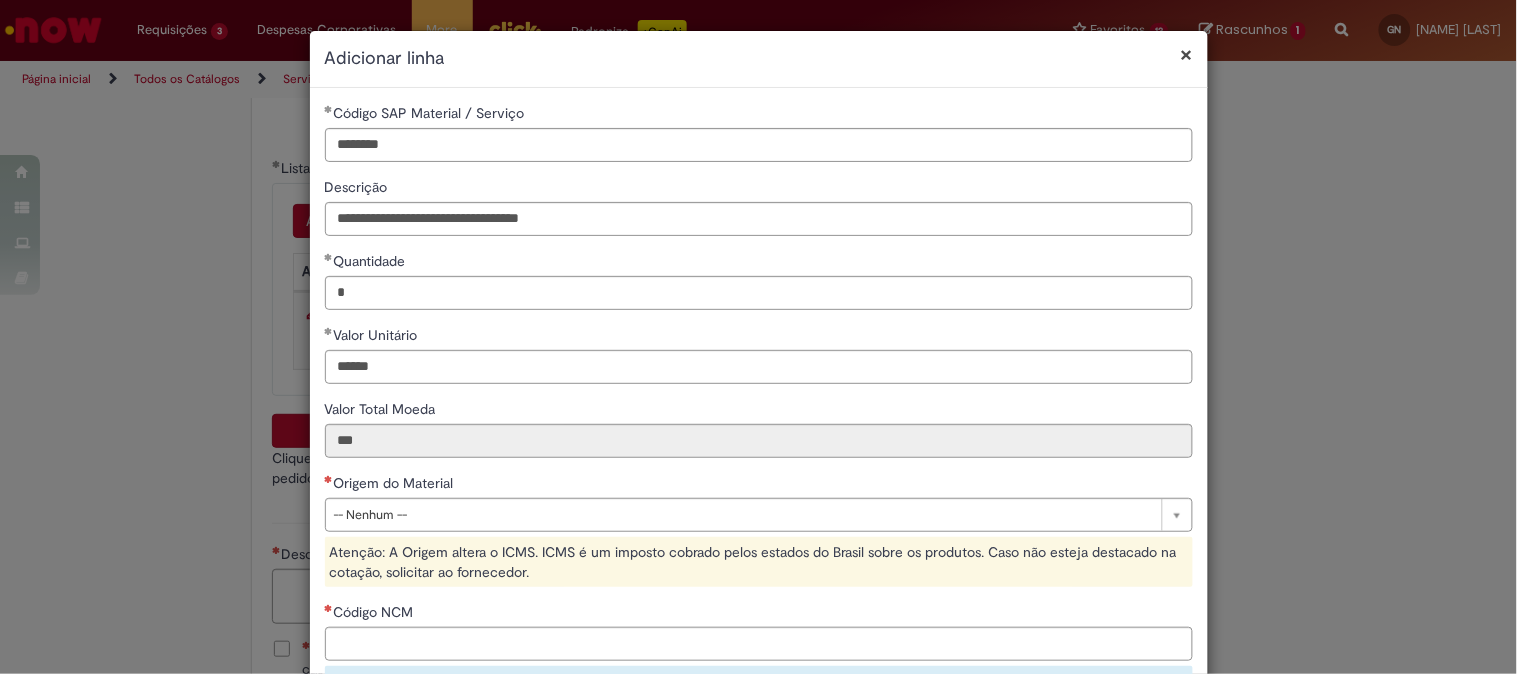 type on "******" 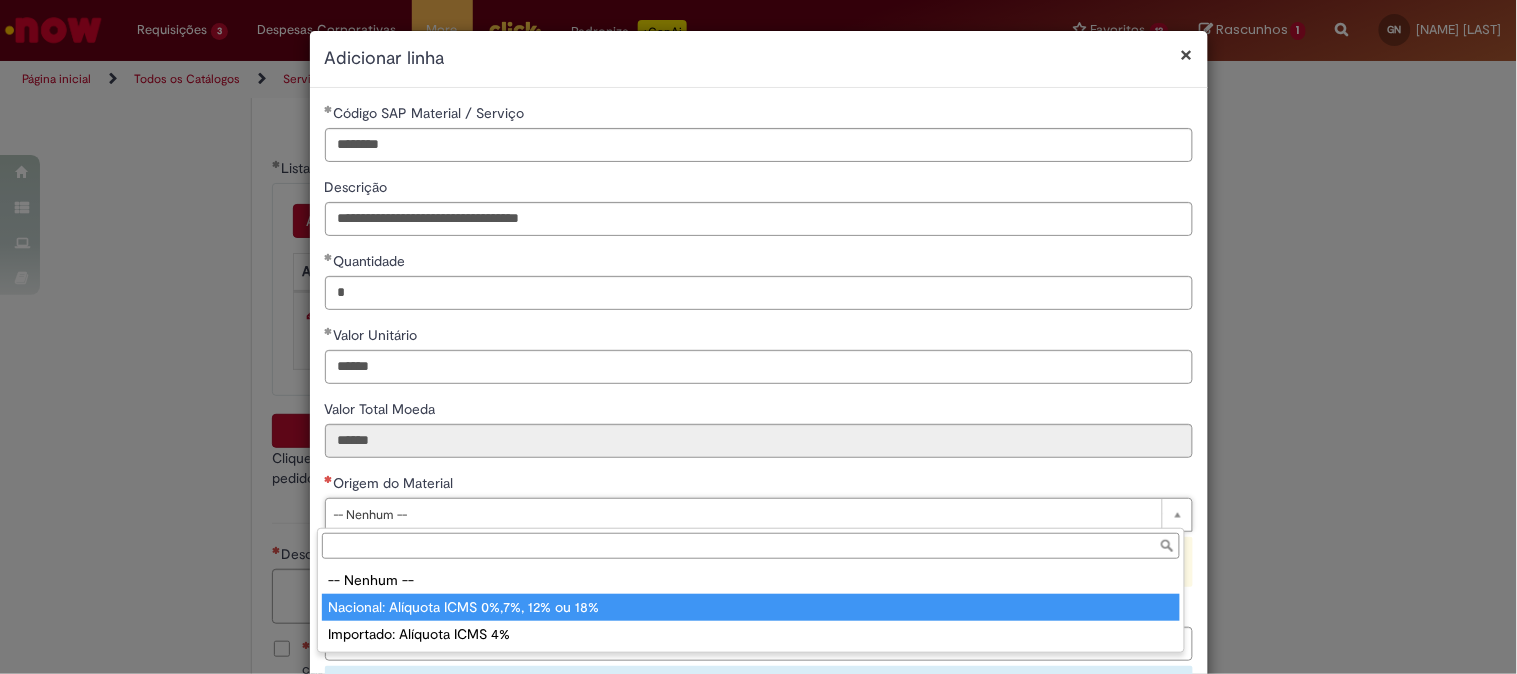type on "**********" 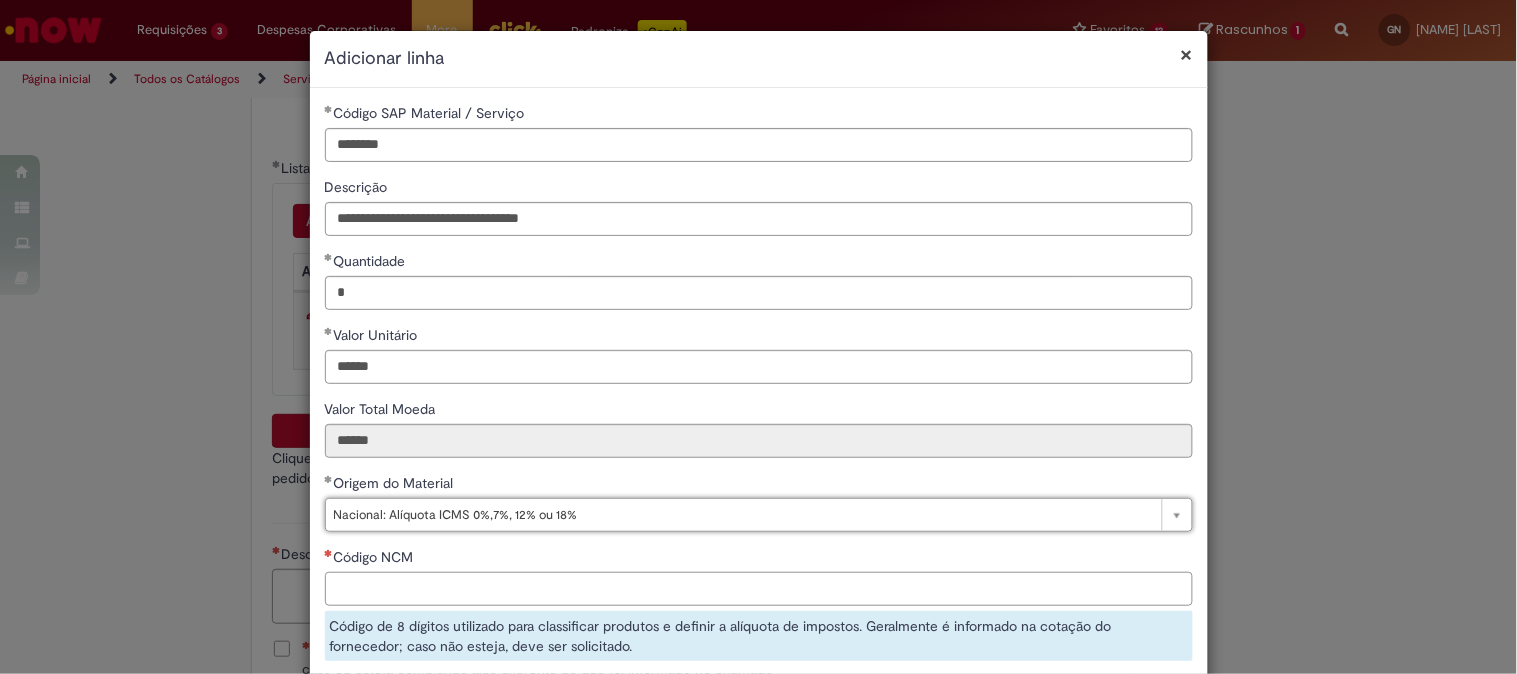 click on "Código NCM" at bounding box center [759, 589] 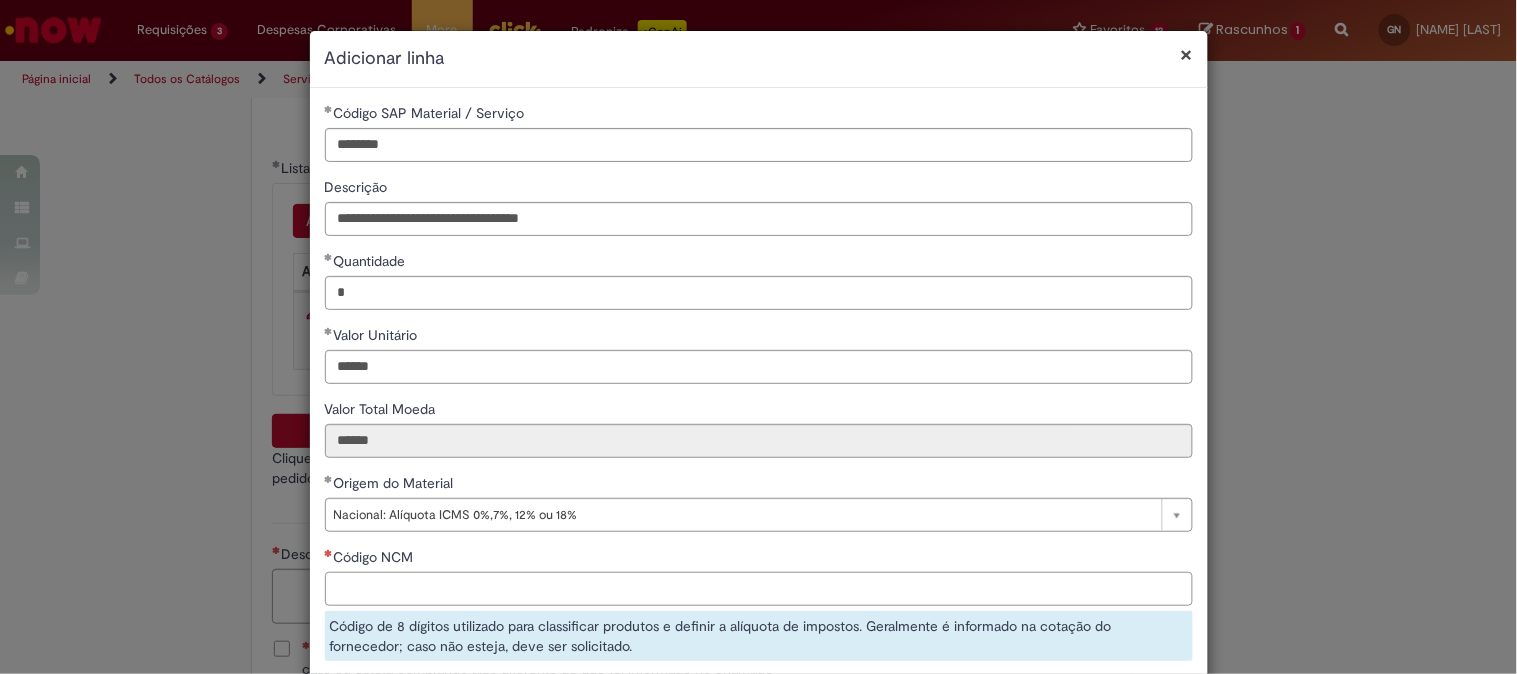 paste on "********" 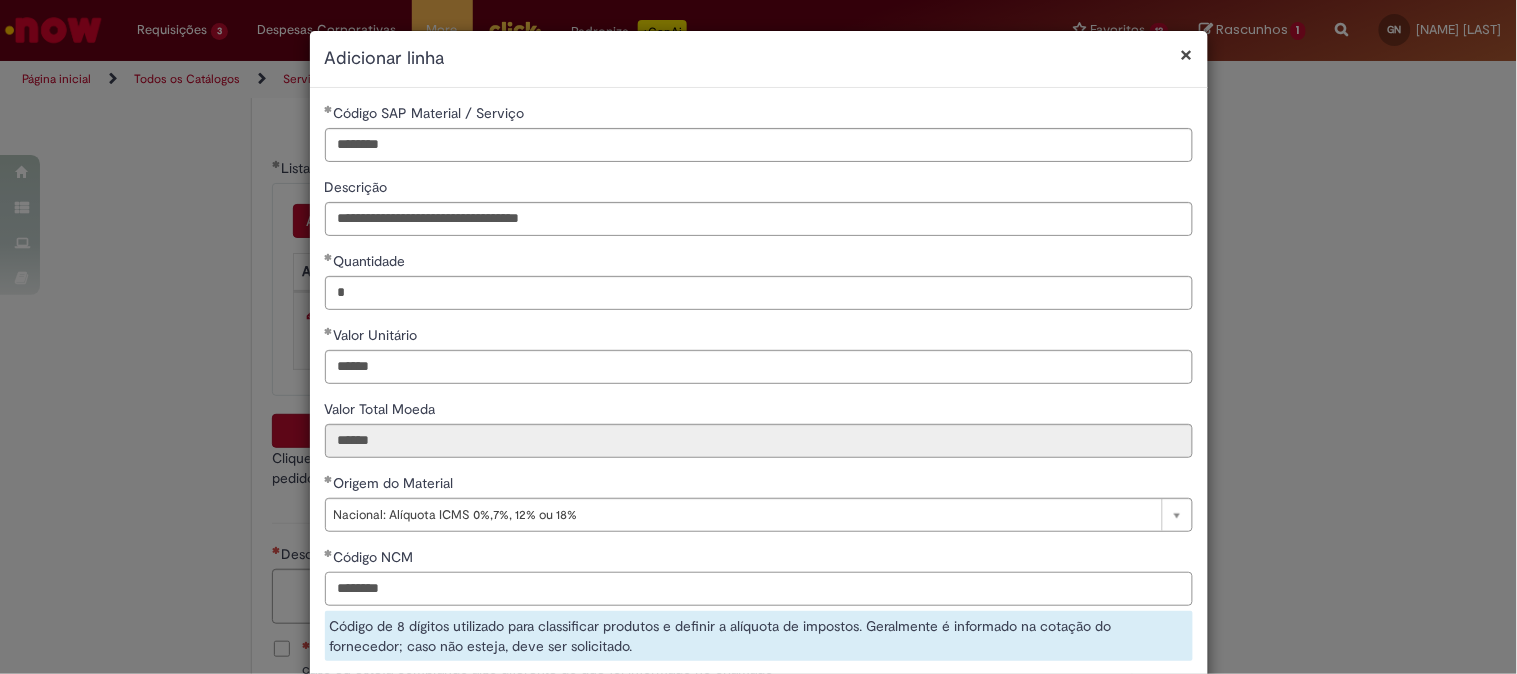 type on "********" 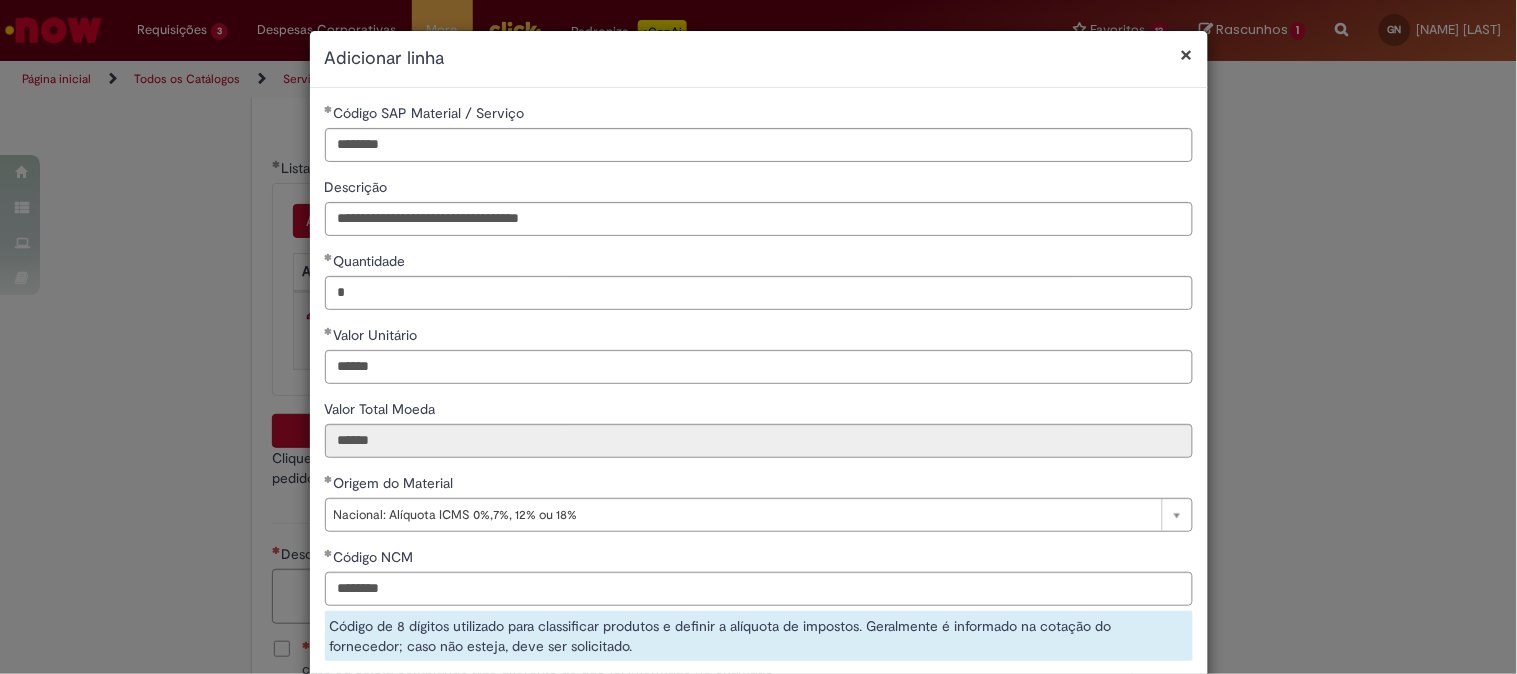 click on "Código NCM" at bounding box center (759, 559) 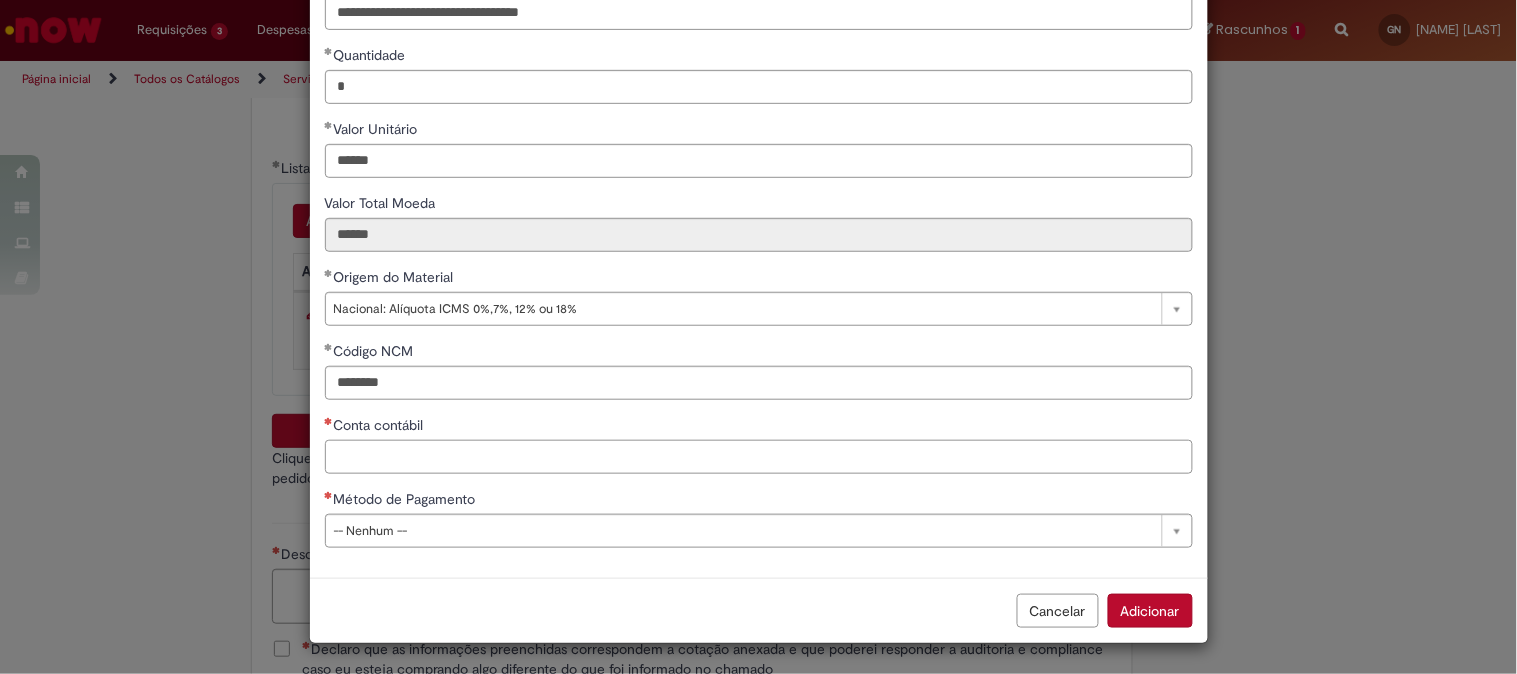 scroll, scrollTop: 206, scrollLeft: 0, axis: vertical 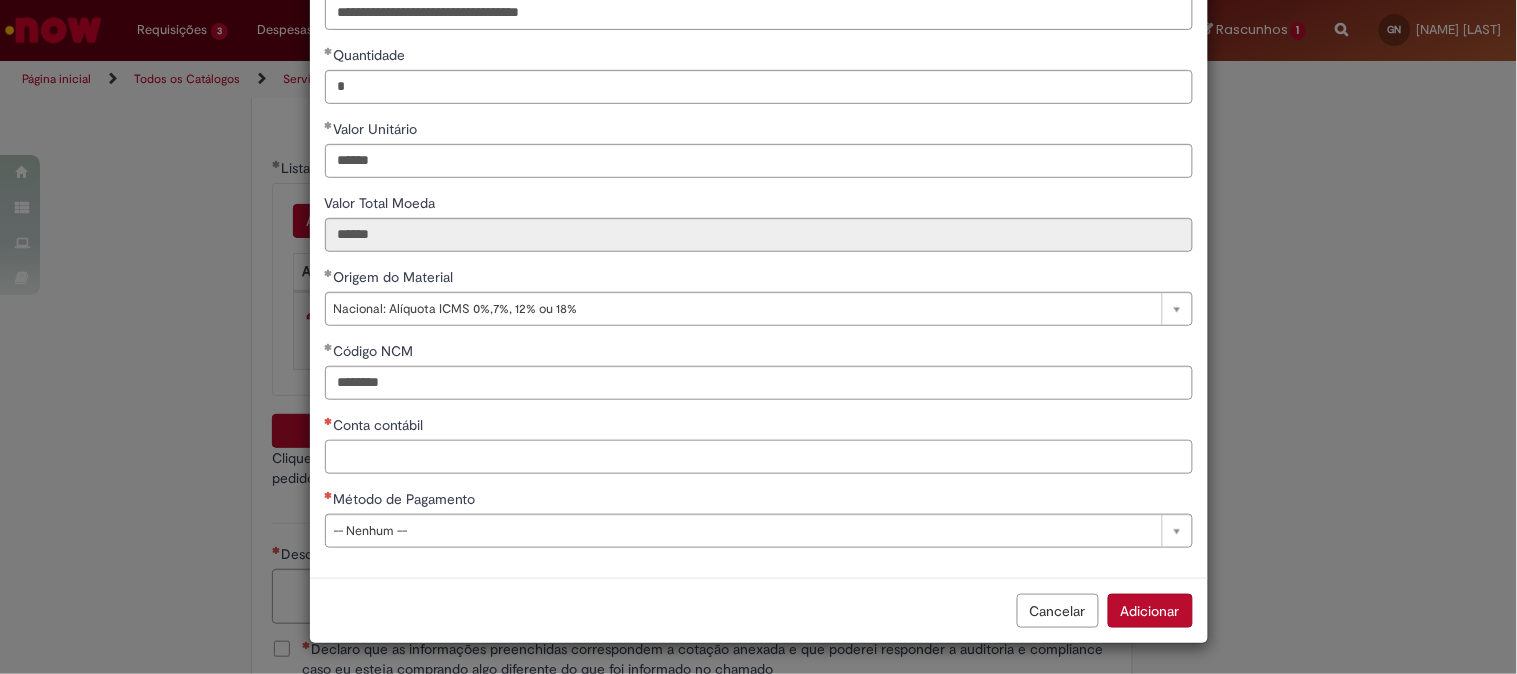 click on "Conta contábil" at bounding box center [759, 457] 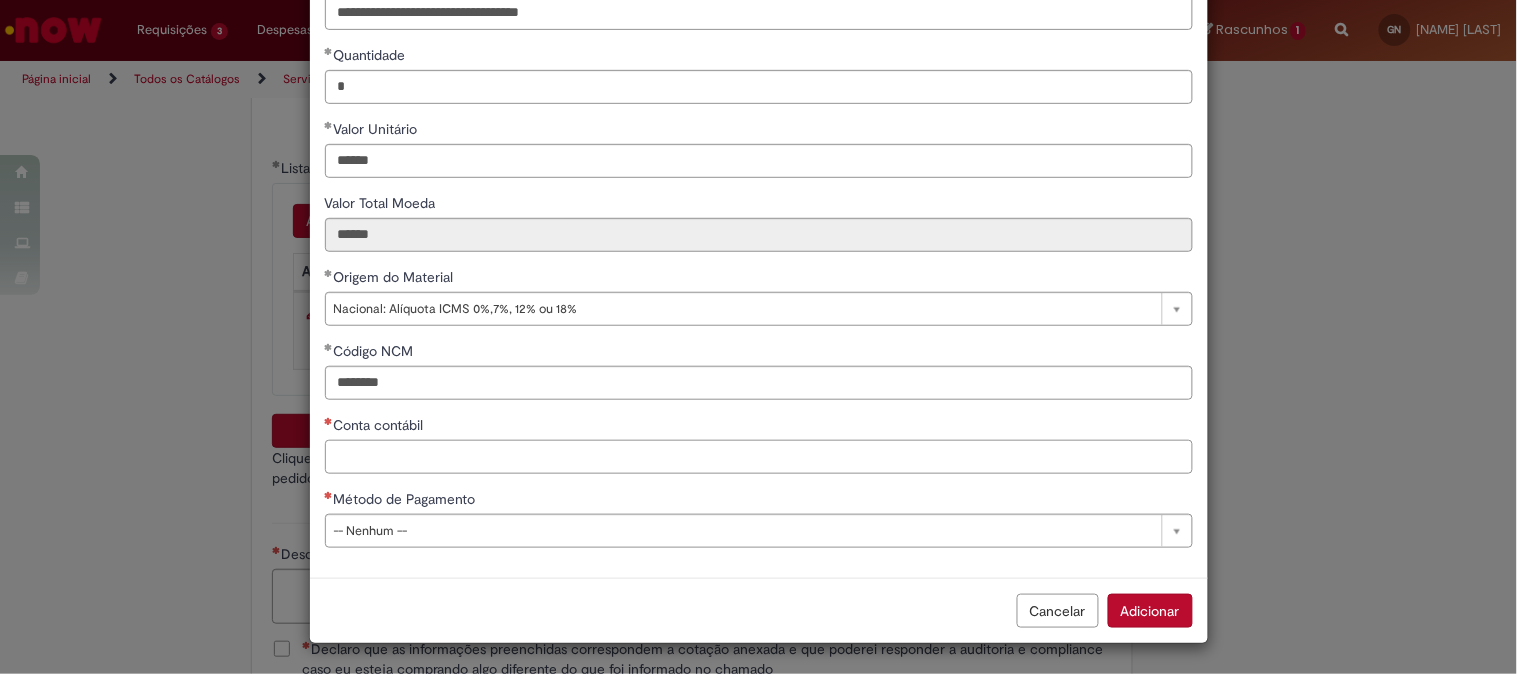 paste on "********" 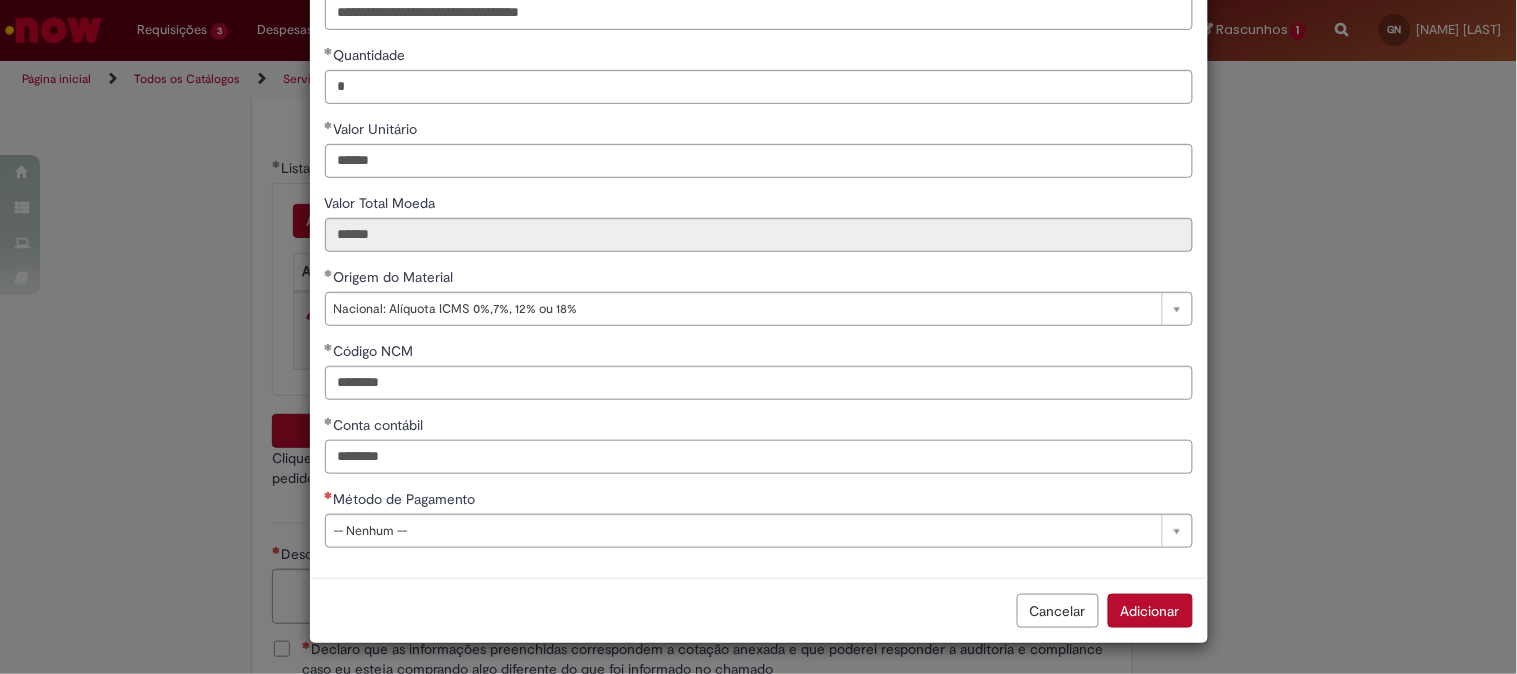 type on "********" 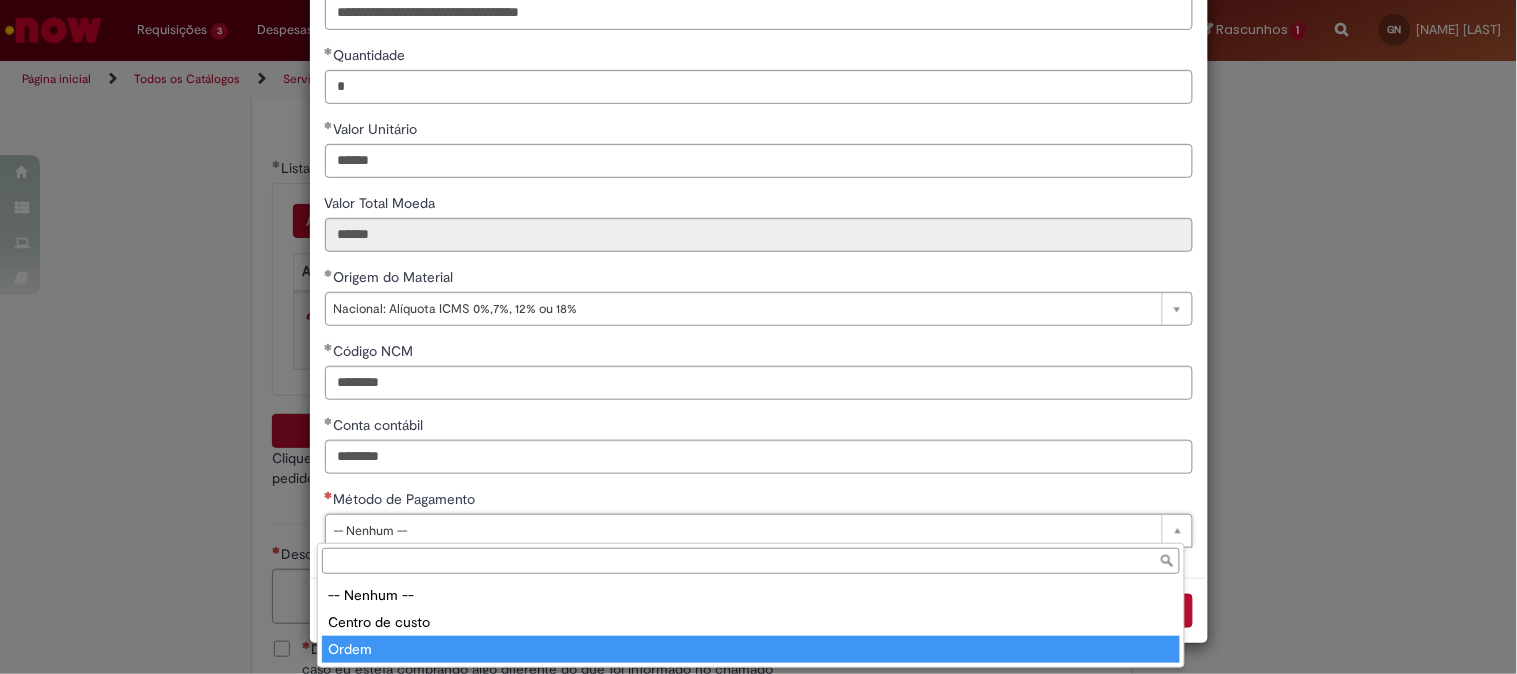 type on "*****" 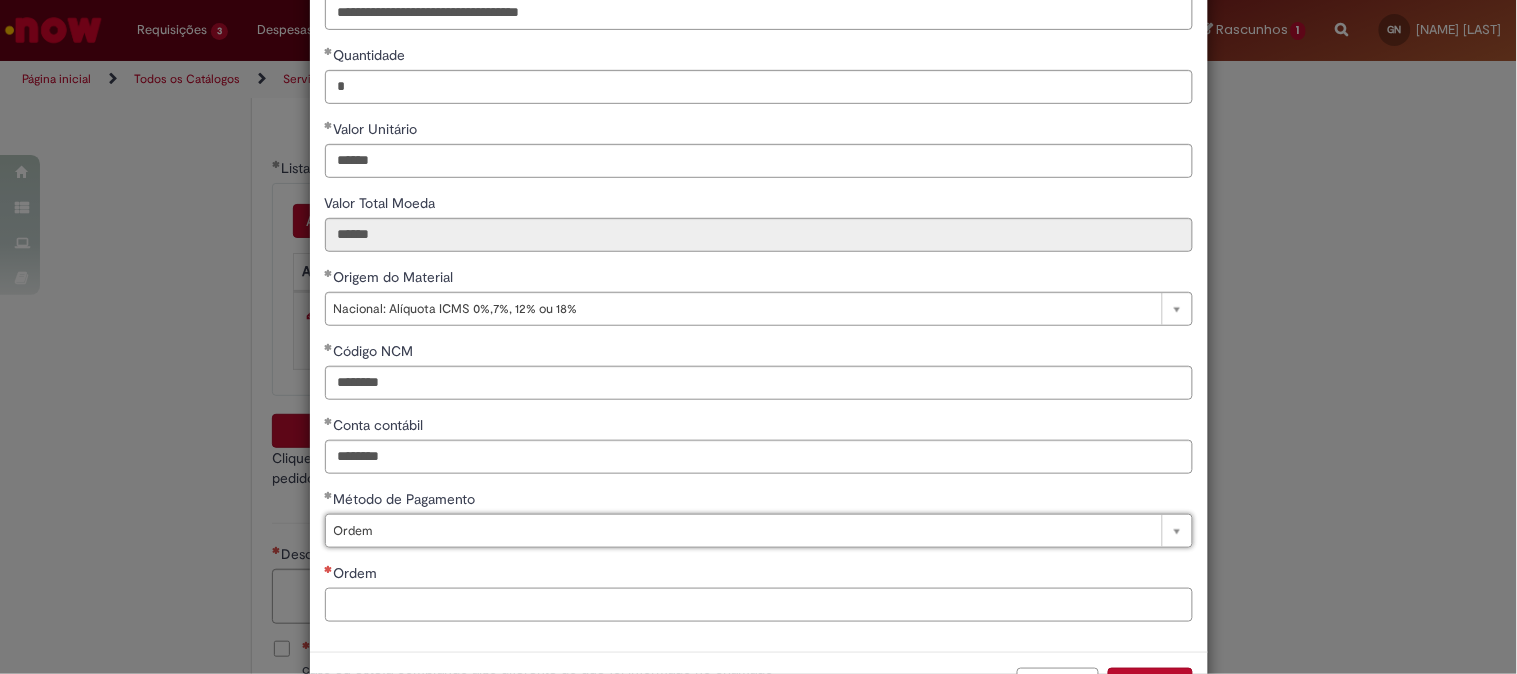 click on "Ordem" at bounding box center [759, 605] 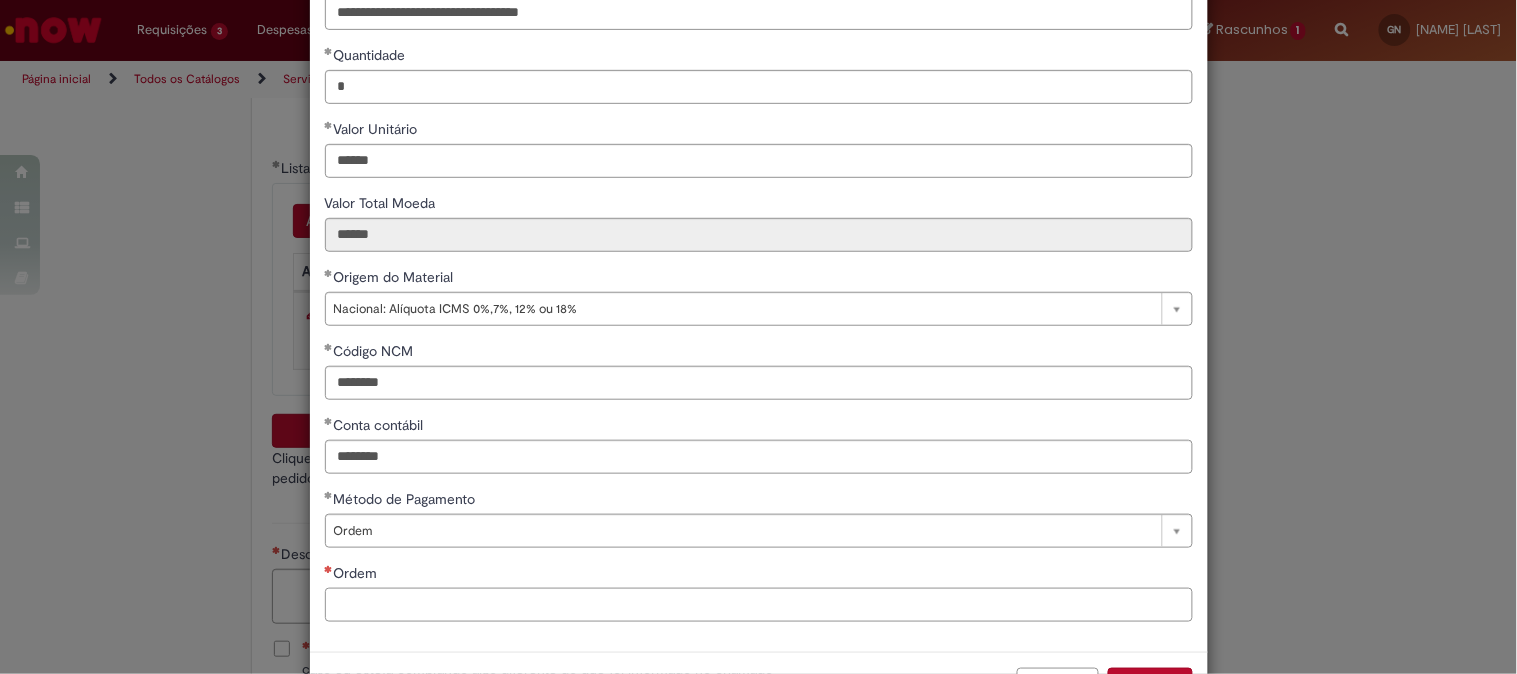 paste on "**********" 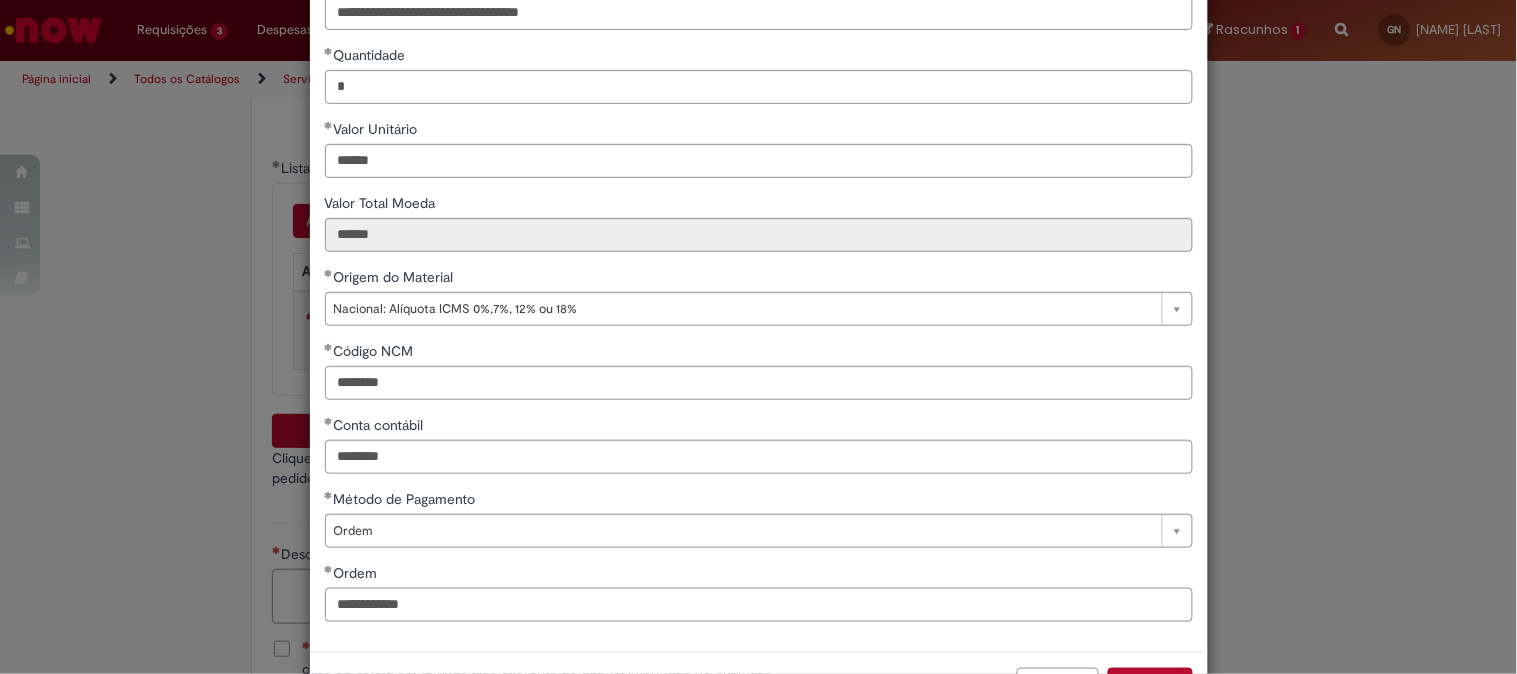 scroll, scrollTop: 280, scrollLeft: 0, axis: vertical 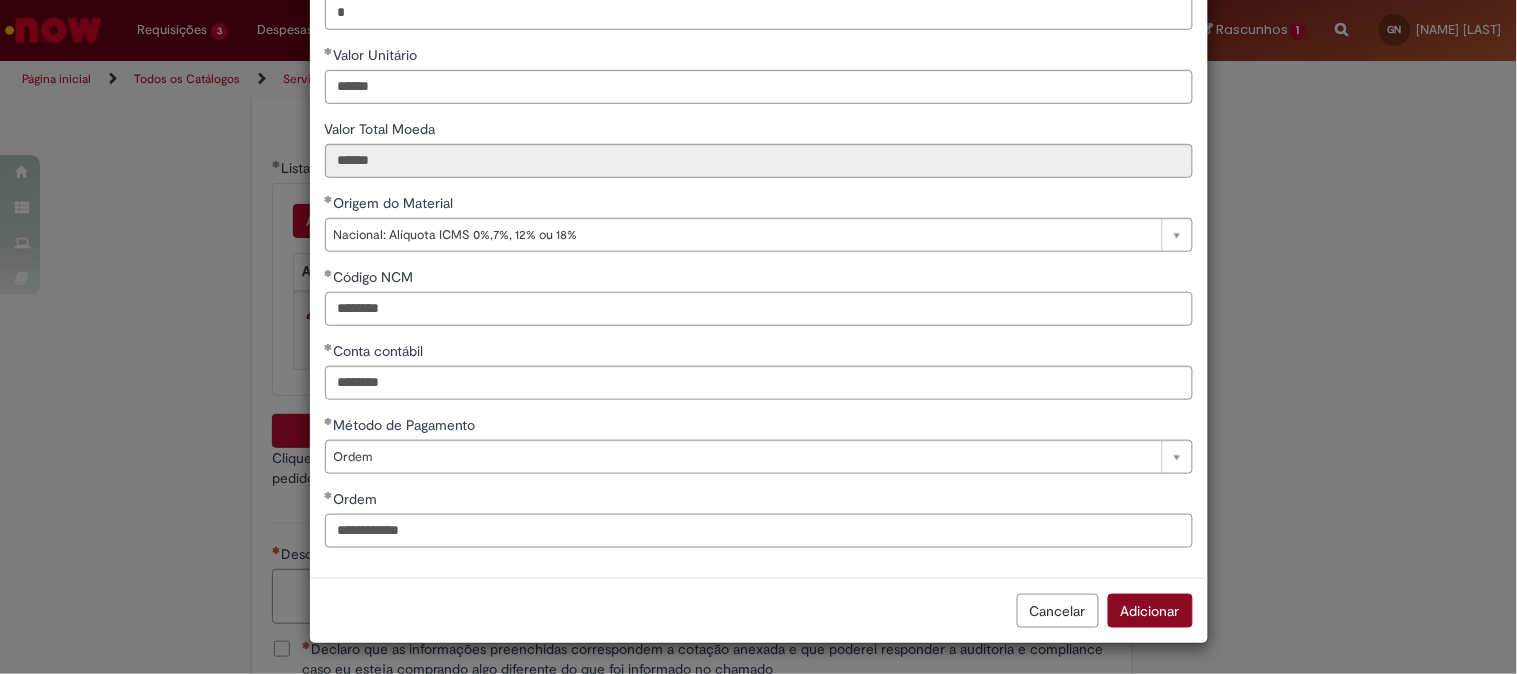 type on "**********" 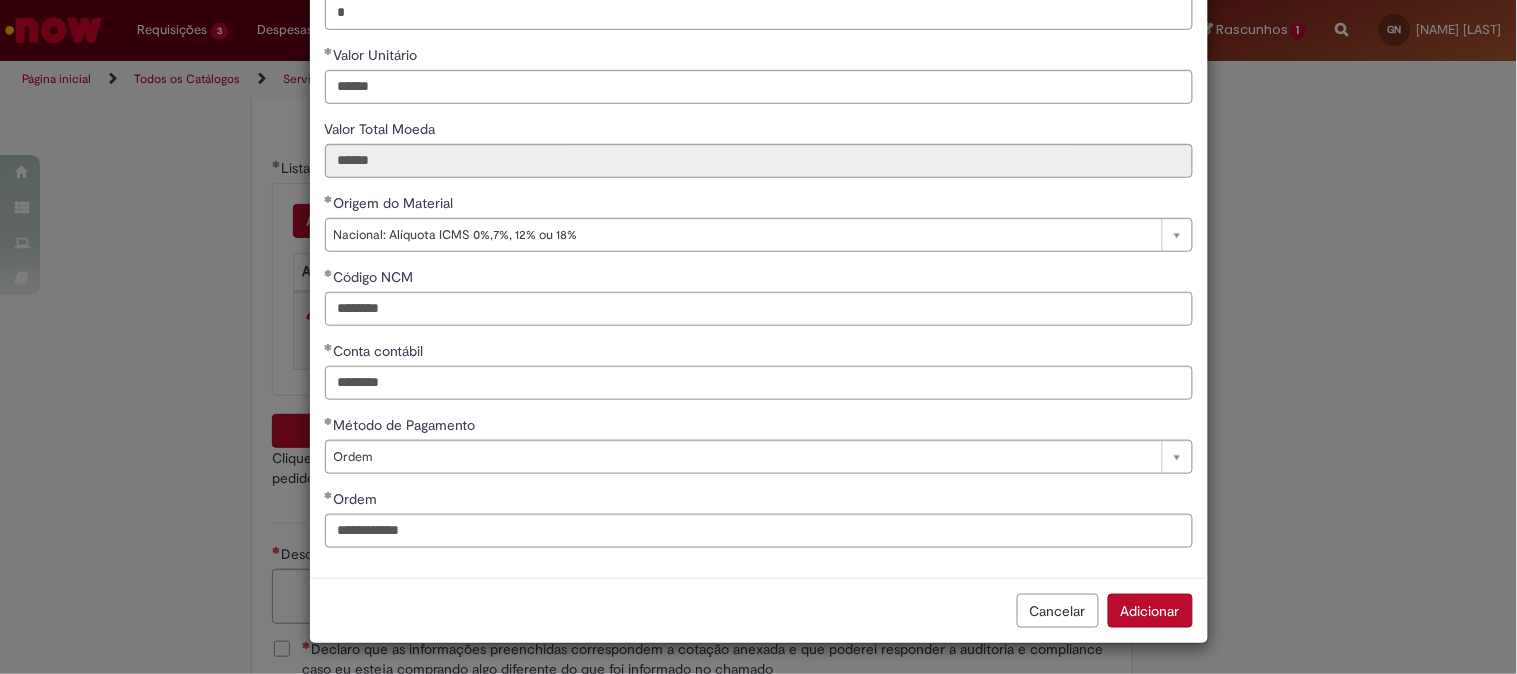 click on "Adicionar" at bounding box center (1150, 611) 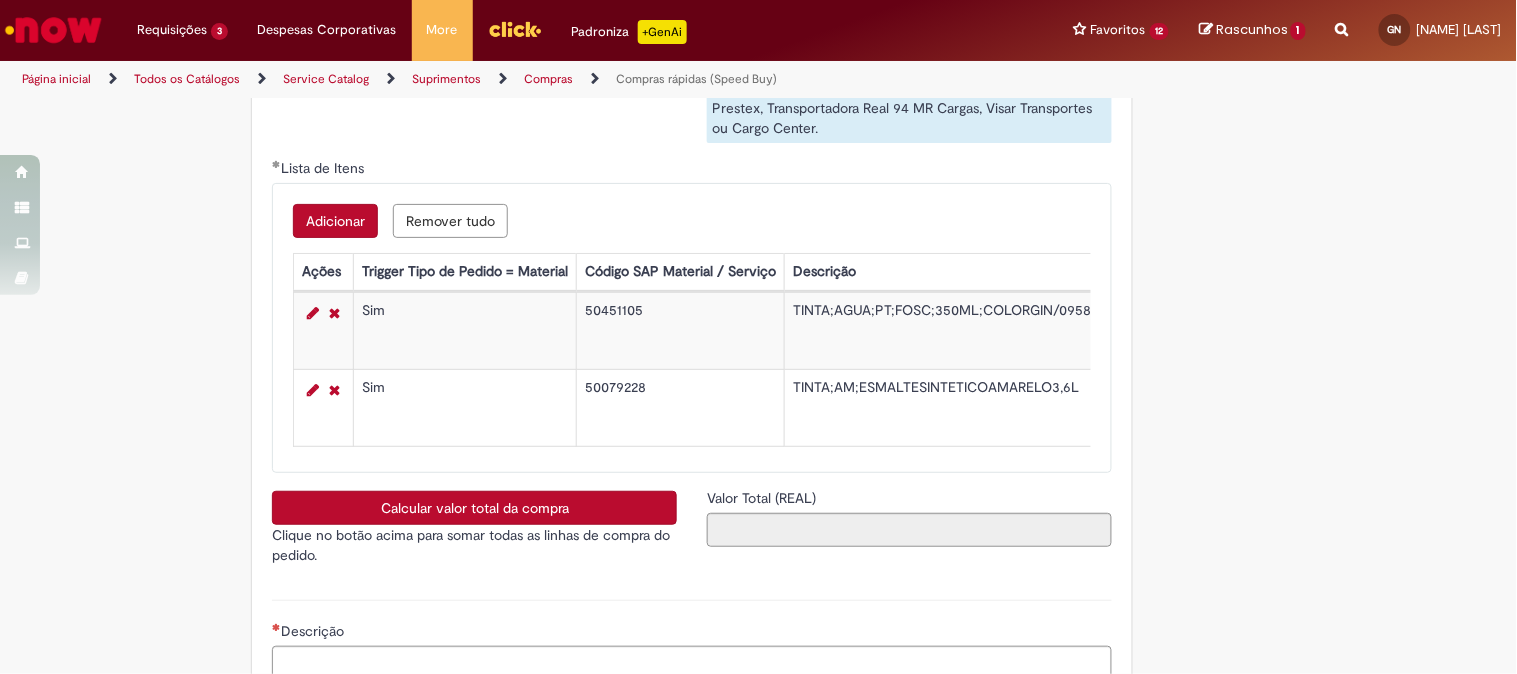 click on "Adicionar" at bounding box center (335, 221) 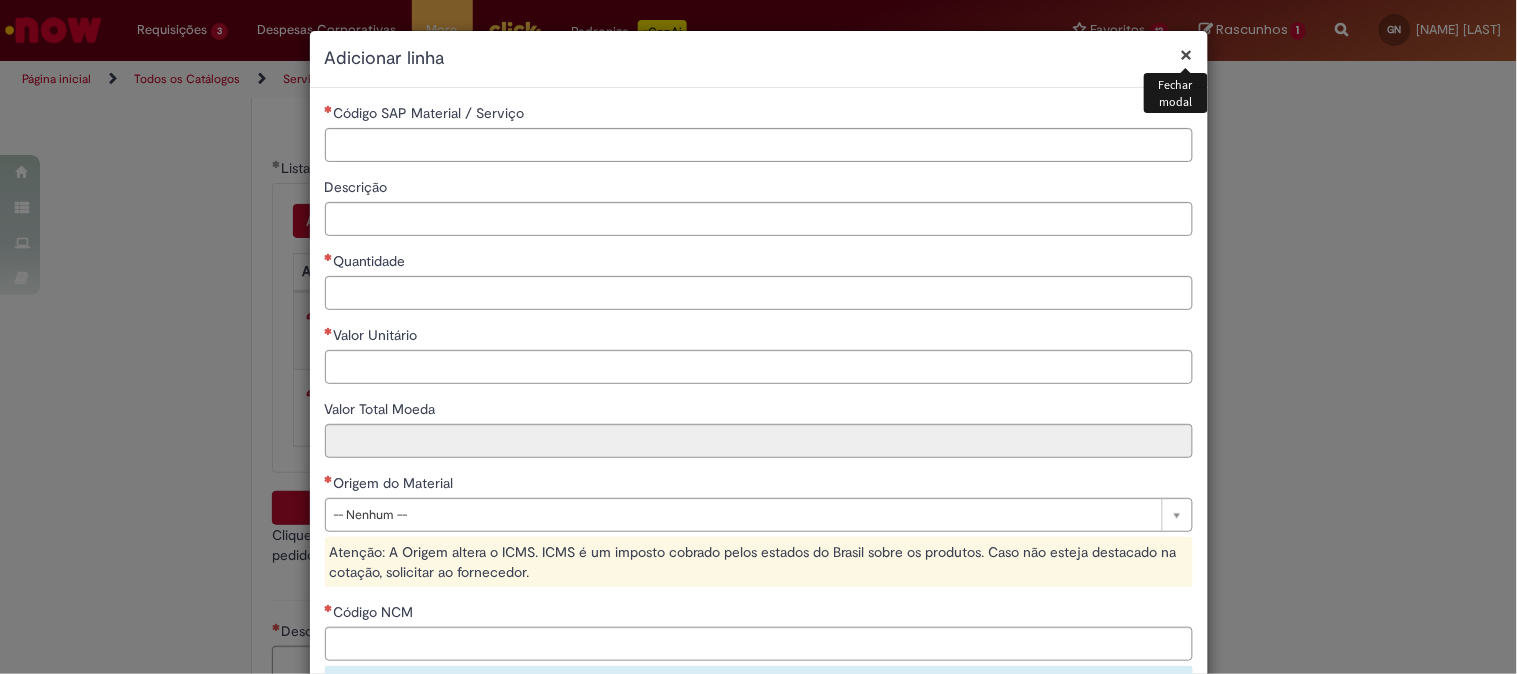 type 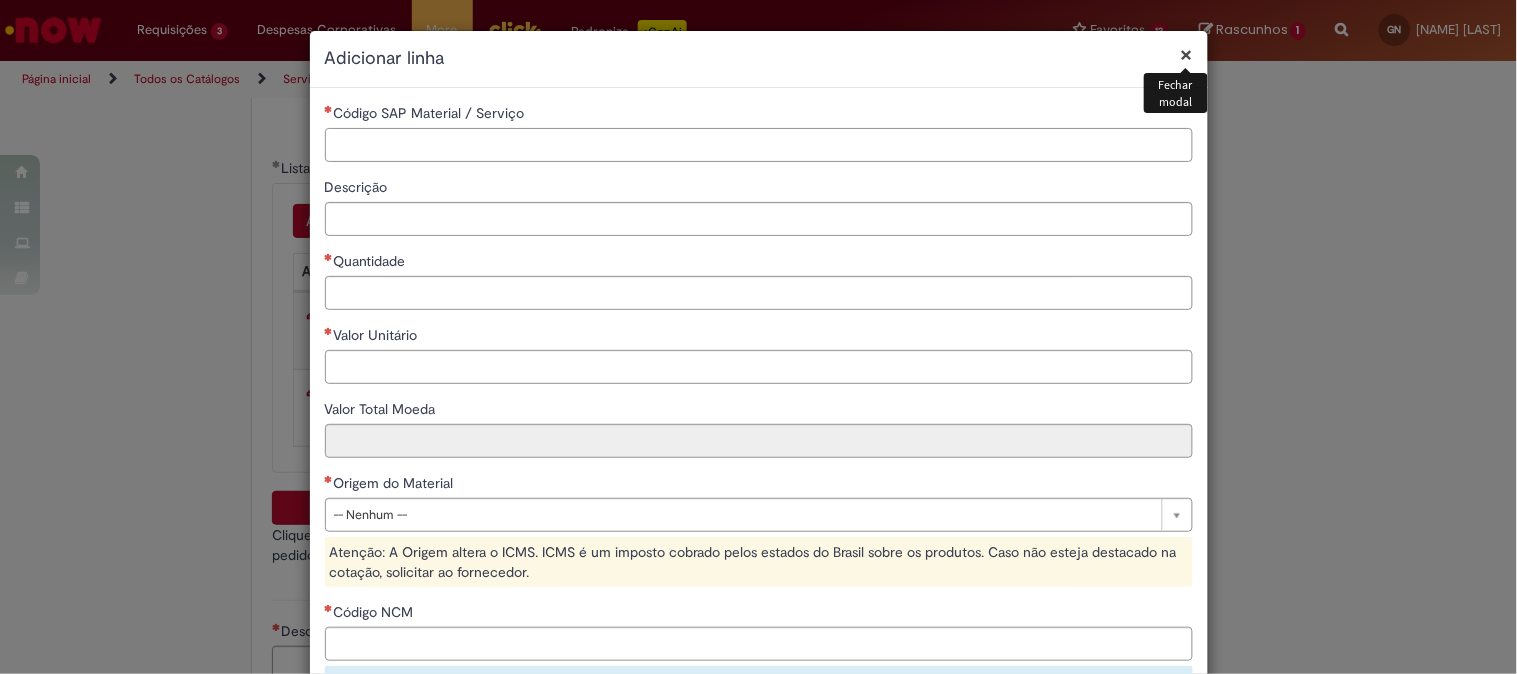 click on "Código SAP Material / Serviço" at bounding box center [759, 145] 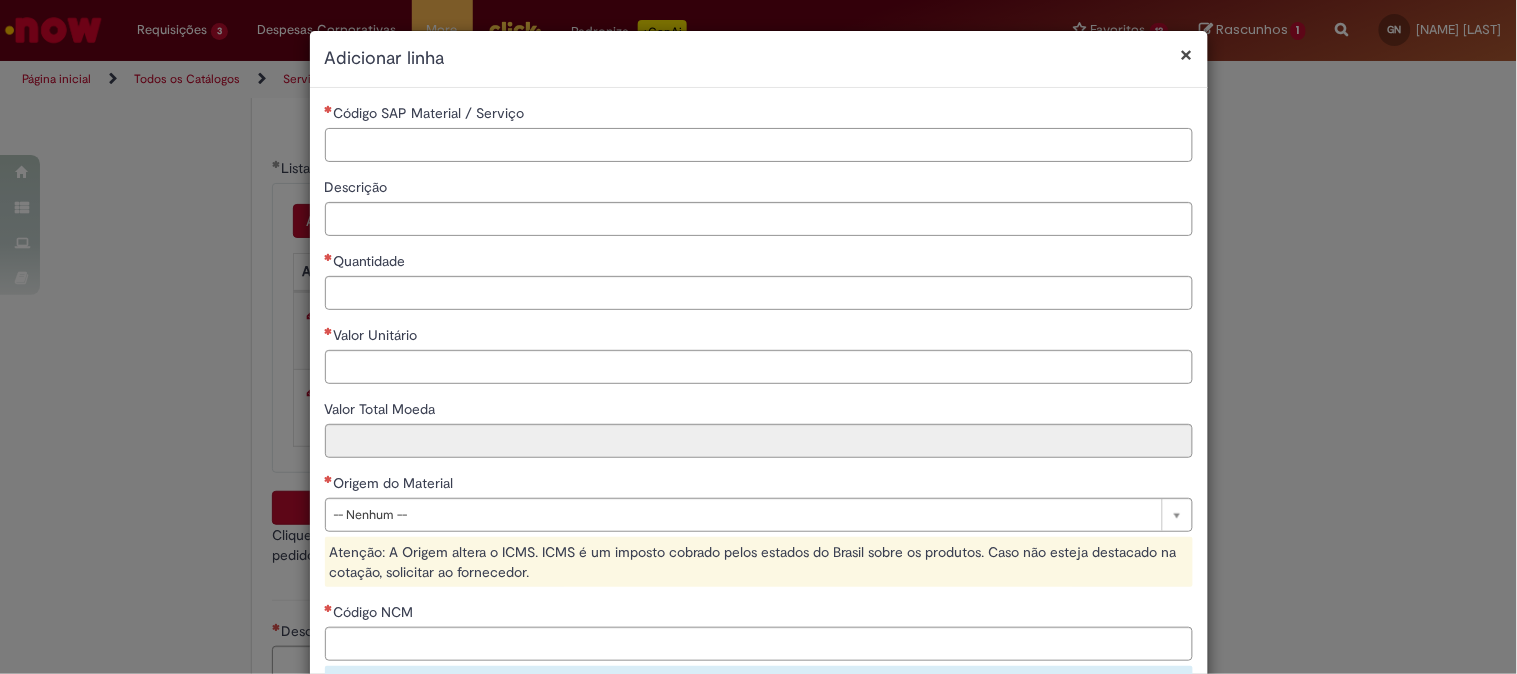 paste on "********" 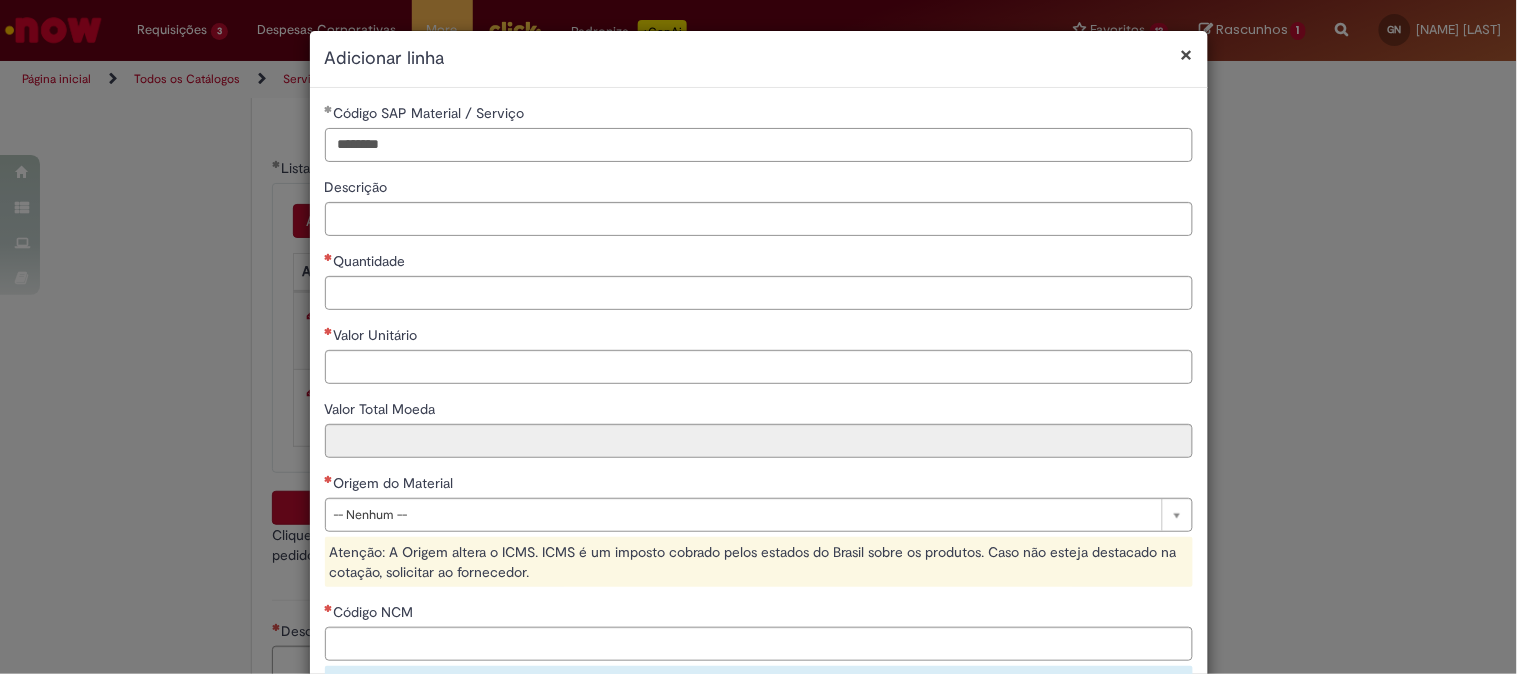 type on "********" 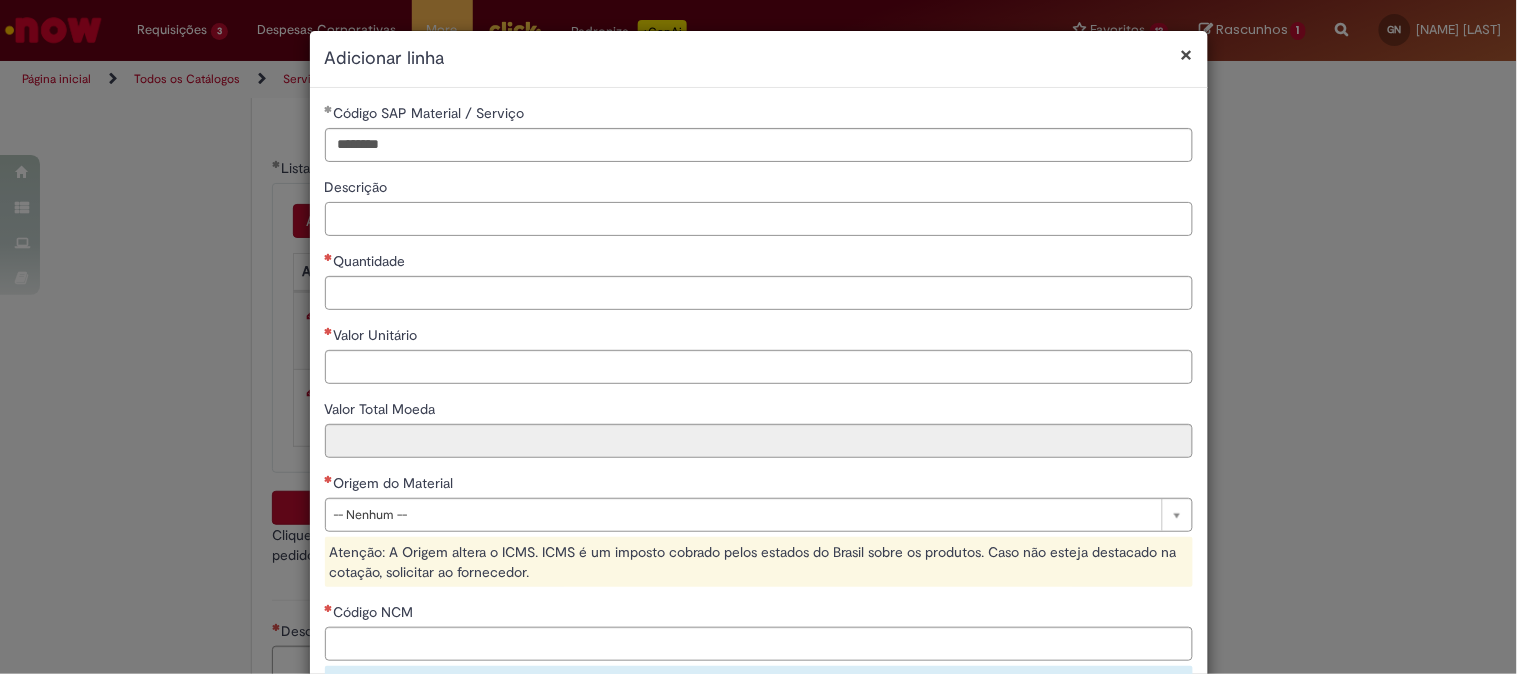 click on "Descrição" at bounding box center (759, 219) 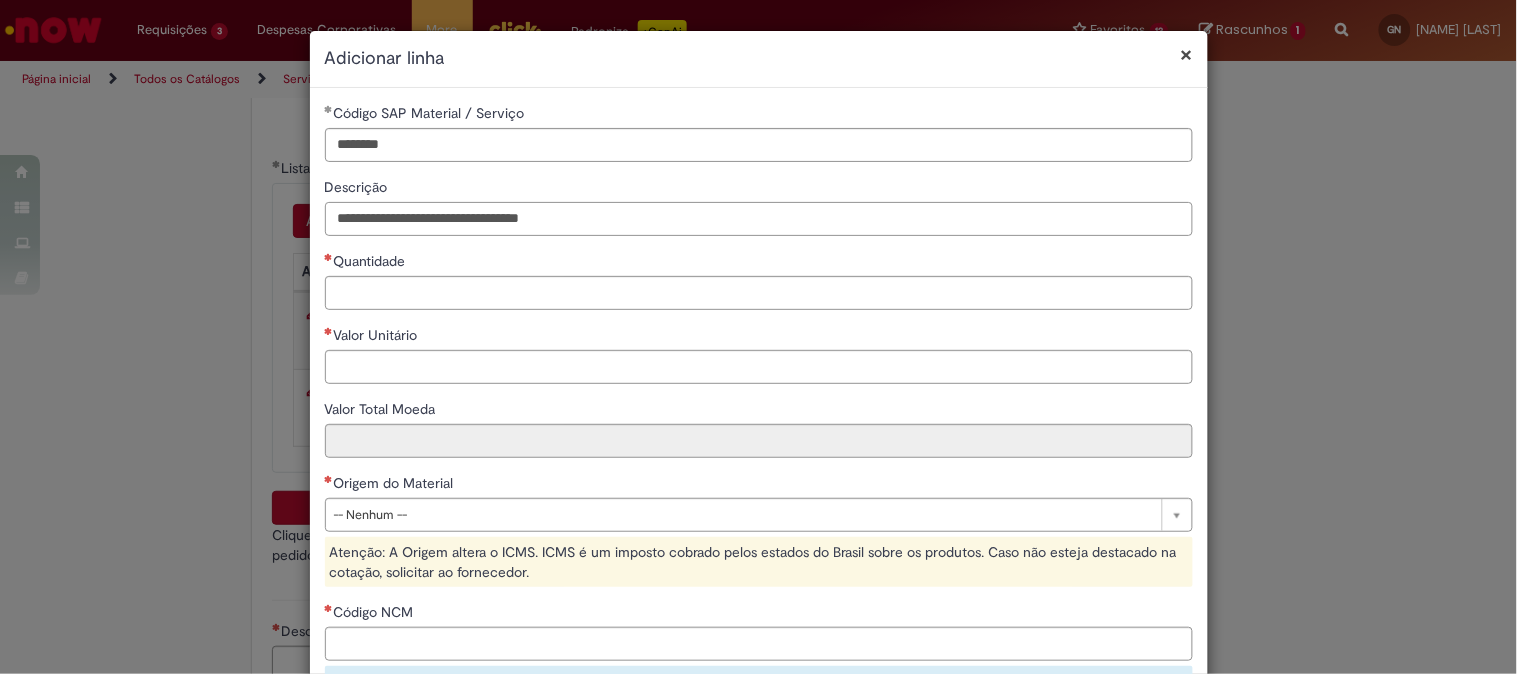 type on "**********" 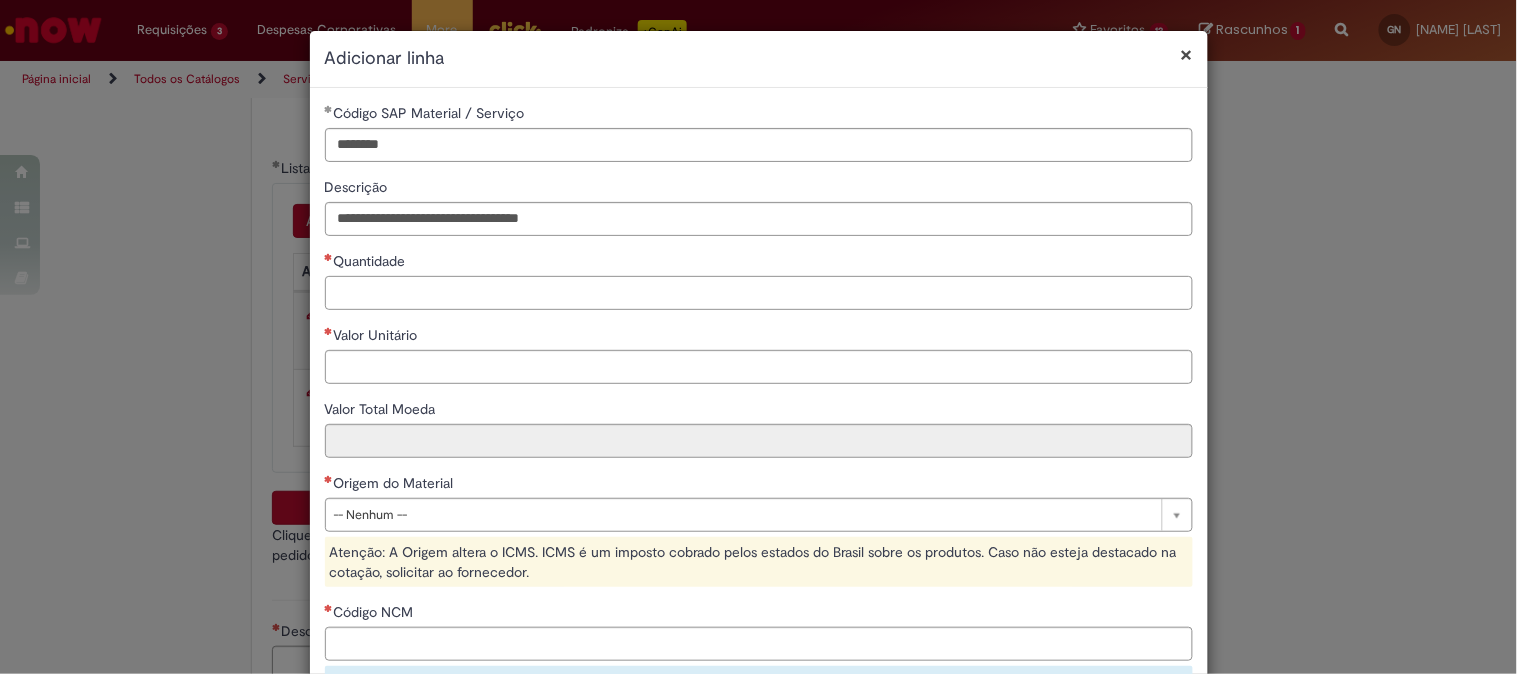 click on "Quantidade" at bounding box center (759, 293) 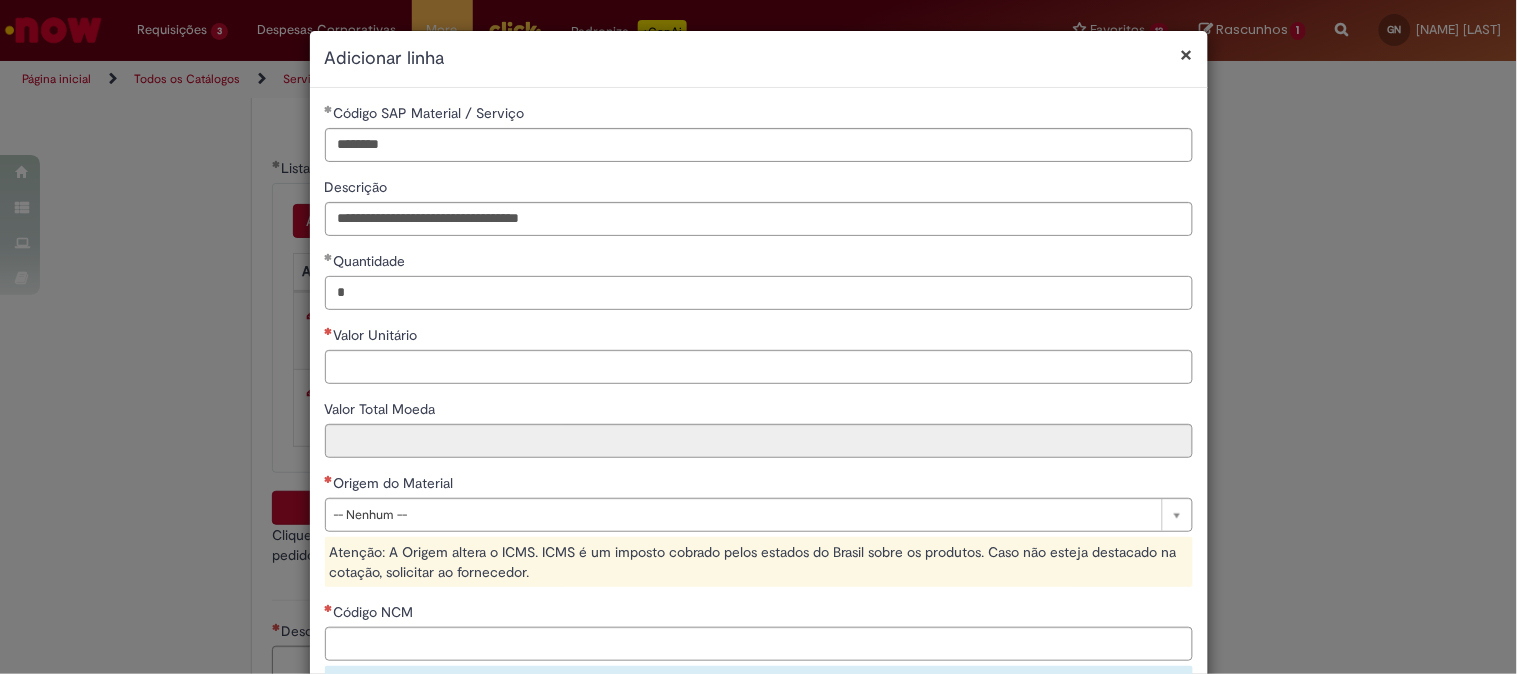 type on "*" 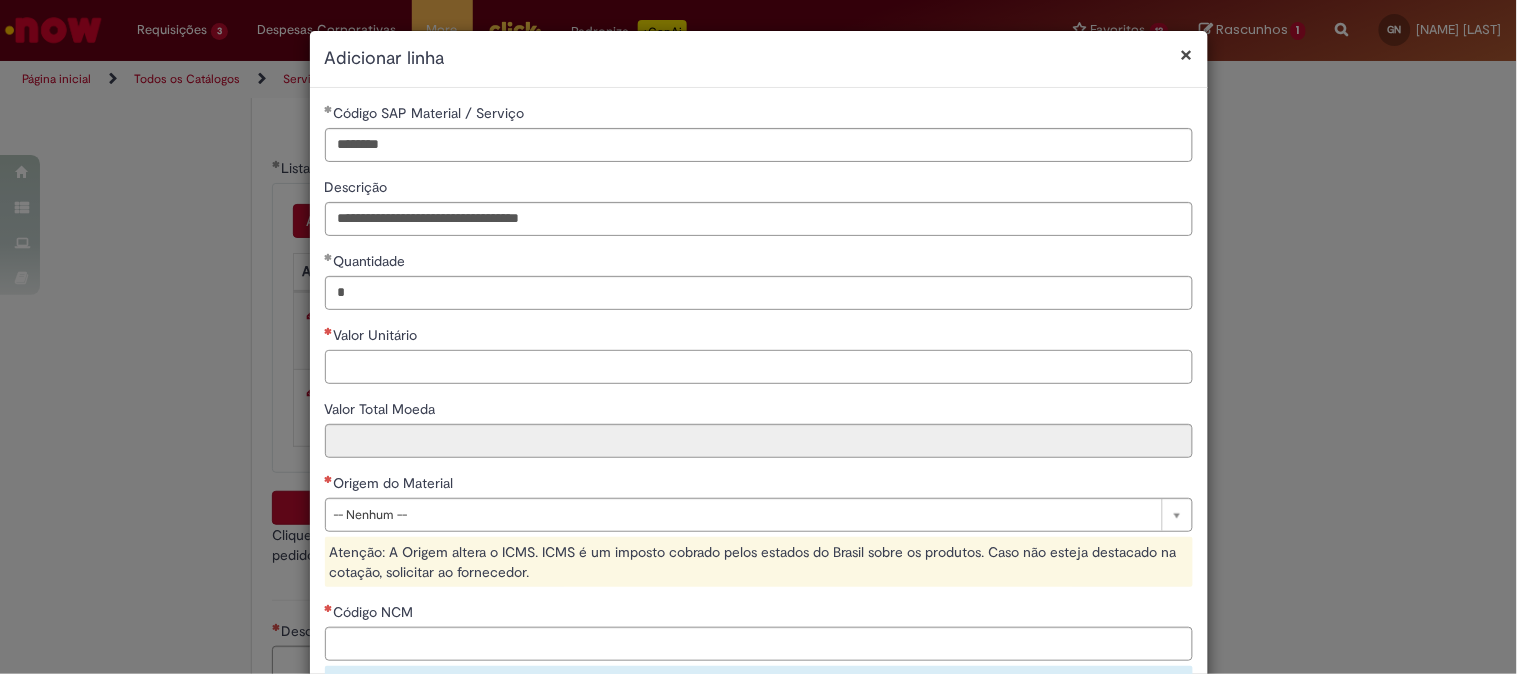 click on "Valor Unitário" at bounding box center [759, 367] 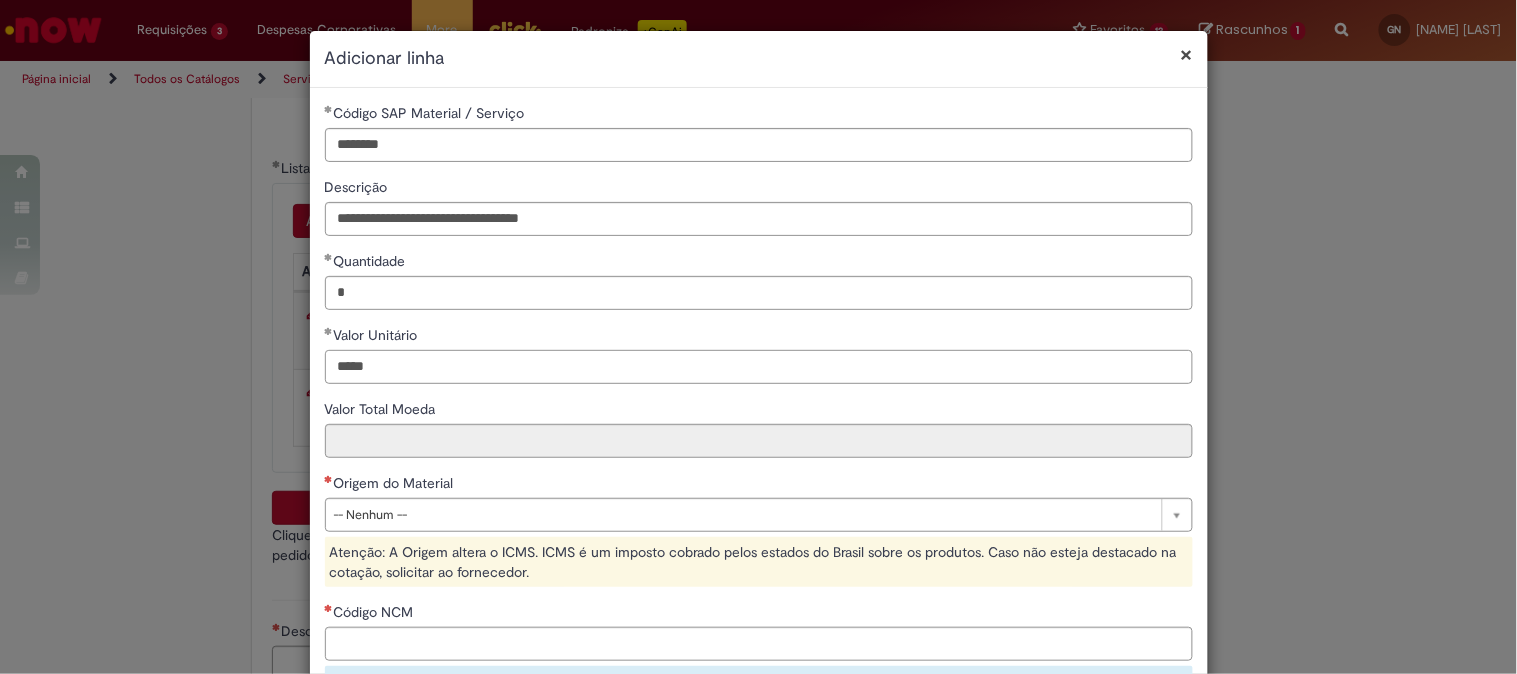 type on "*****" 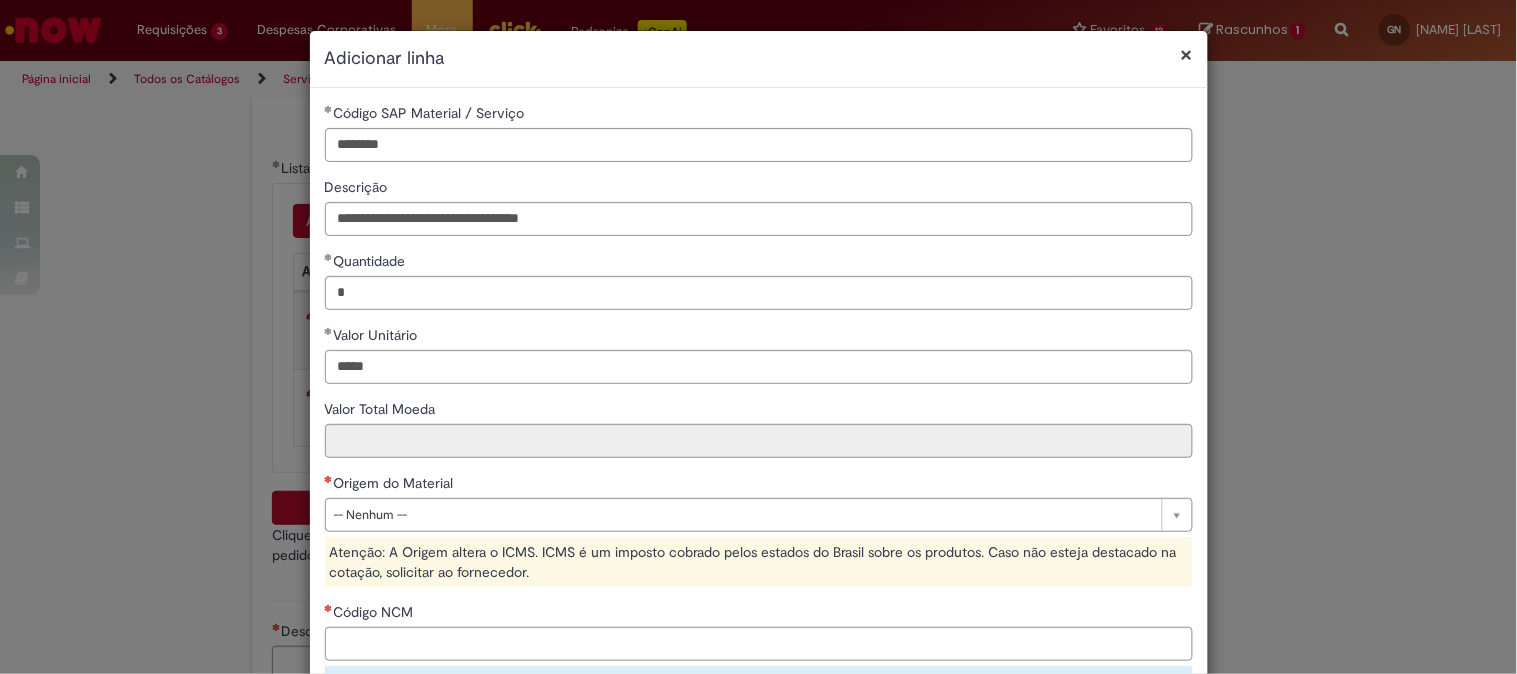 type on "******" 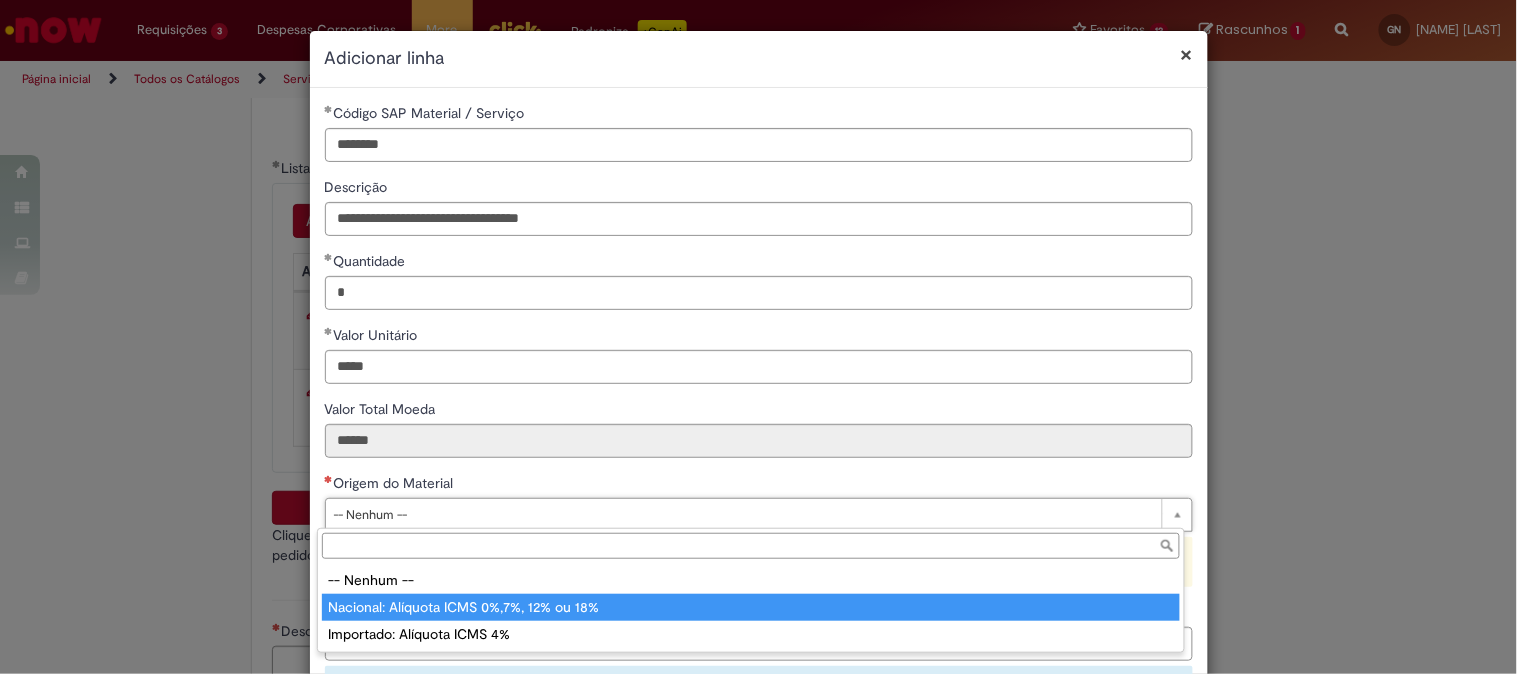 type on "**********" 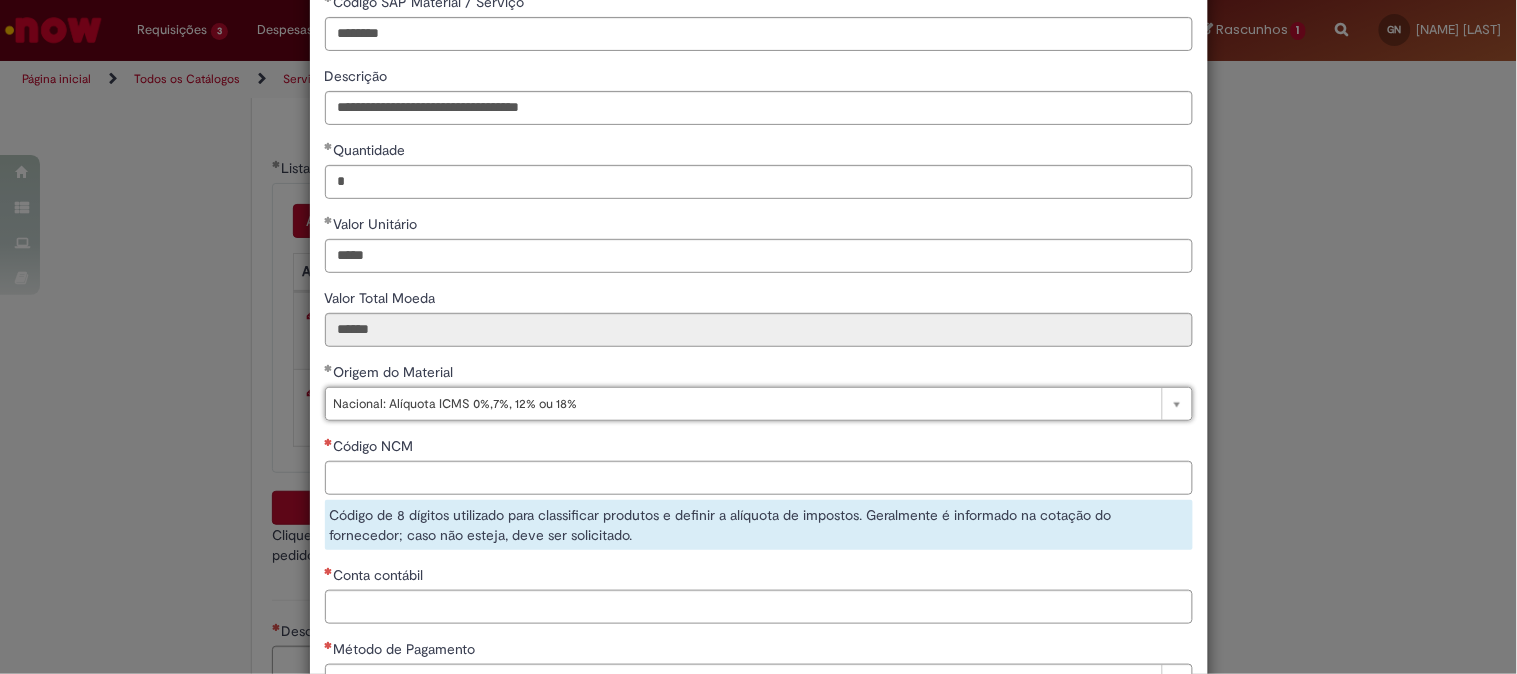scroll, scrollTop: 222, scrollLeft: 0, axis: vertical 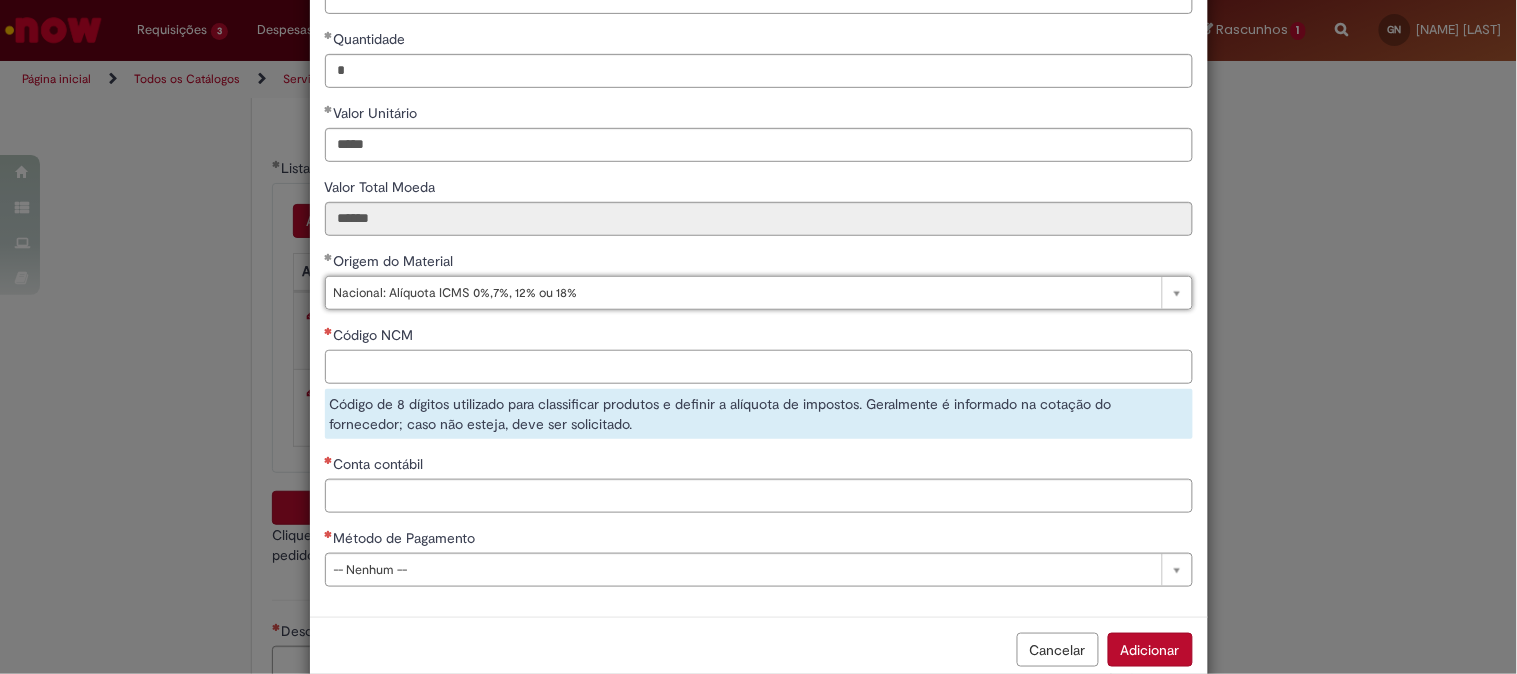 click on "Código NCM" at bounding box center (759, 367) 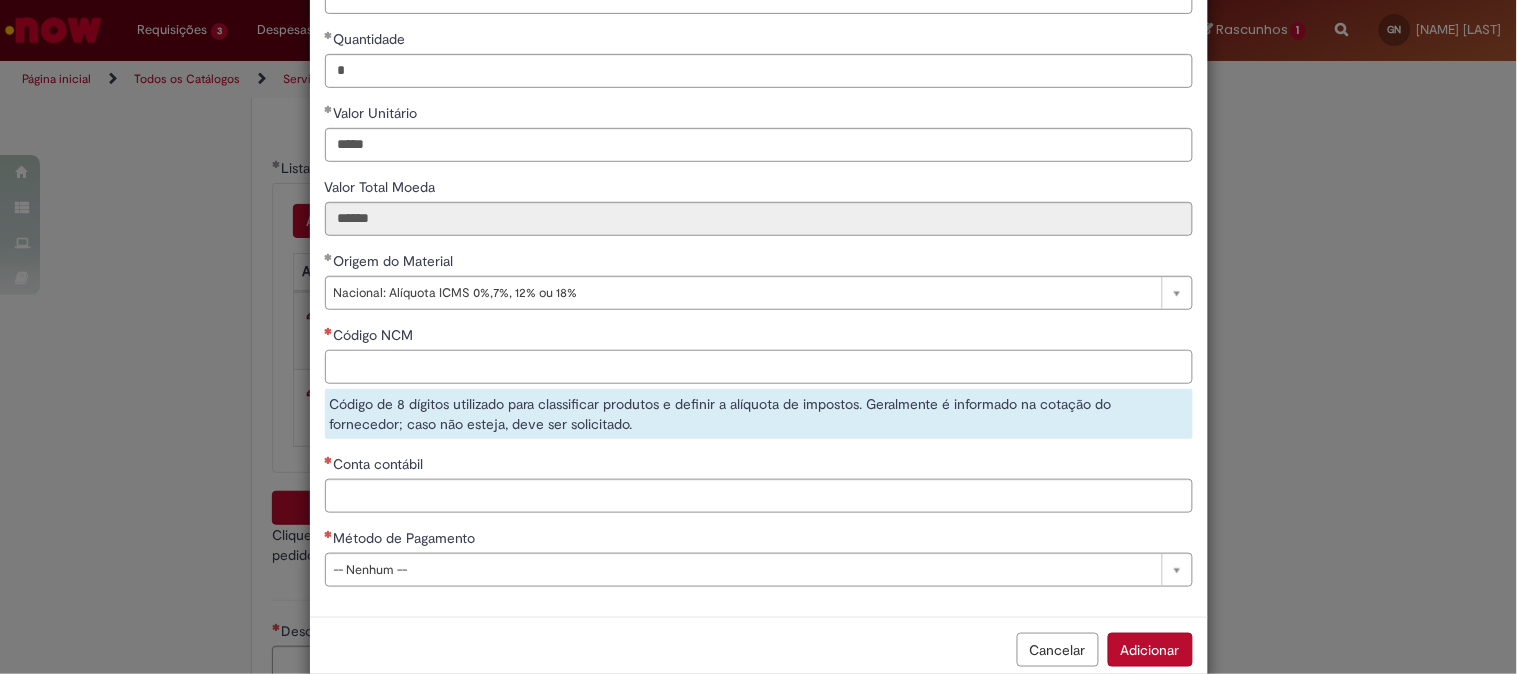 paste on "********" 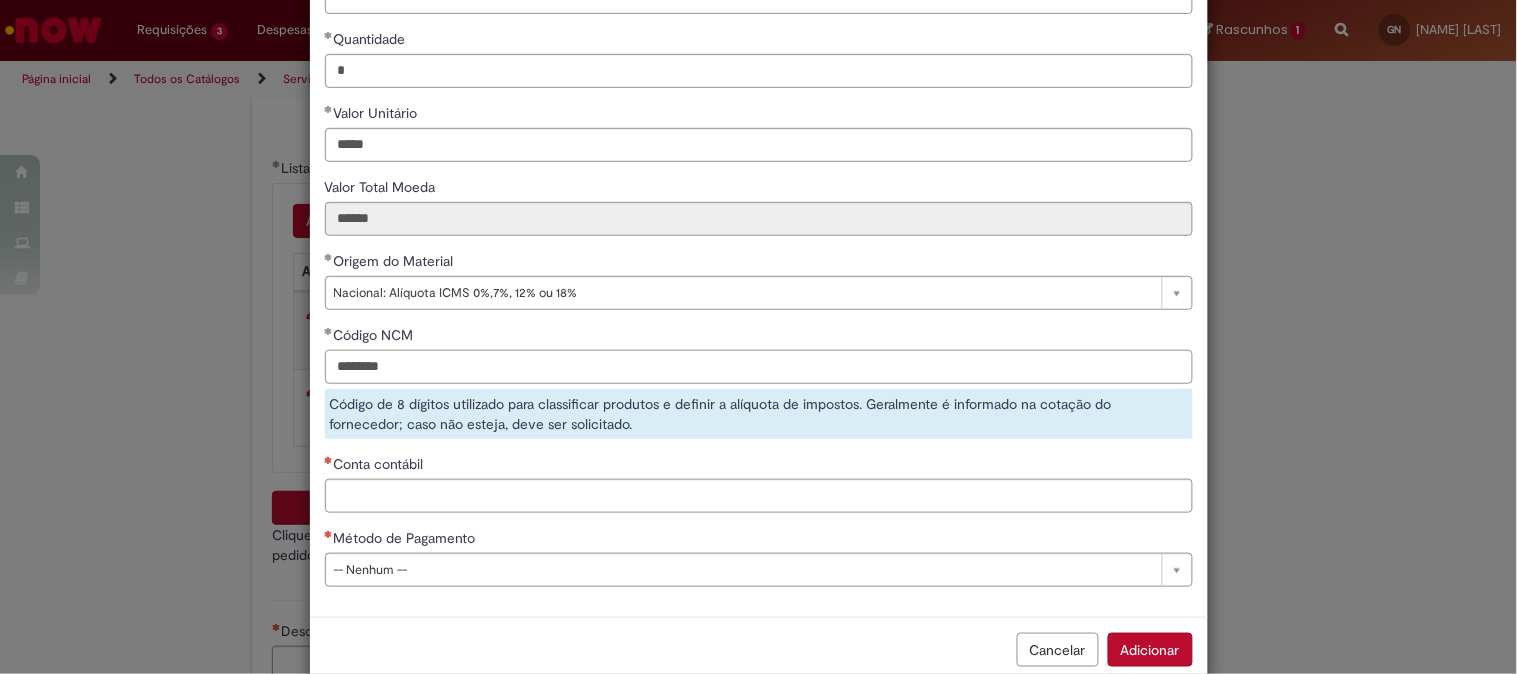 type on "********" 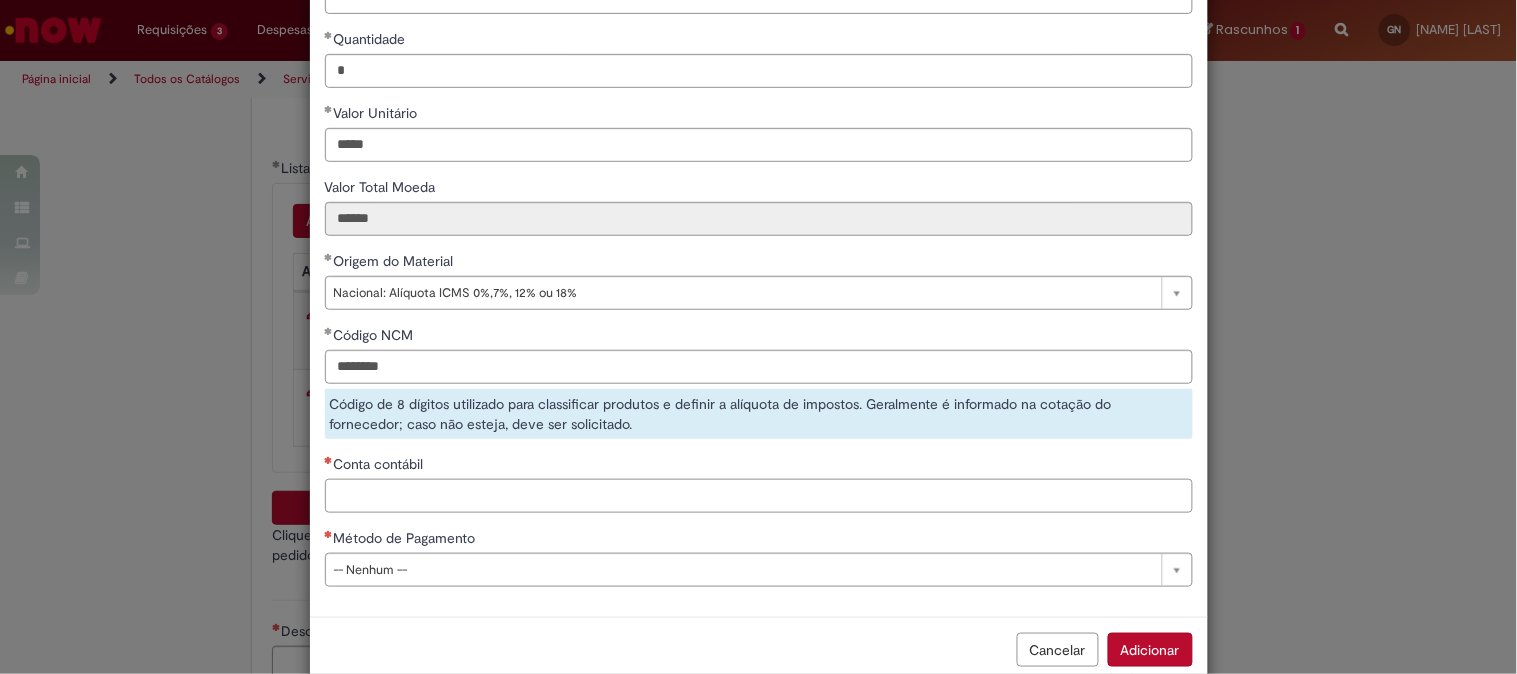 click on "**********" at bounding box center (759, 241) 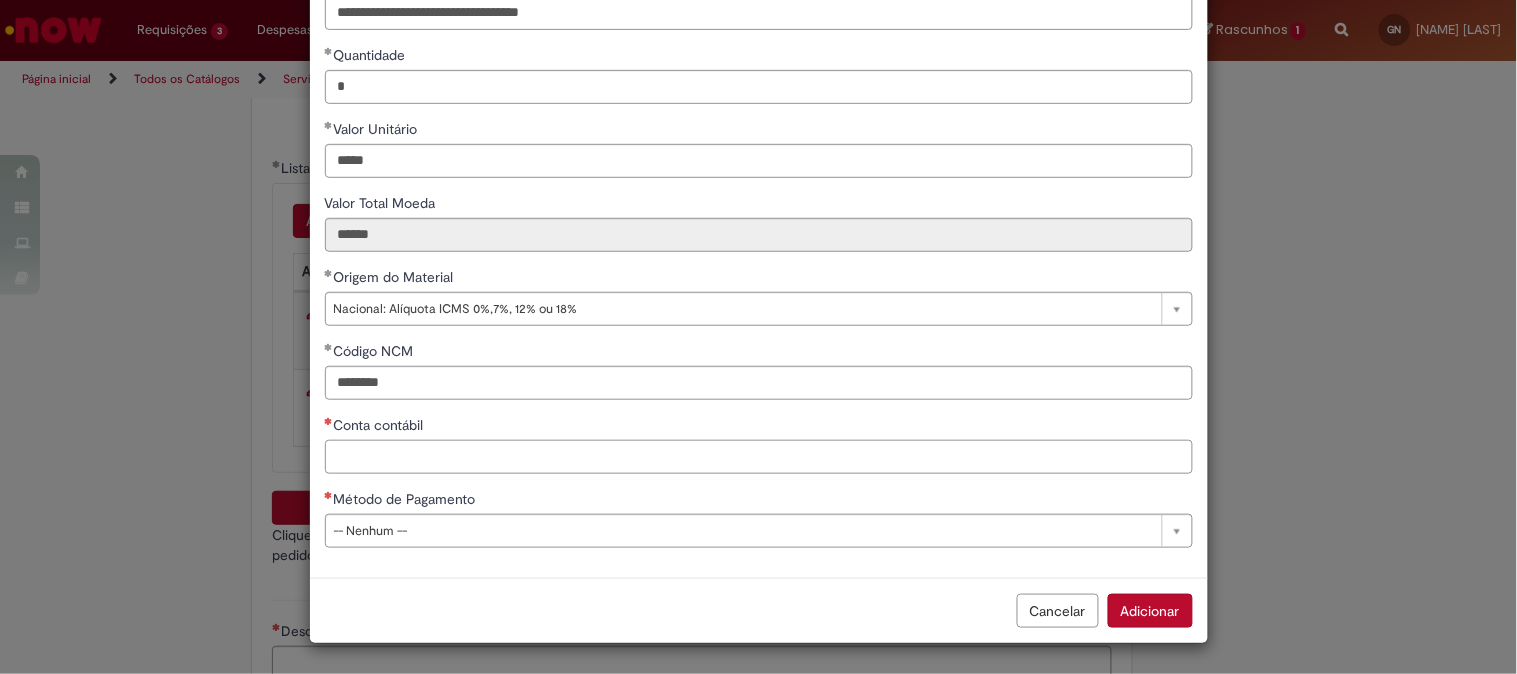 scroll, scrollTop: 206, scrollLeft: 0, axis: vertical 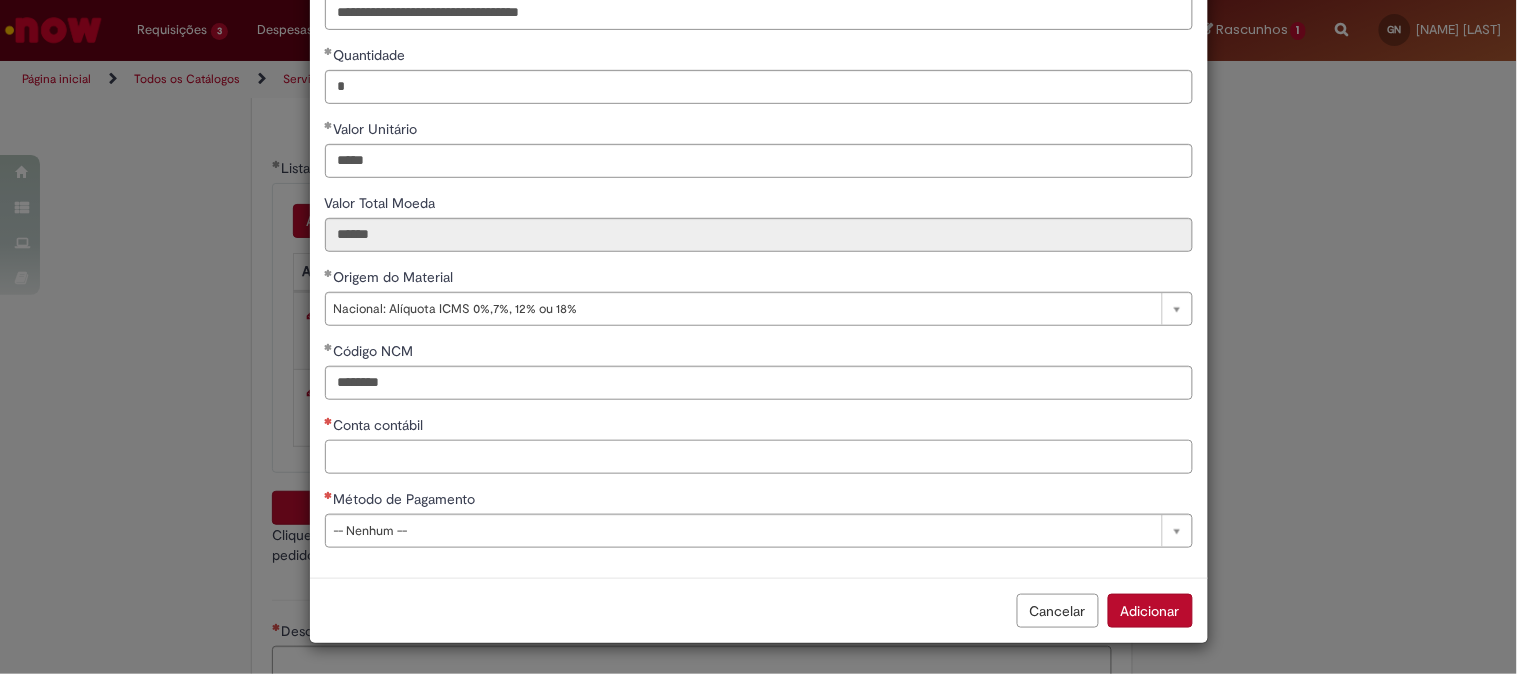 paste on "********" 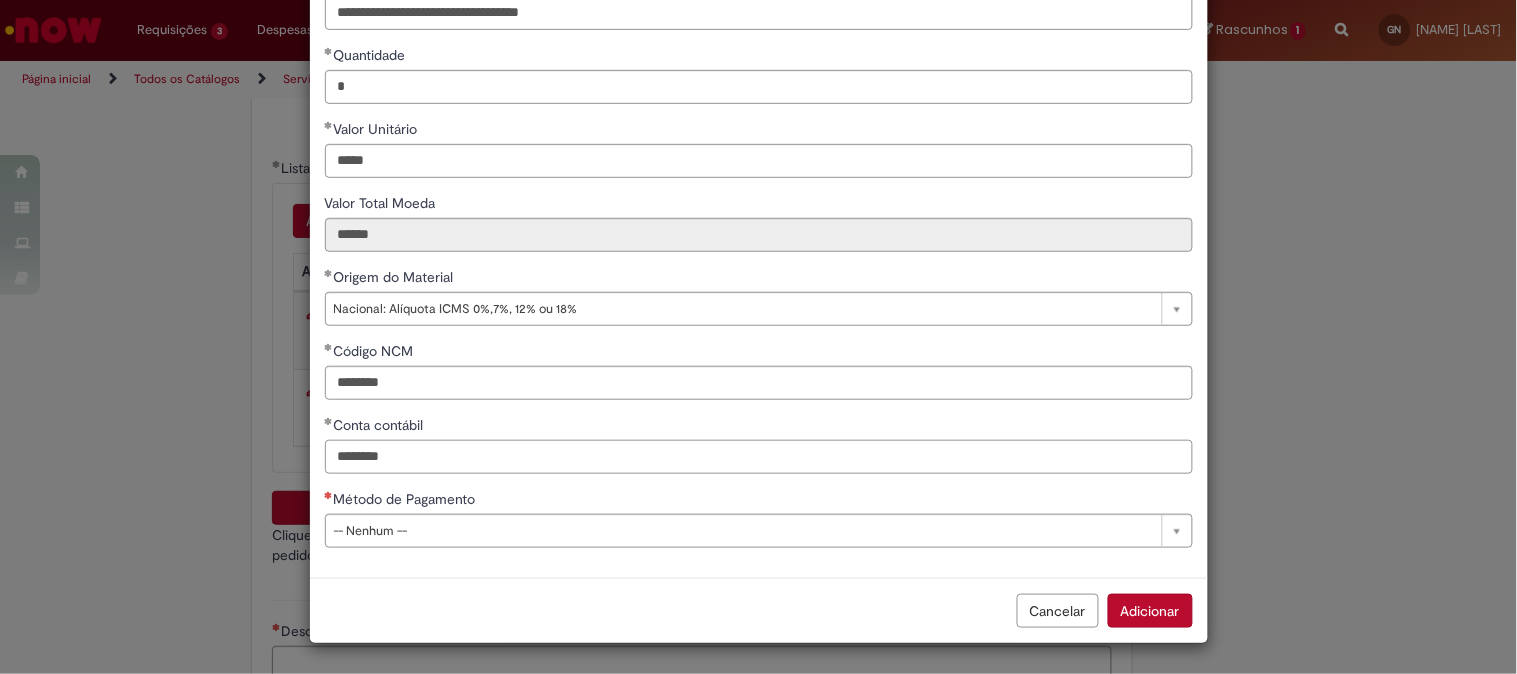 type on "********" 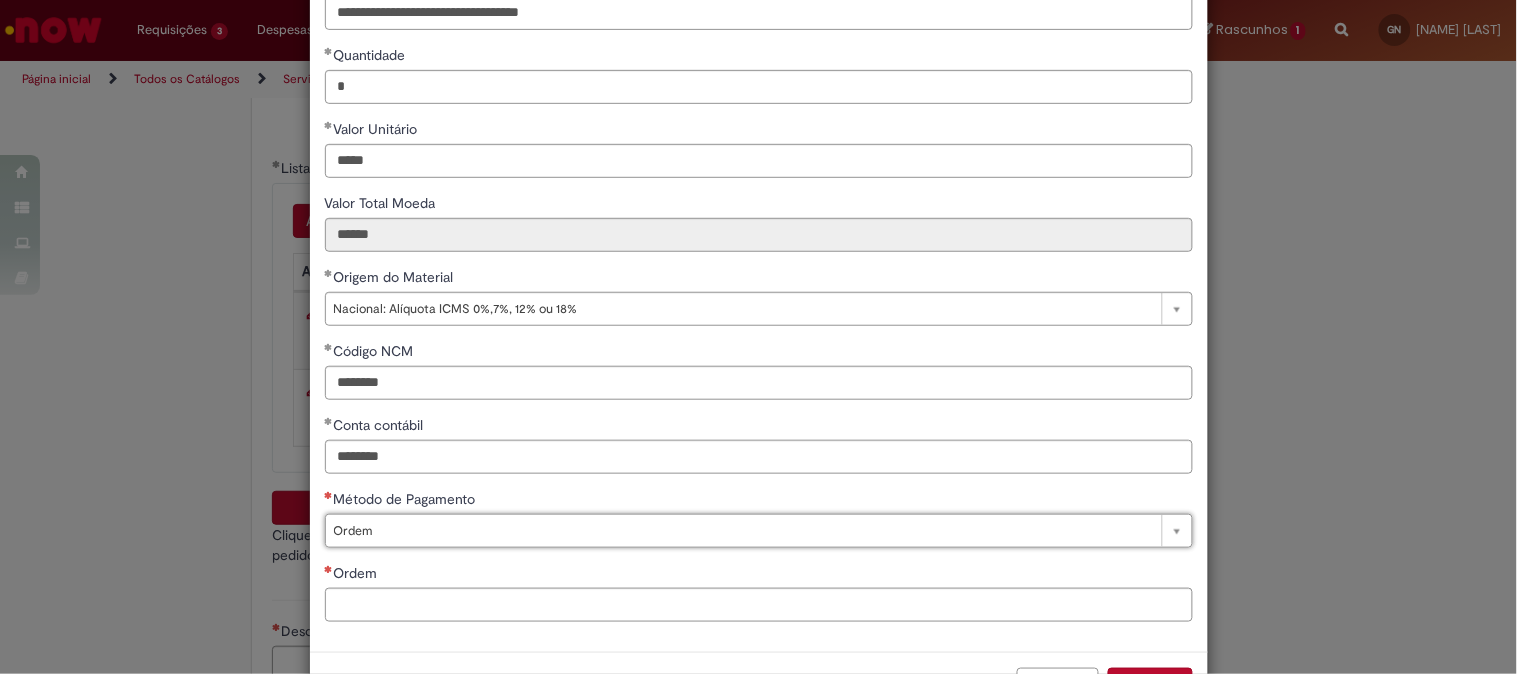 type on "*****" 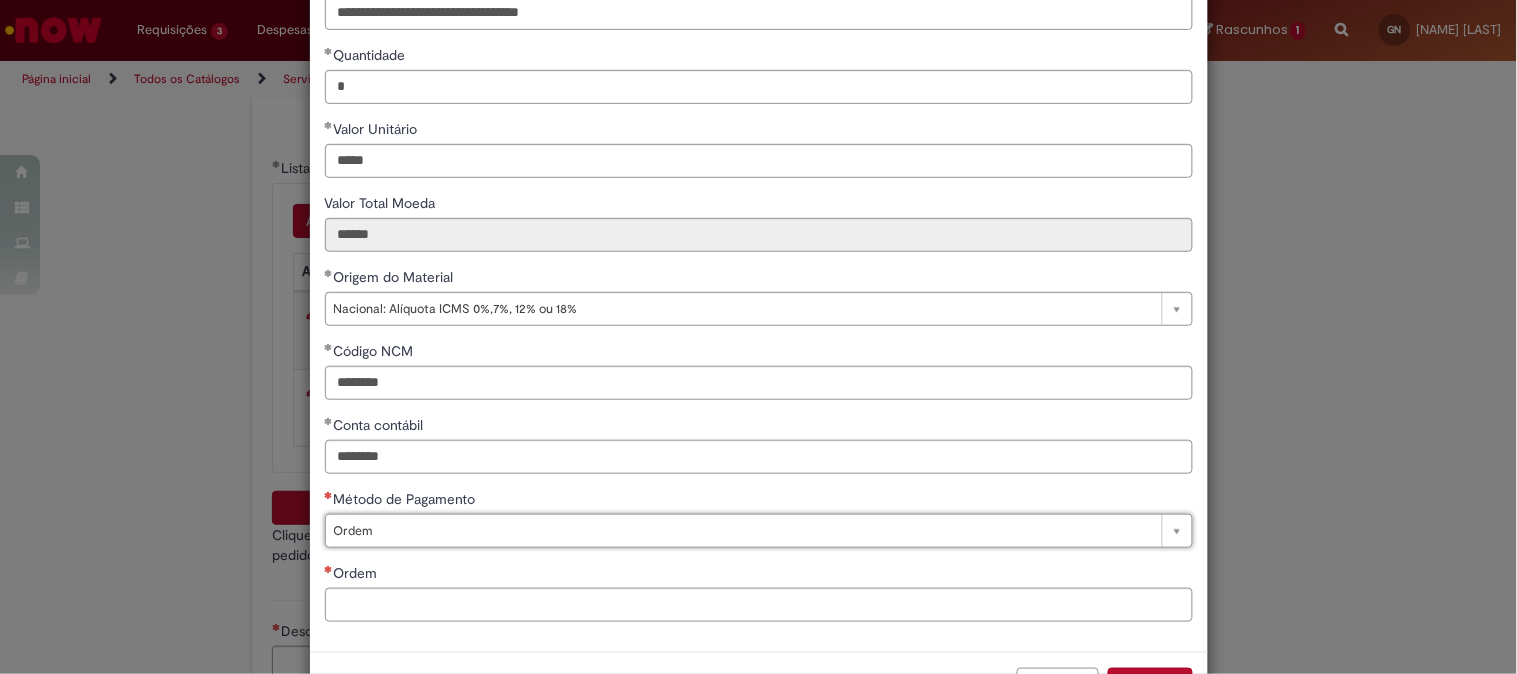 select on "*****" 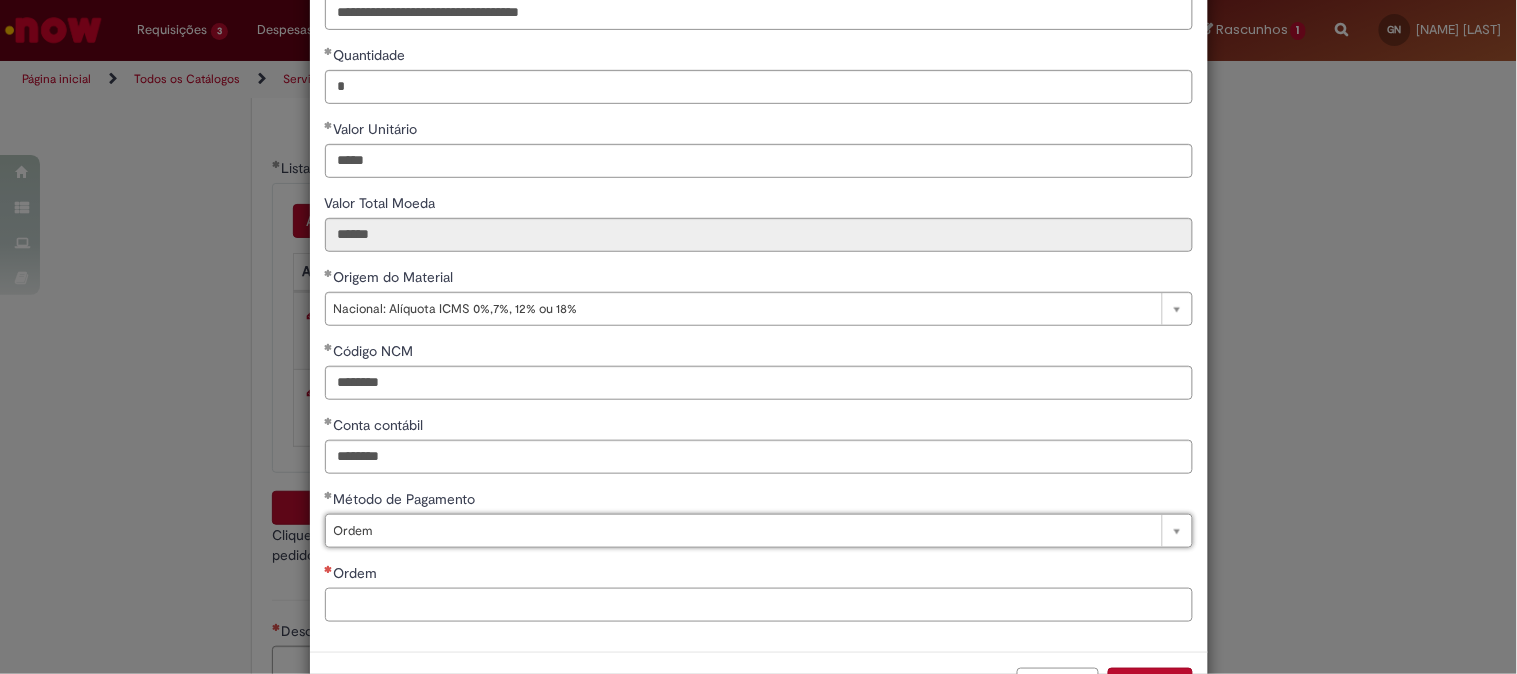 click on "Ordem" at bounding box center [759, 605] 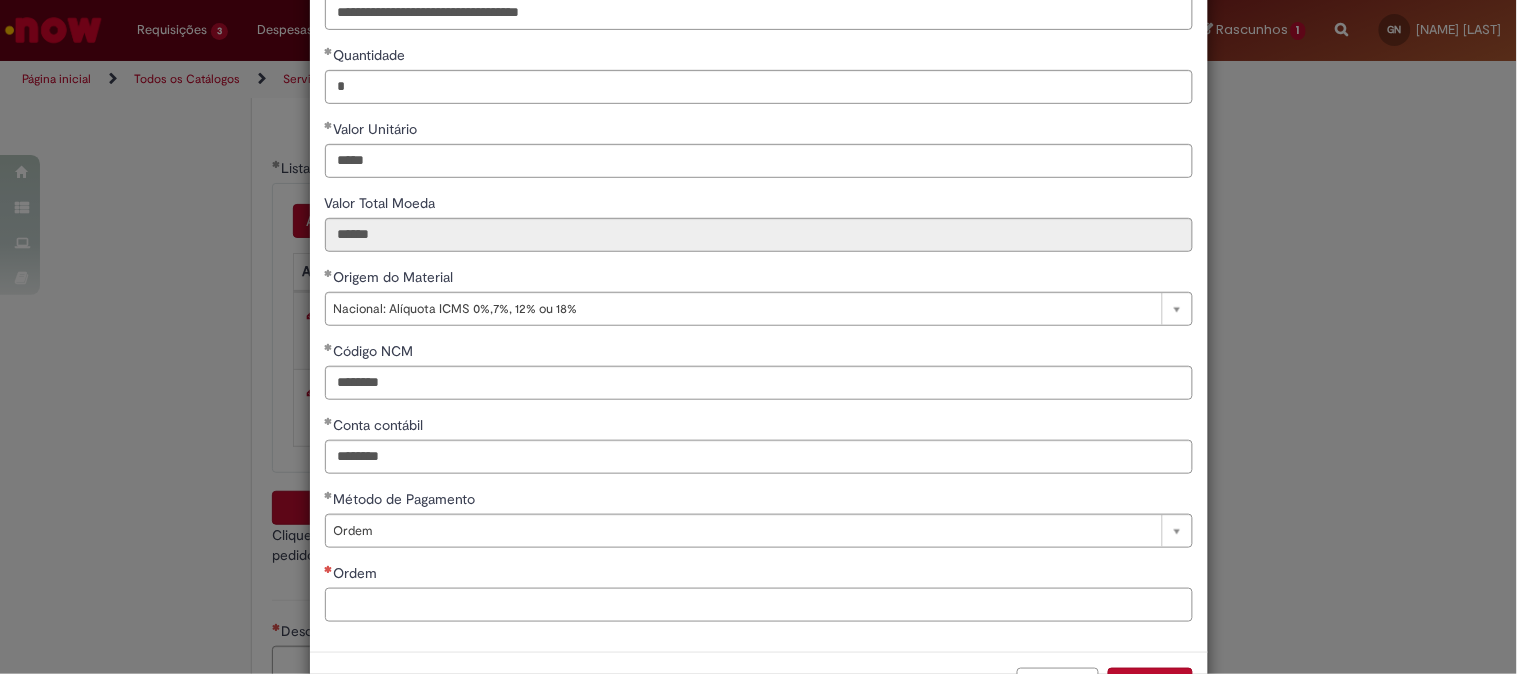 paste on "**********" 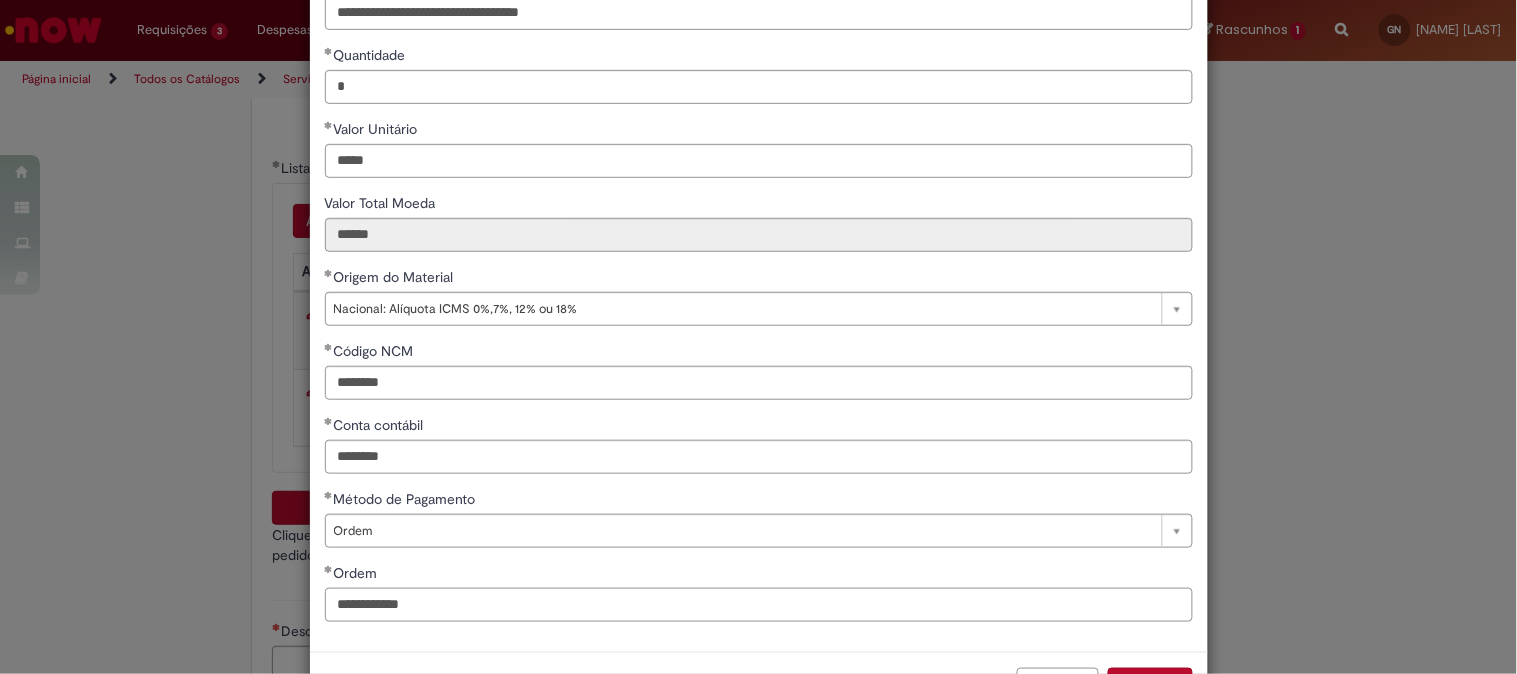 scroll, scrollTop: 280, scrollLeft: 0, axis: vertical 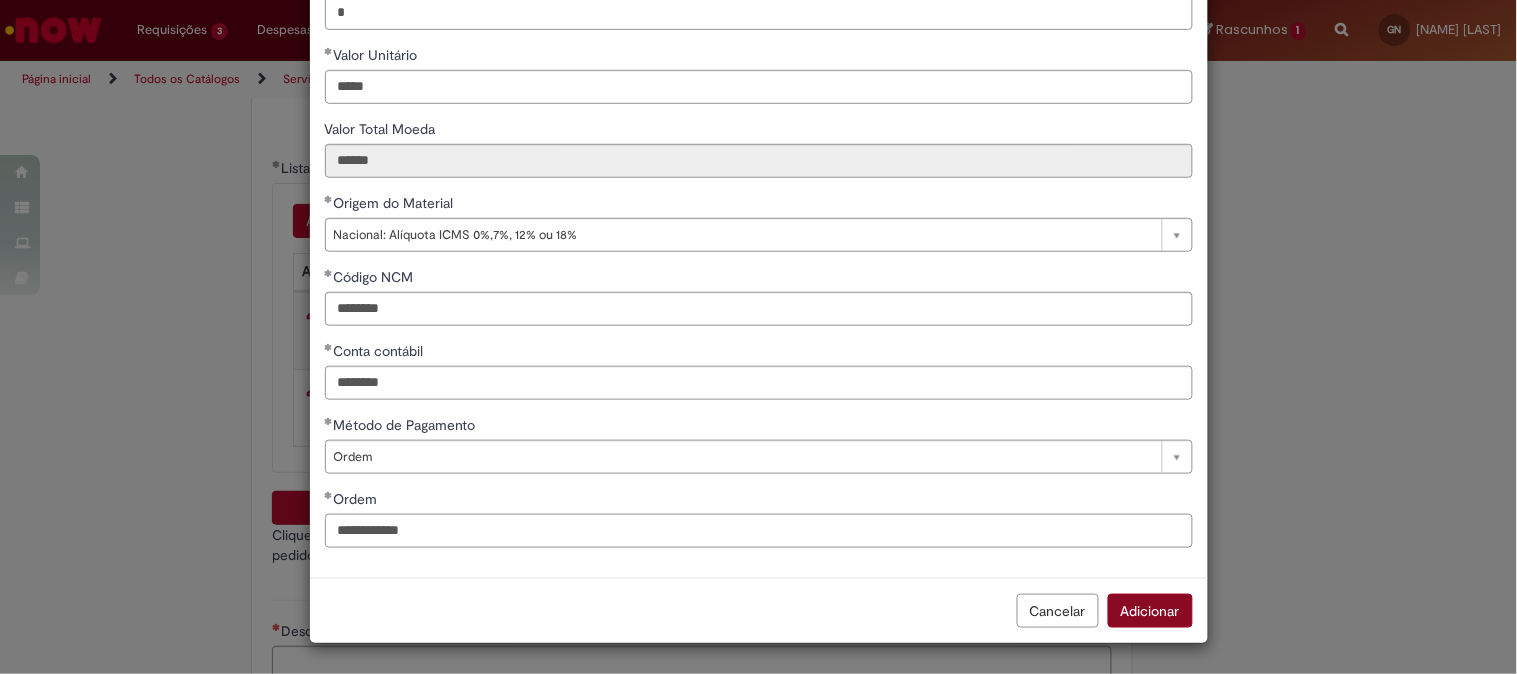 type on "**********" 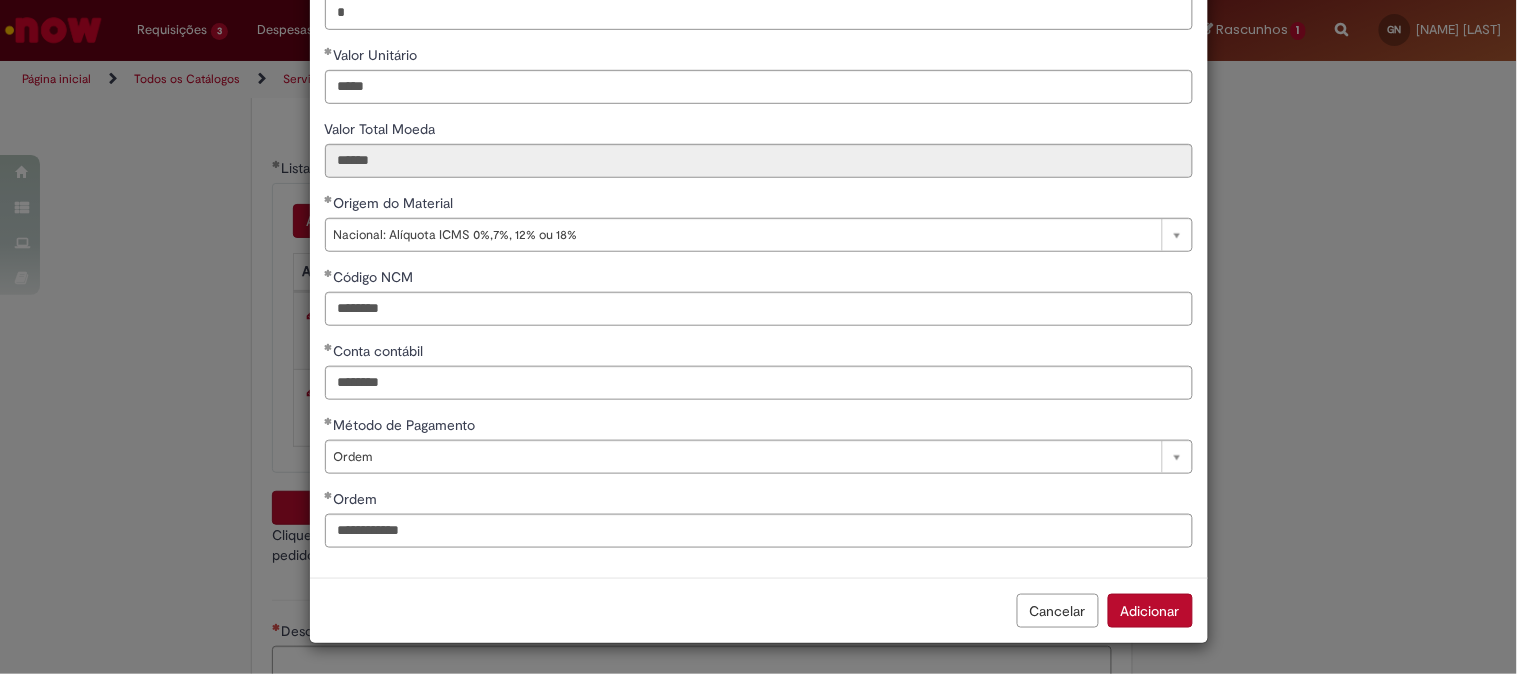 click on "Adicionar" at bounding box center [1150, 611] 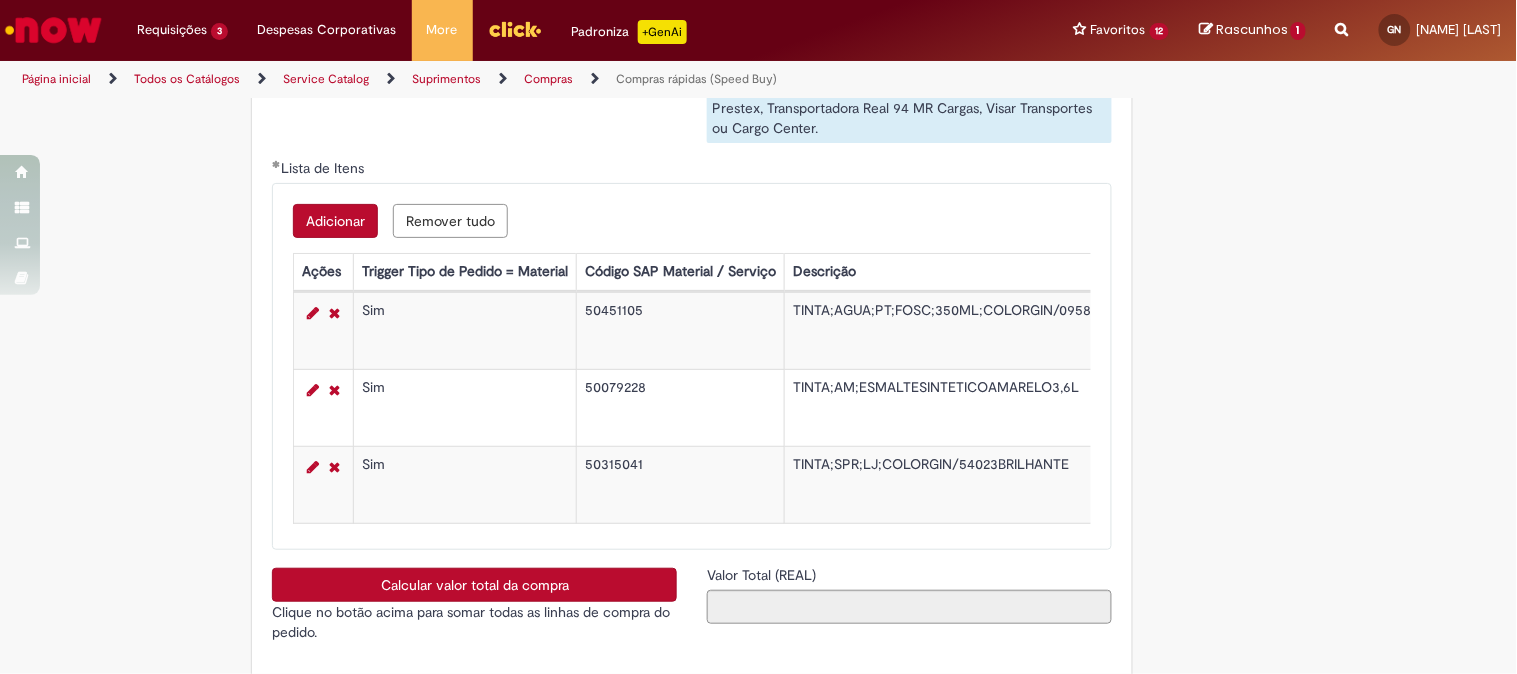 click on "Adicionar" at bounding box center (335, 221) 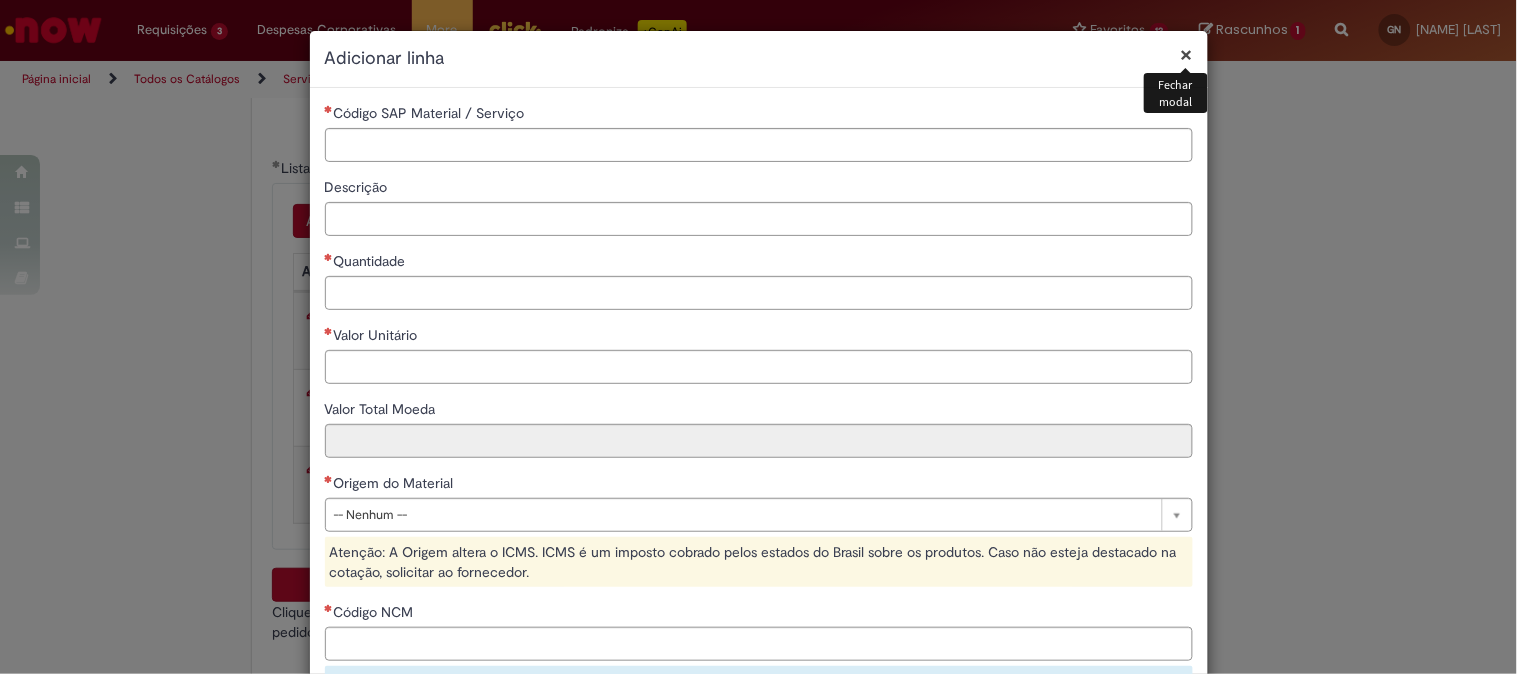 type 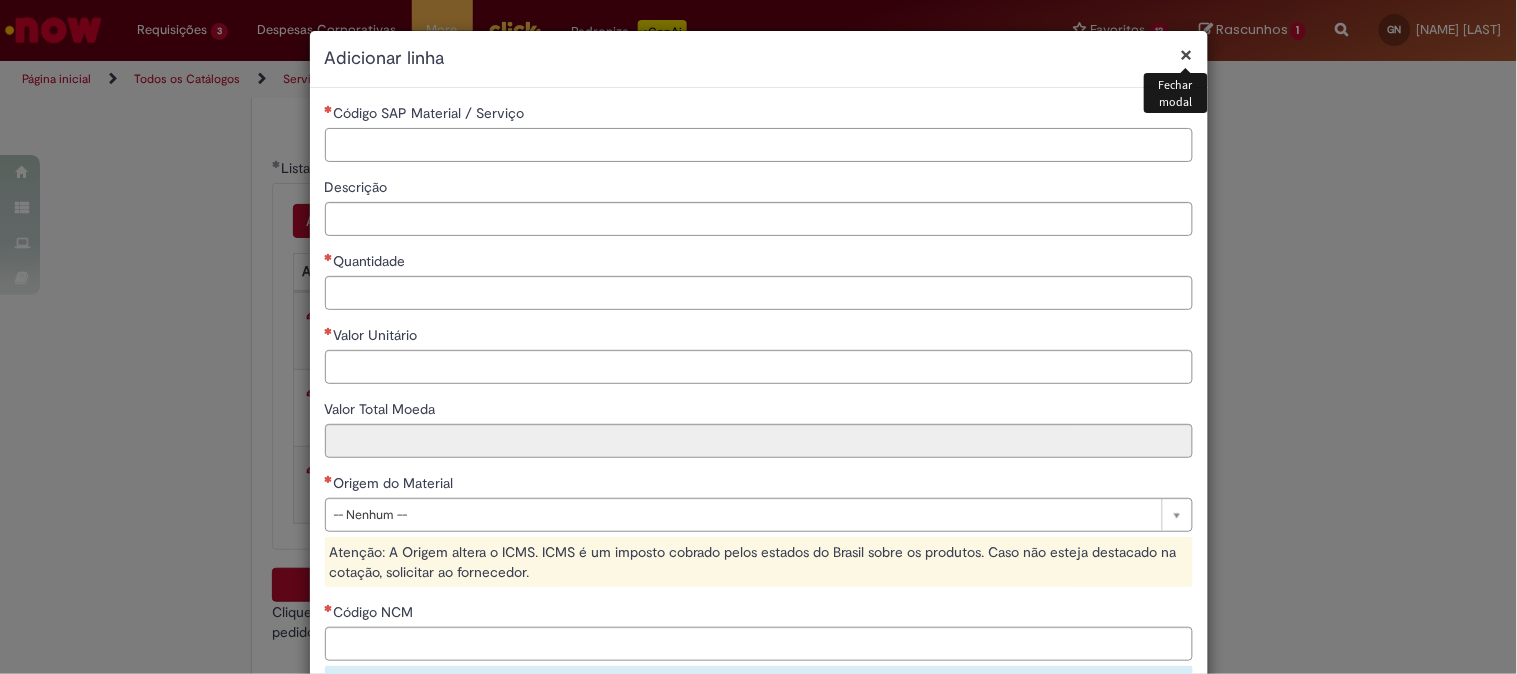 click on "Código SAP Material / Serviço" at bounding box center [759, 145] 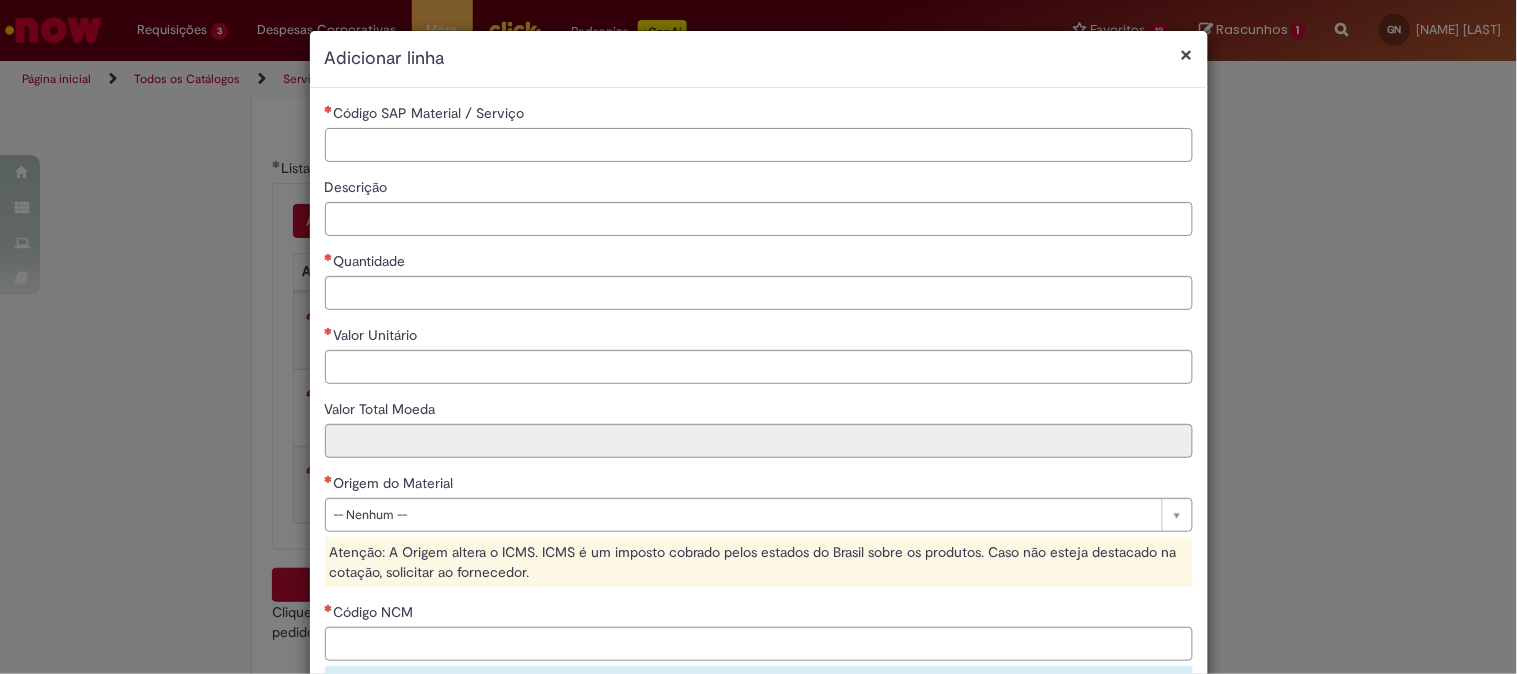 paste on "********" 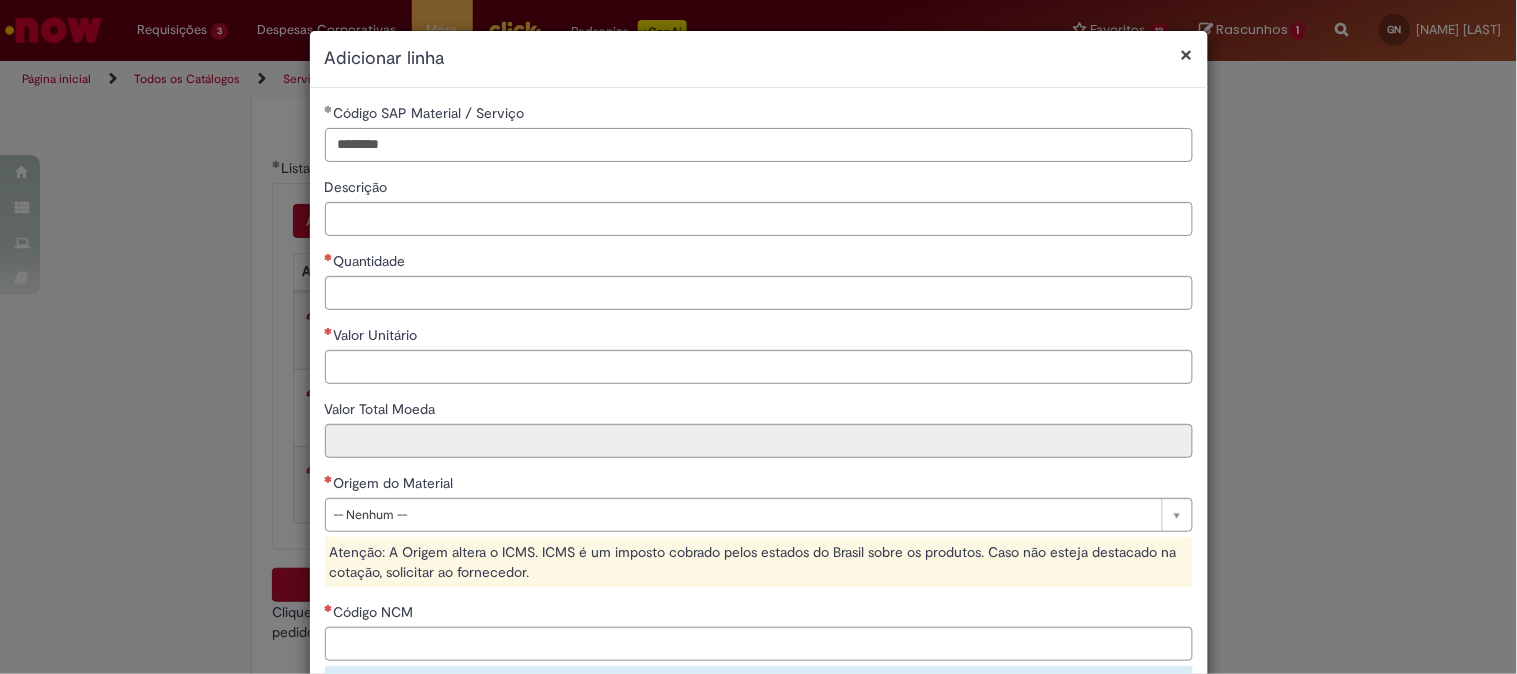 type on "********" 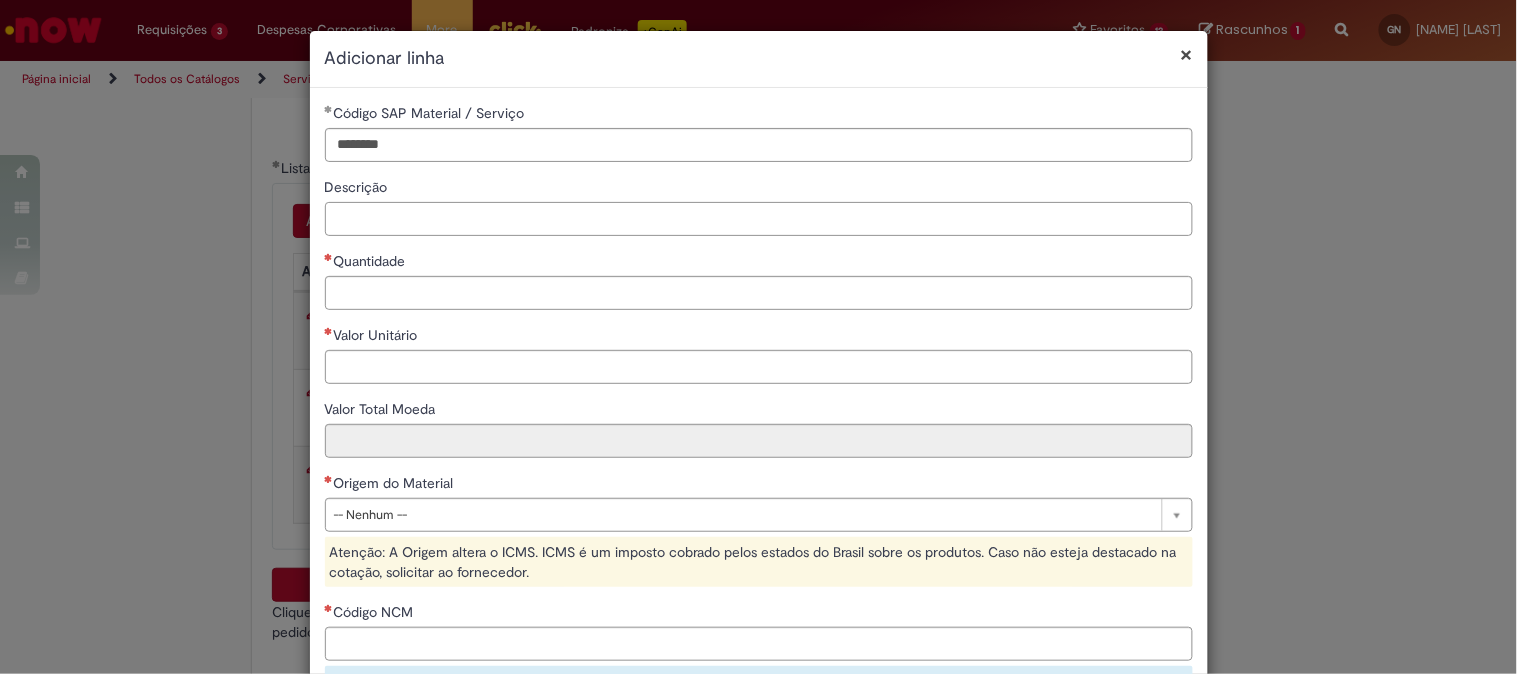 click on "Descrição" at bounding box center [759, 219] 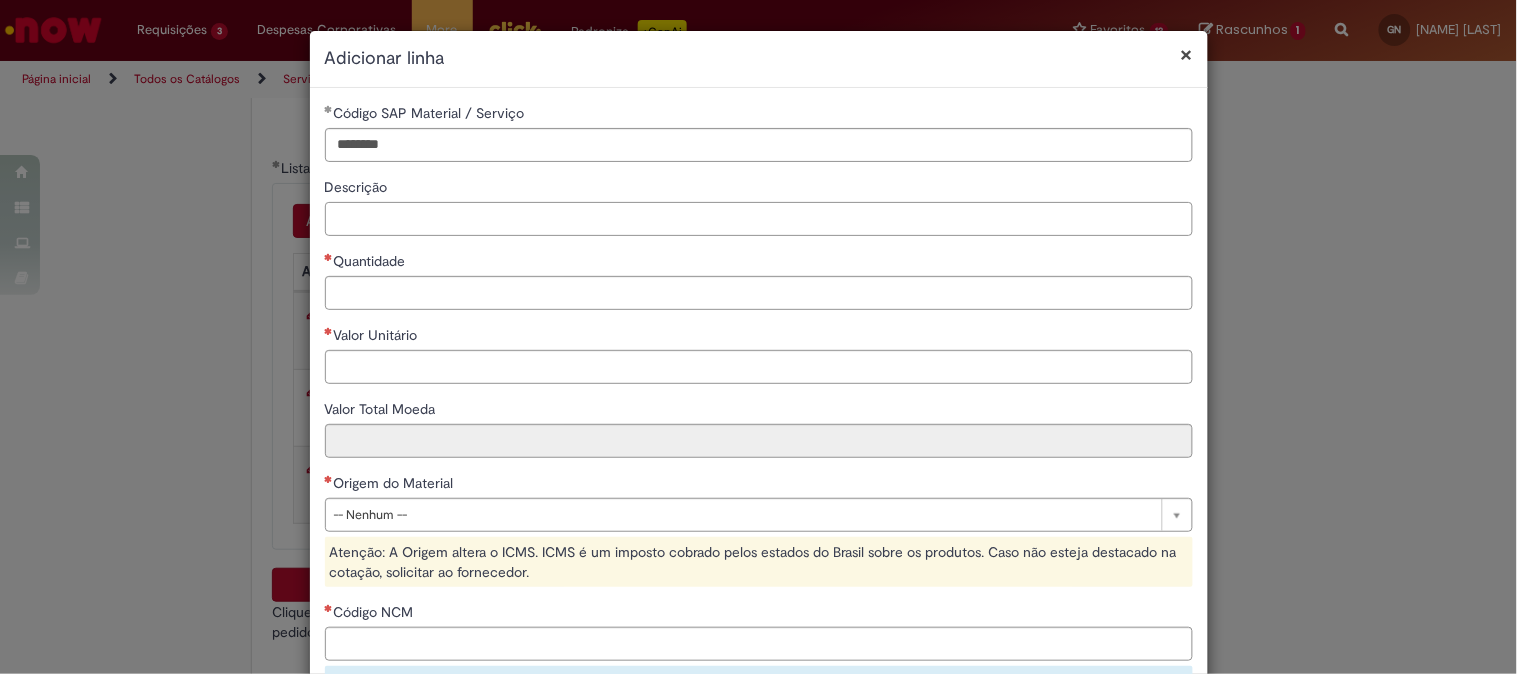 paste on "**********" 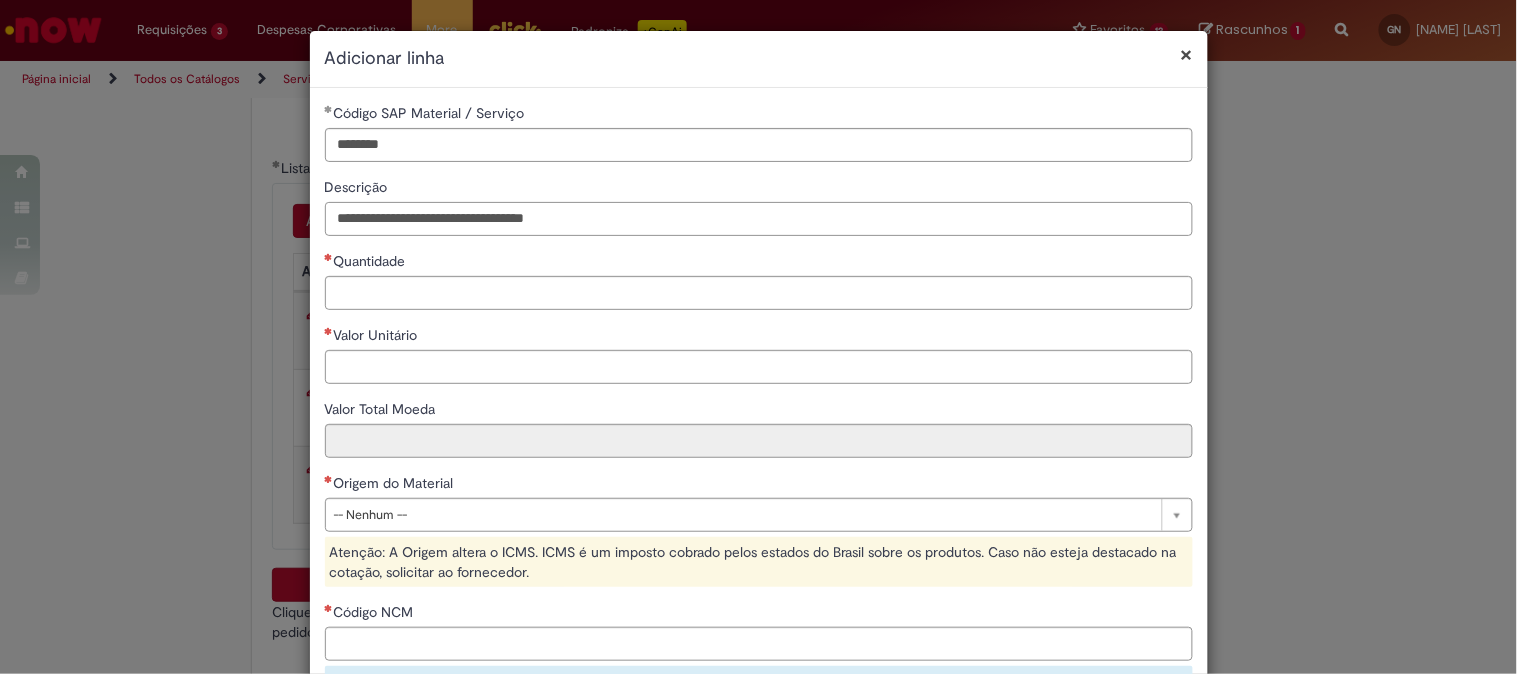 type on "**********" 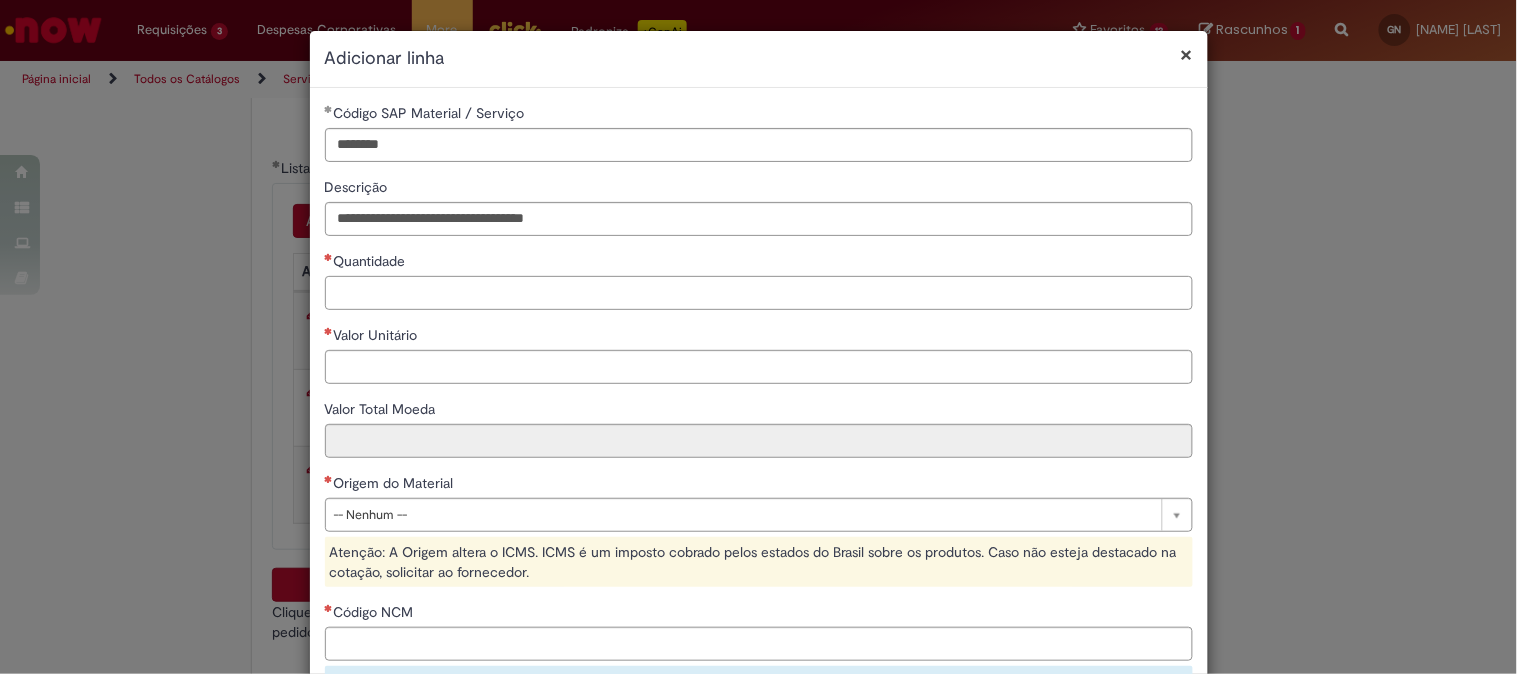 click on "Quantidade" at bounding box center (759, 293) 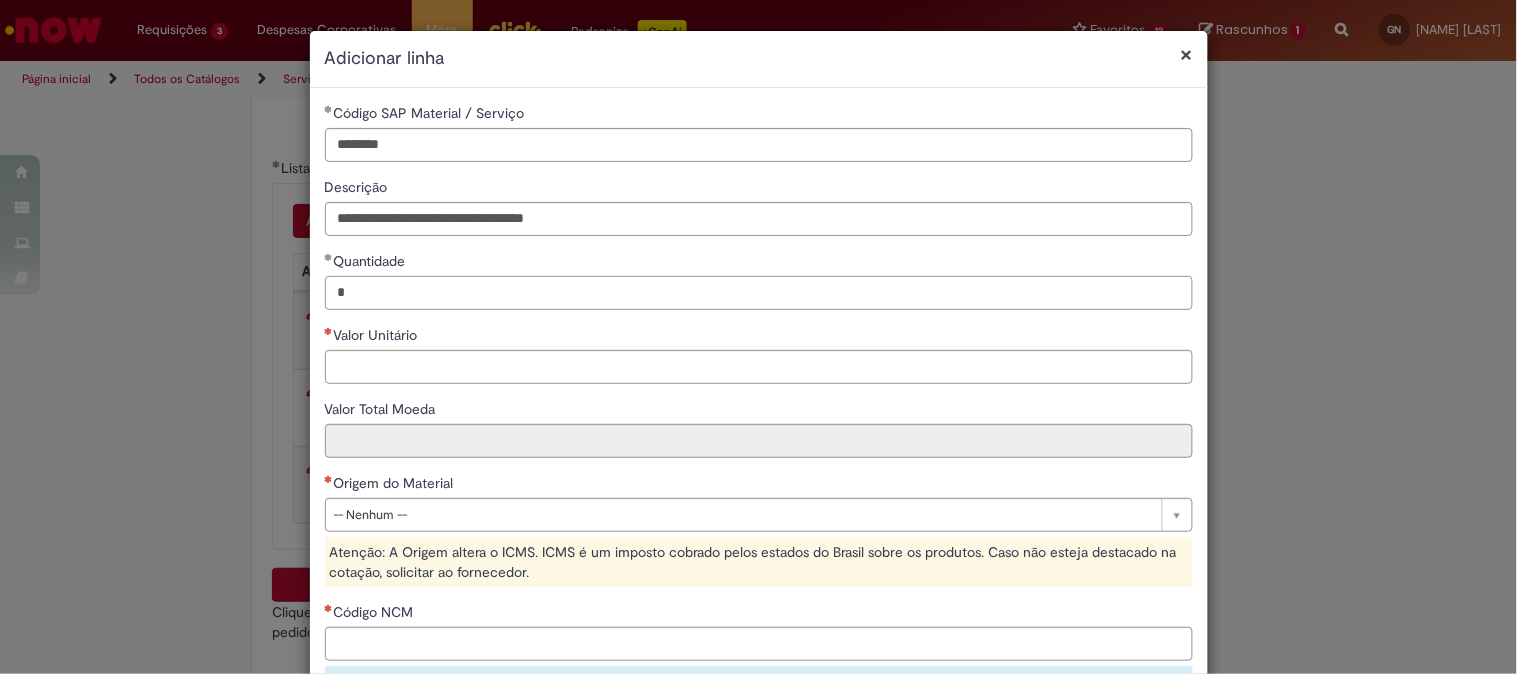 type on "*" 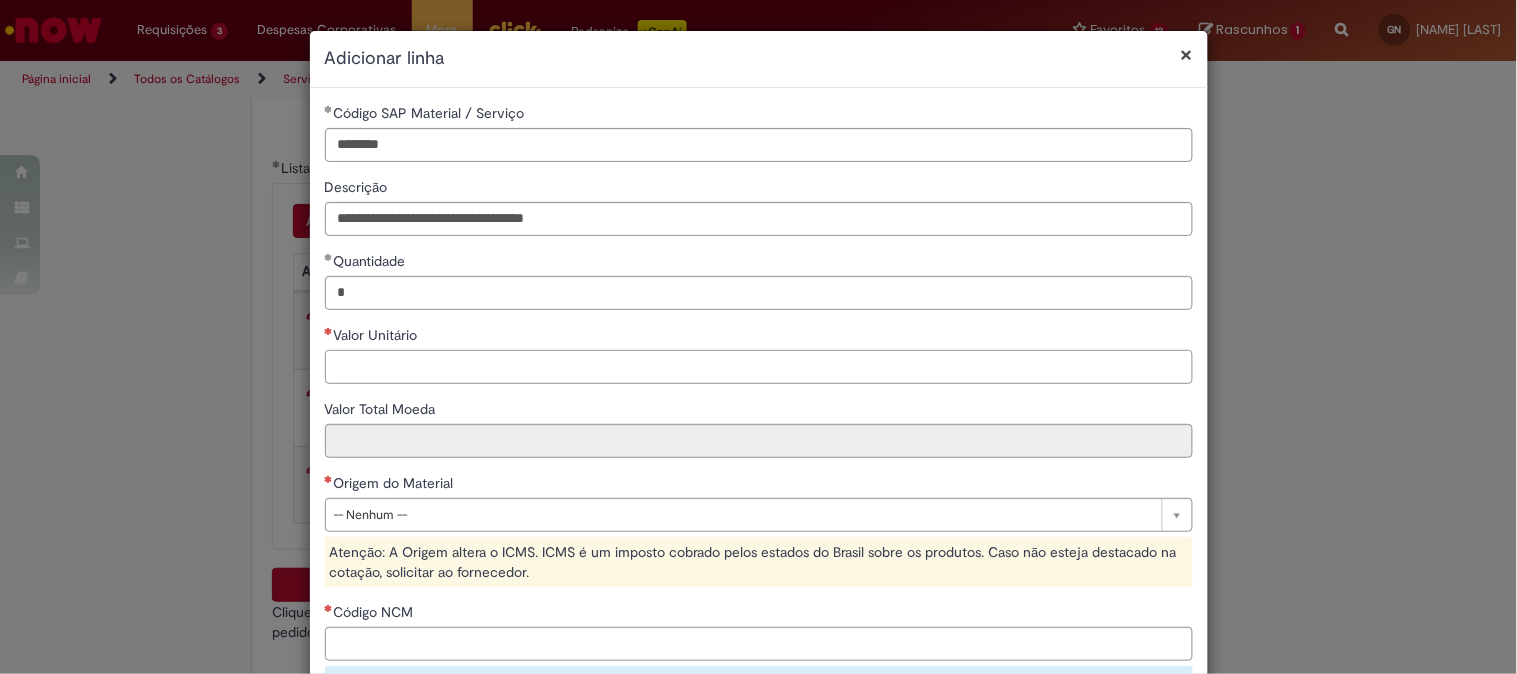 click on "Valor Unitário" at bounding box center [759, 367] 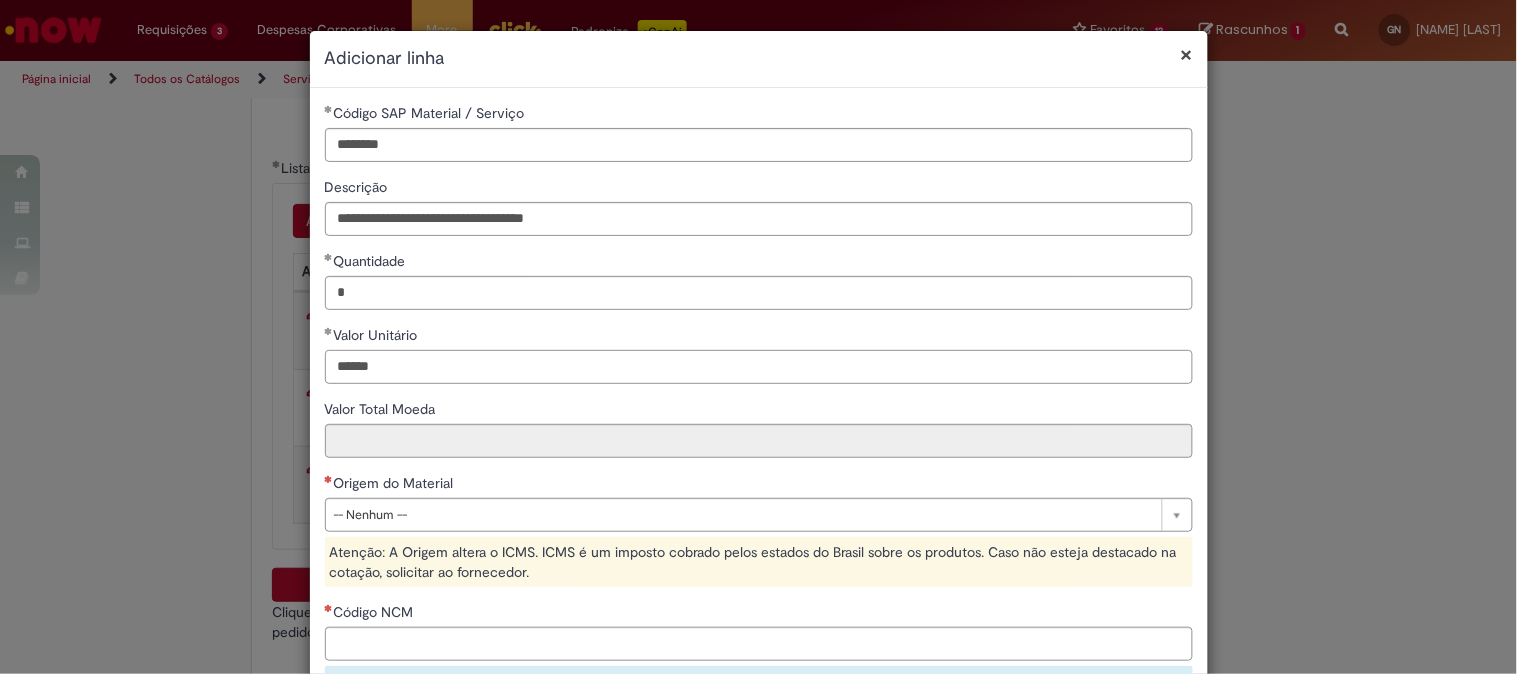 type on "******" 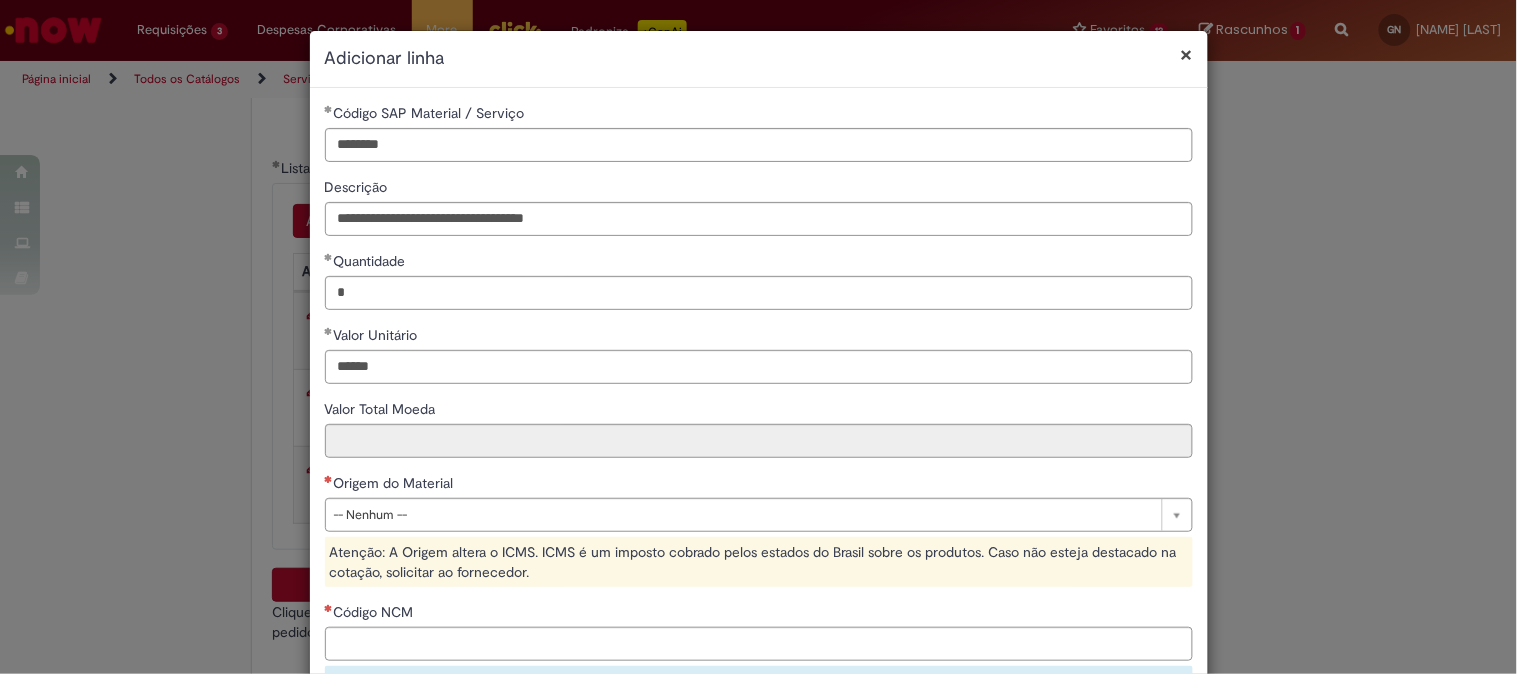 type on "******" 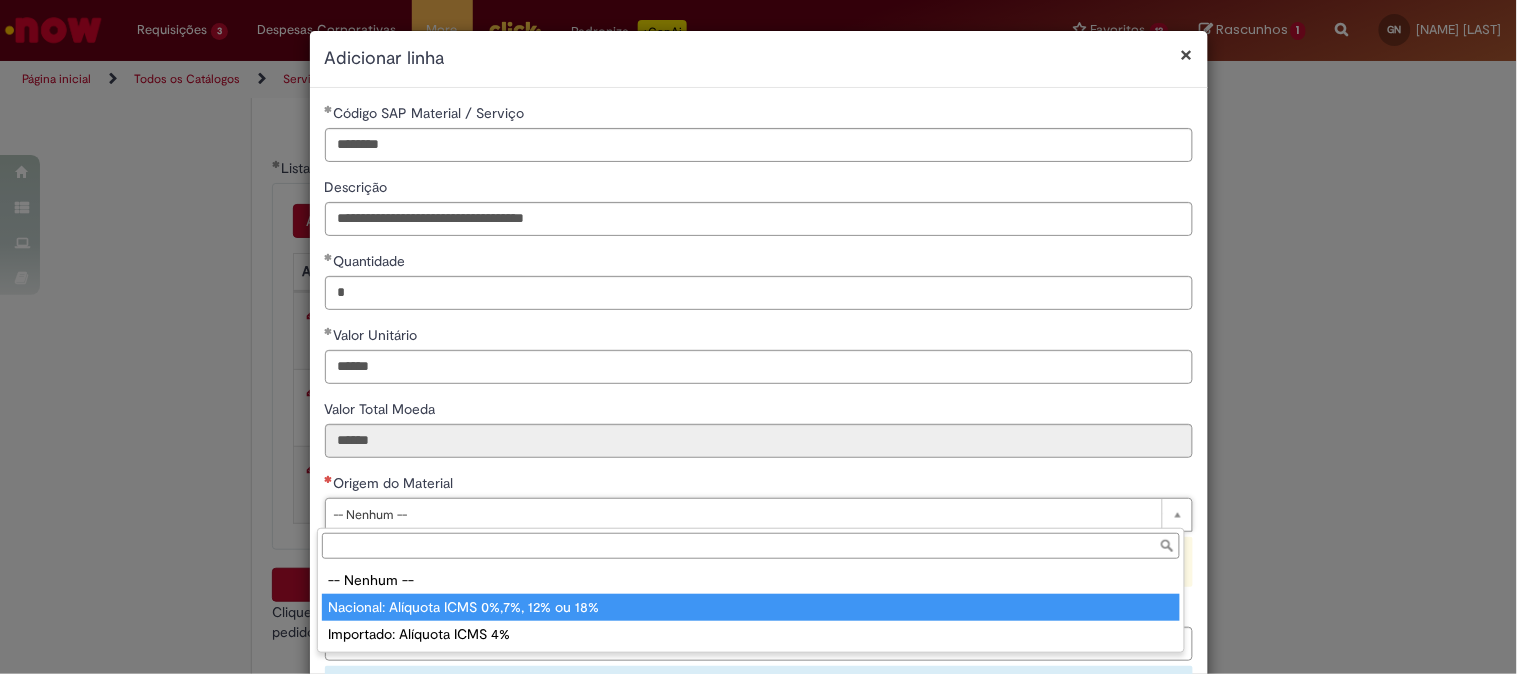 type on "**********" 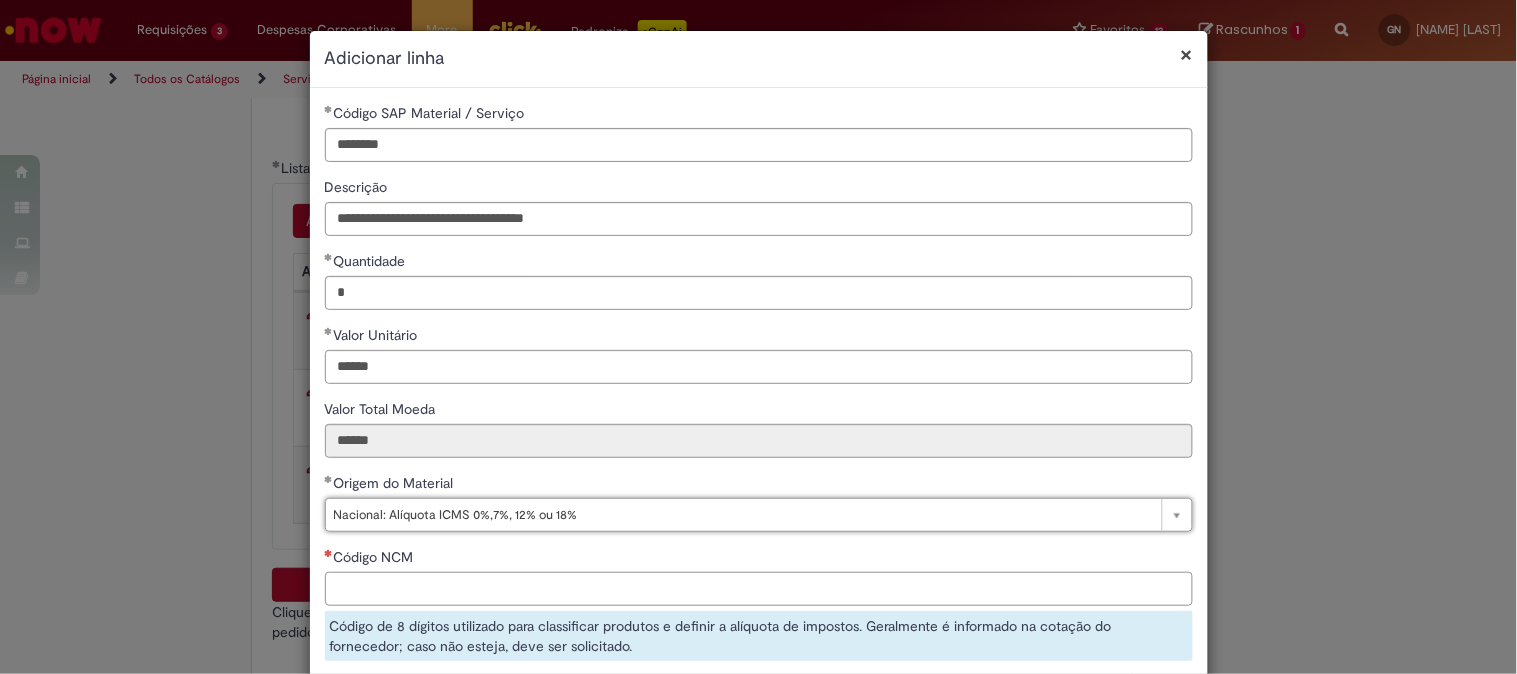 click on "Código NCM" at bounding box center [759, 589] 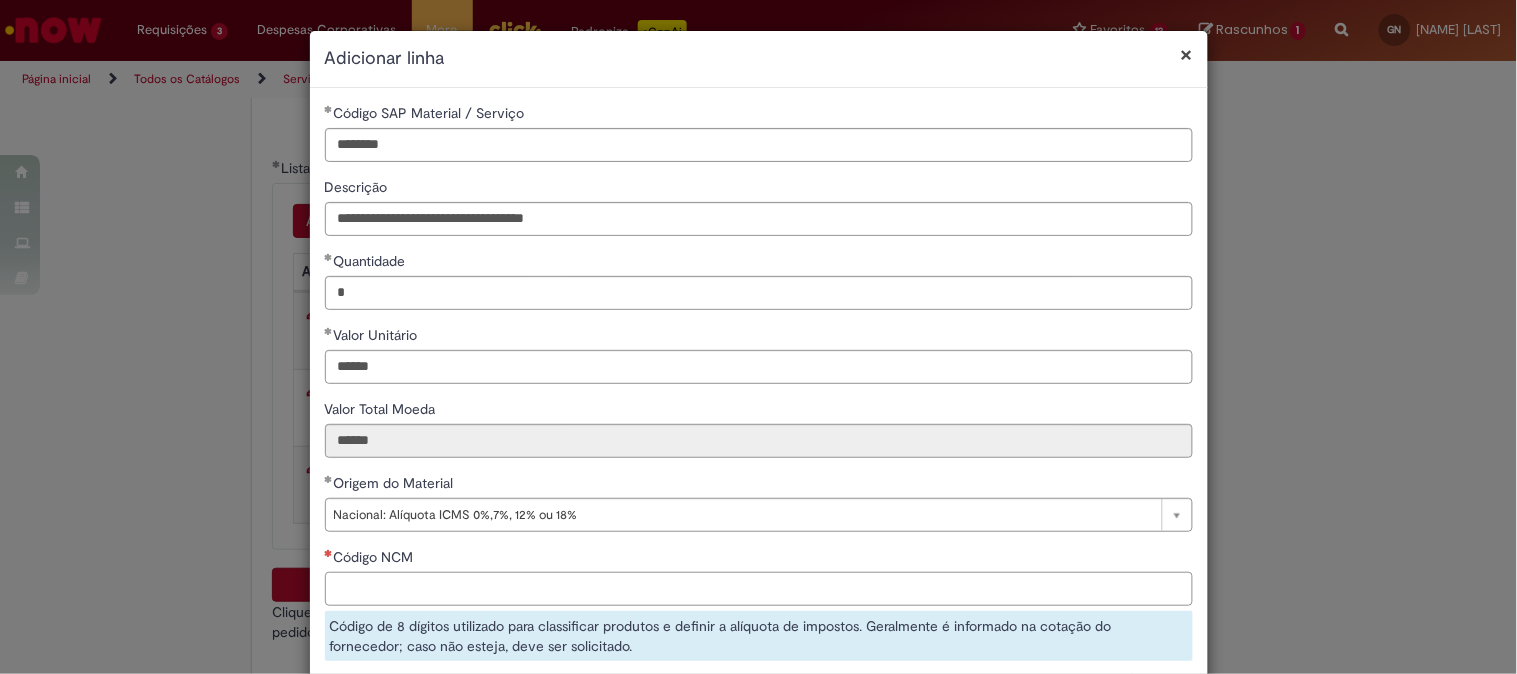 paste on "********" 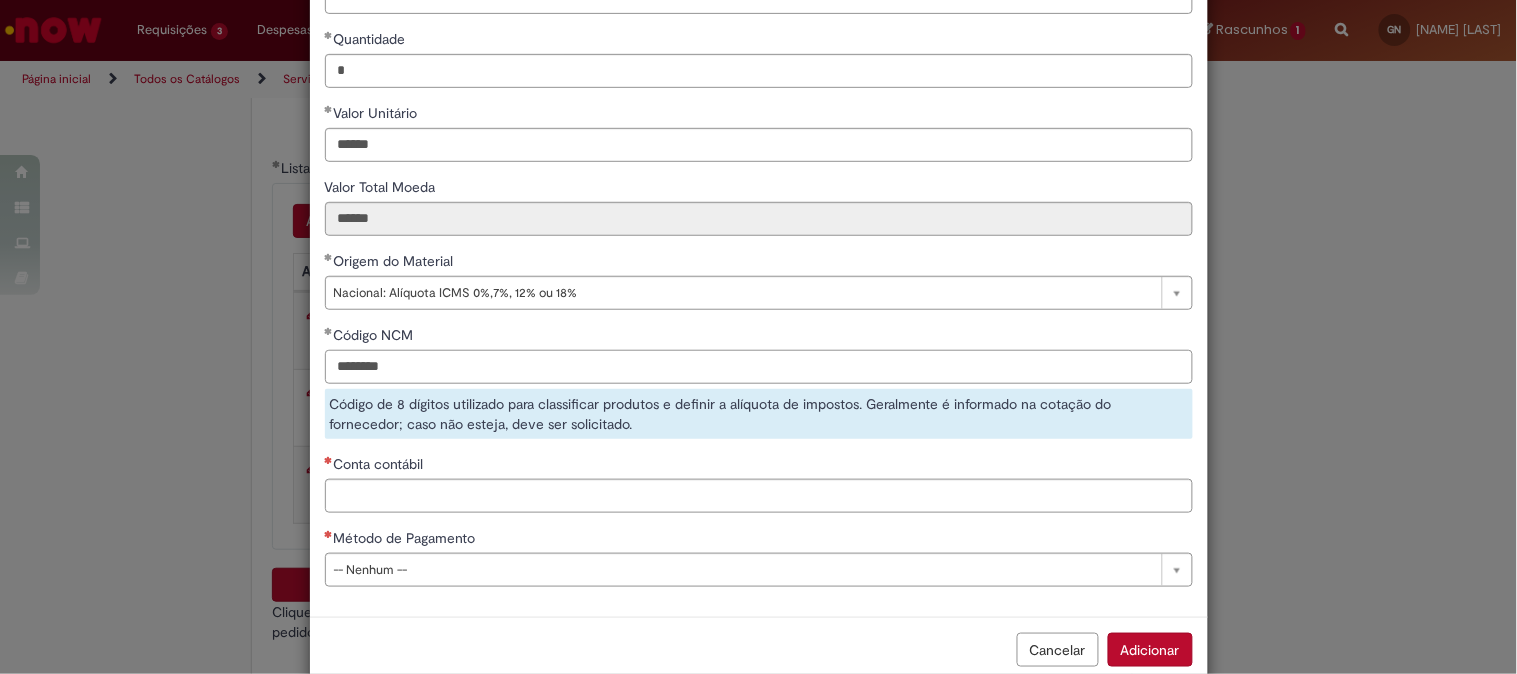 scroll, scrollTop: 261, scrollLeft: 0, axis: vertical 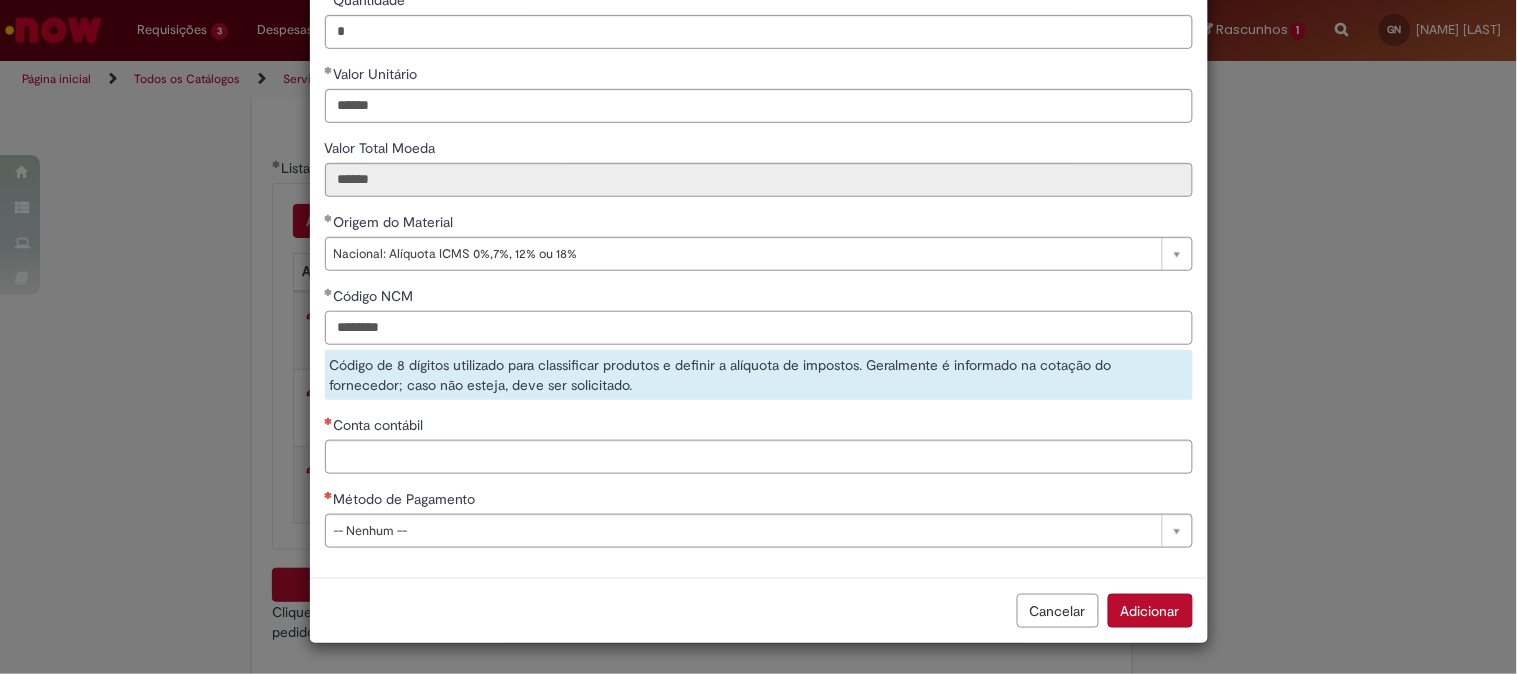 type on "********" 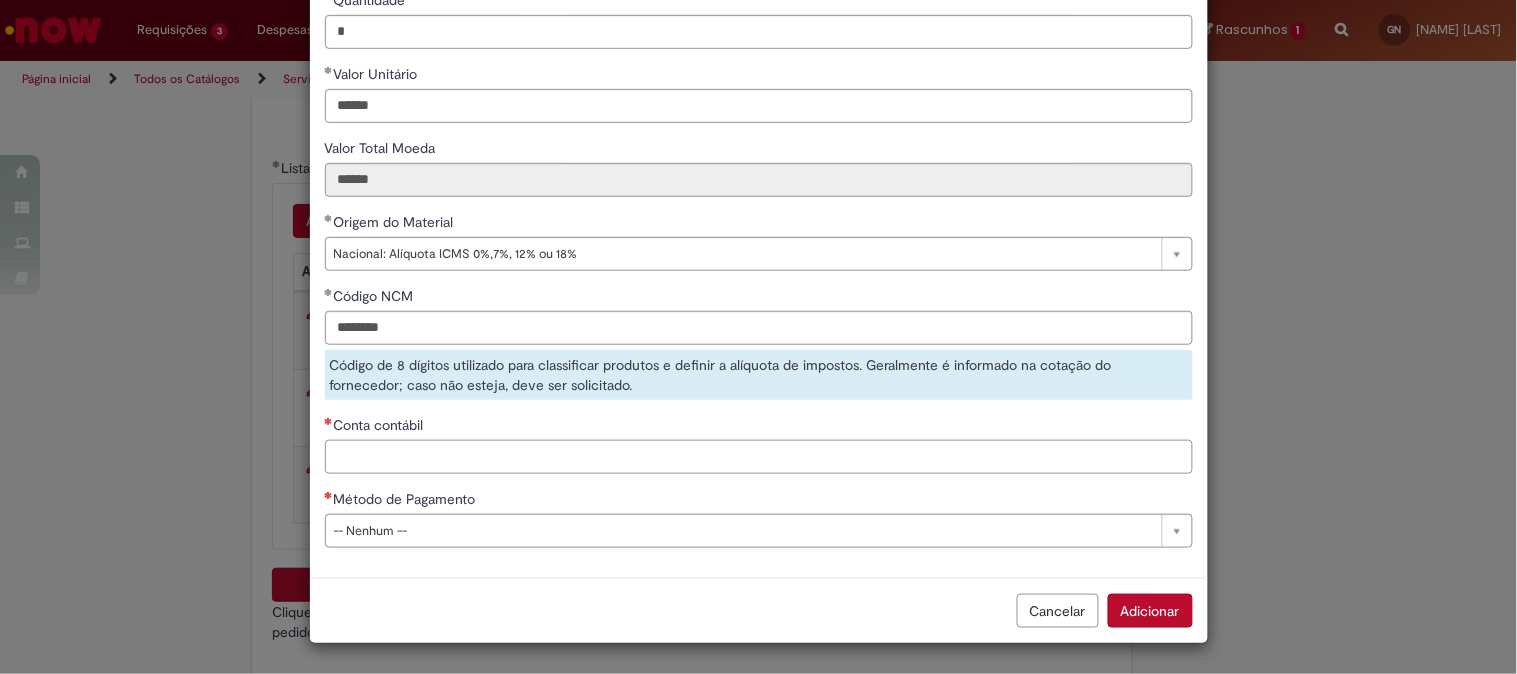 click on "Conta contábil" at bounding box center (759, 457) 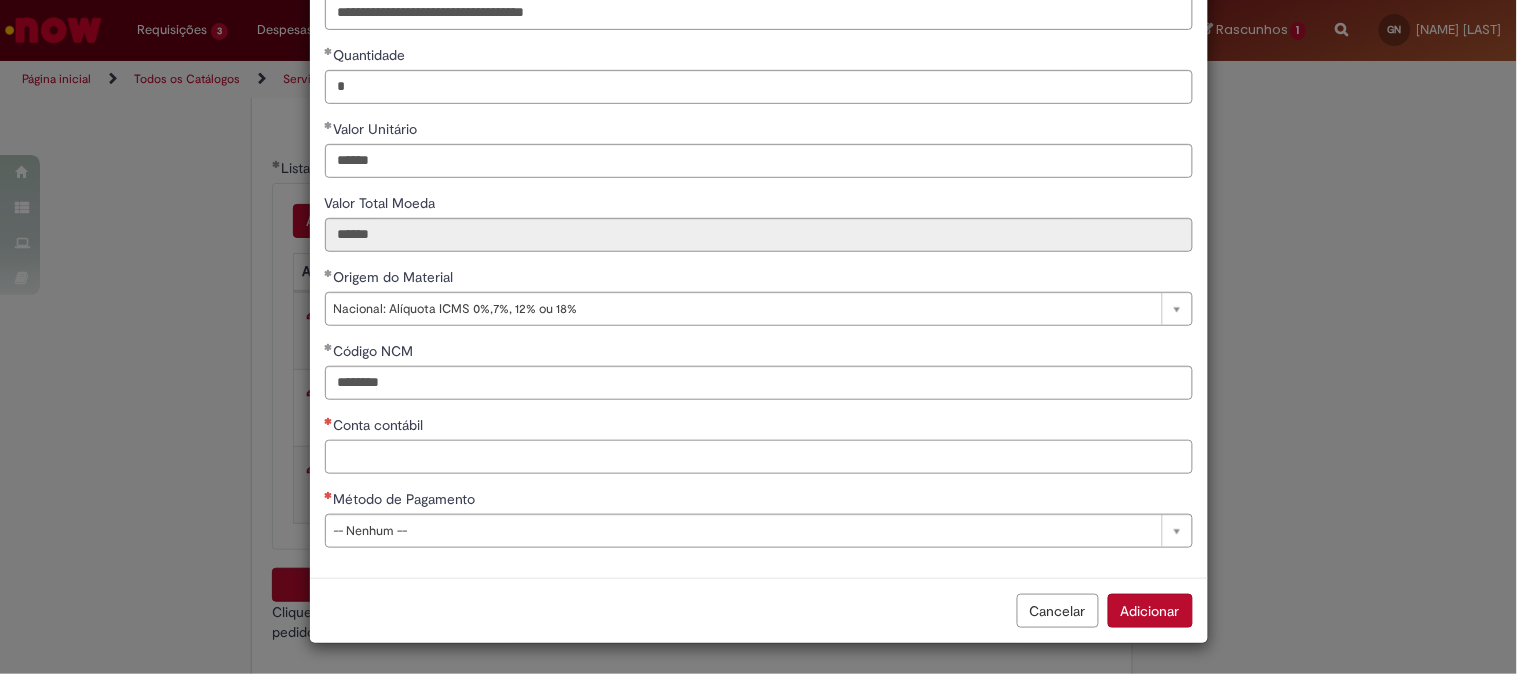 paste on "********" 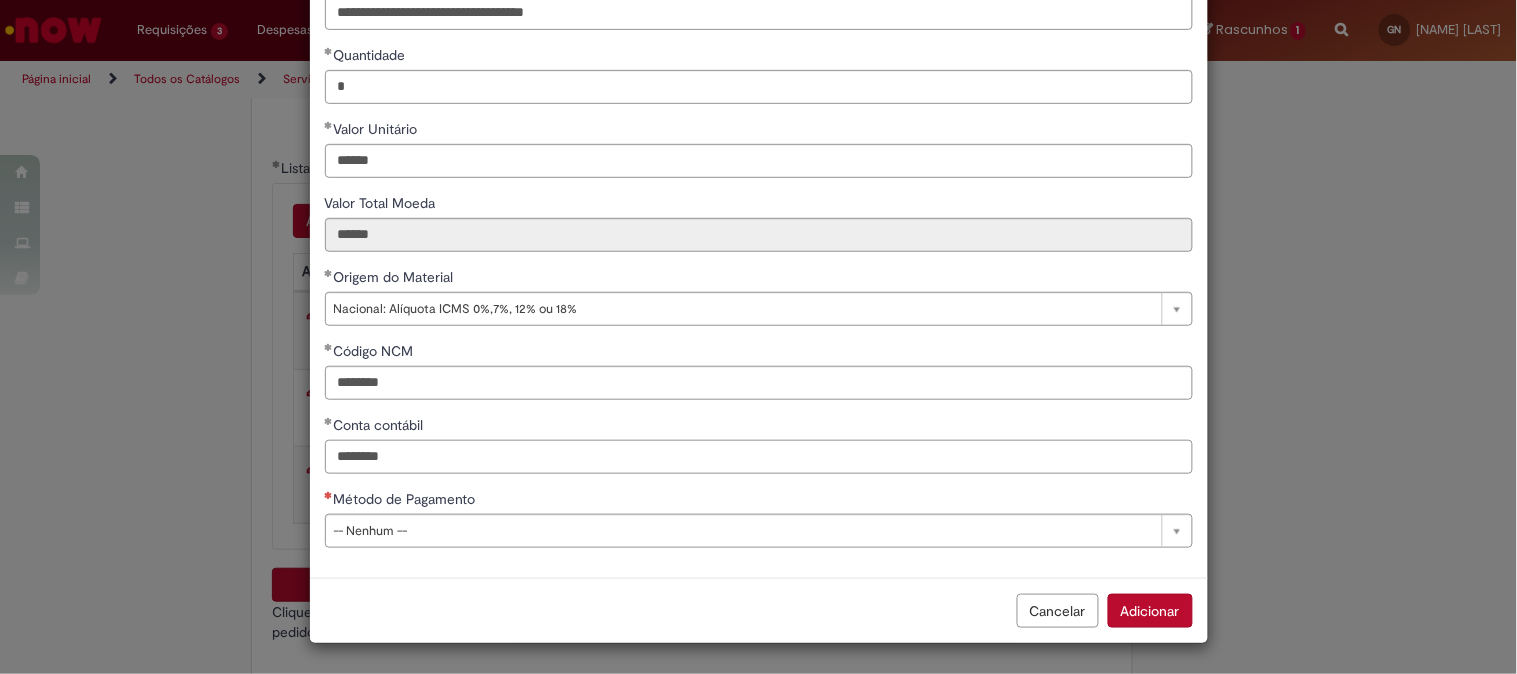 type on "********" 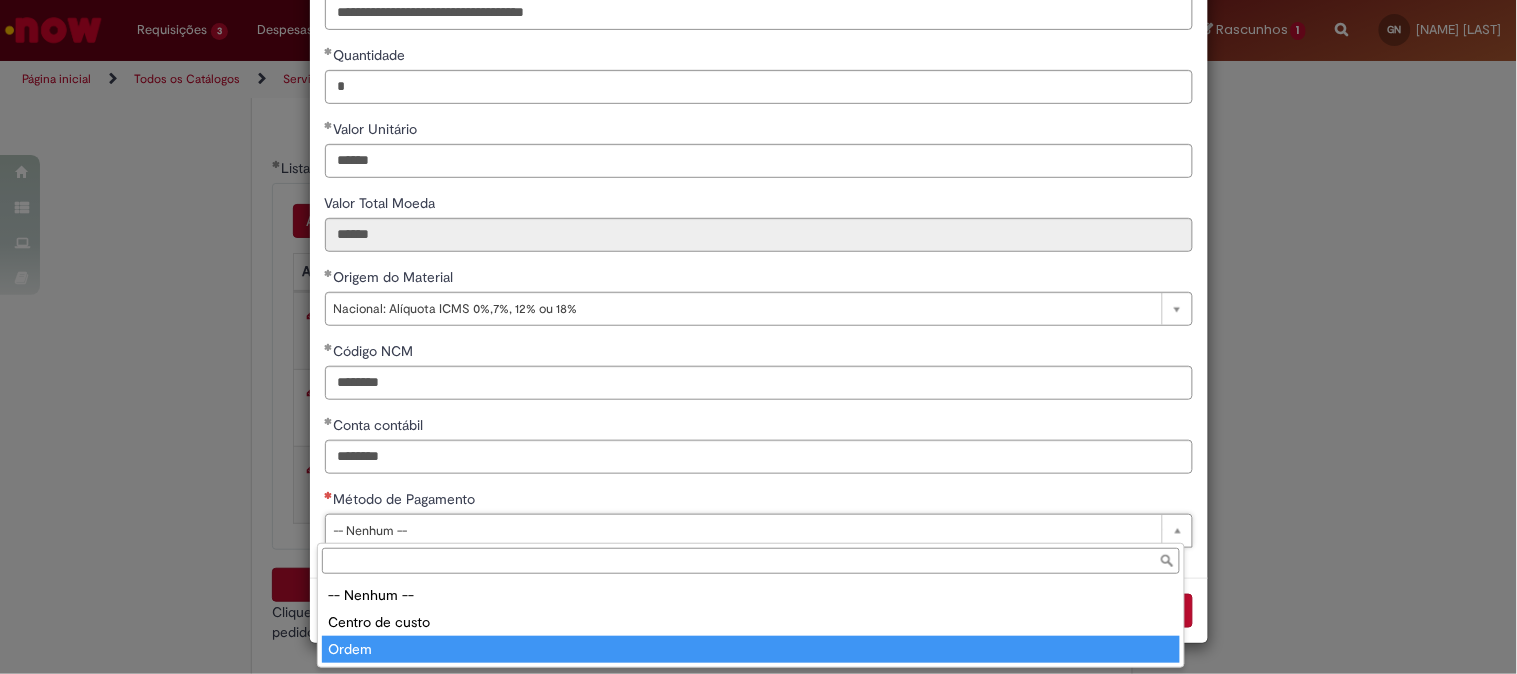 type on "*****" 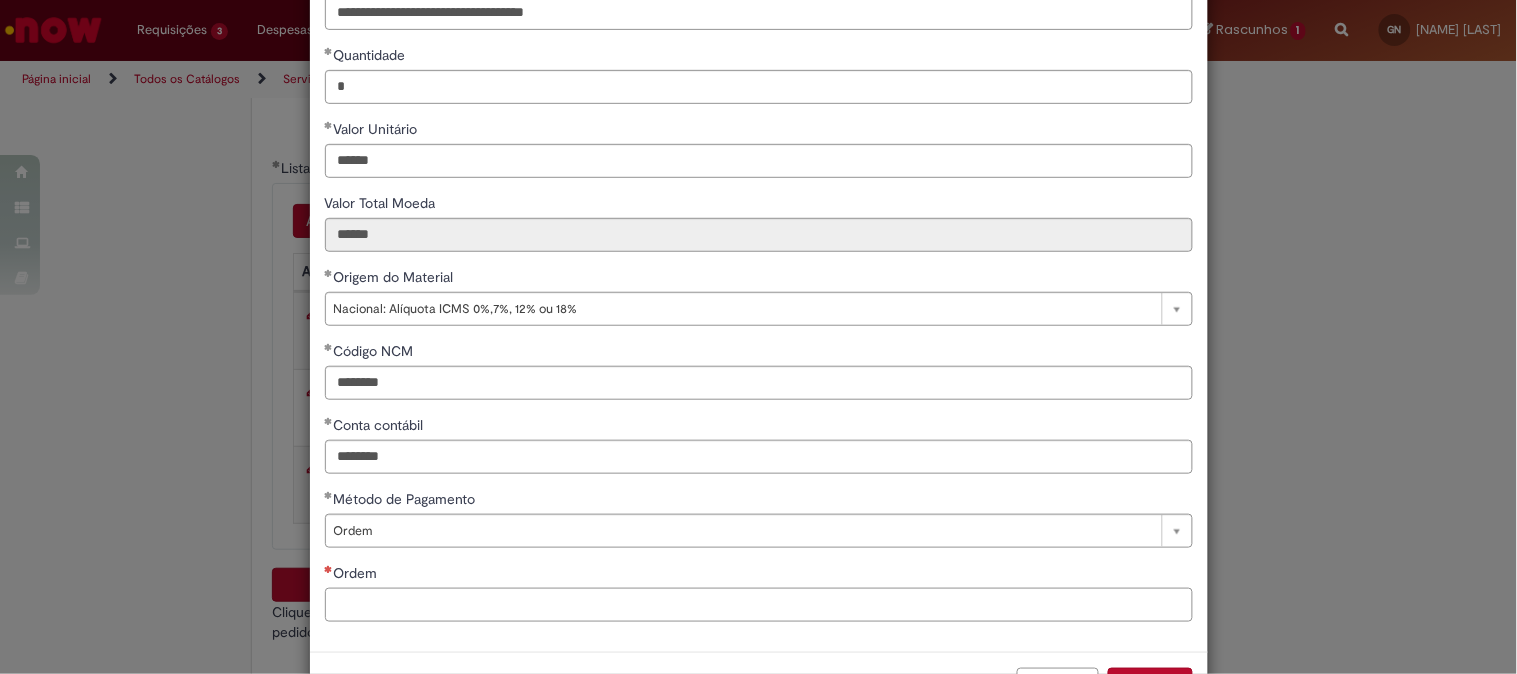 click on "Ordem" at bounding box center [759, 605] 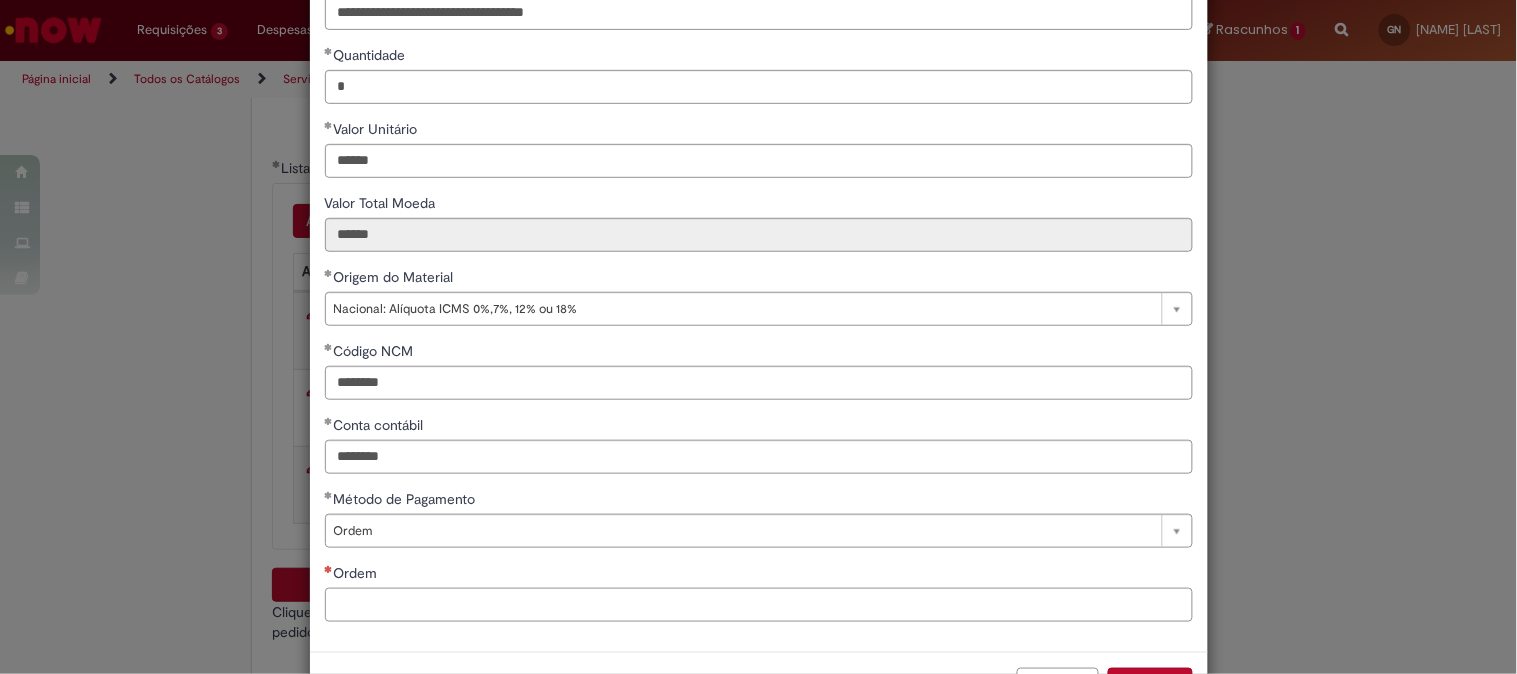 paste on "**********" 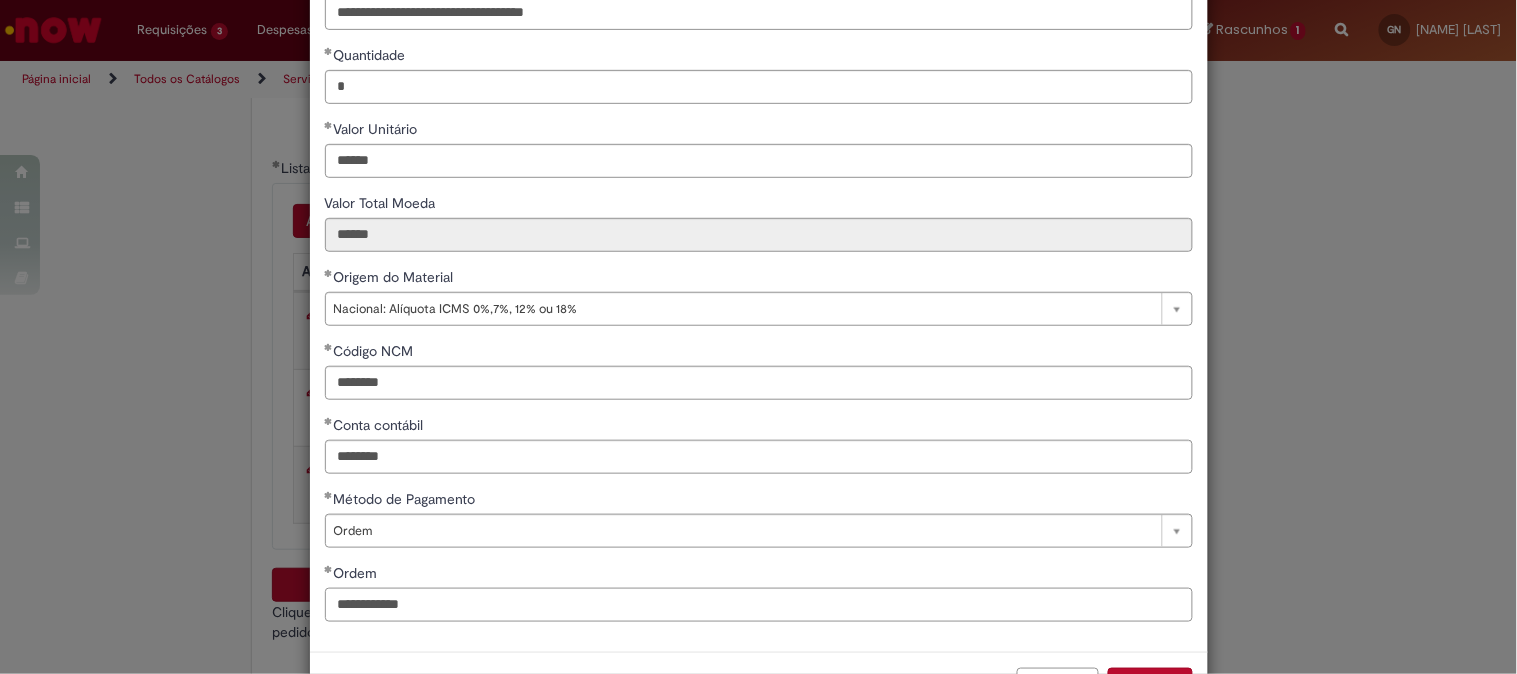 scroll, scrollTop: 280, scrollLeft: 0, axis: vertical 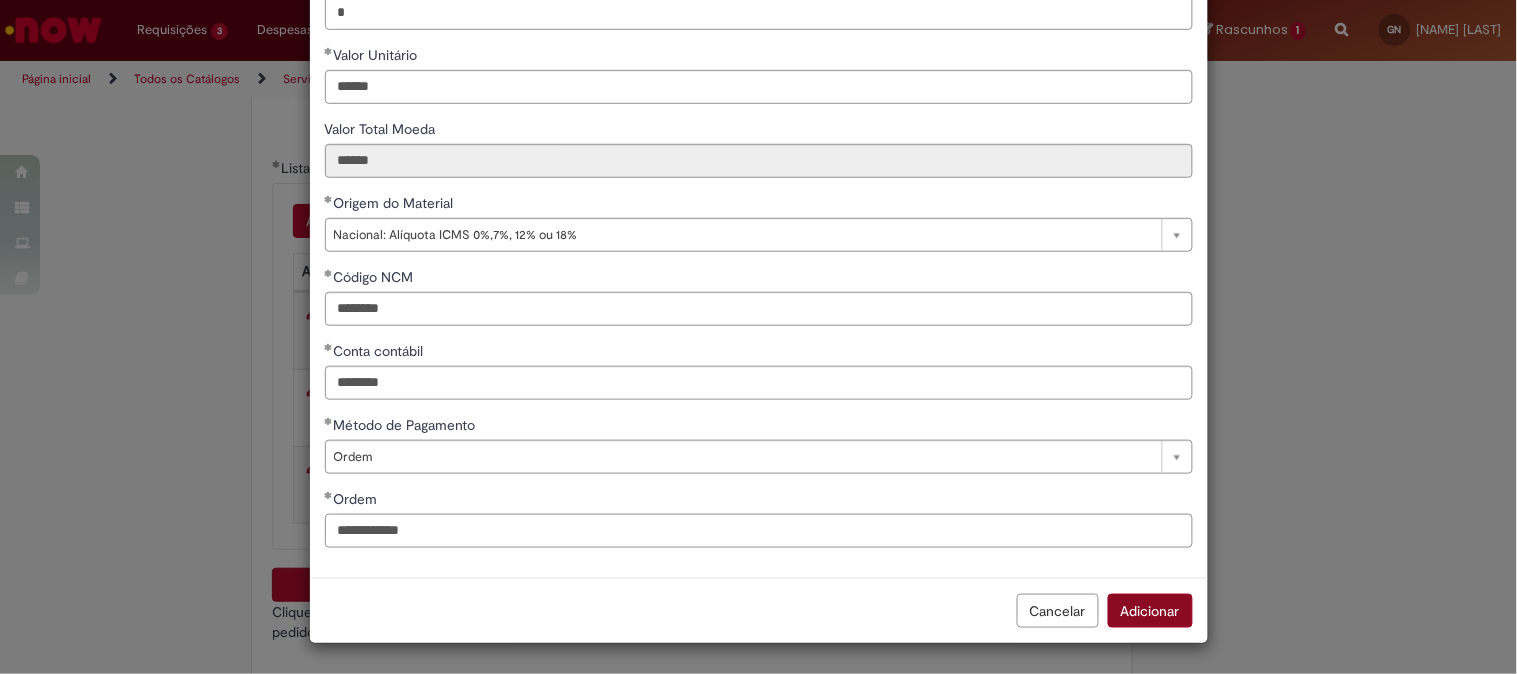 type on "**********" 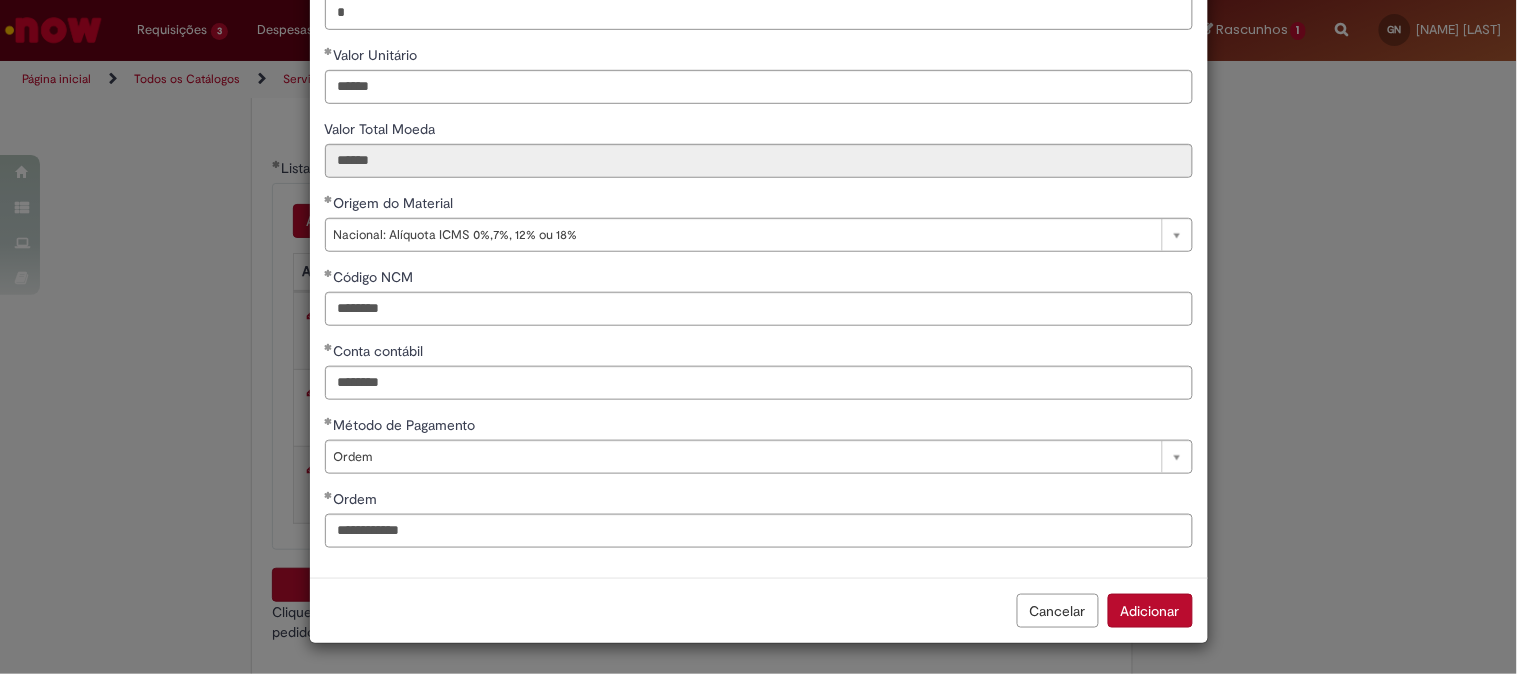 drag, startPoint x: 1112, startPoint y: 610, endPoint x: 1057, endPoint y: 598, distance: 56.293873 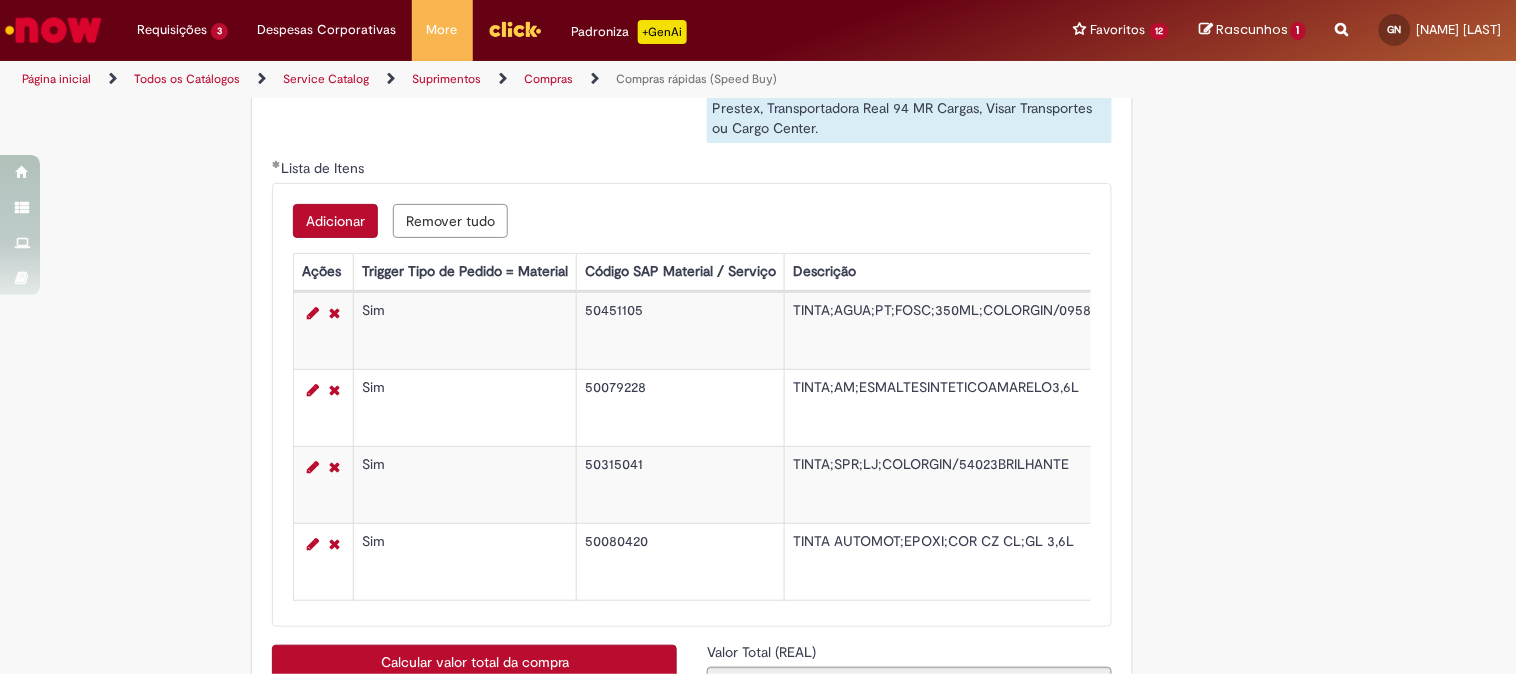 click on "Adicionar" at bounding box center [335, 221] 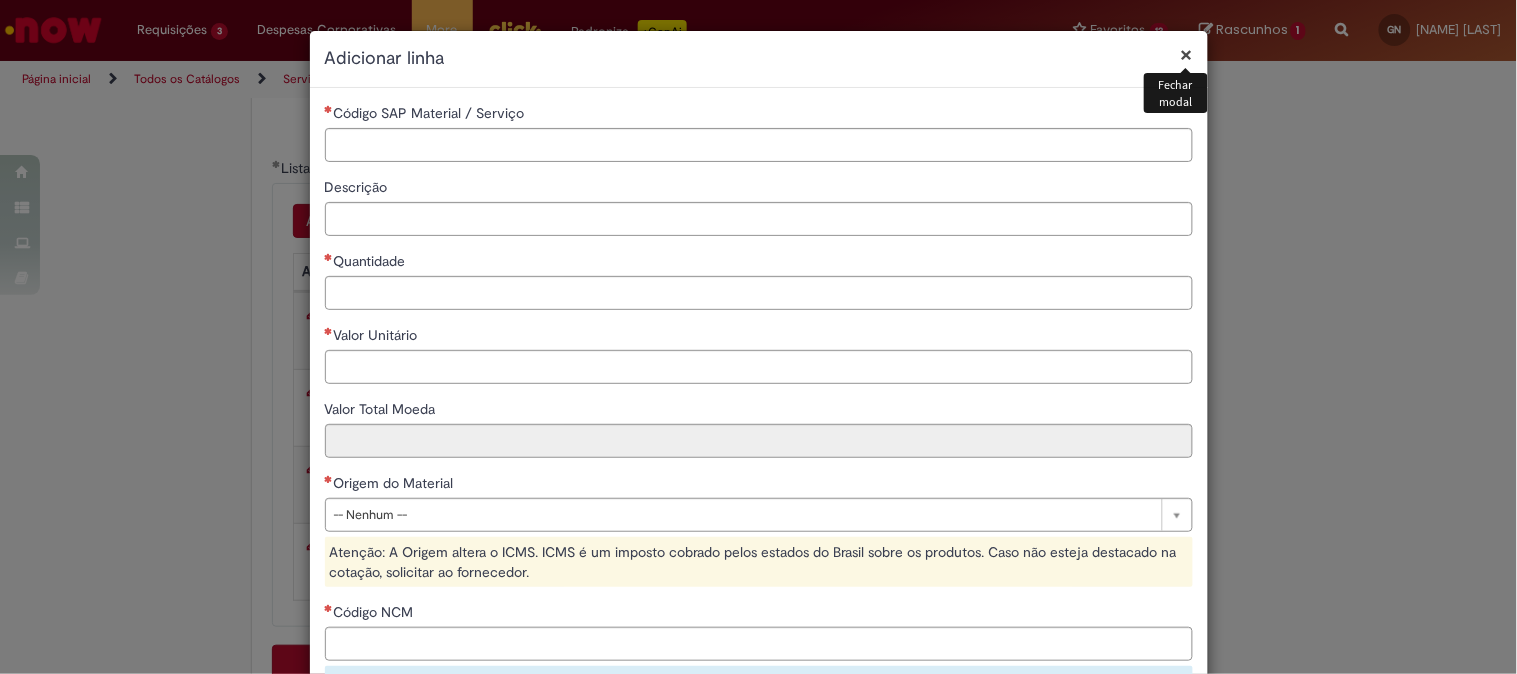 type 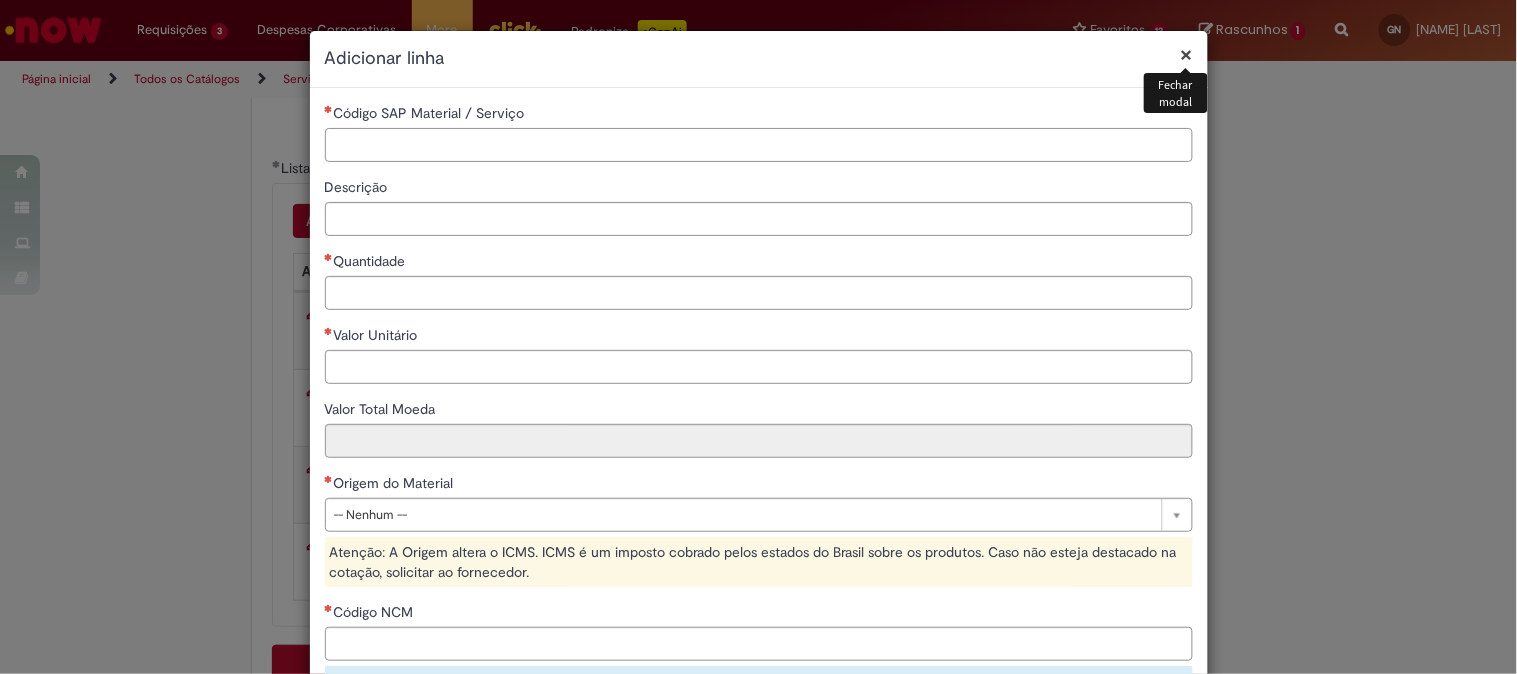 click on "Código SAP Material / Serviço" at bounding box center (759, 145) 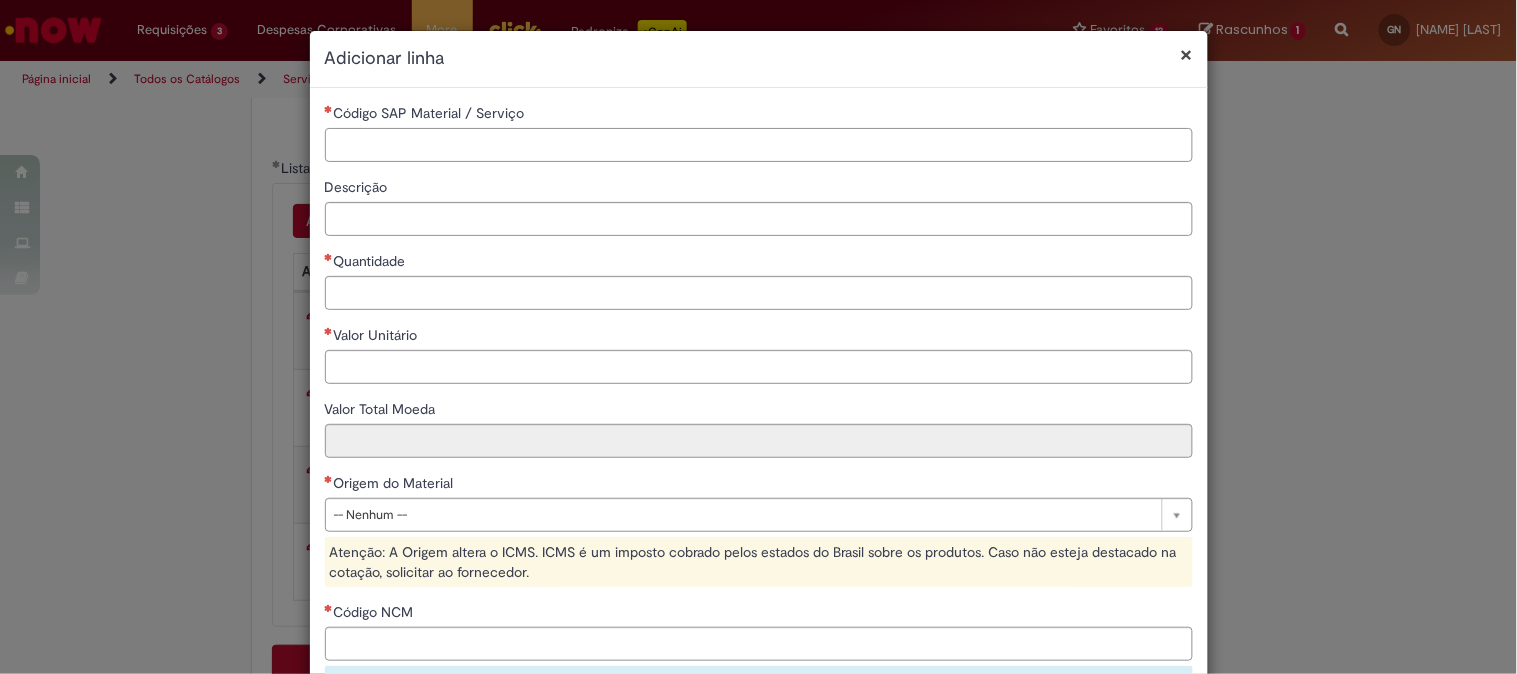 paste on "********" 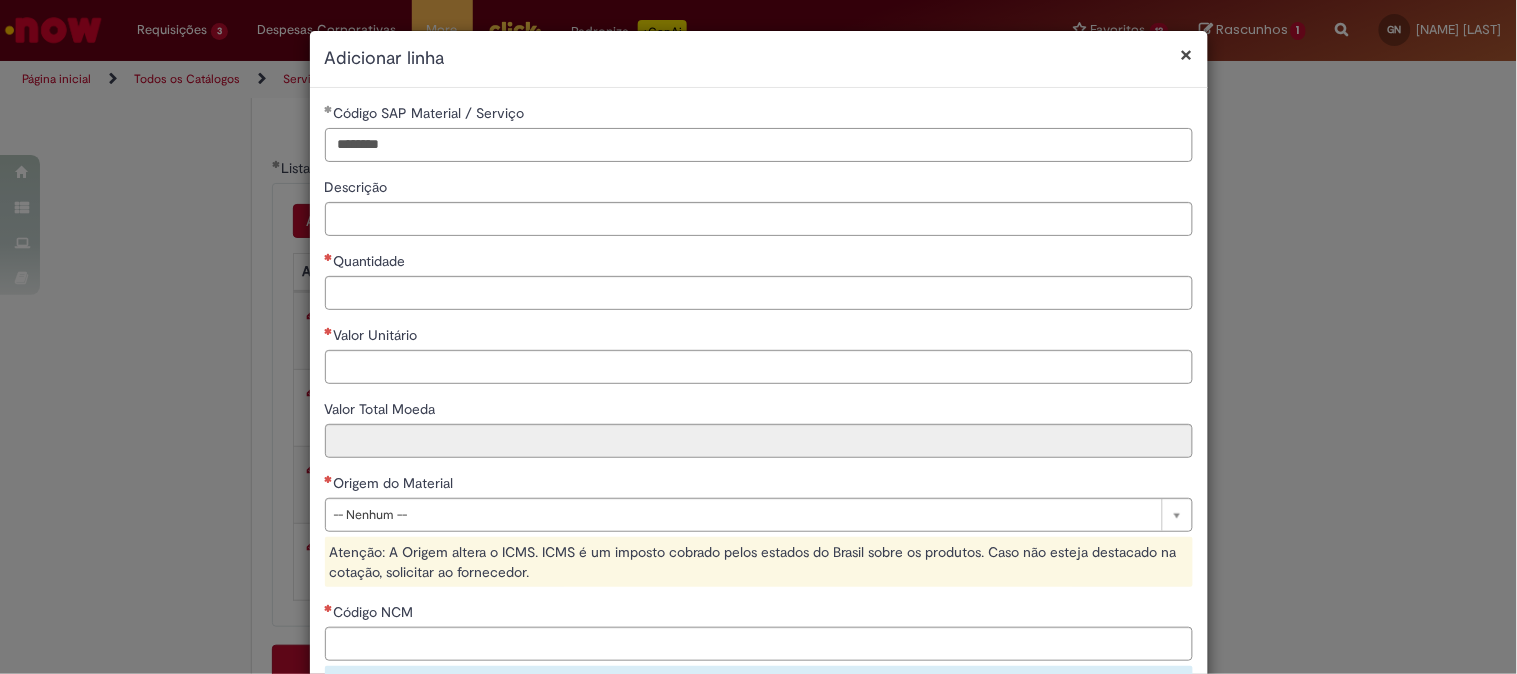 type on "********" 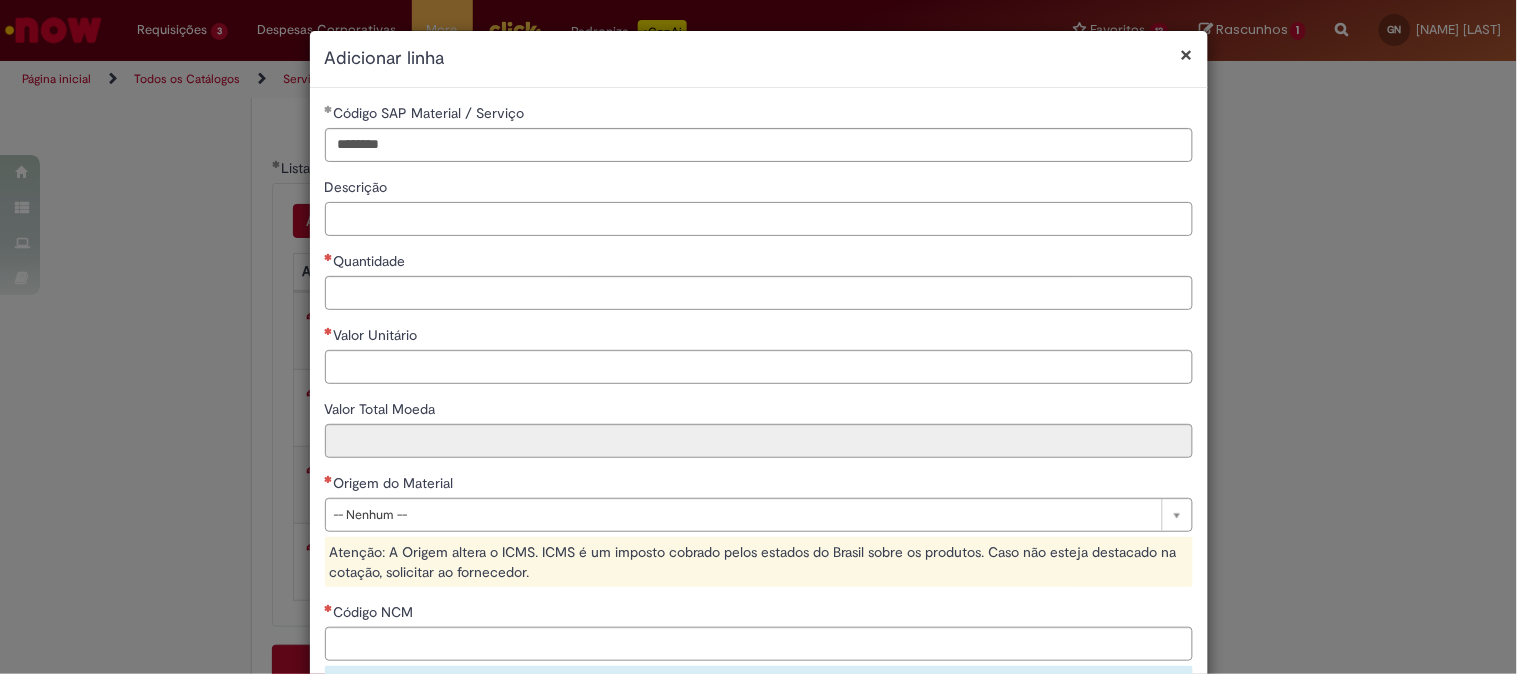 click on "Descrição" at bounding box center [759, 219] 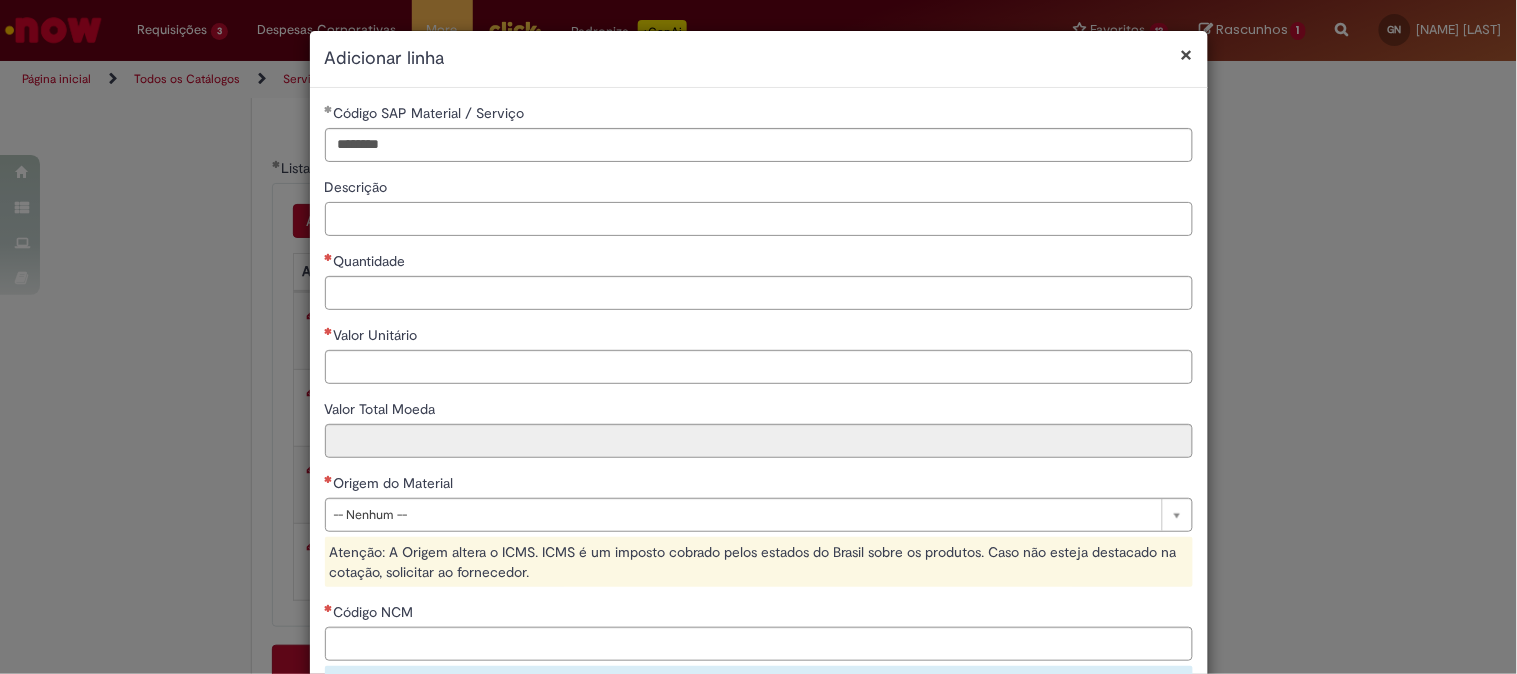 paste on "**********" 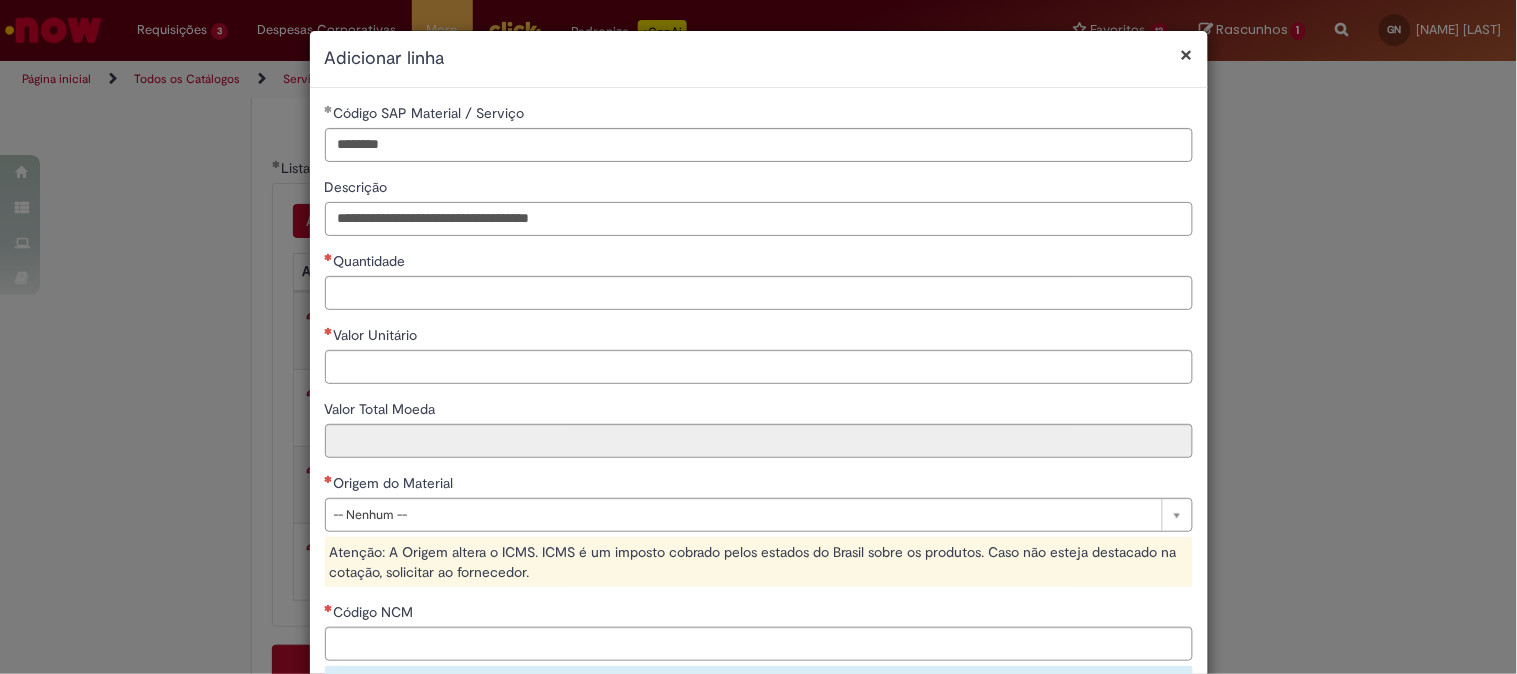 type on "**********" 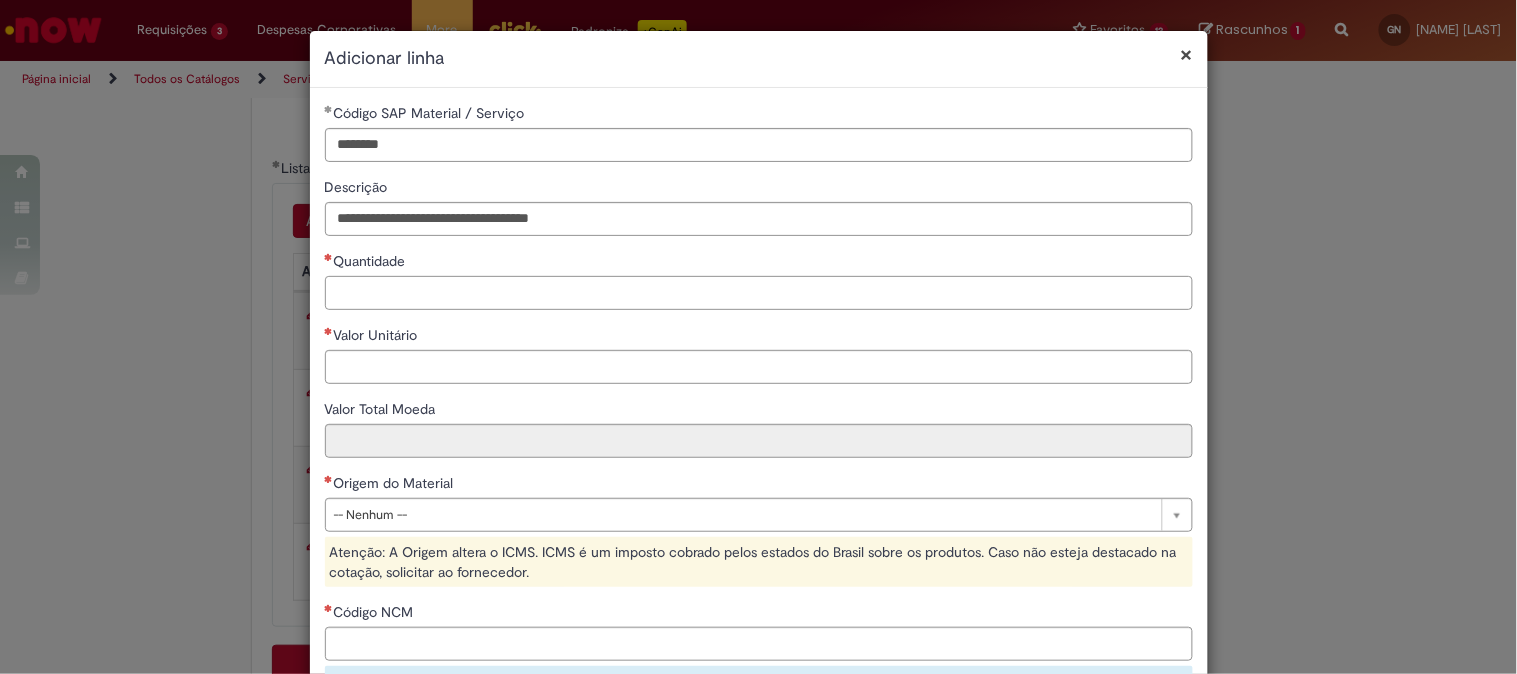 click on "Quantidade" at bounding box center [759, 293] 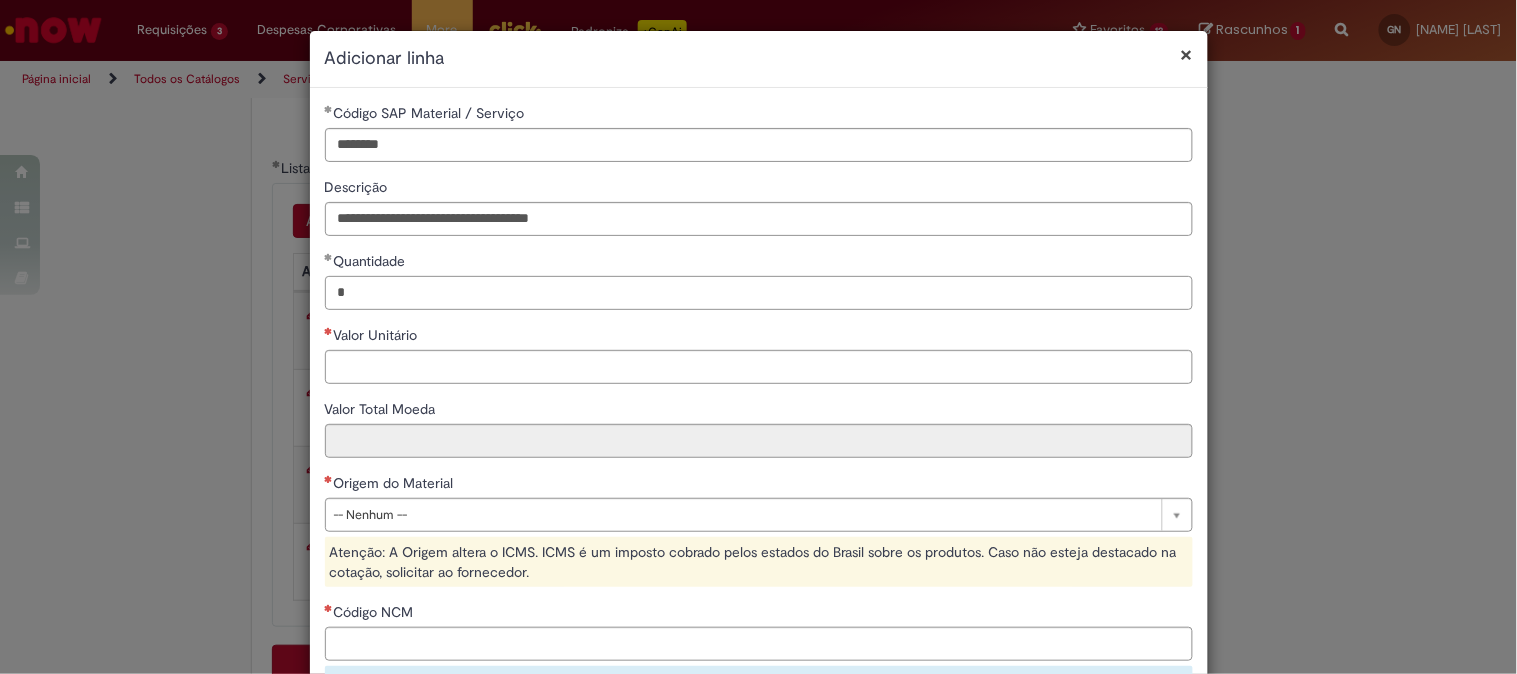 type on "*" 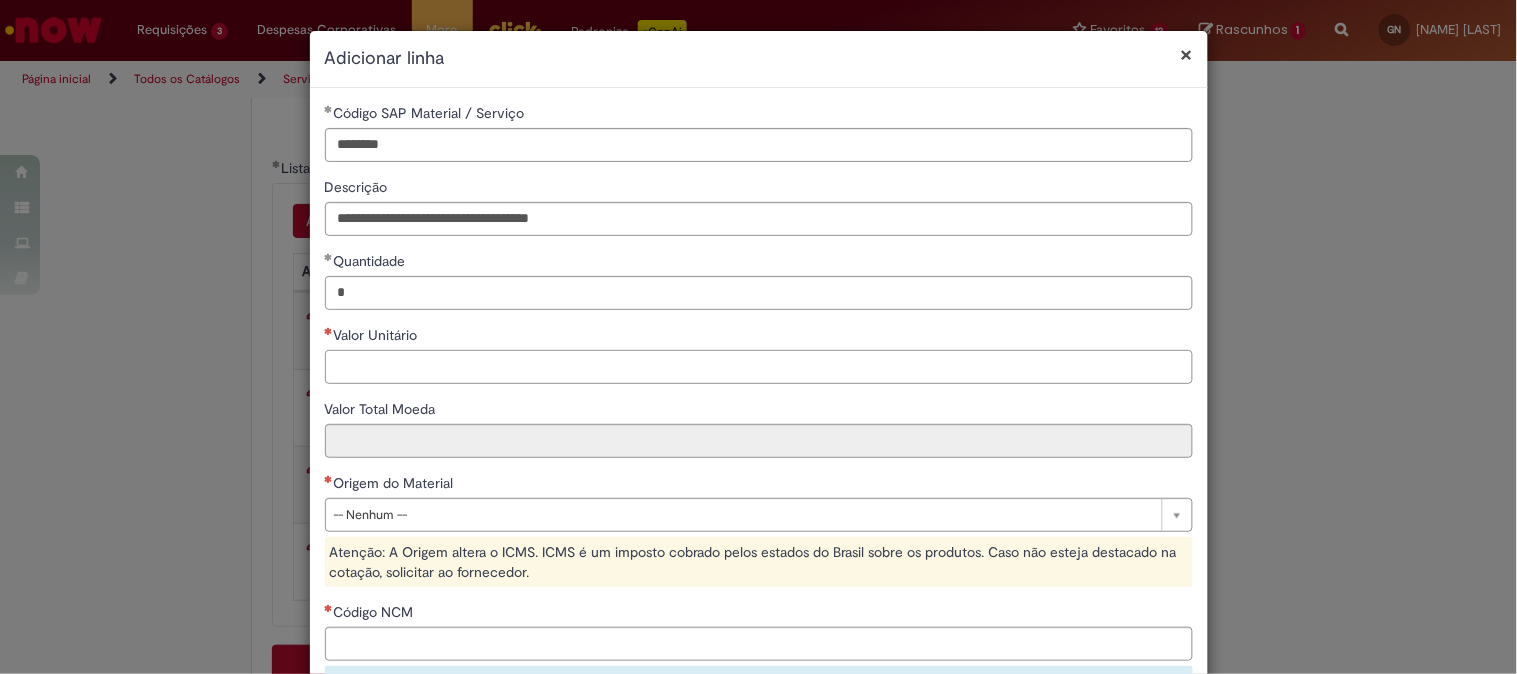 click on "Valor Unitário" at bounding box center (759, 367) 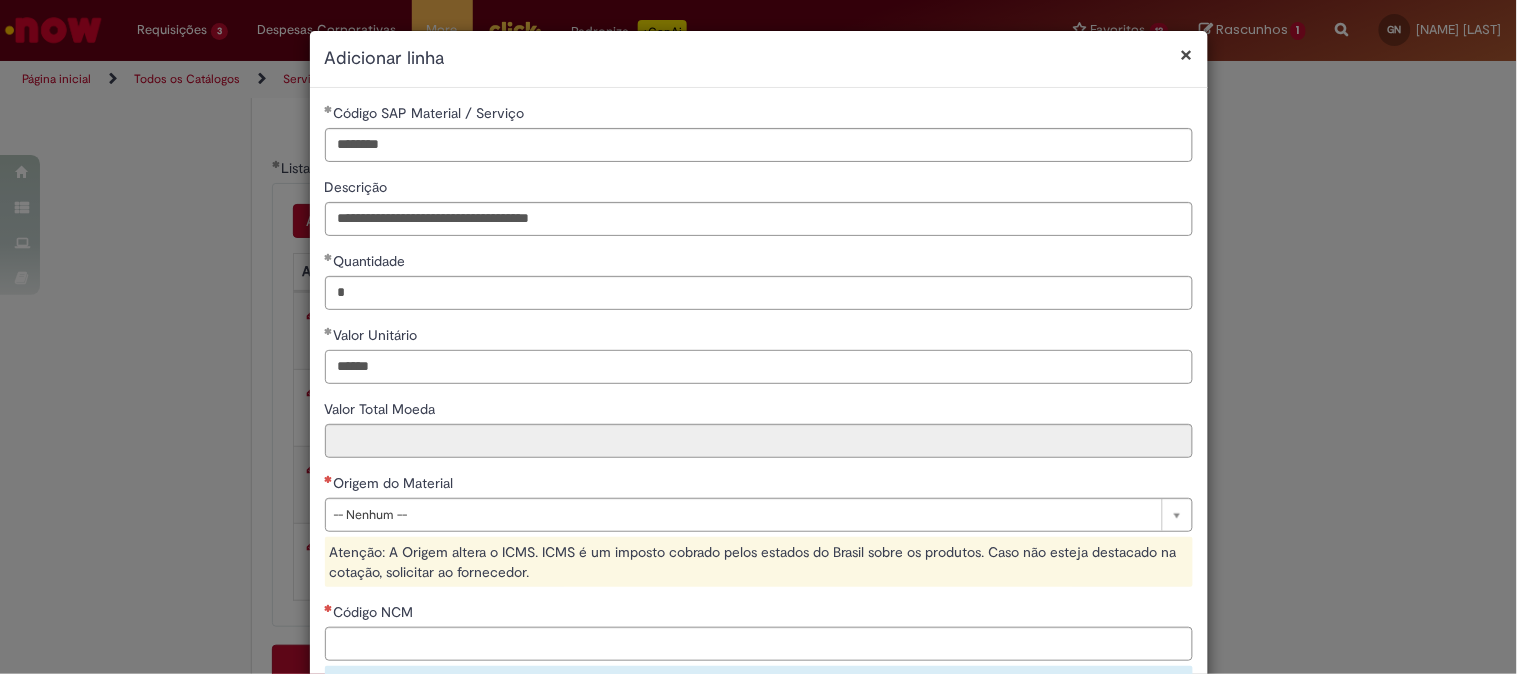 type on "******" 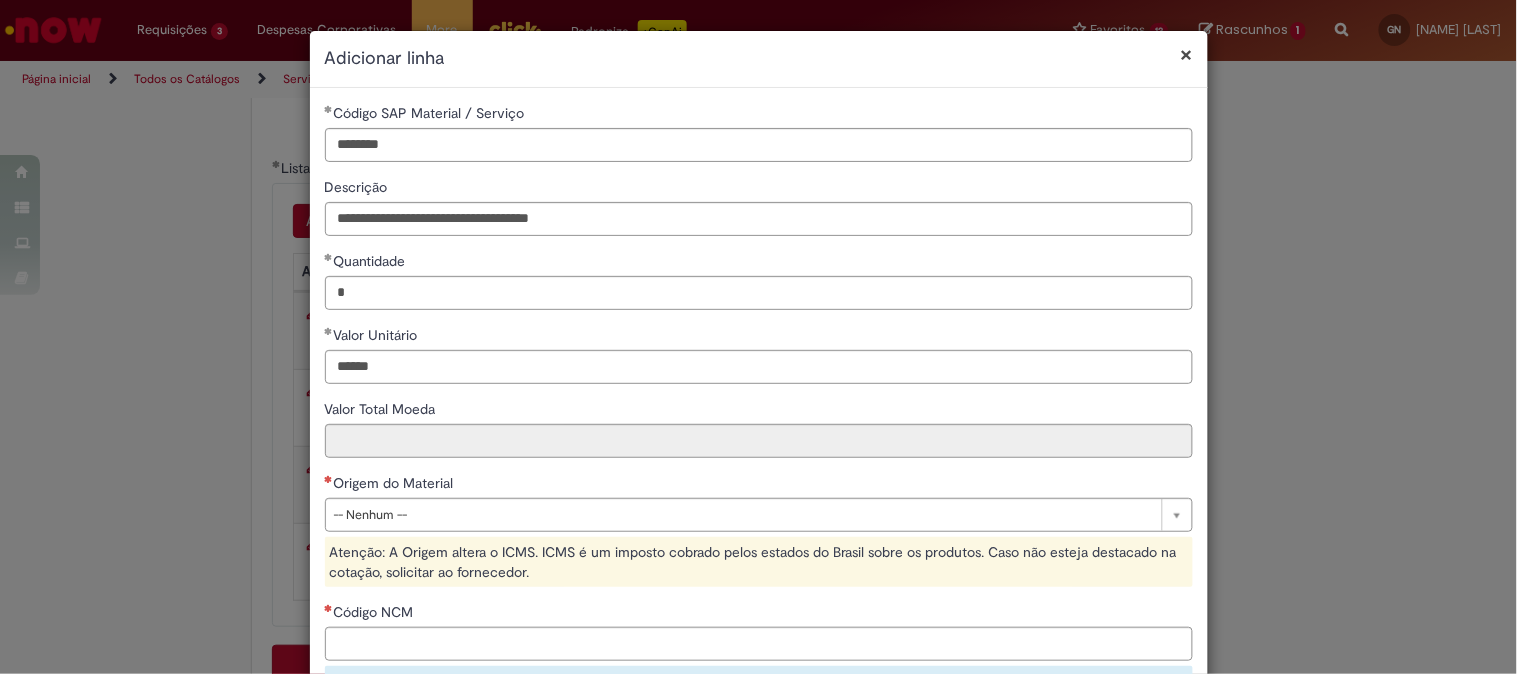 type on "******" 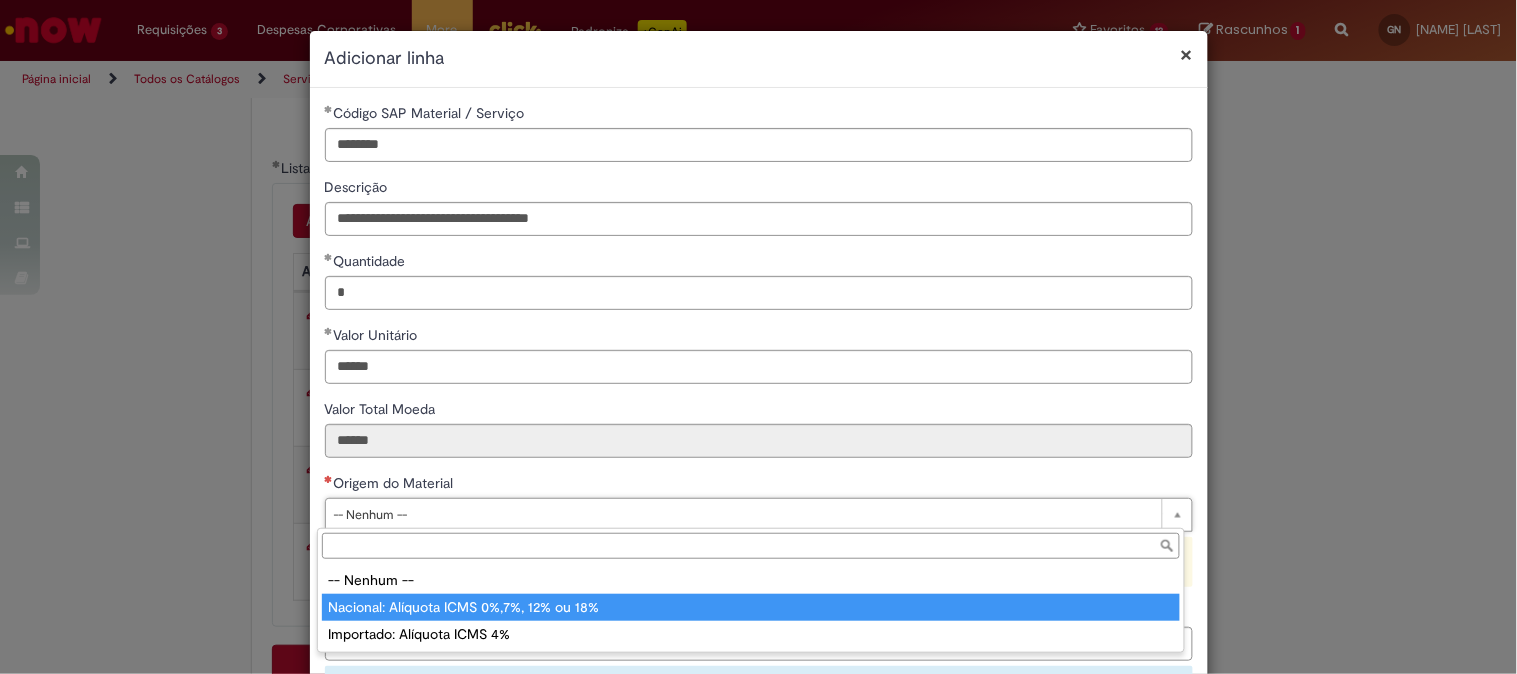 type on "**********" 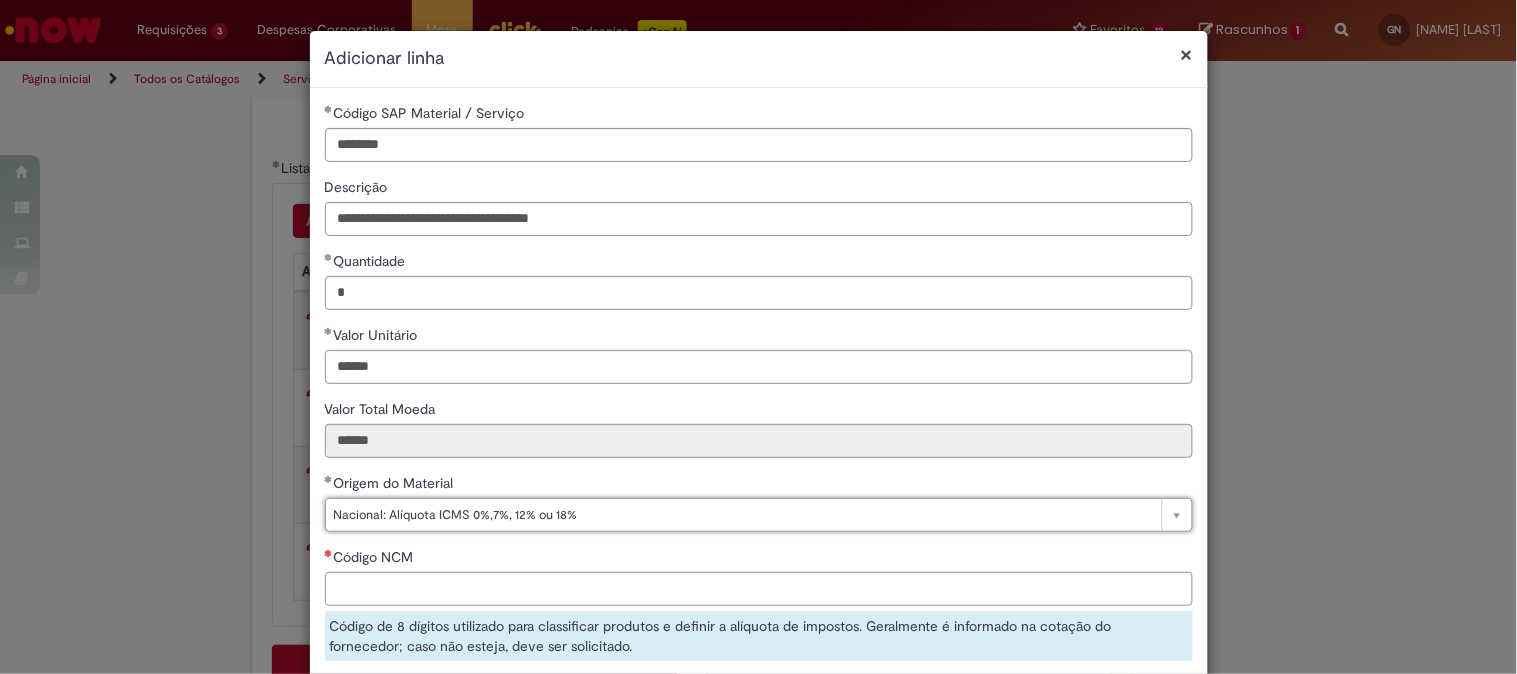 scroll, scrollTop: 222, scrollLeft: 0, axis: vertical 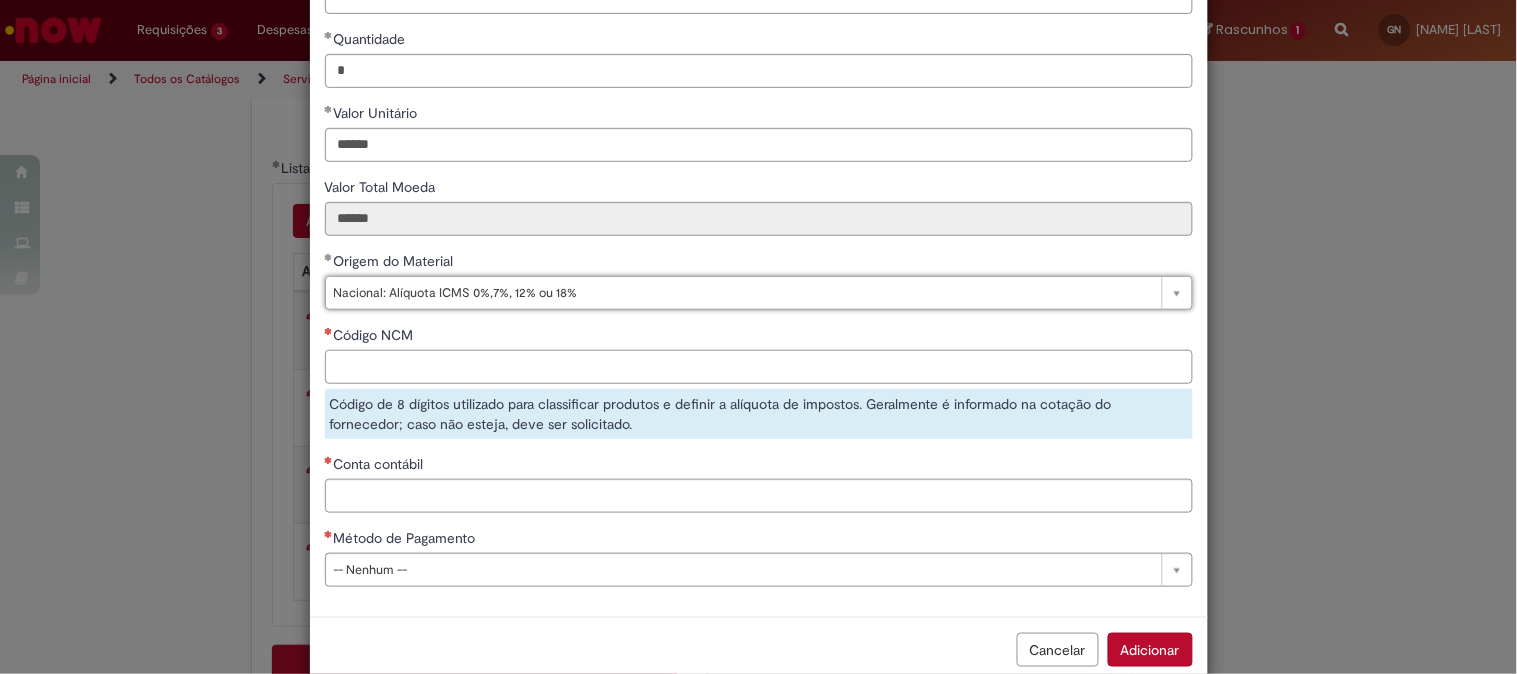 click on "Código NCM" at bounding box center (759, 367) 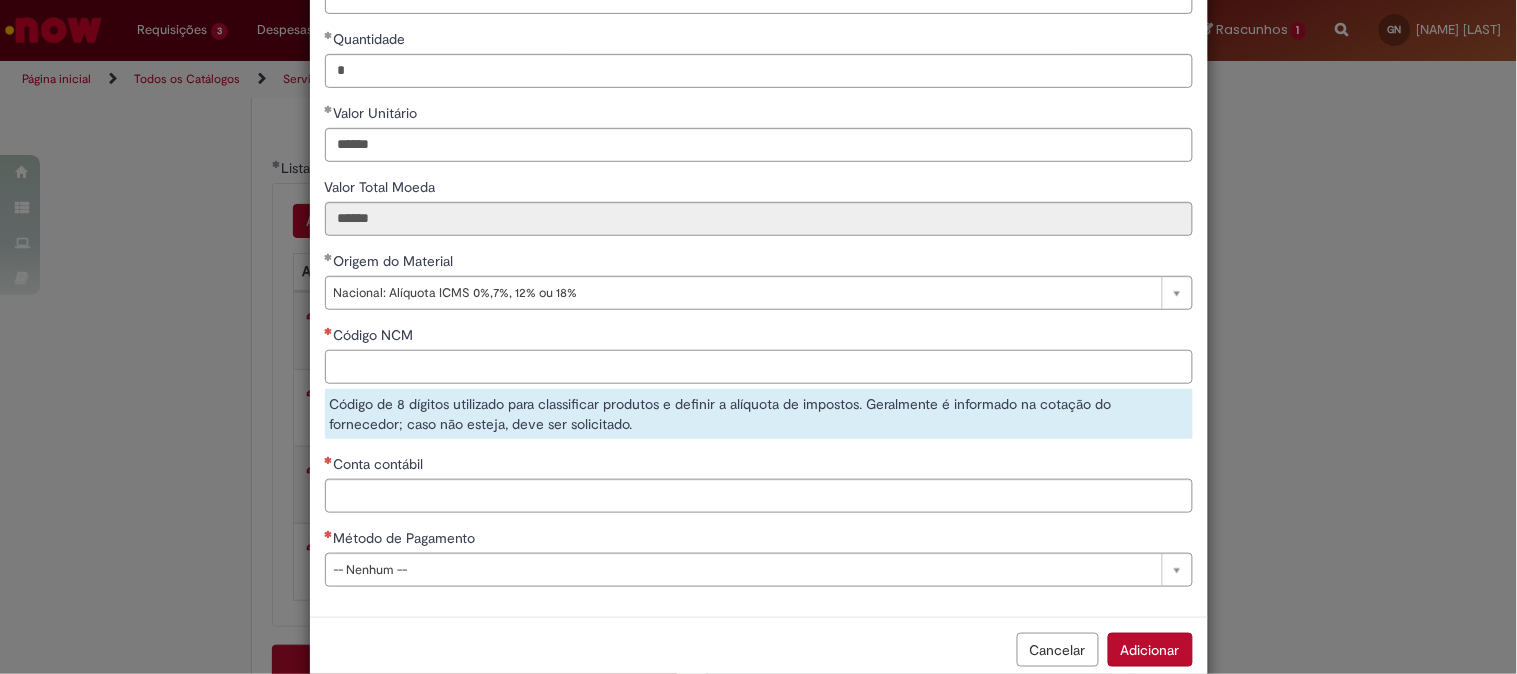 paste on "********" 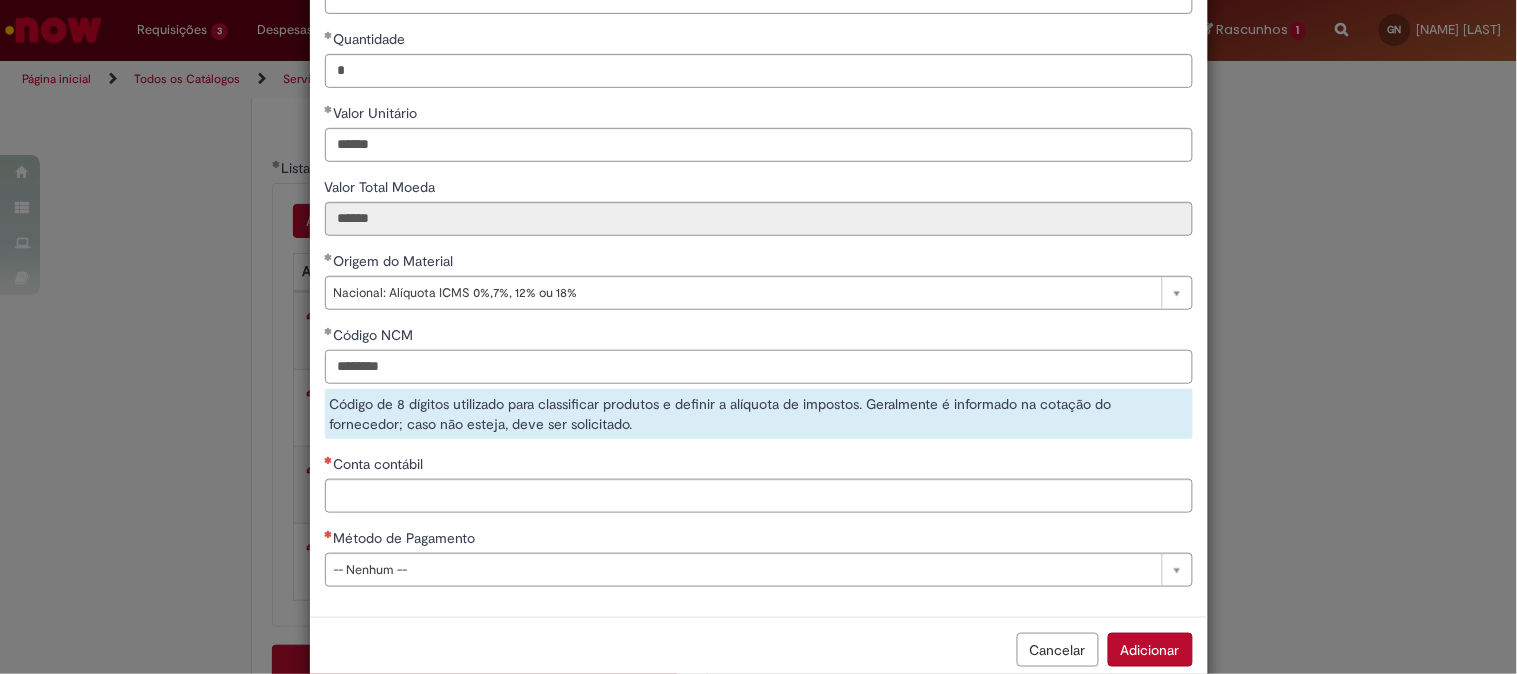 type on "********" 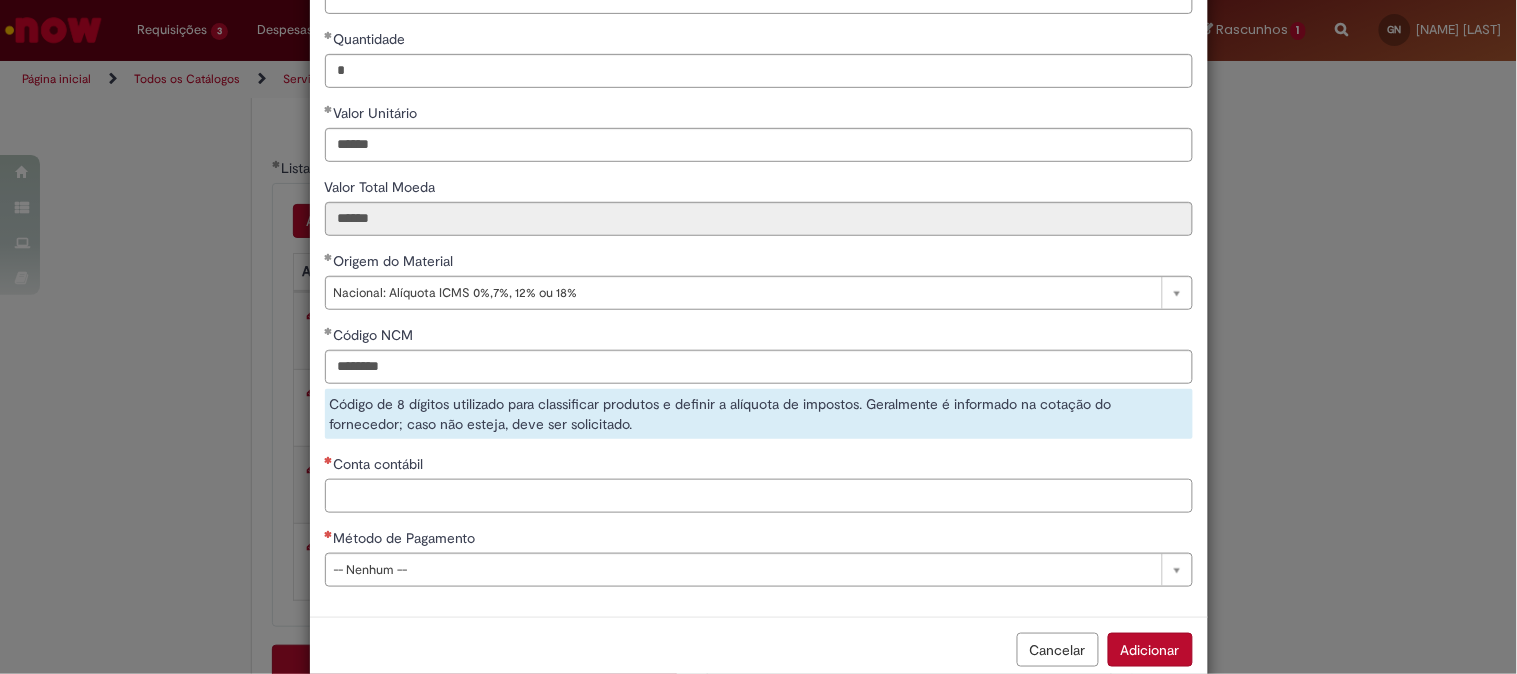 click on "**********" at bounding box center (759, 241) 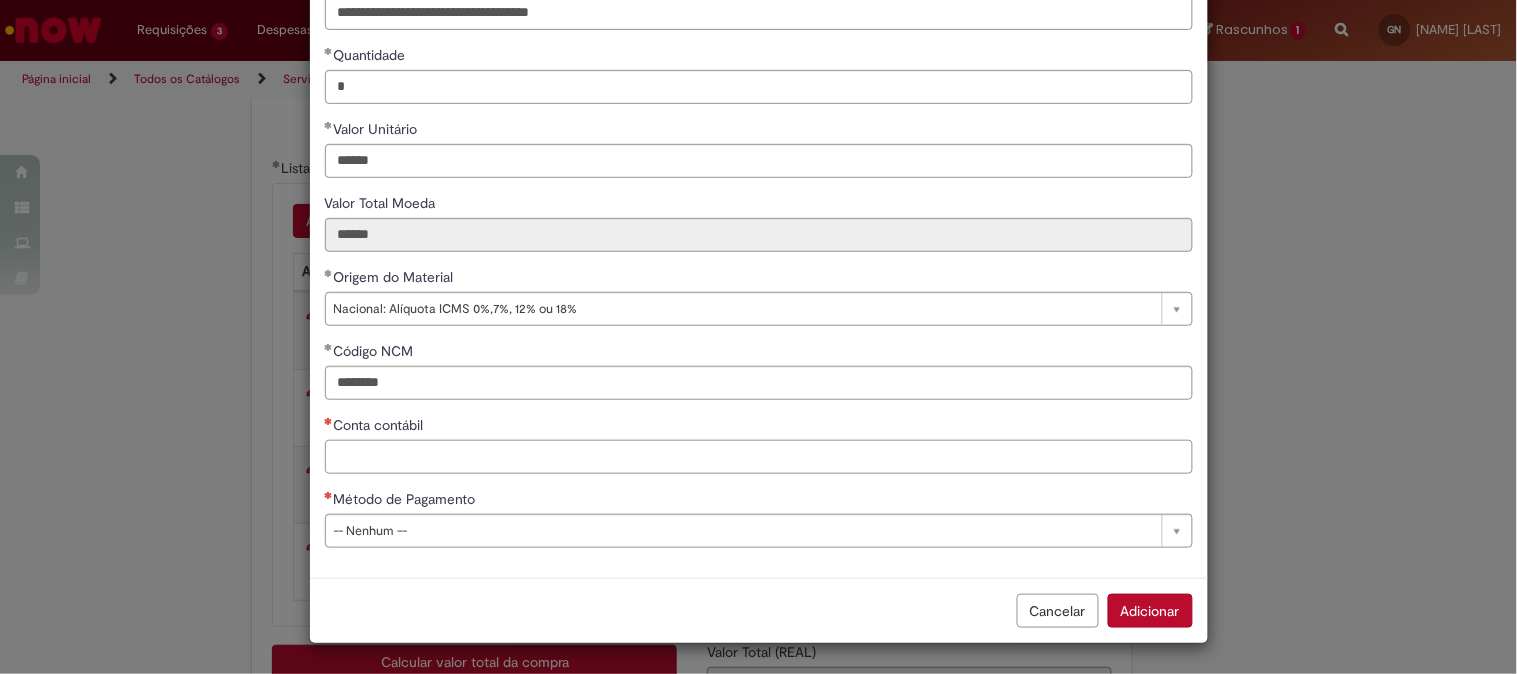 paste on "********" 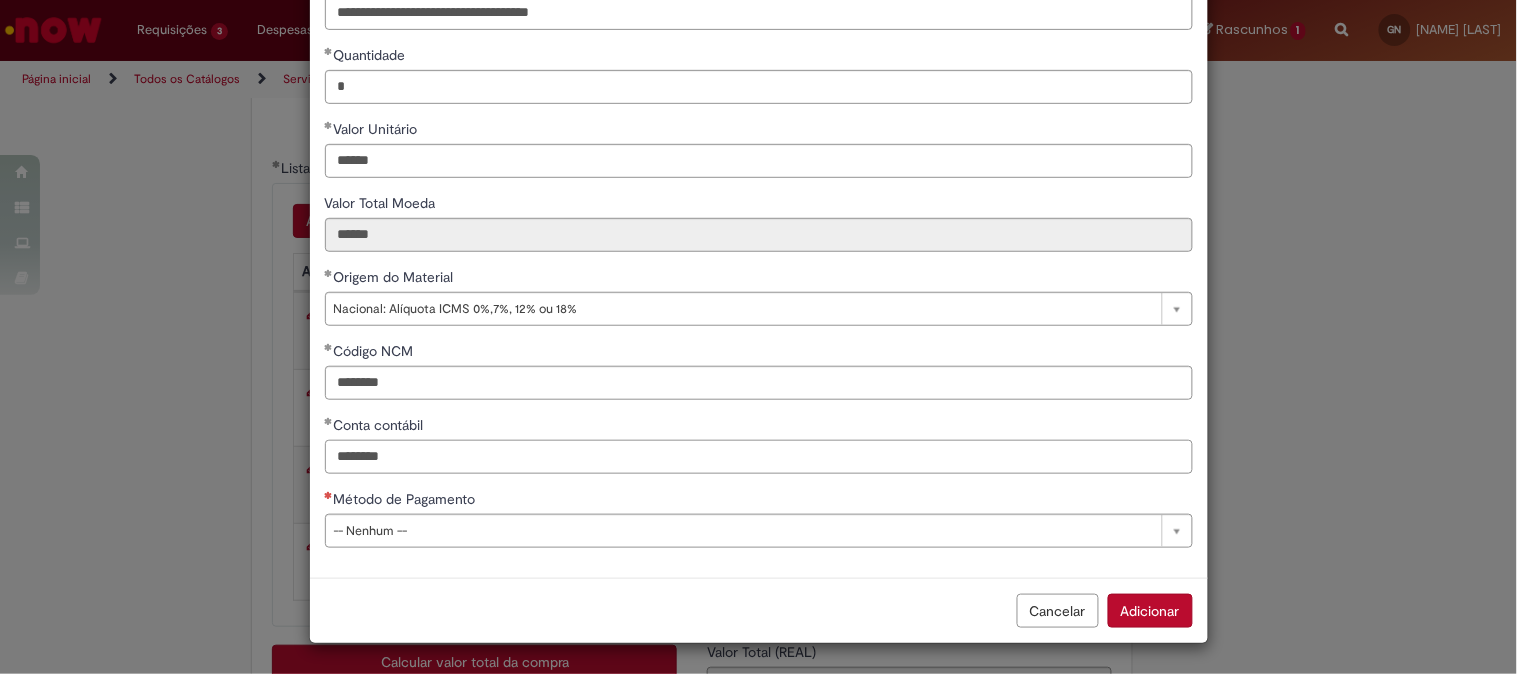 type on "********" 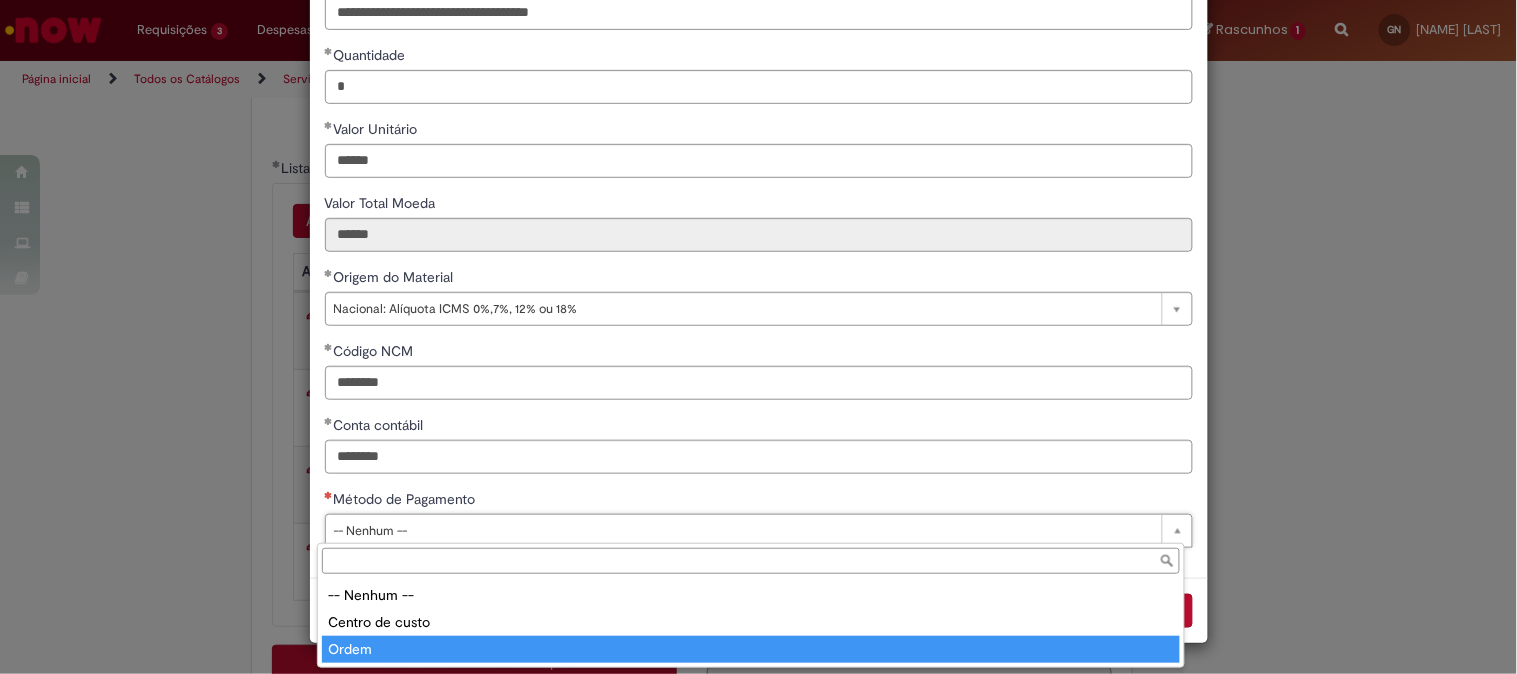 type on "*****" 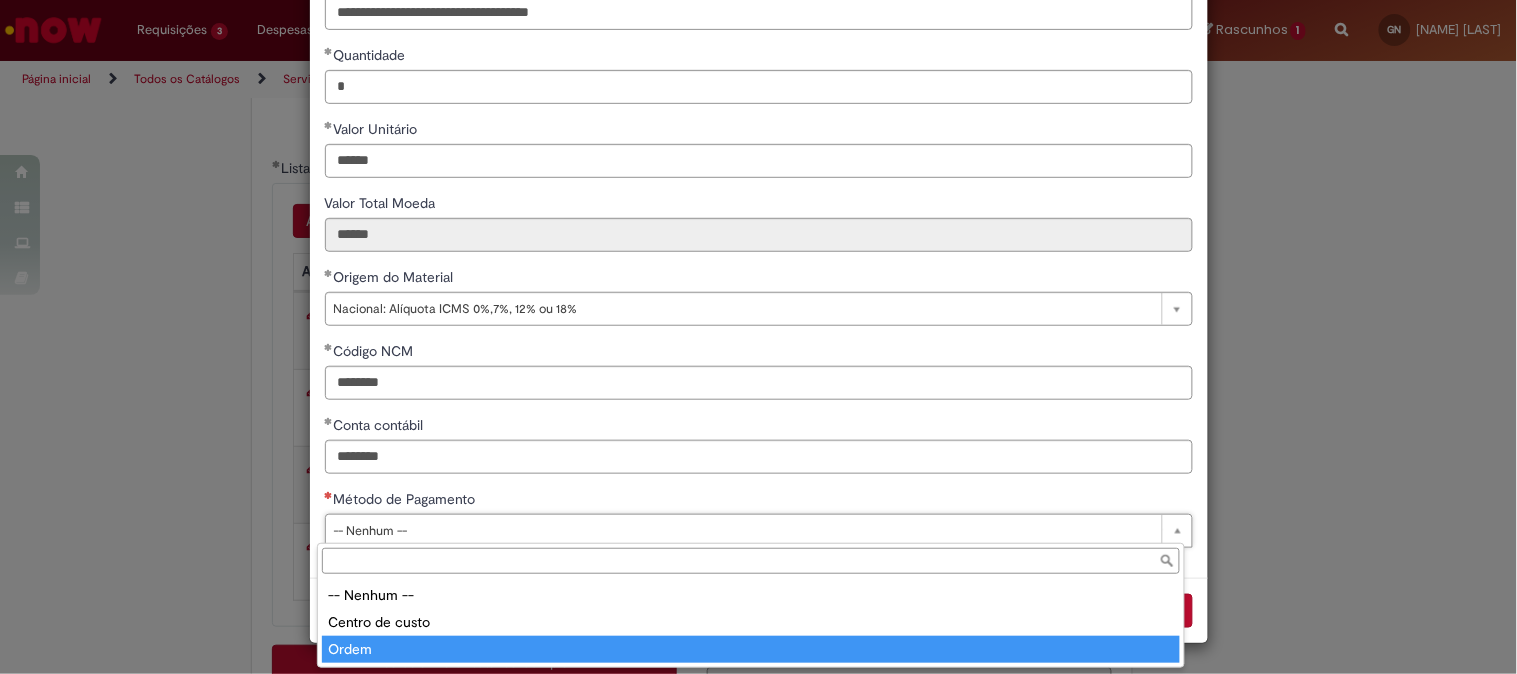 select on "*****" 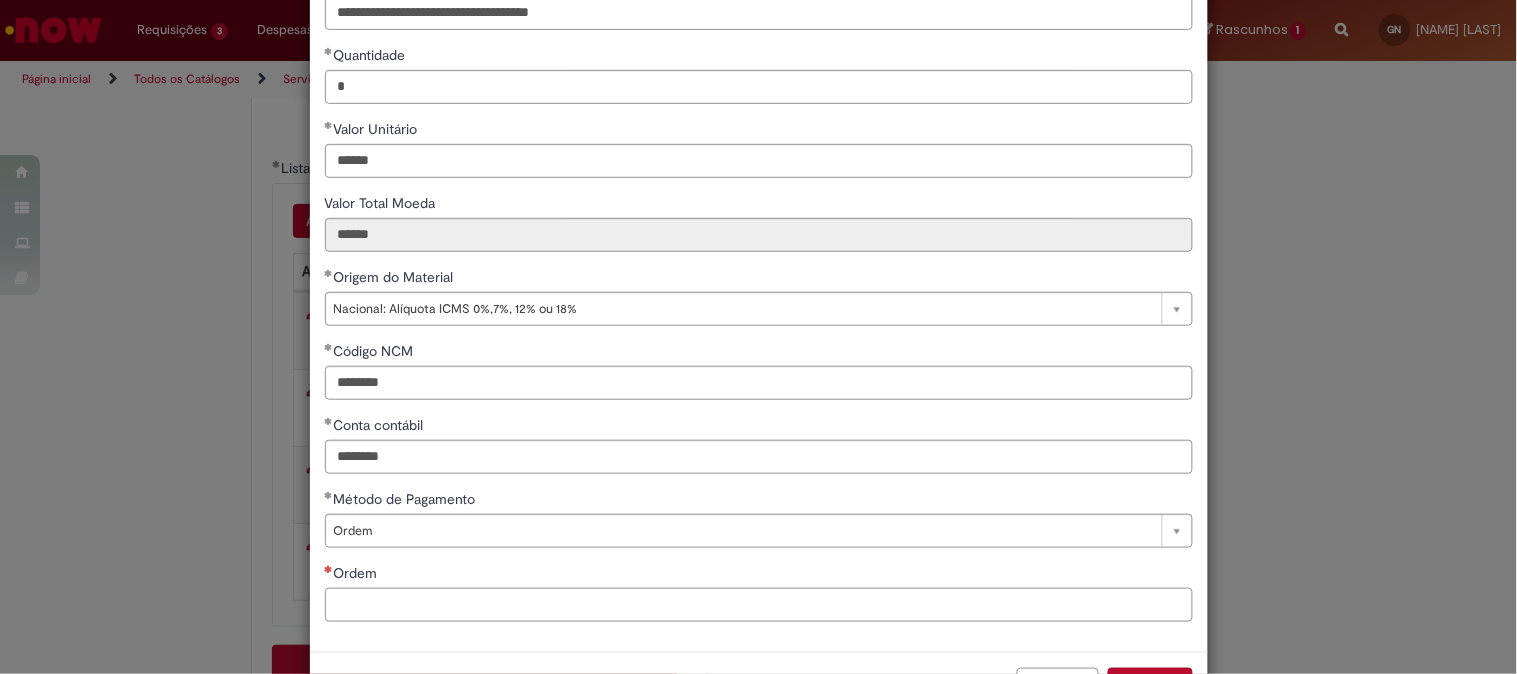 click on "Ordem" at bounding box center (759, 605) 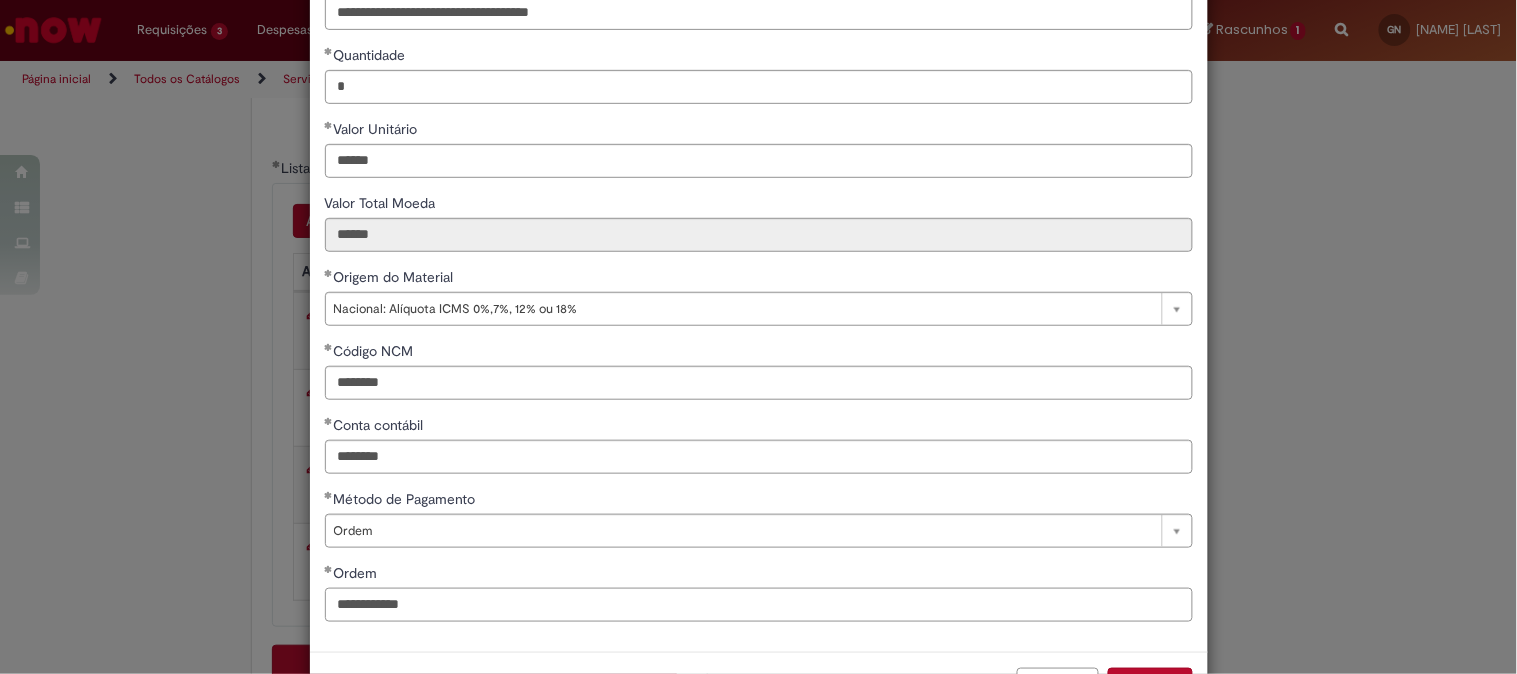 scroll, scrollTop: 280, scrollLeft: 0, axis: vertical 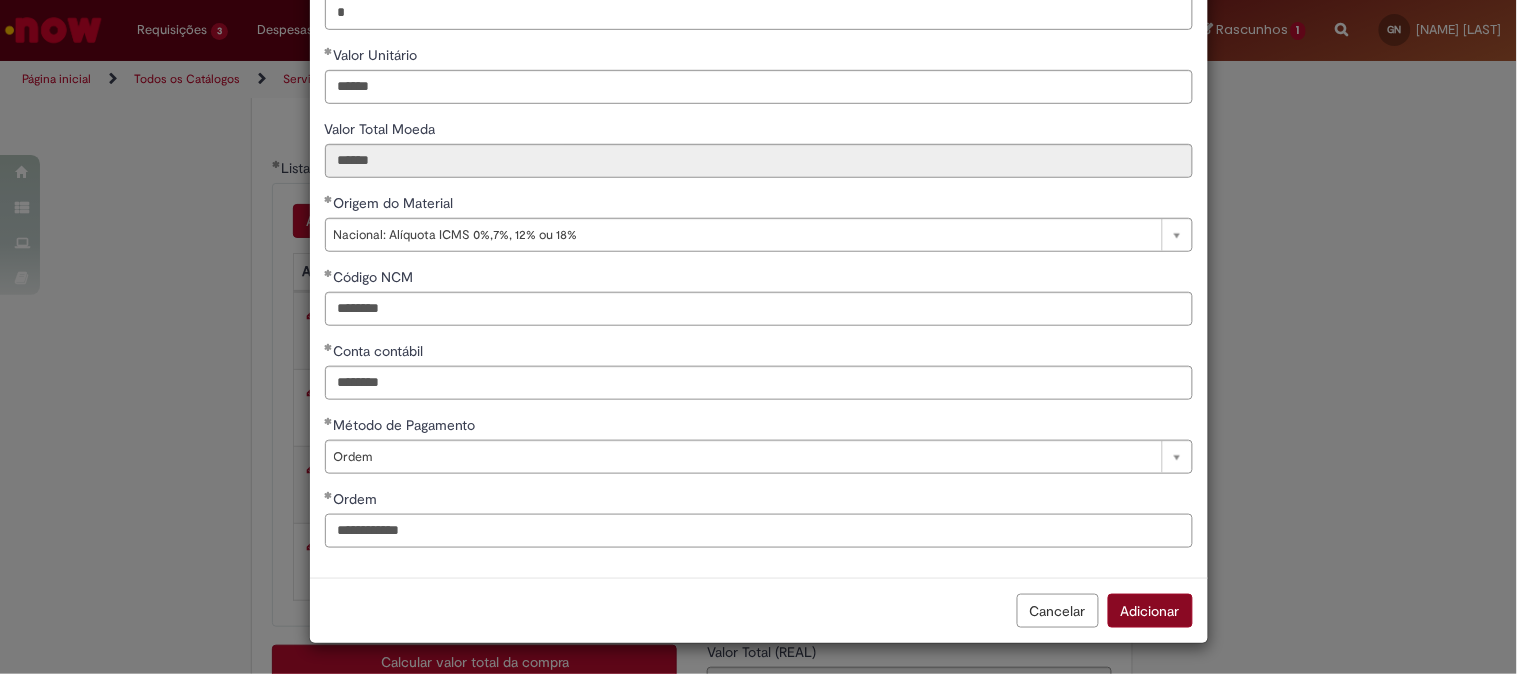 type on "**********" 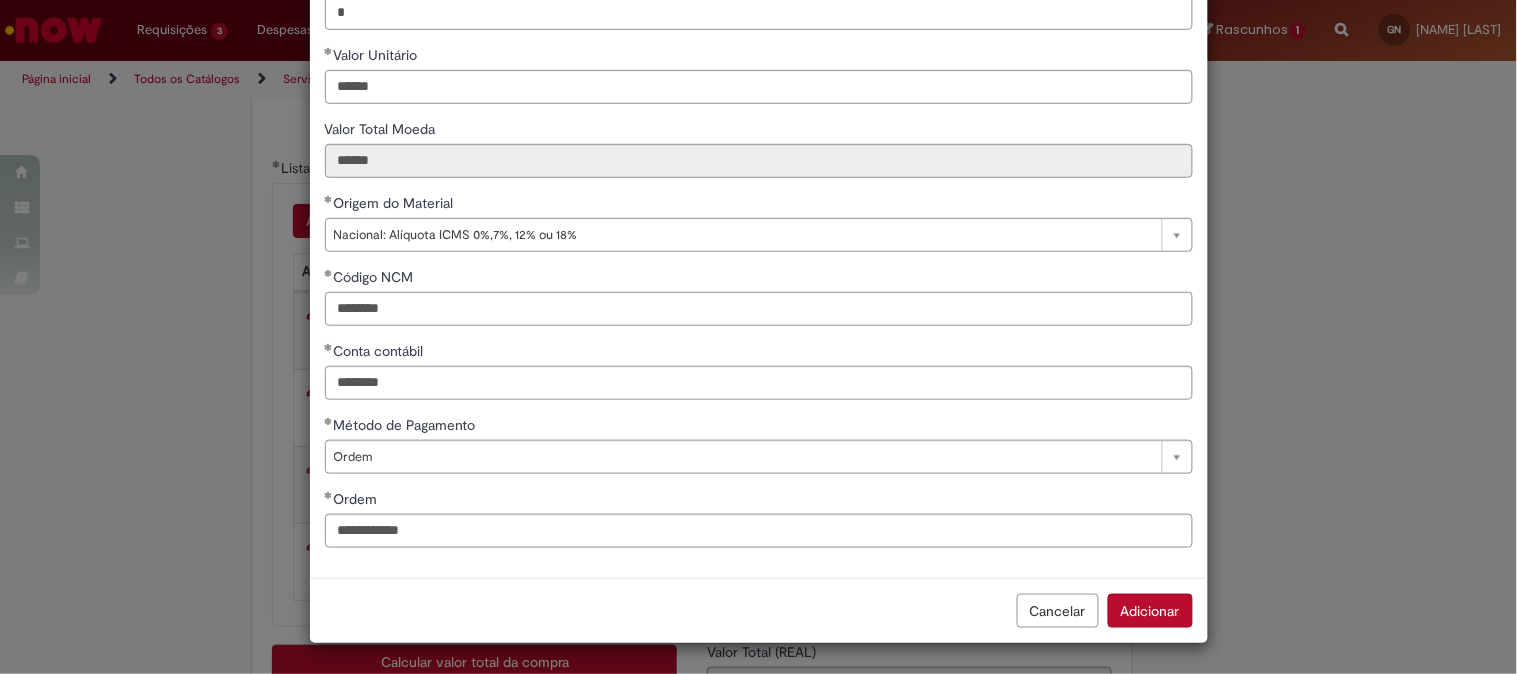 click on "Adicionar" at bounding box center [1150, 611] 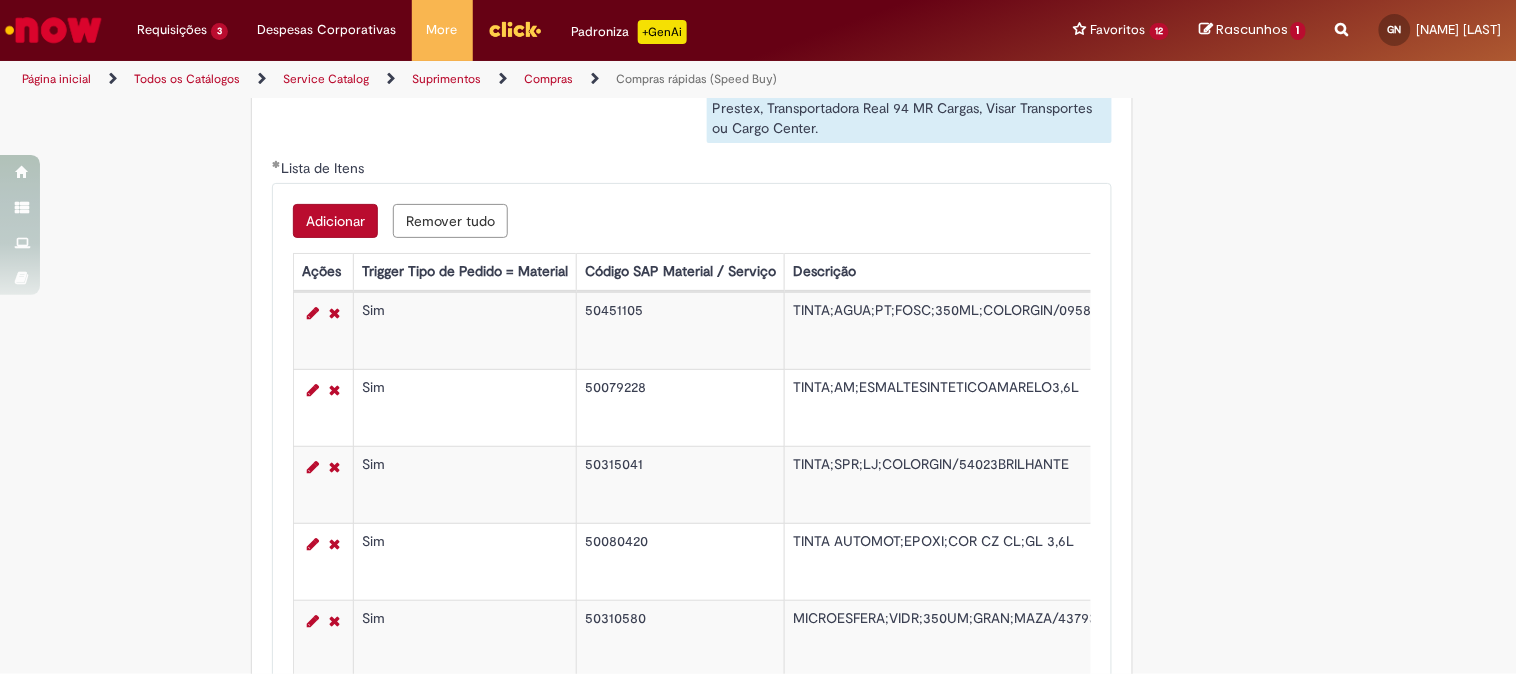 scroll, scrollTop: 3333, scrollLeft: 0, axis: vertical 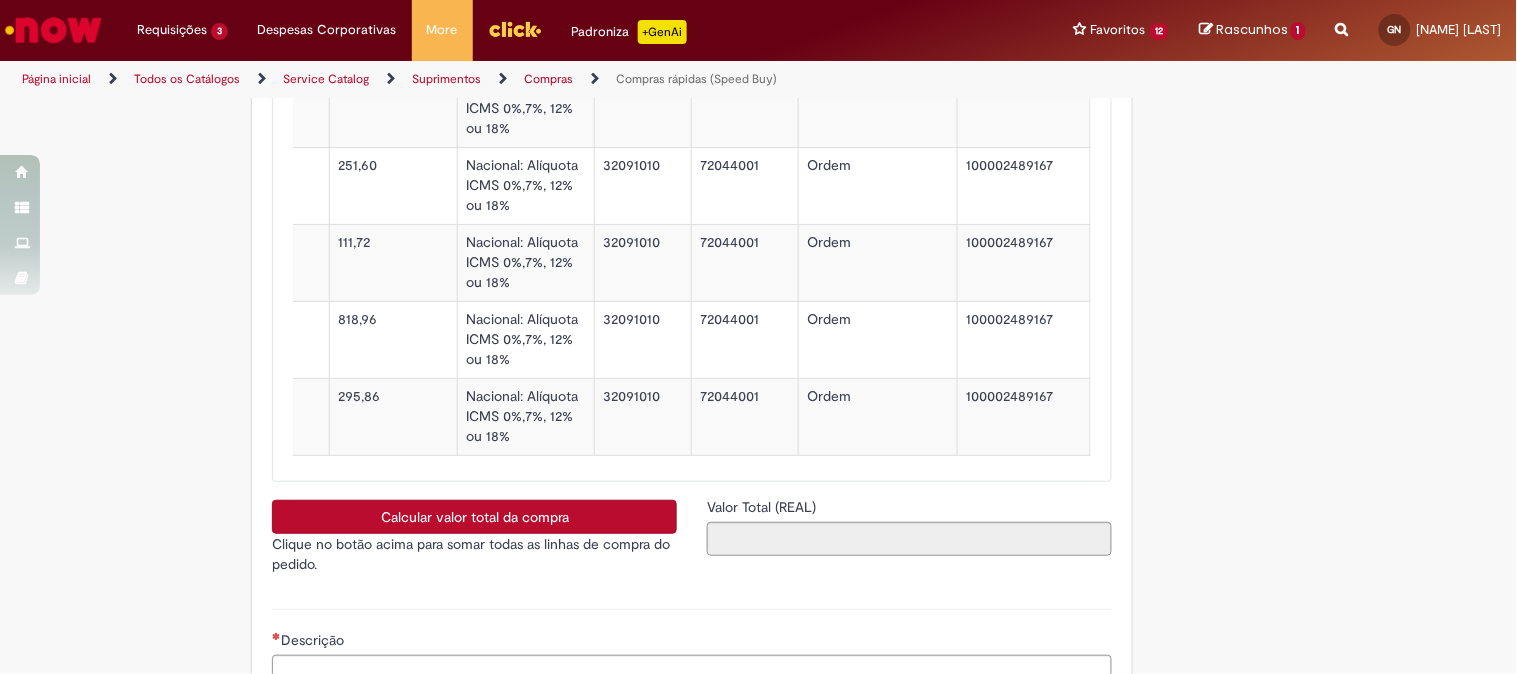 click on "Calcular valor total da compra" at bounding box center (474, 517) 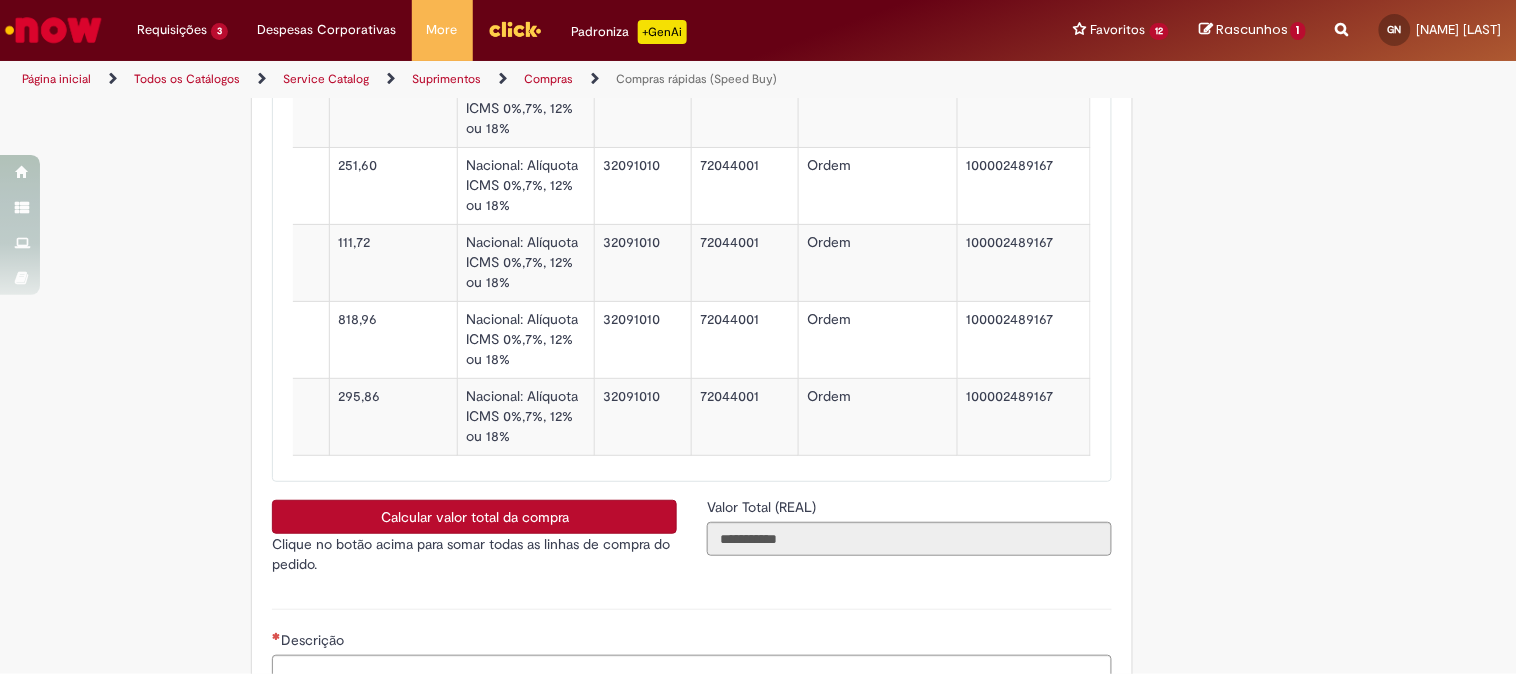 type 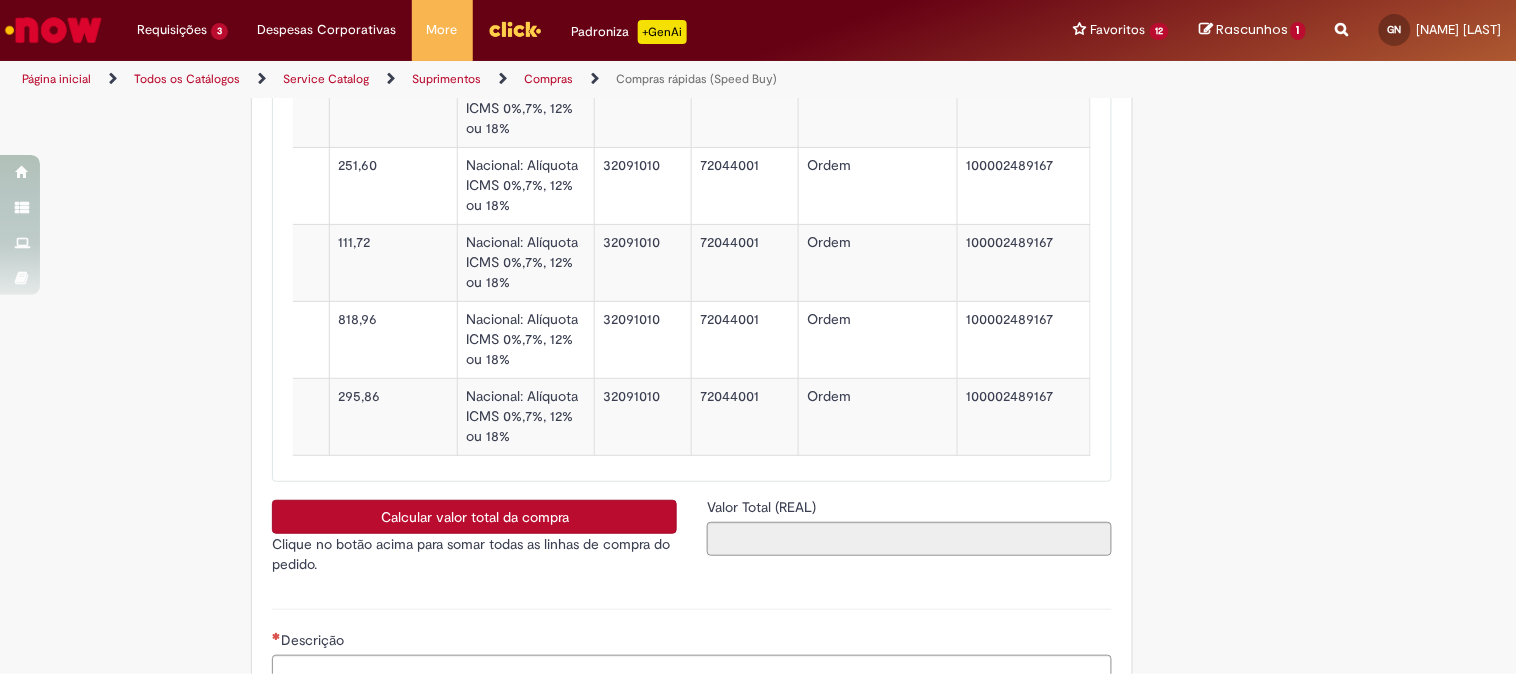 click on "Calcular valor total da compra" at bounding box center [474, 517] 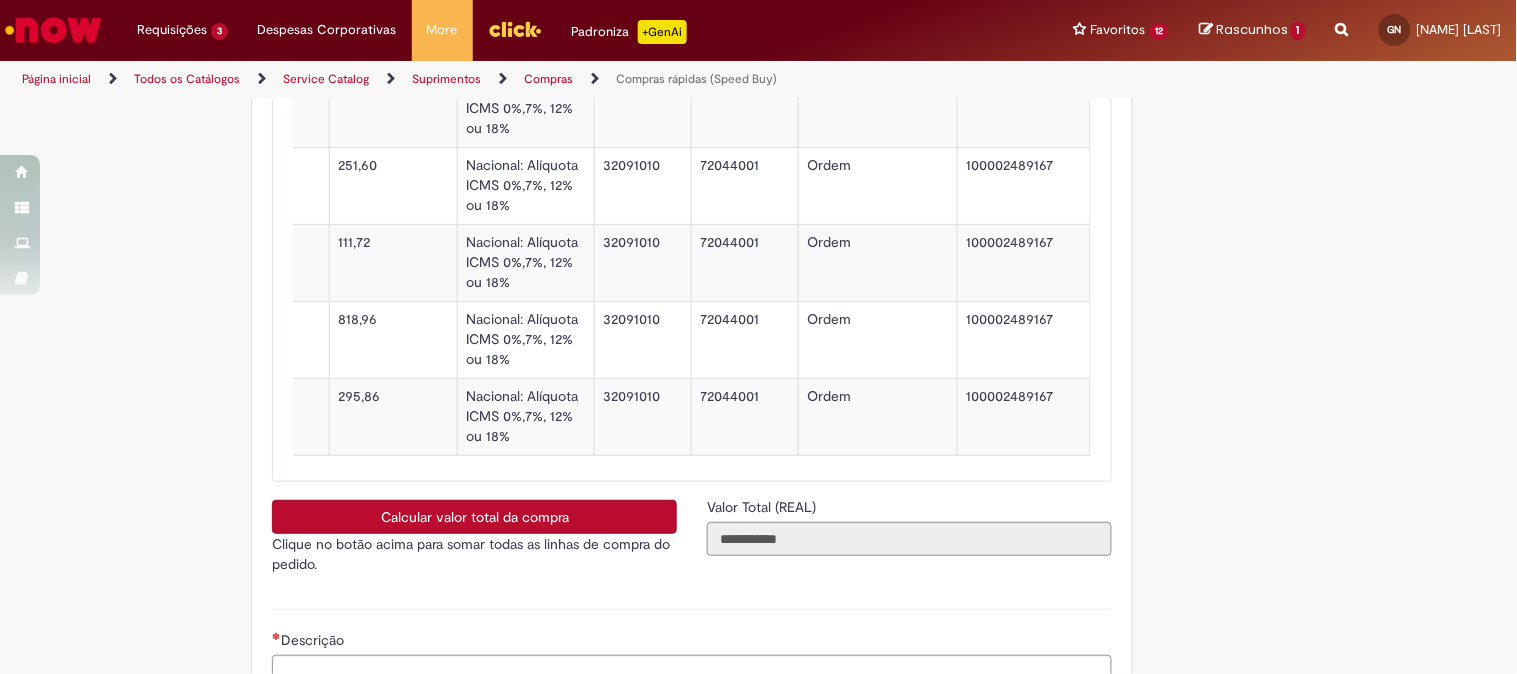 type 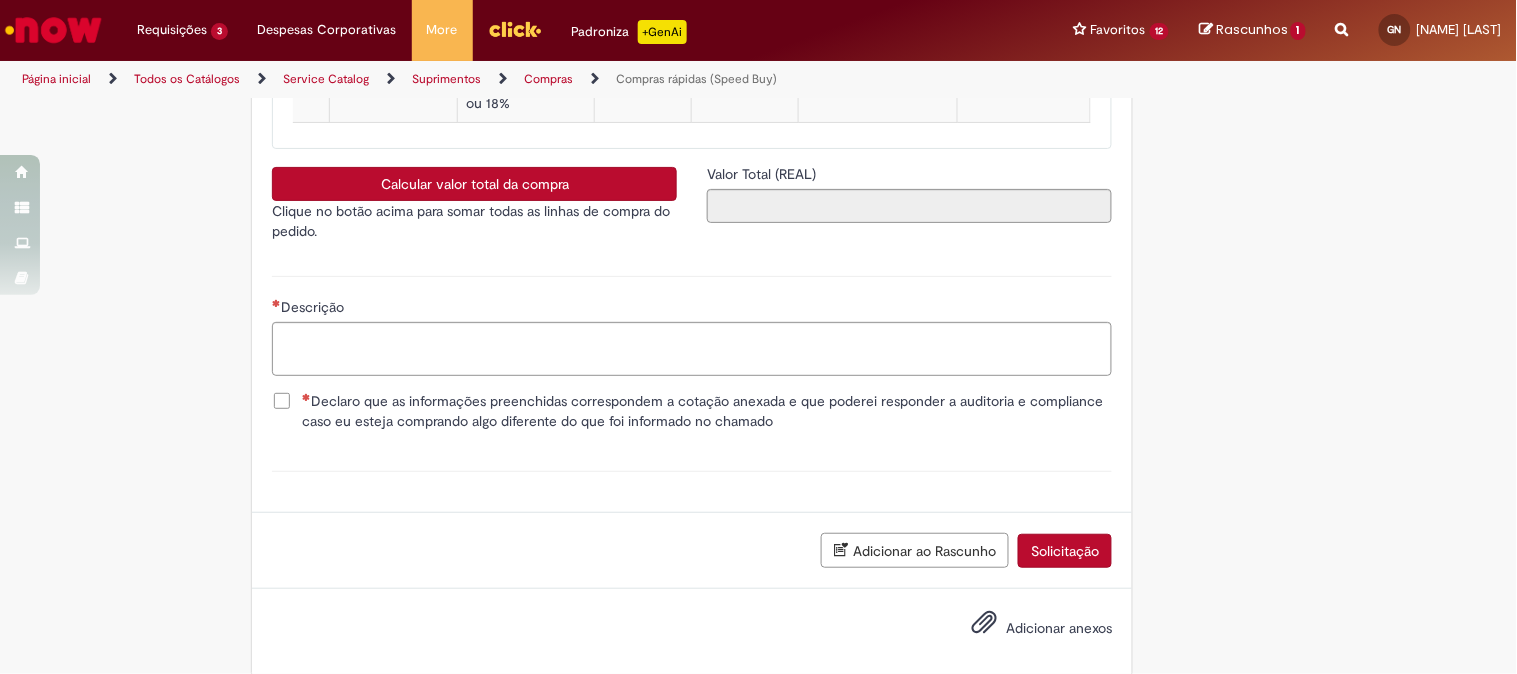 scroll, scrollTop: 3850, scrollLeft: 0, axis: vertical 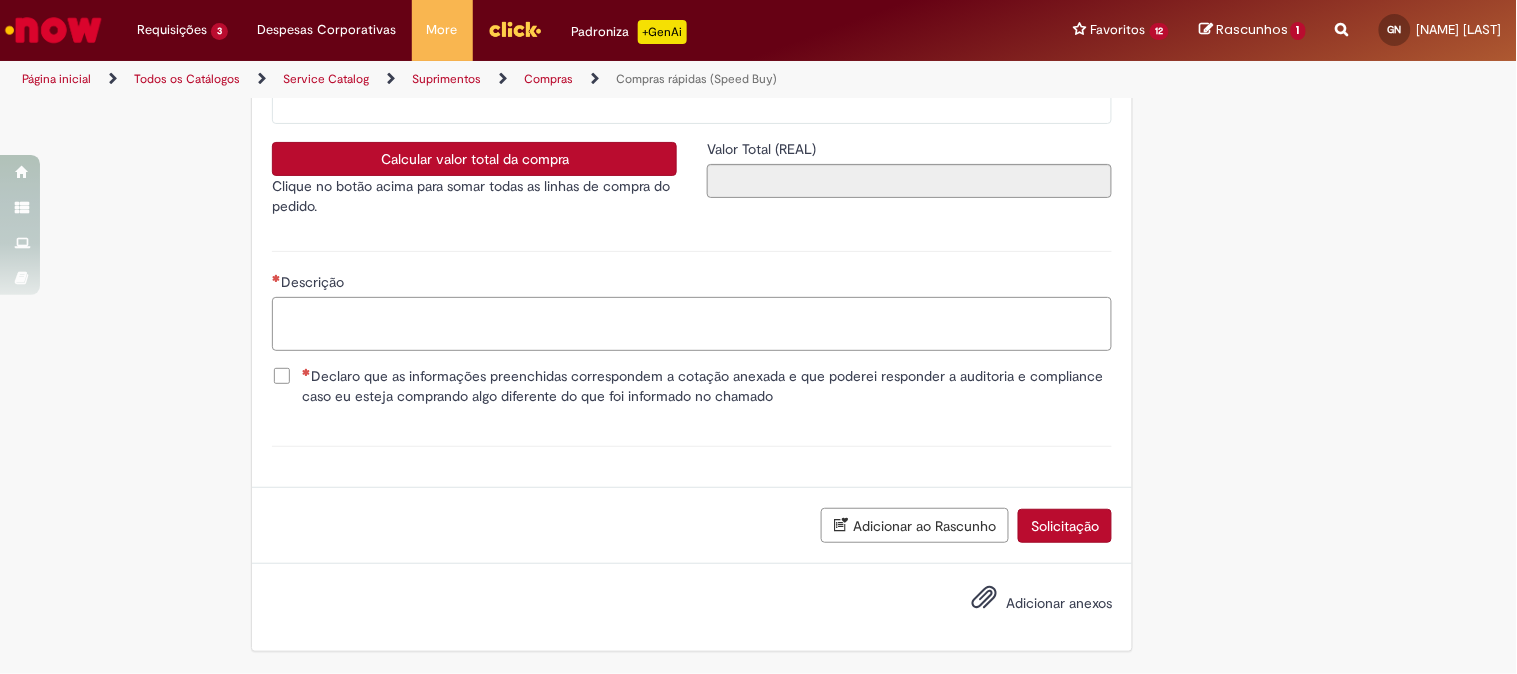 click on "Descrição" at bounding box center [692, 324] 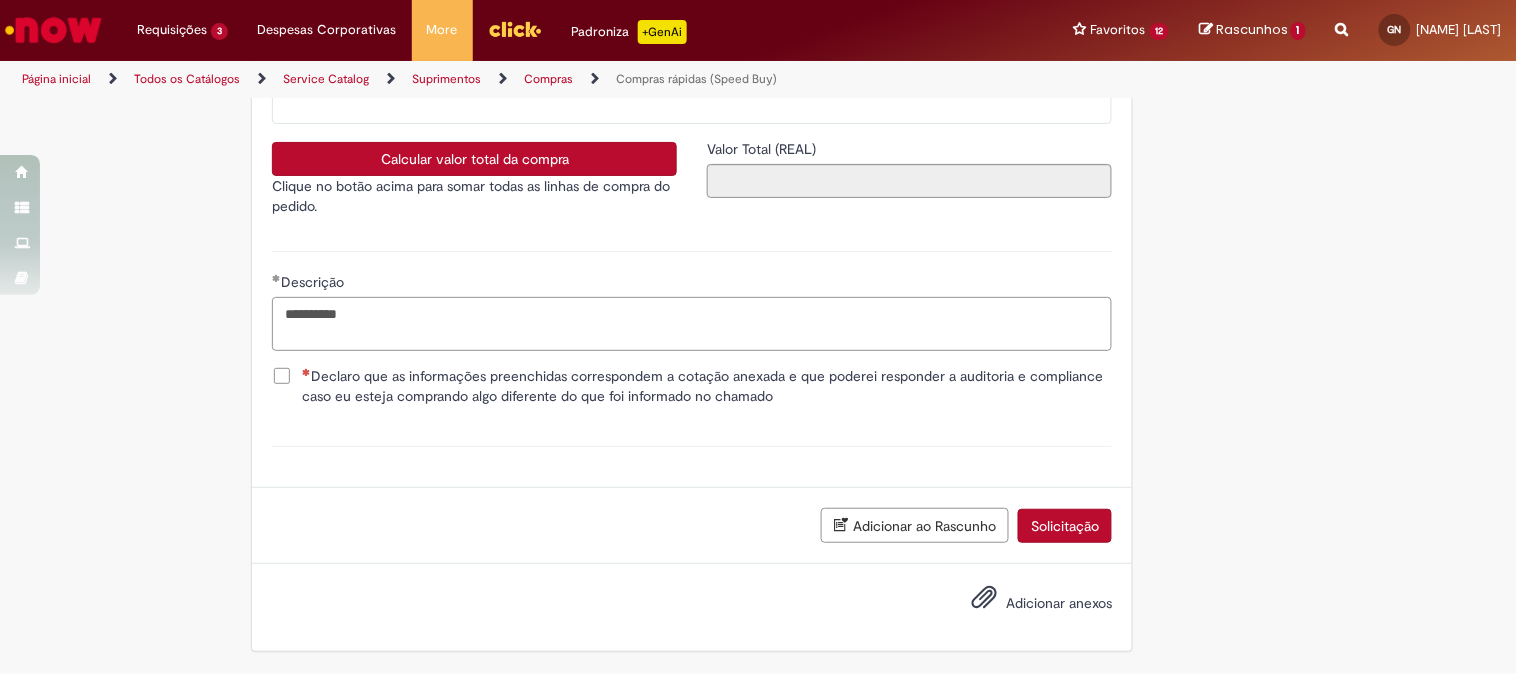 type on "**********" 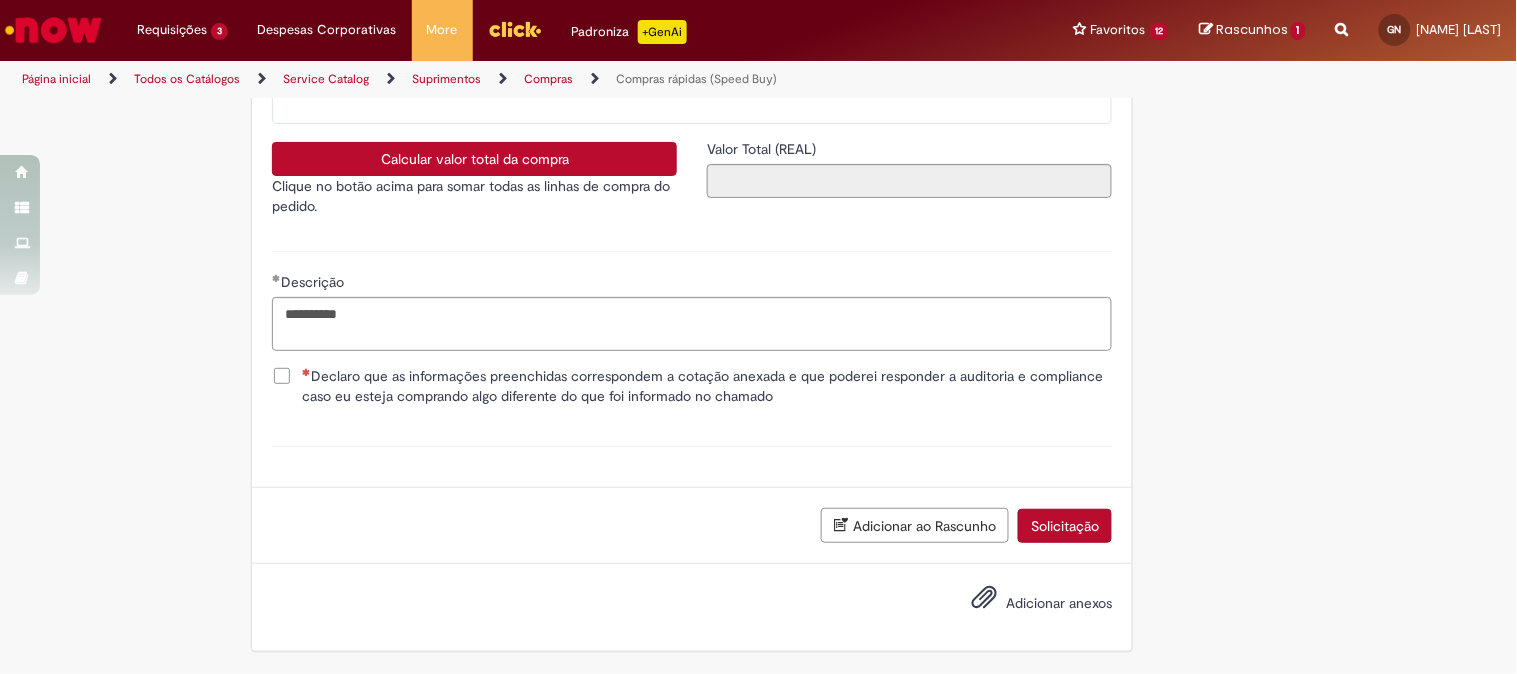click on "Declaro que as informações preenchidas correspondem a cotação anexada e que poderei responder a auditoria e compliance caso eu esteja comprando algo diferente do que foi informado no chamado" at bounding box center (707, 386) 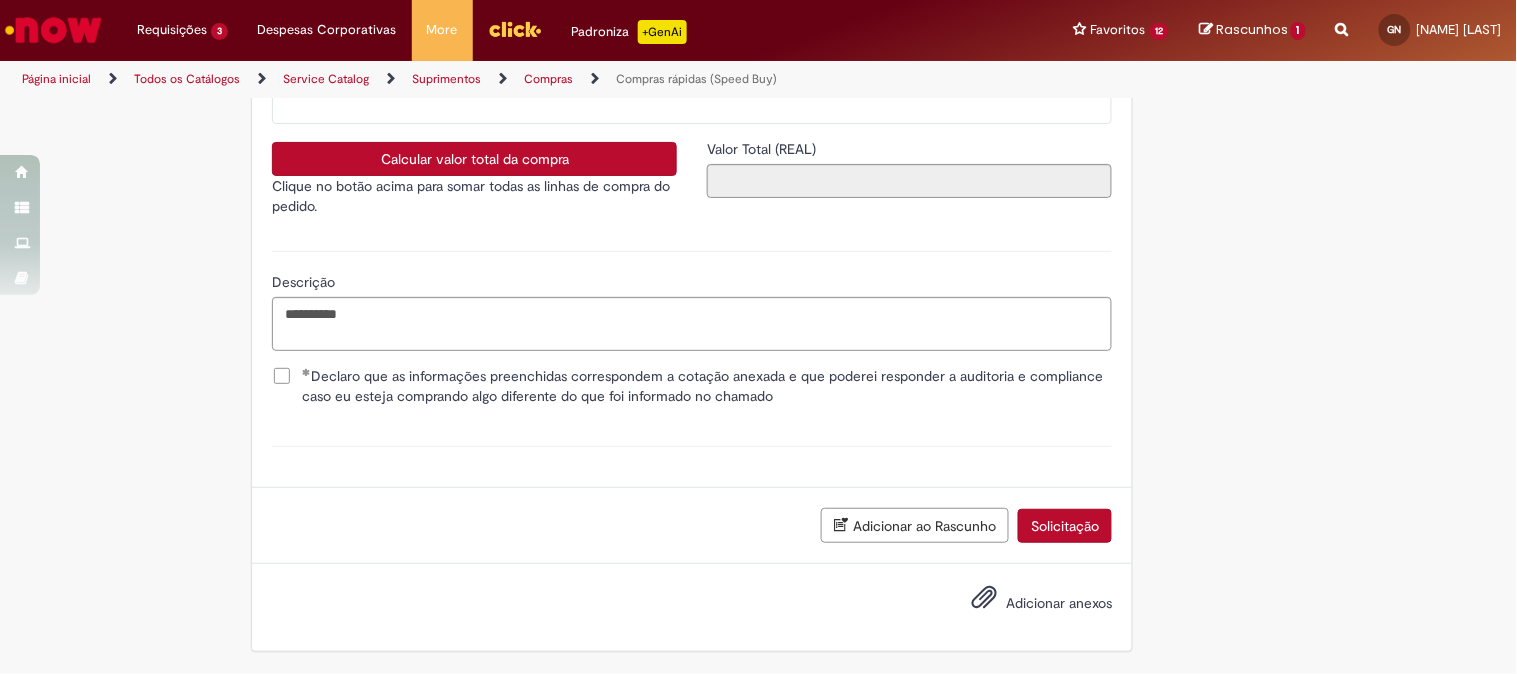 click on "Adicionar ao Rascunho" at bounding box center (915, 525) 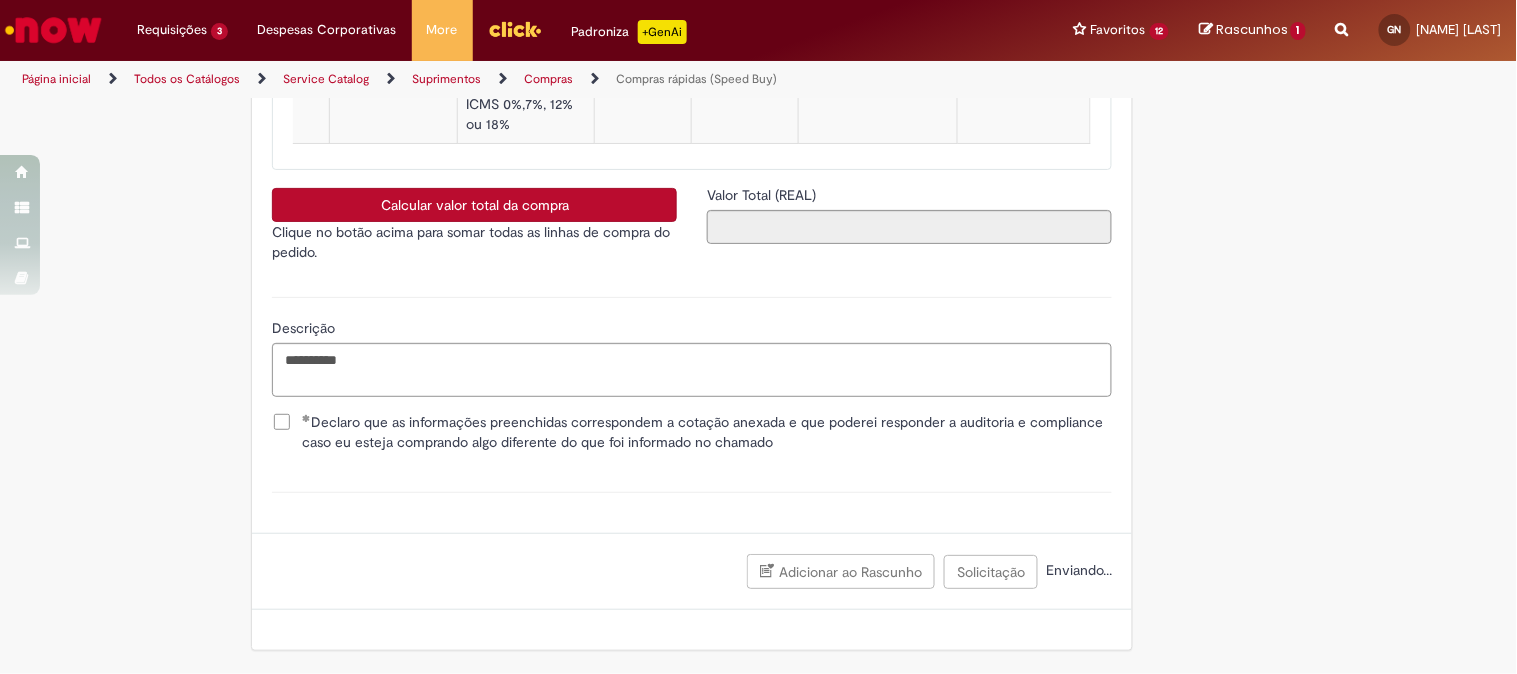 scroll, scrollTop: 0, scrollLeft: 0, axis: both 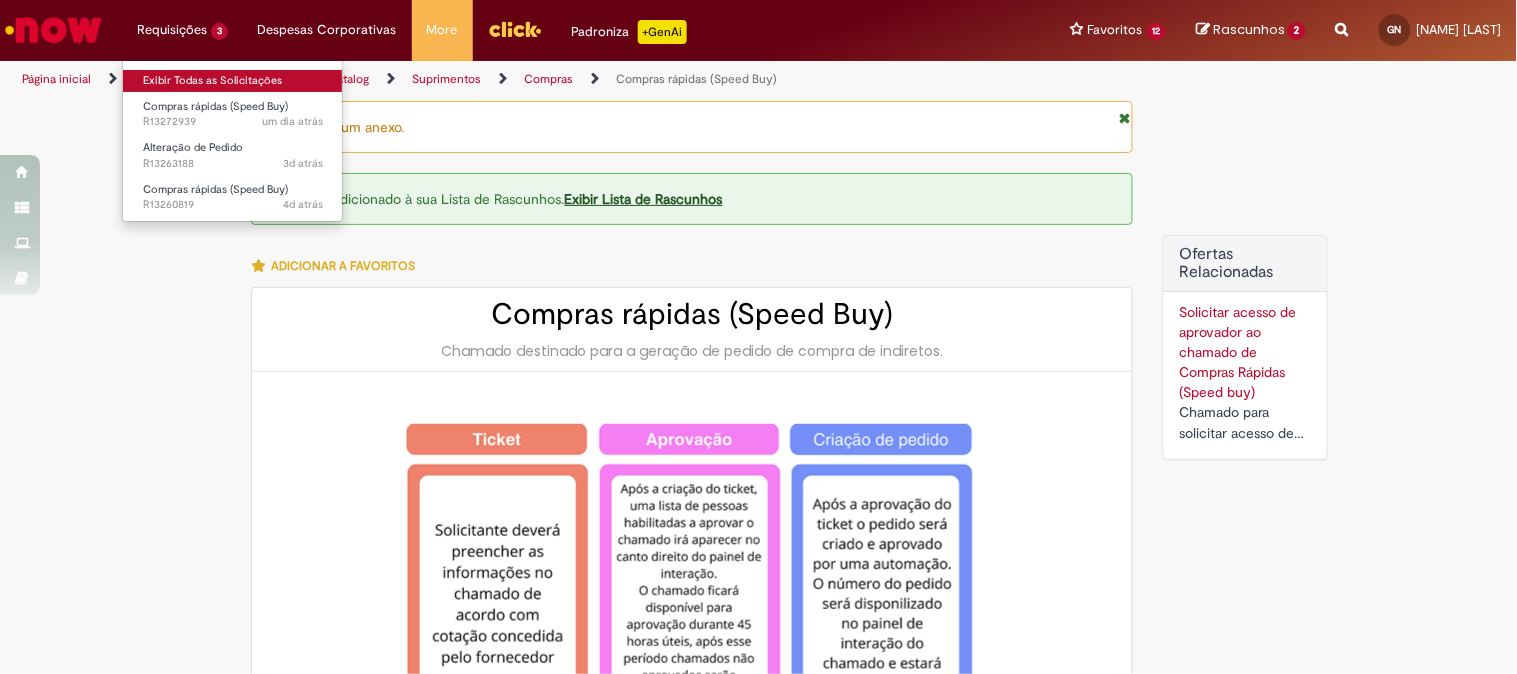 click on "Exibir Todas as Solicitações" at bounding box center (233, 81) 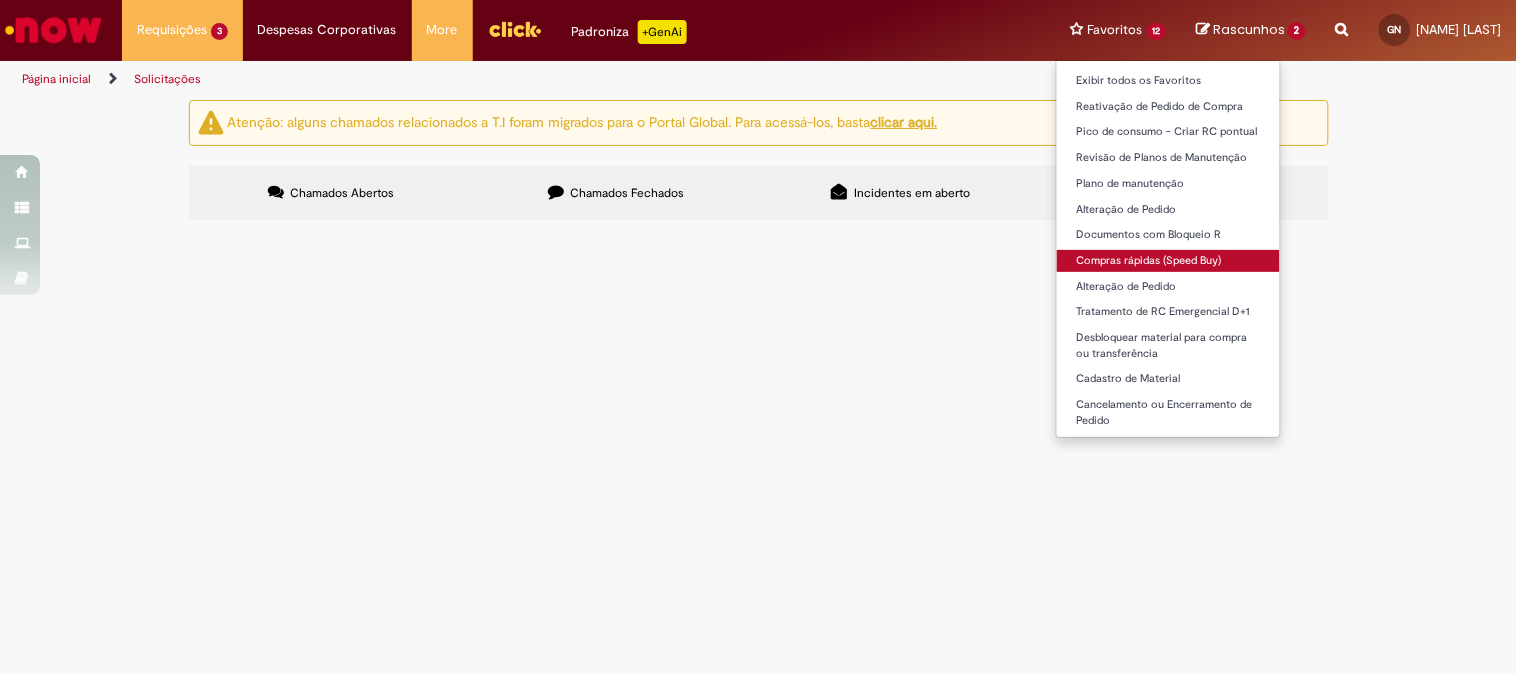 click on "Compras rápidas (Speed Buy)" at bounding box center (1169, 261) 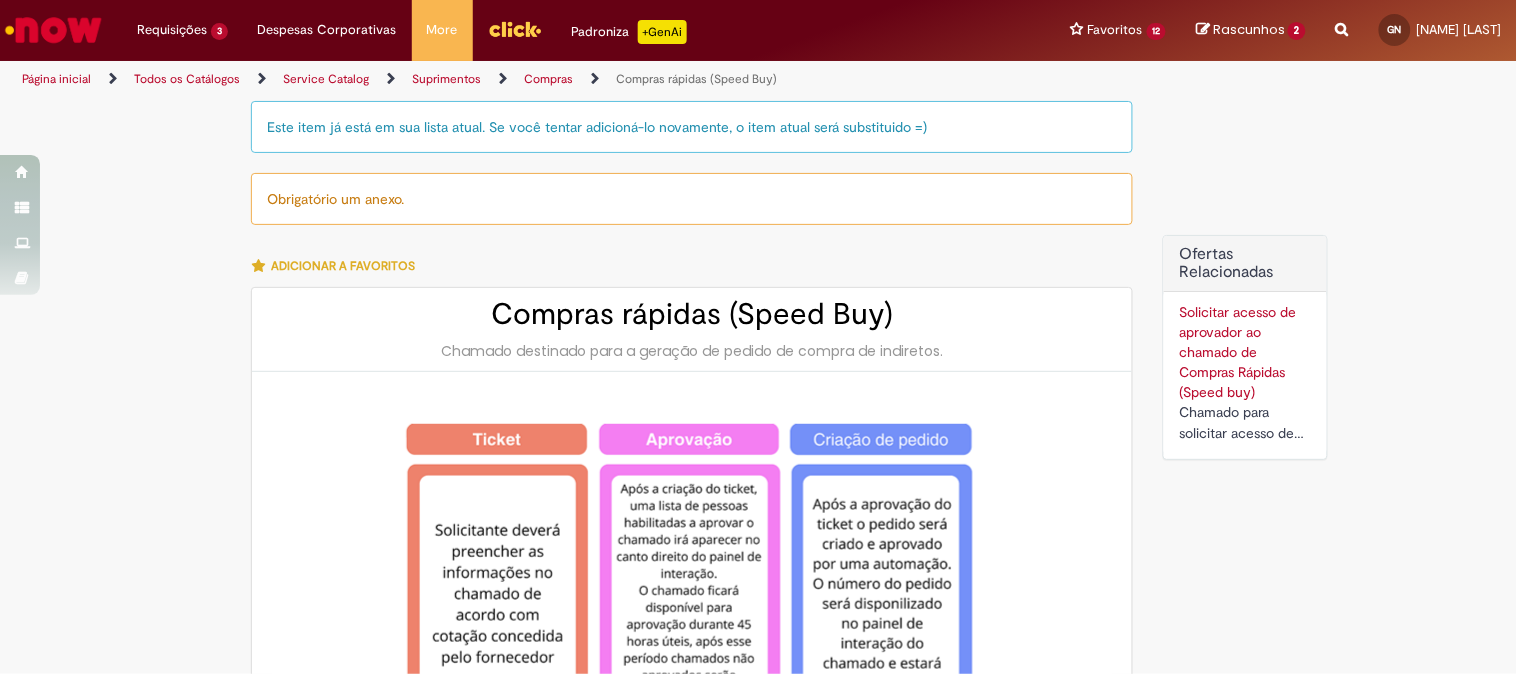 type on "********" 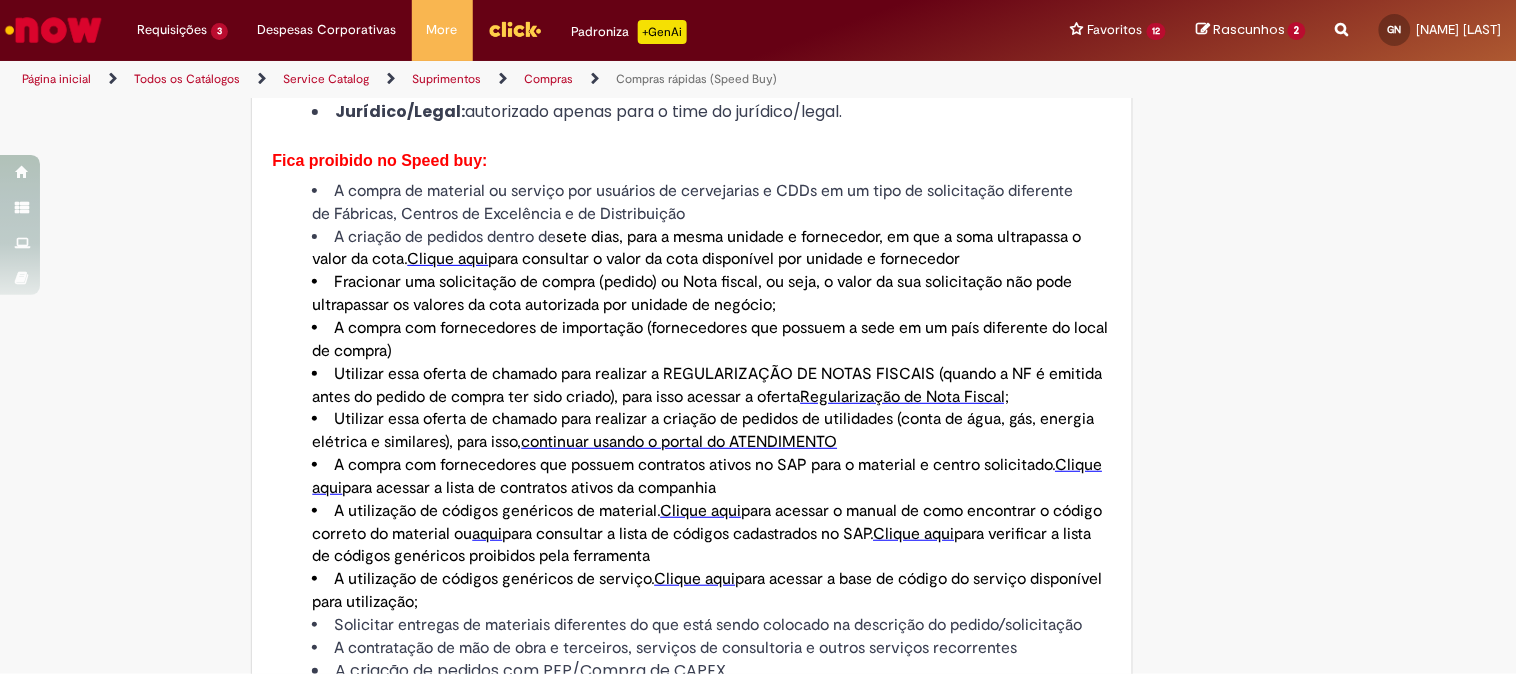 scroll, scrollTop: 1555, scrollLeft: 0, axis: vertical 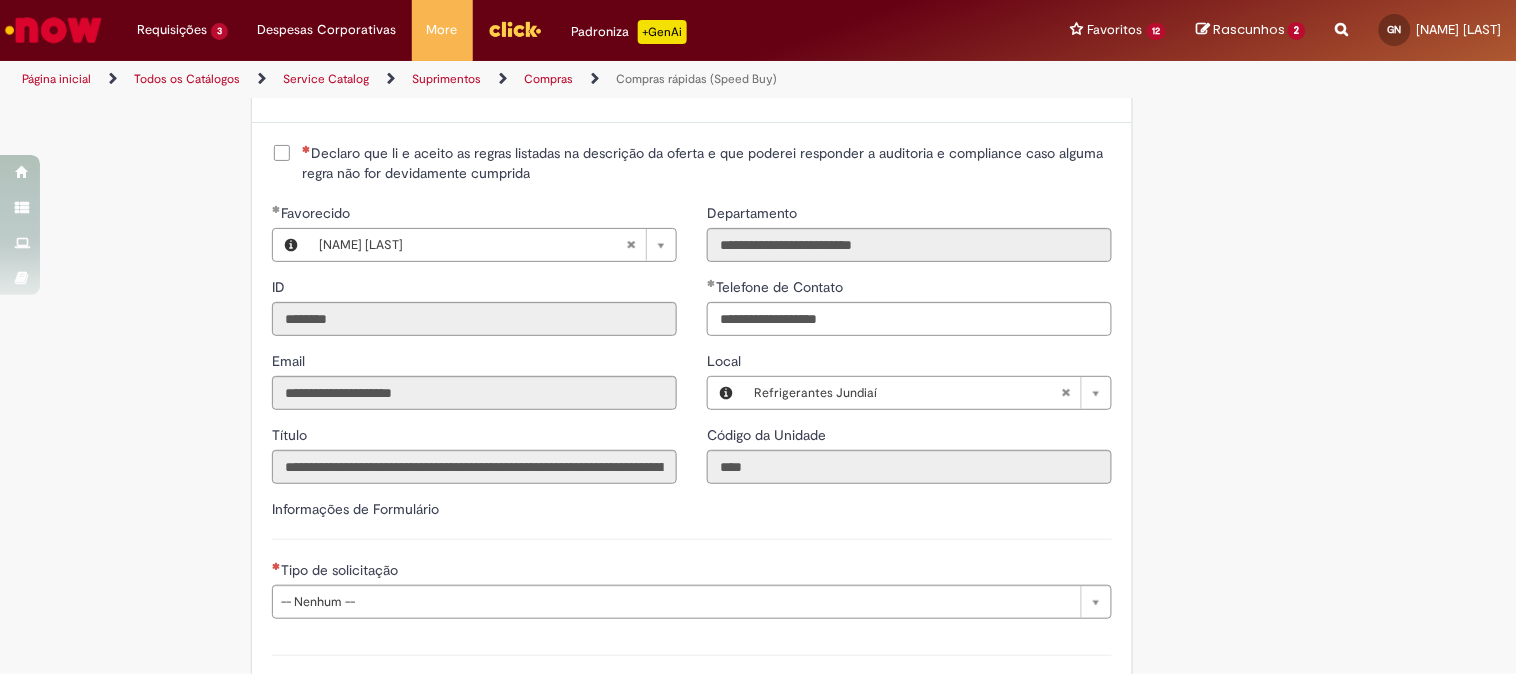 click on "Declaro que li e aceito as regras listadas na descrição da oferta e que poderei responder a auditoria e compliance caso alguma regra não for devidamente cumprida" at bounding box center [692, 163] 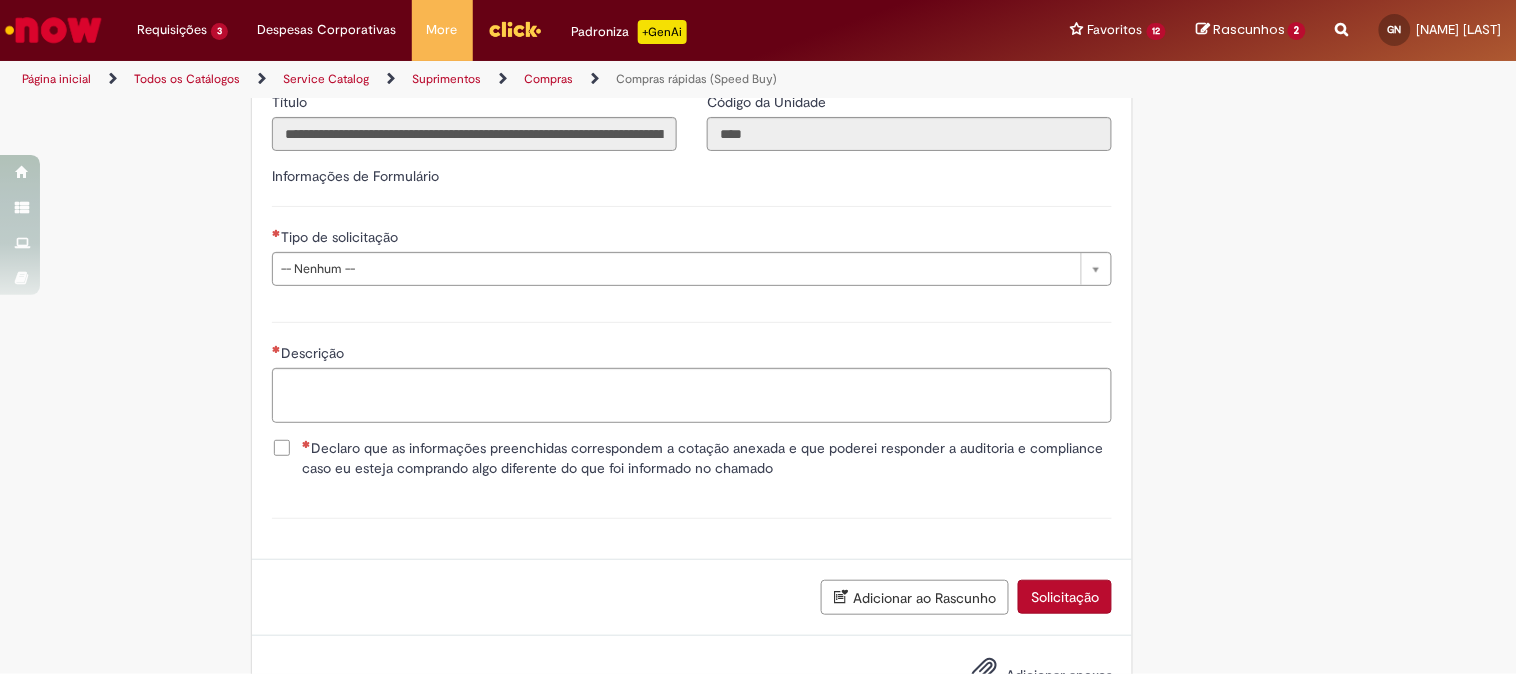 scroll, scrollTop: 2990, scrollLeft: 0, axis: vertical 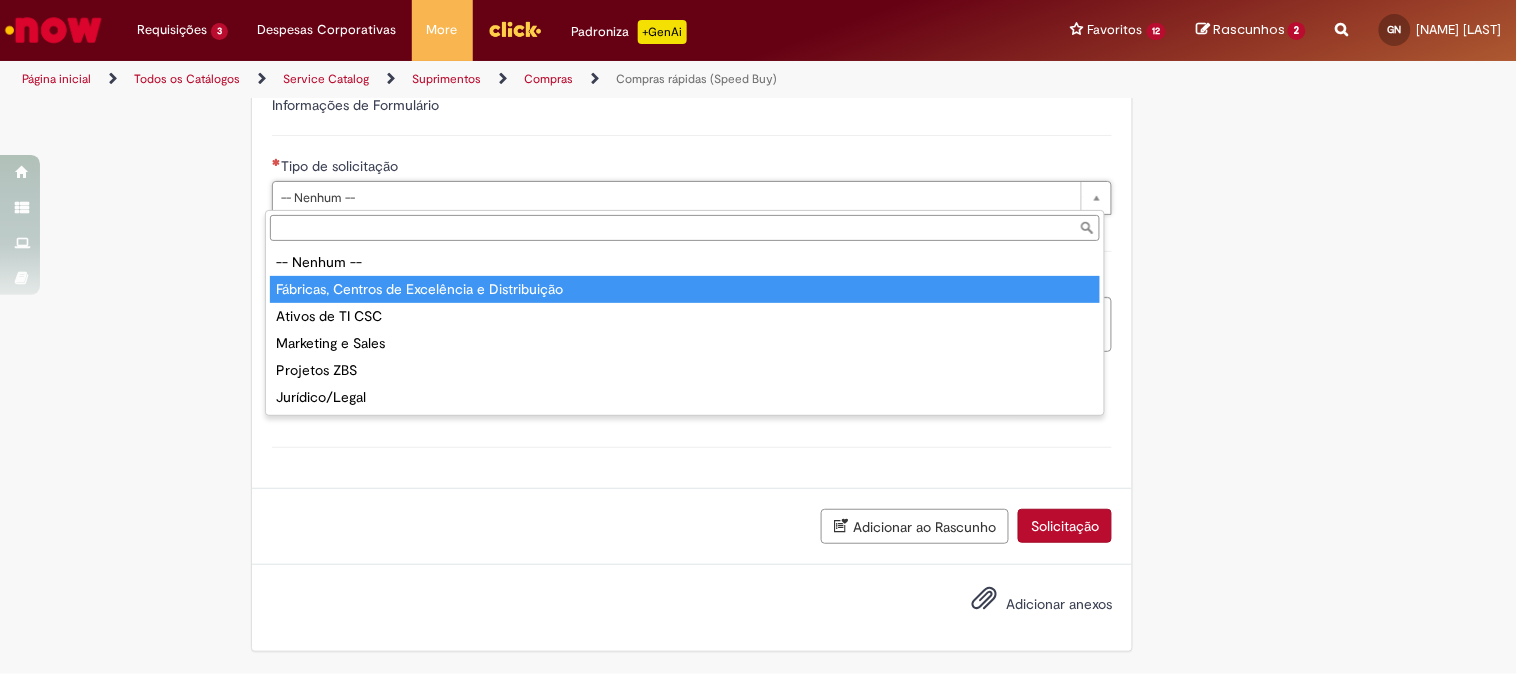type on "**********" 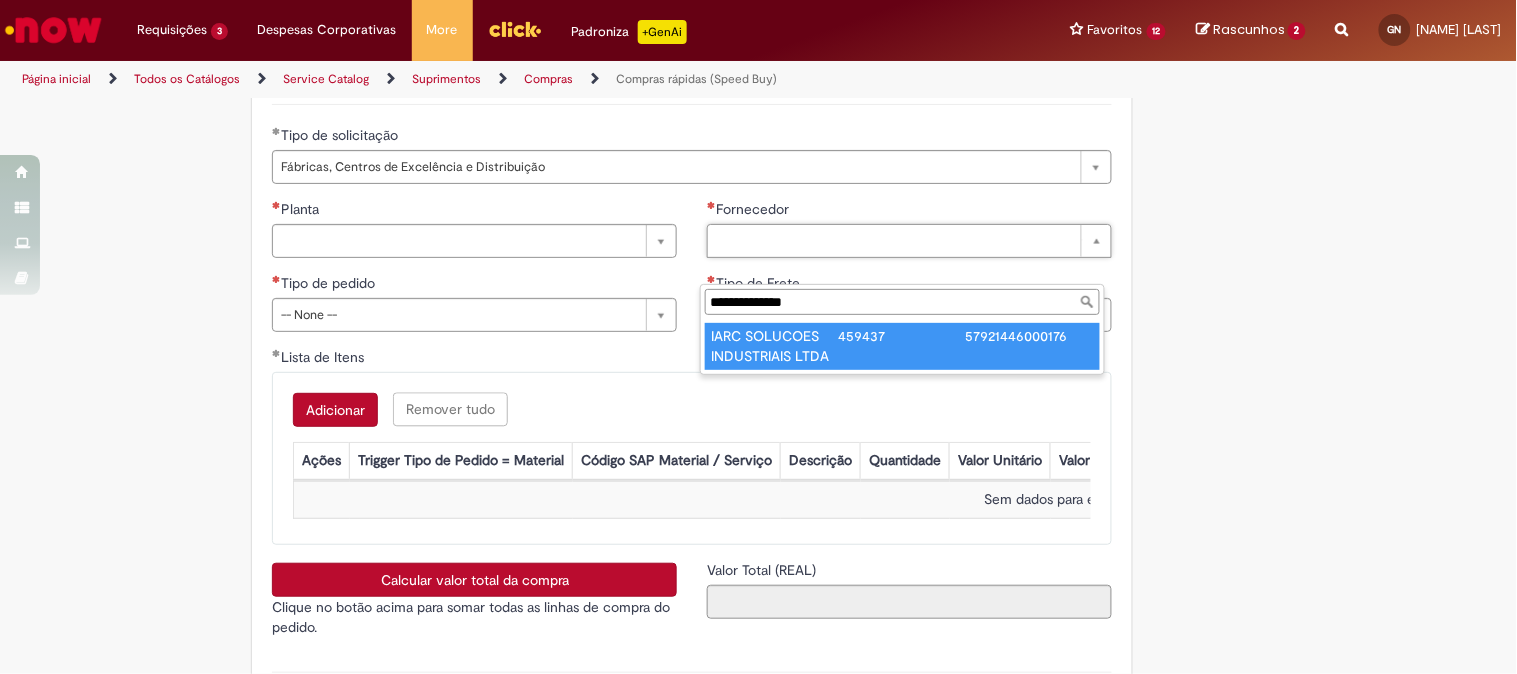 type on "**********" 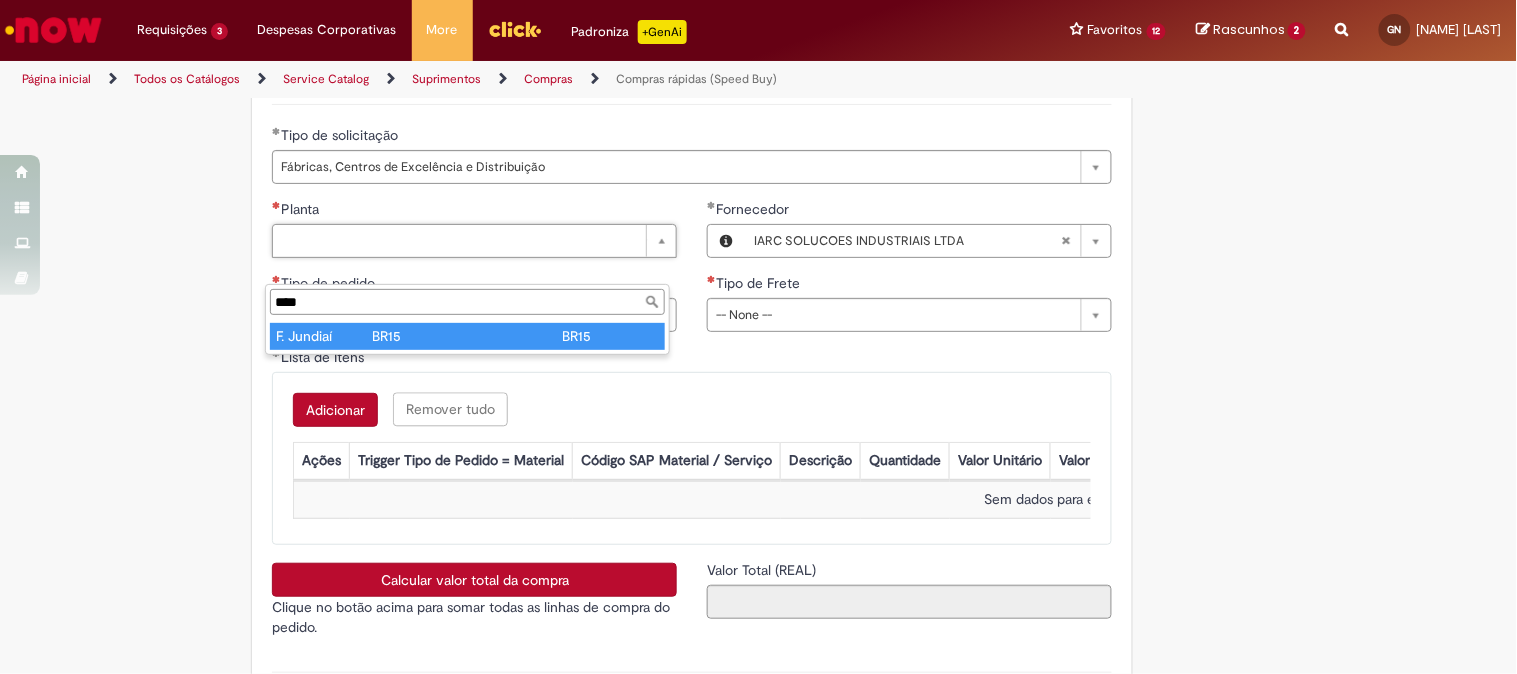 type on "****" 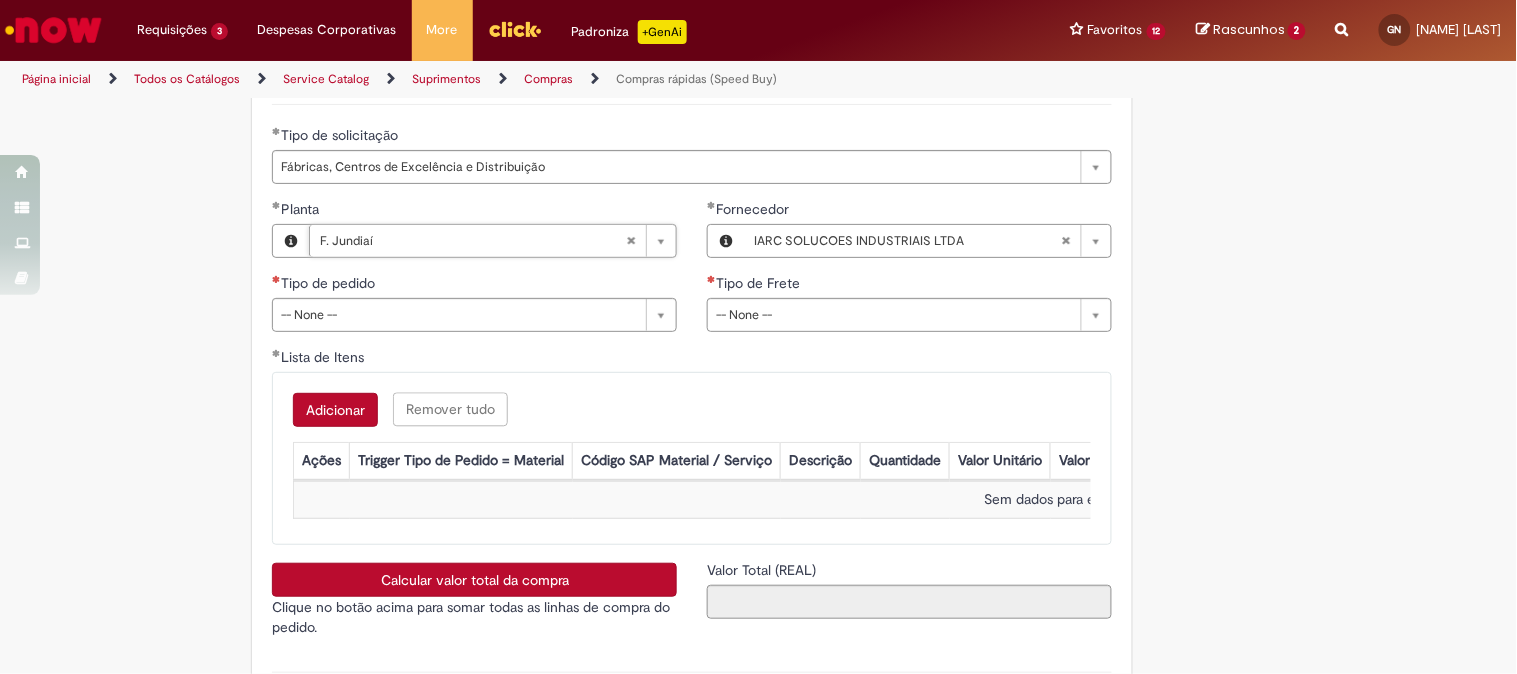 click on "Este item já está em sua lista atual. Se você tentar adicioná-lo novamente, o item atual será substituido  =)
Obrigatório um anexo.
Adicionar a Favoritos
Compras rápidas (Speed Buy)
Chamado destinado para a geração de pedido de compra de indiretos.
O Speed buy é a ferramenta oficial para a geração de pedidos de compra que atenda aos seguintes requisitos:
Compras de material e serviço indiretos
Compras inferiores a R$13.000 *
Compras com fornecedores nacionais
Compras de material sem contrato ativo no SAP para o centro solicitado
* Essa cota é referente ao tipo de solicitação padrão de Speed buy. Os chamados com cotas especiais podem possuir valores divergentes.
Regras de Utilização
No campo “Tipo de Solicitação” selecionar a opção correspondente a sua unidade de negócio.
Solicitação Padrão de Speed buy:" at bounding box center (661, -898) 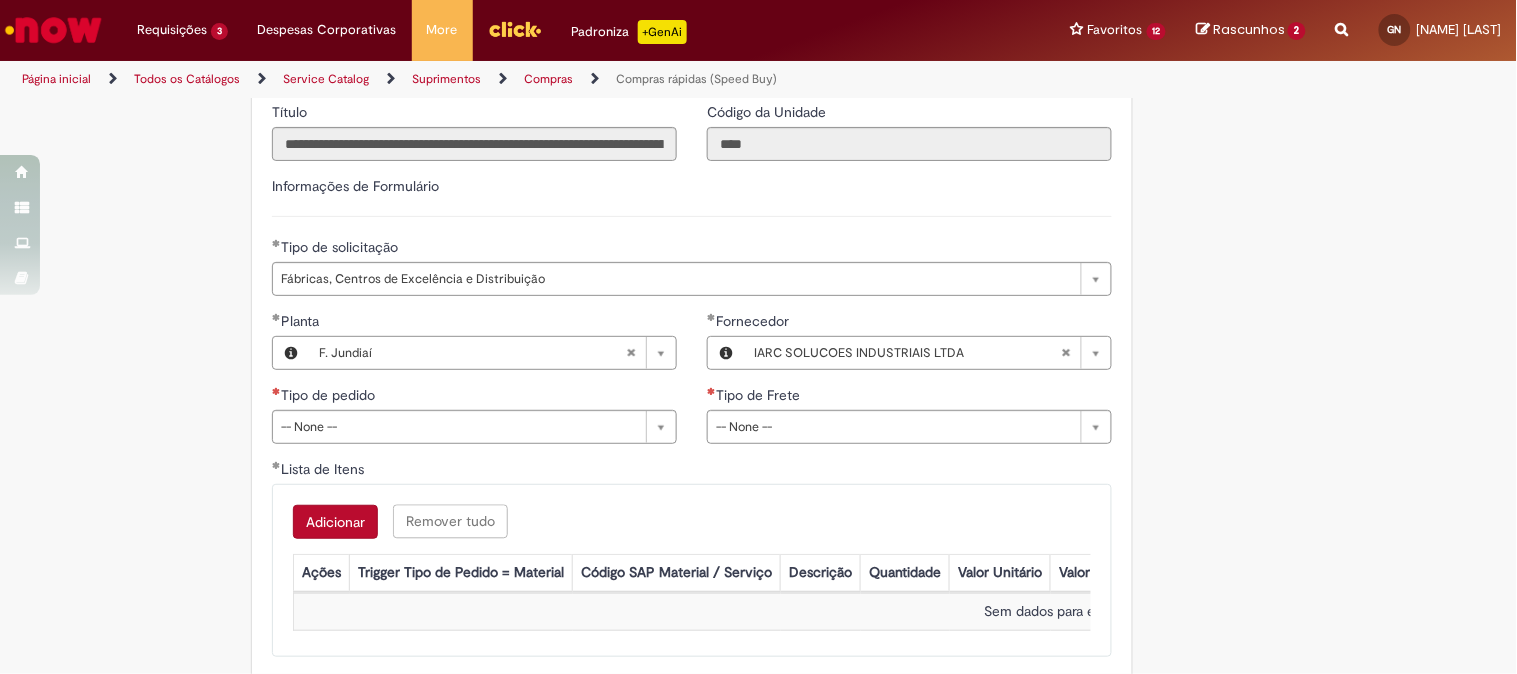 scroll, scrollTop: 2990, scrollLeft: 0, axis: vertical 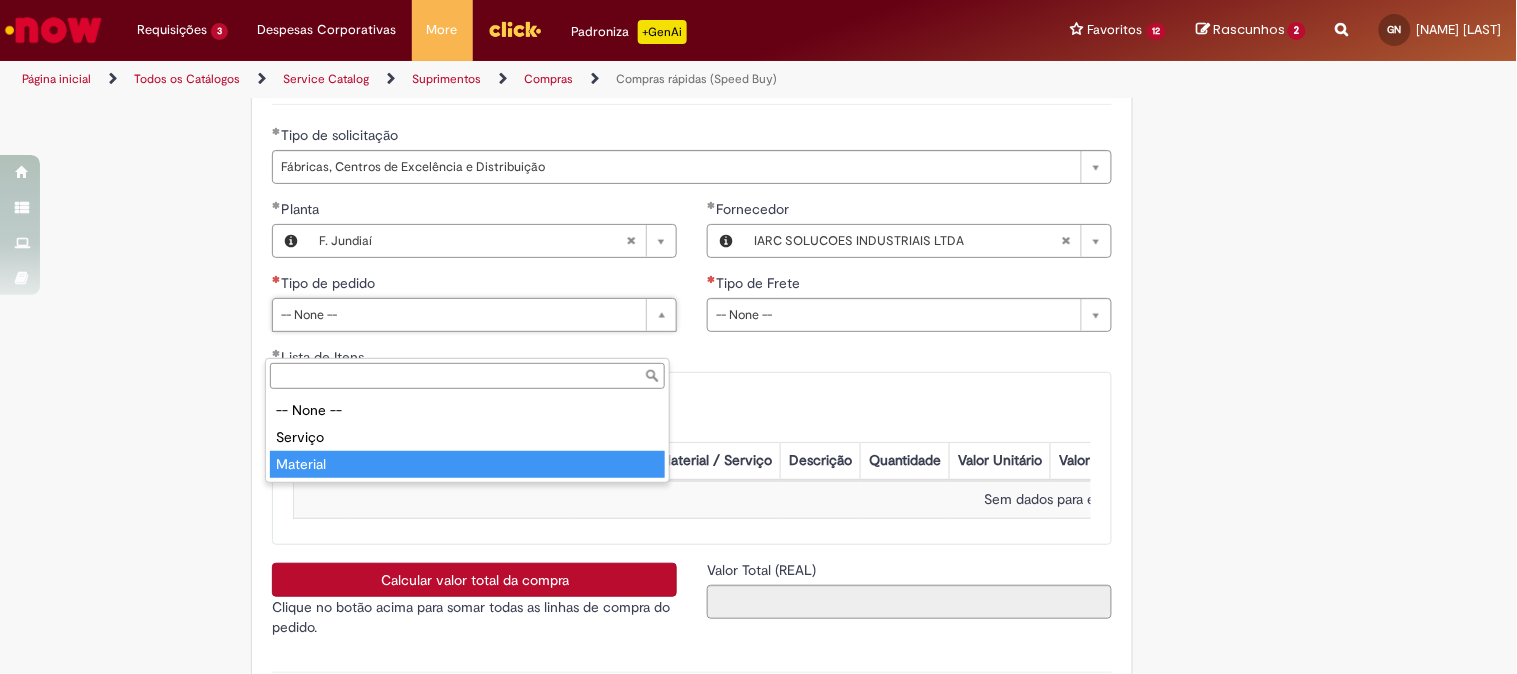 type on "********" 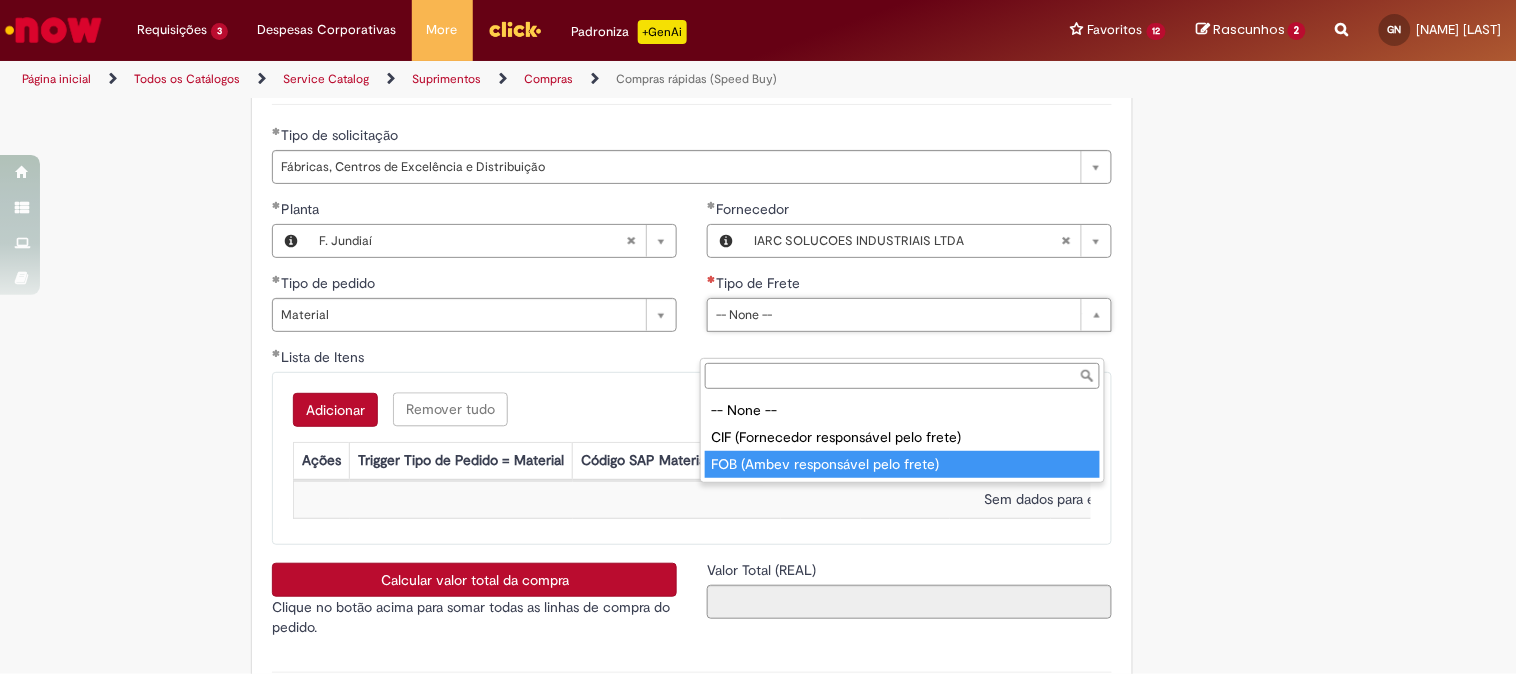type on "**********" 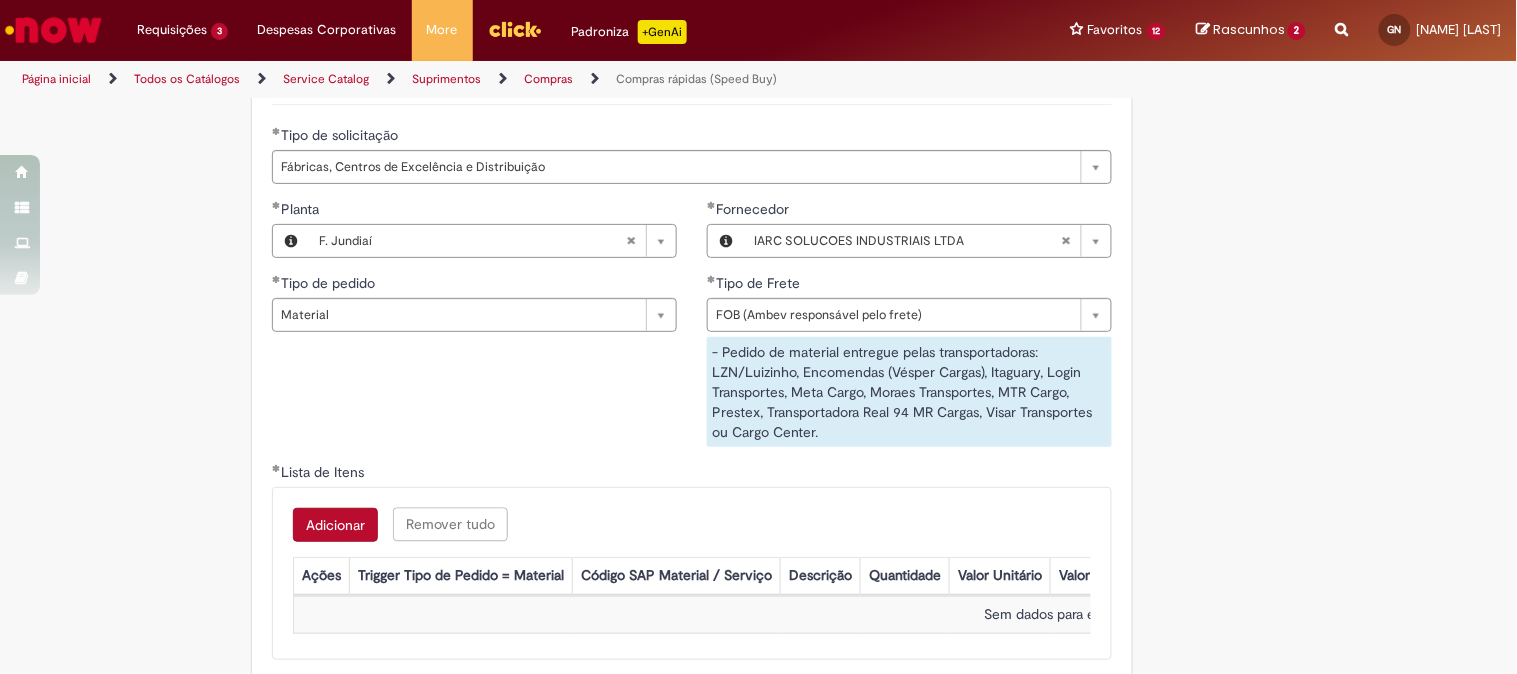 click on "**********" at bounding box center (692, 330) 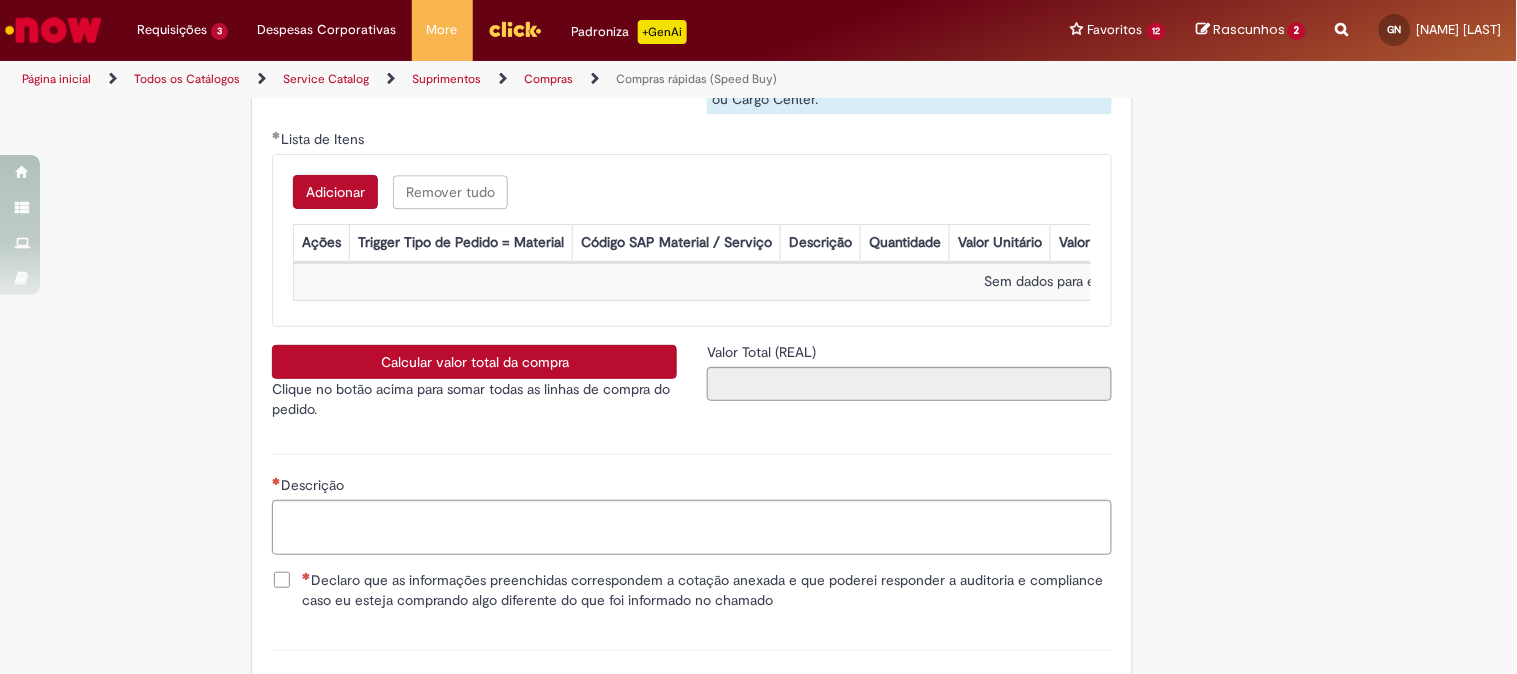 scroll, scrollTop: 3434, scrollLeft: 0, axis: vertical 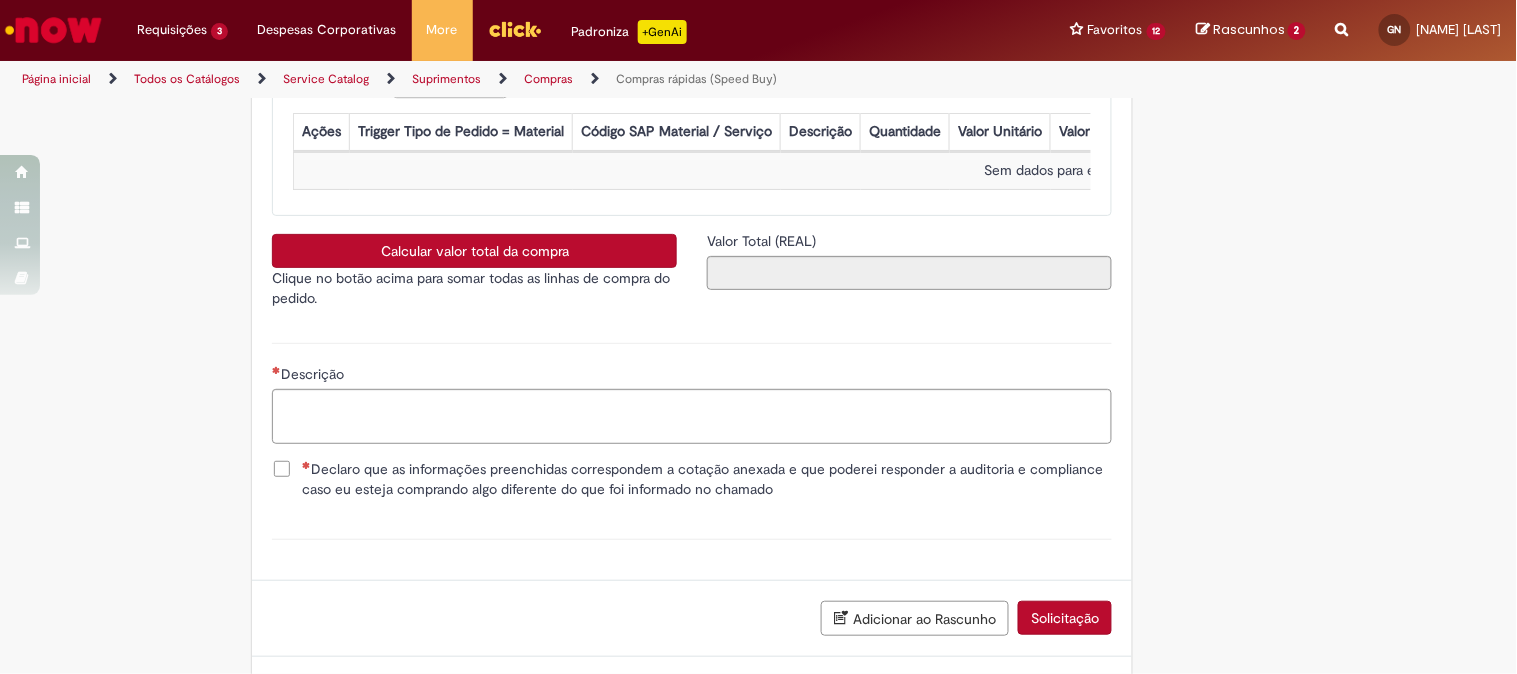 click on "Adicionar" at bounding box center [335, 81] 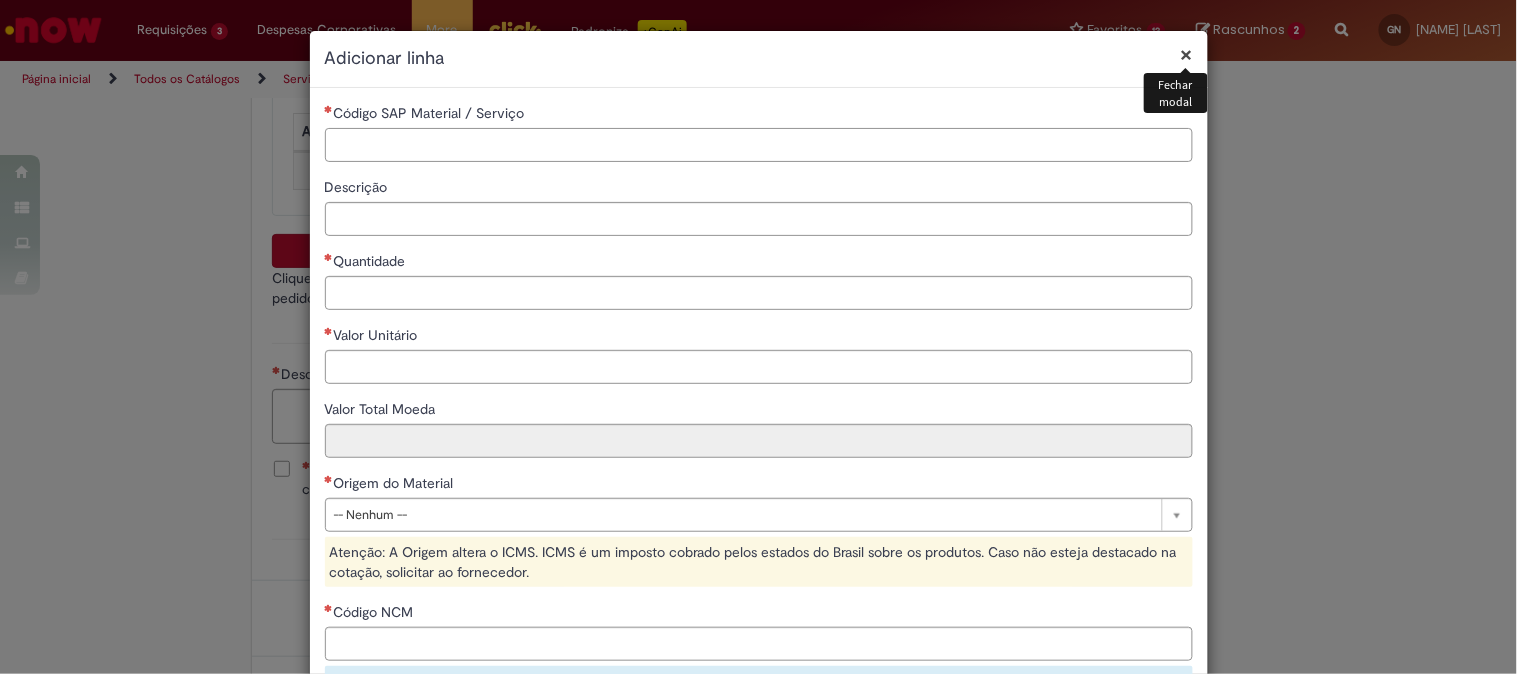 click on "Código SAP Material / Serviço" at bounding box center (759, 145) 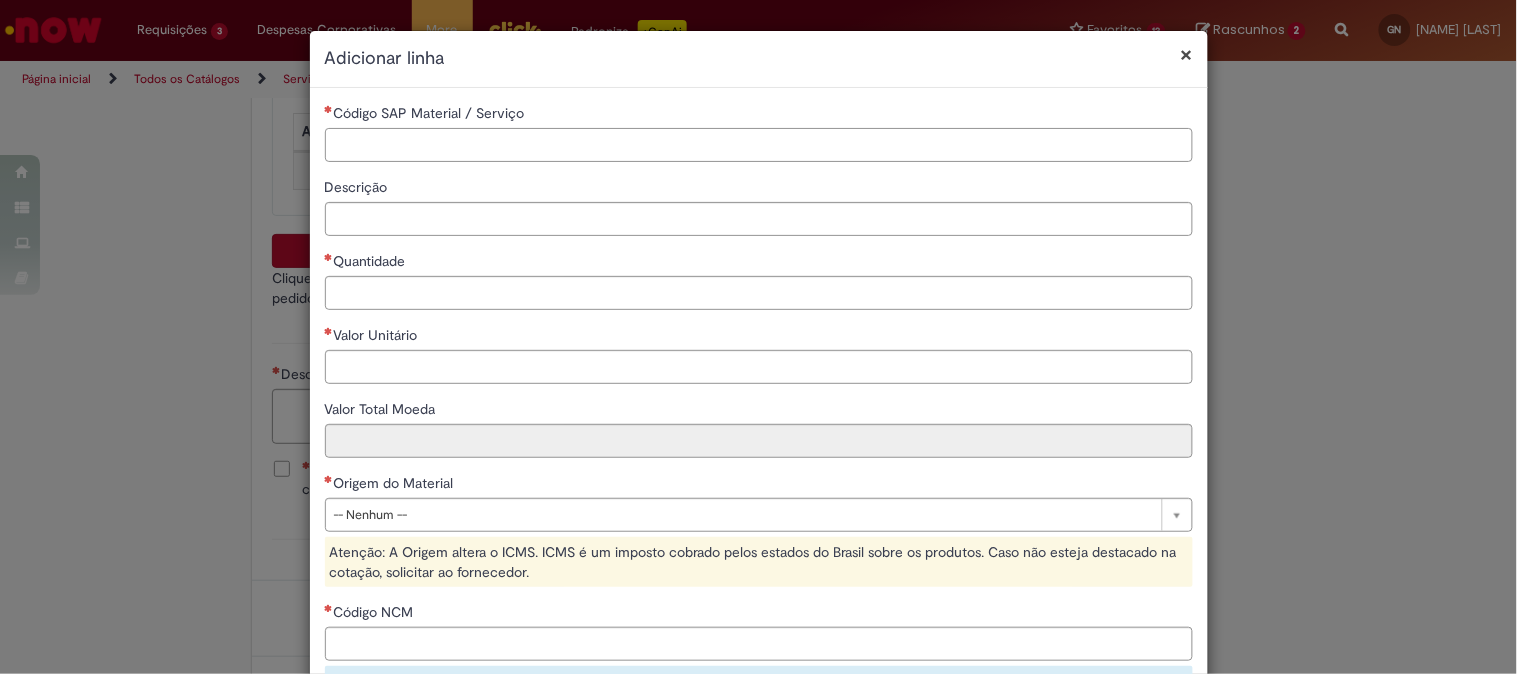 paste on "********" 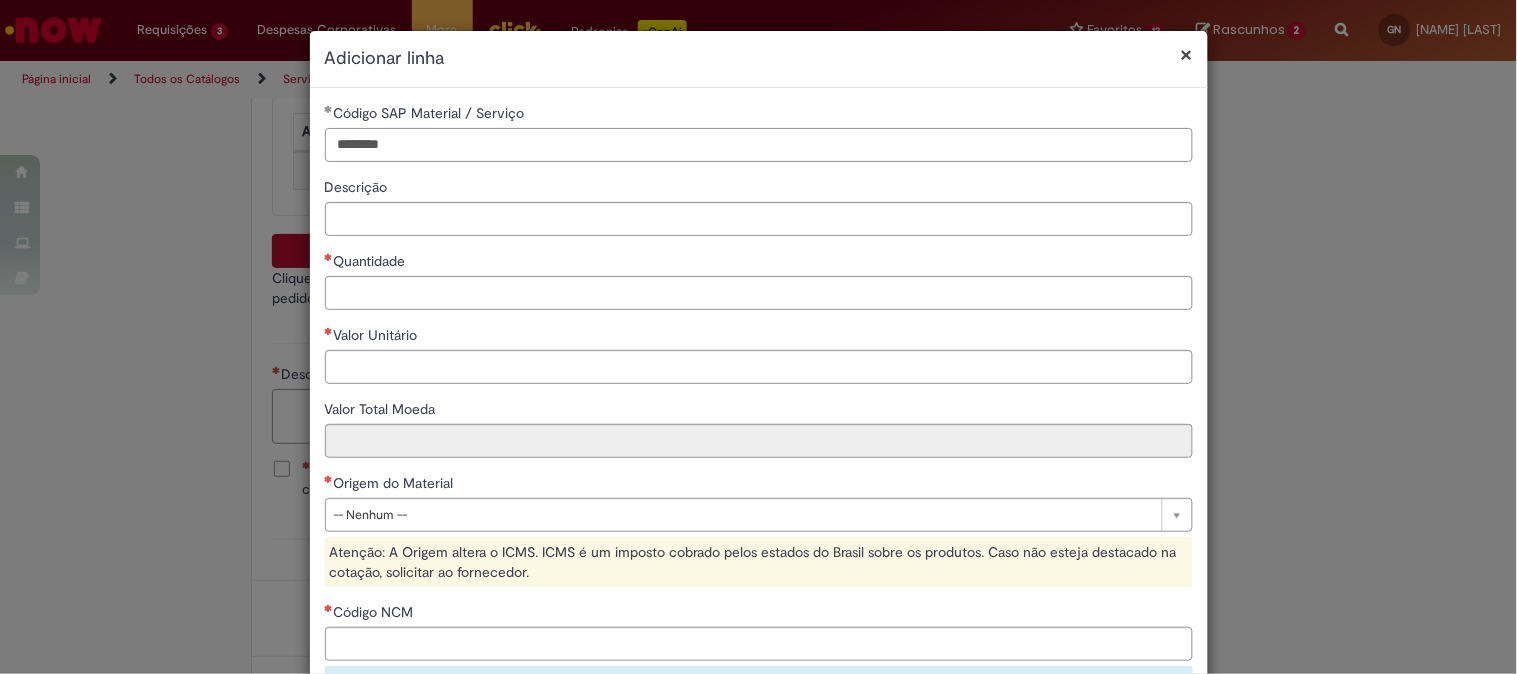 type on "********" 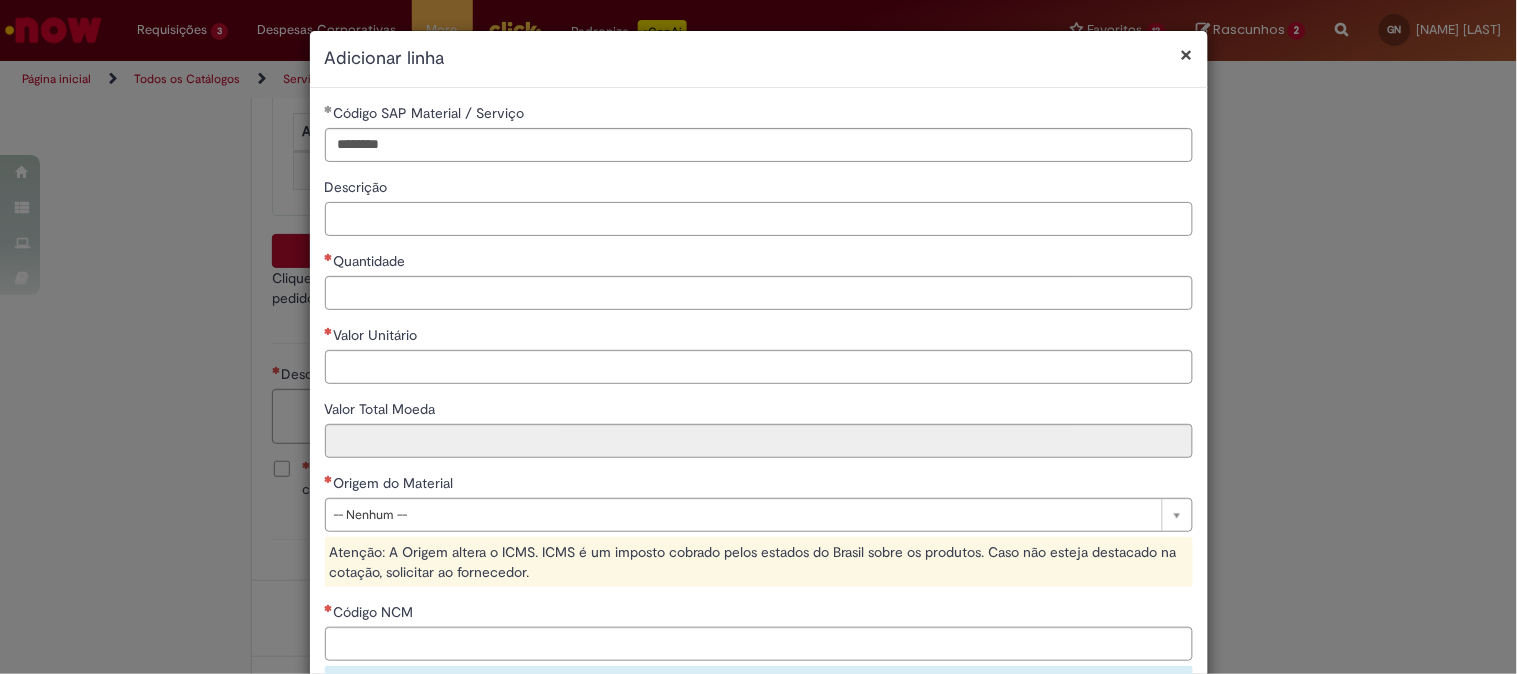 click on "Descrição" at bounding box center (759, 219) 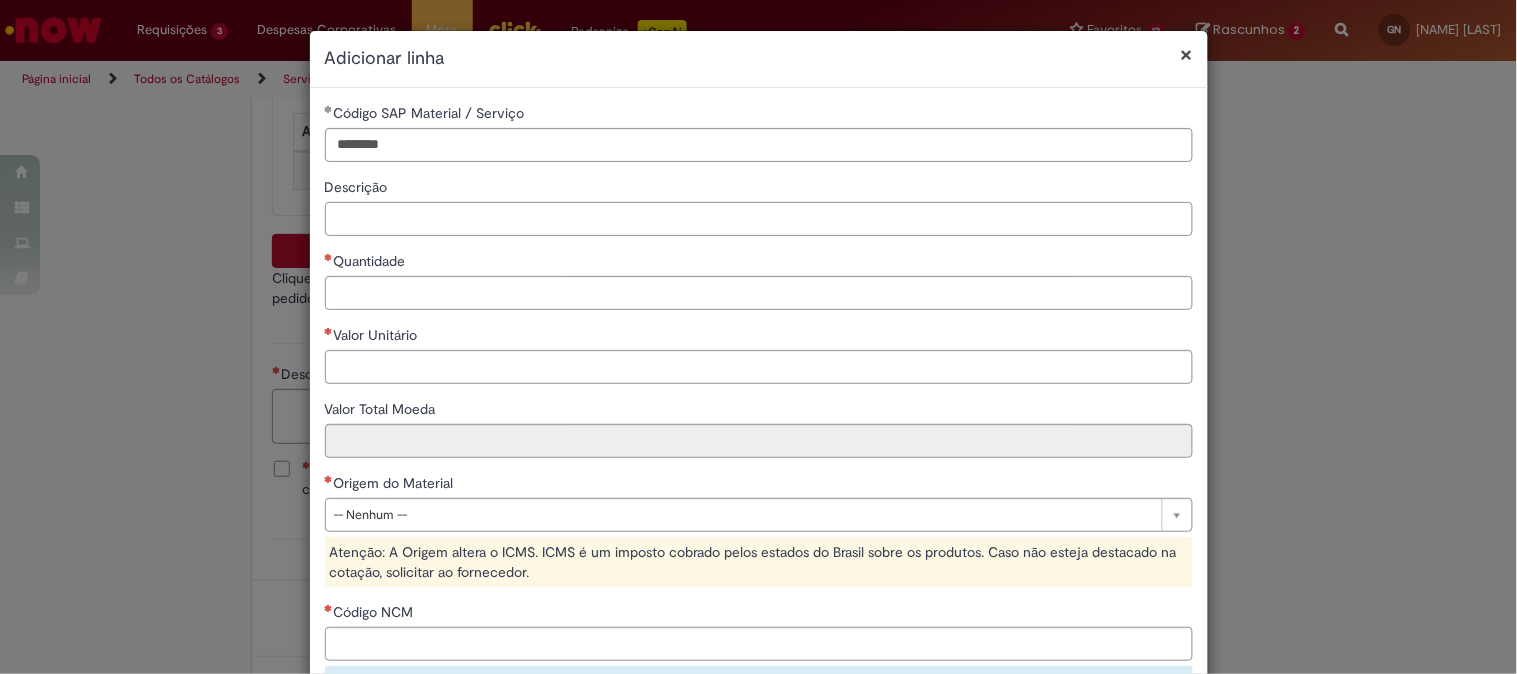 paste on "**********" 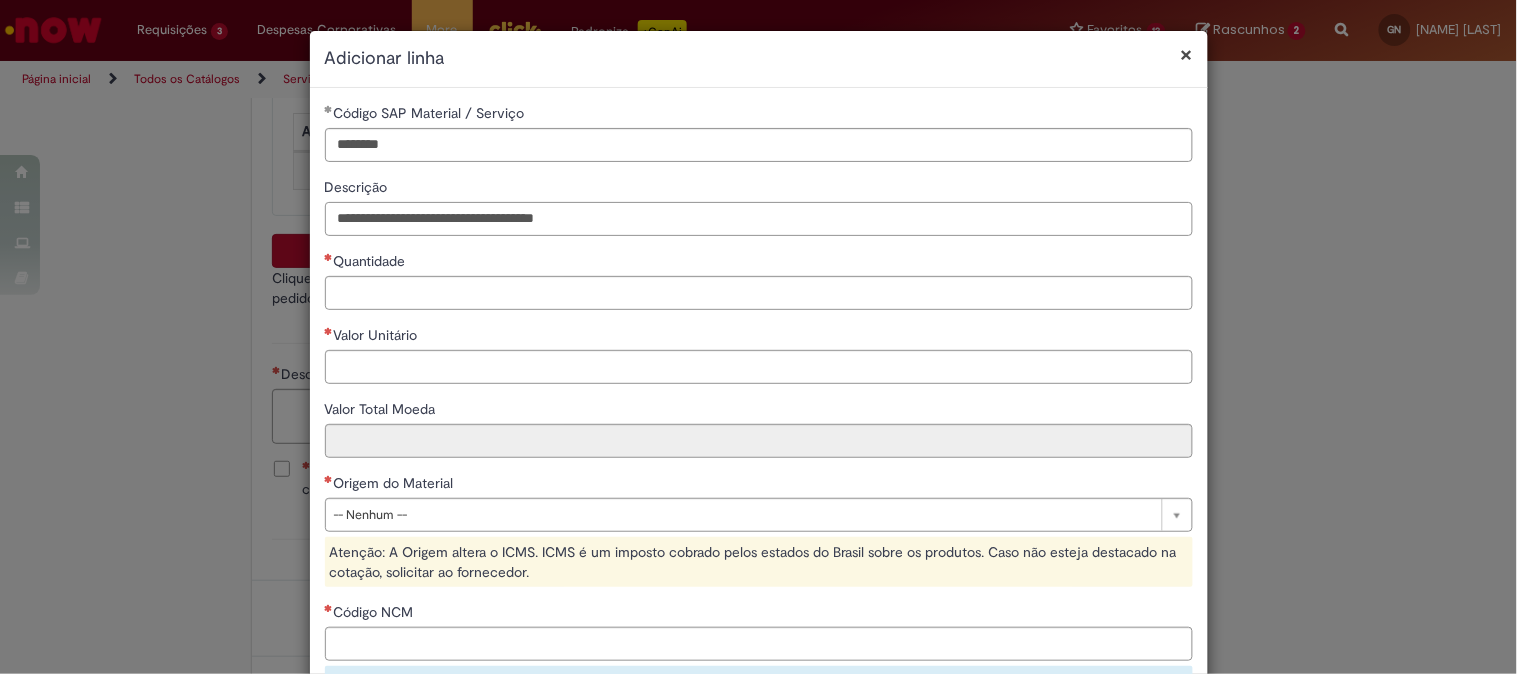 type on "**********" 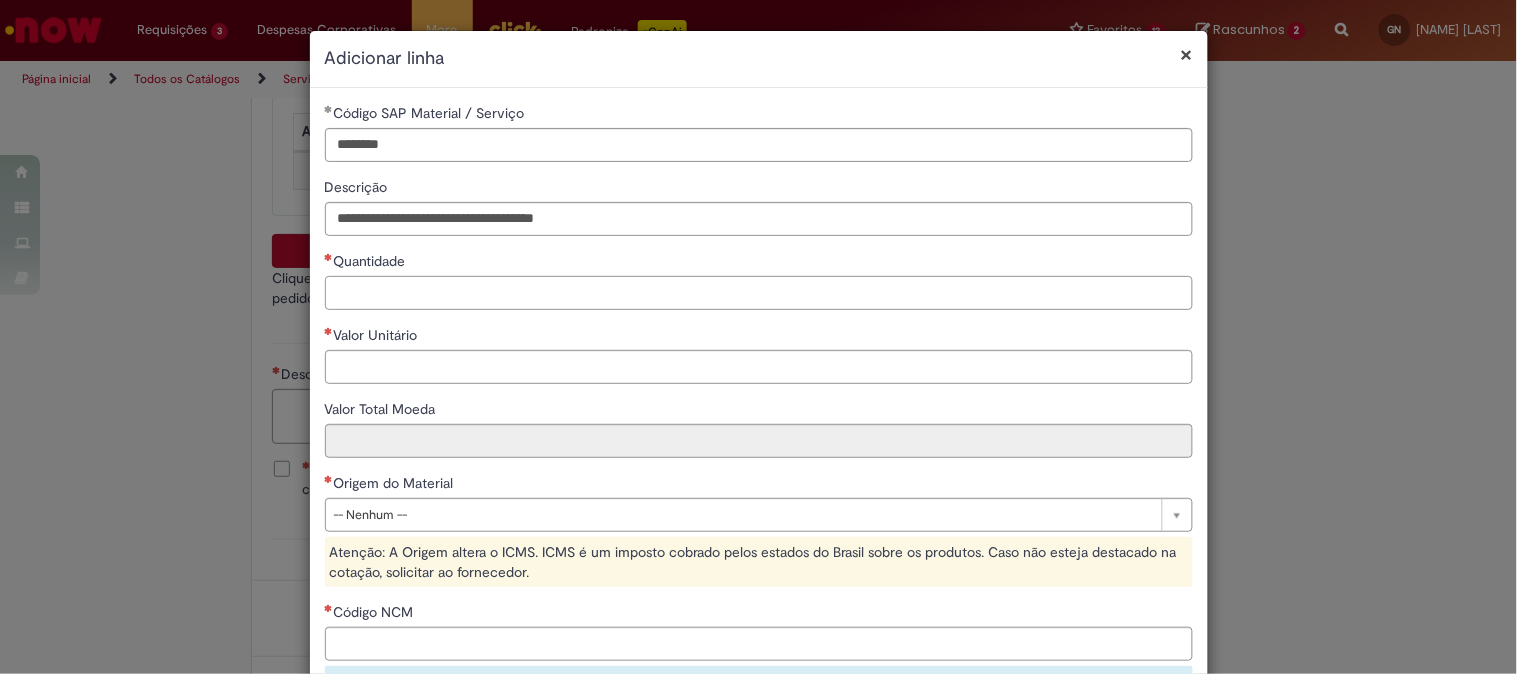 click on "Quantidade" at bounding box center (759, 293) 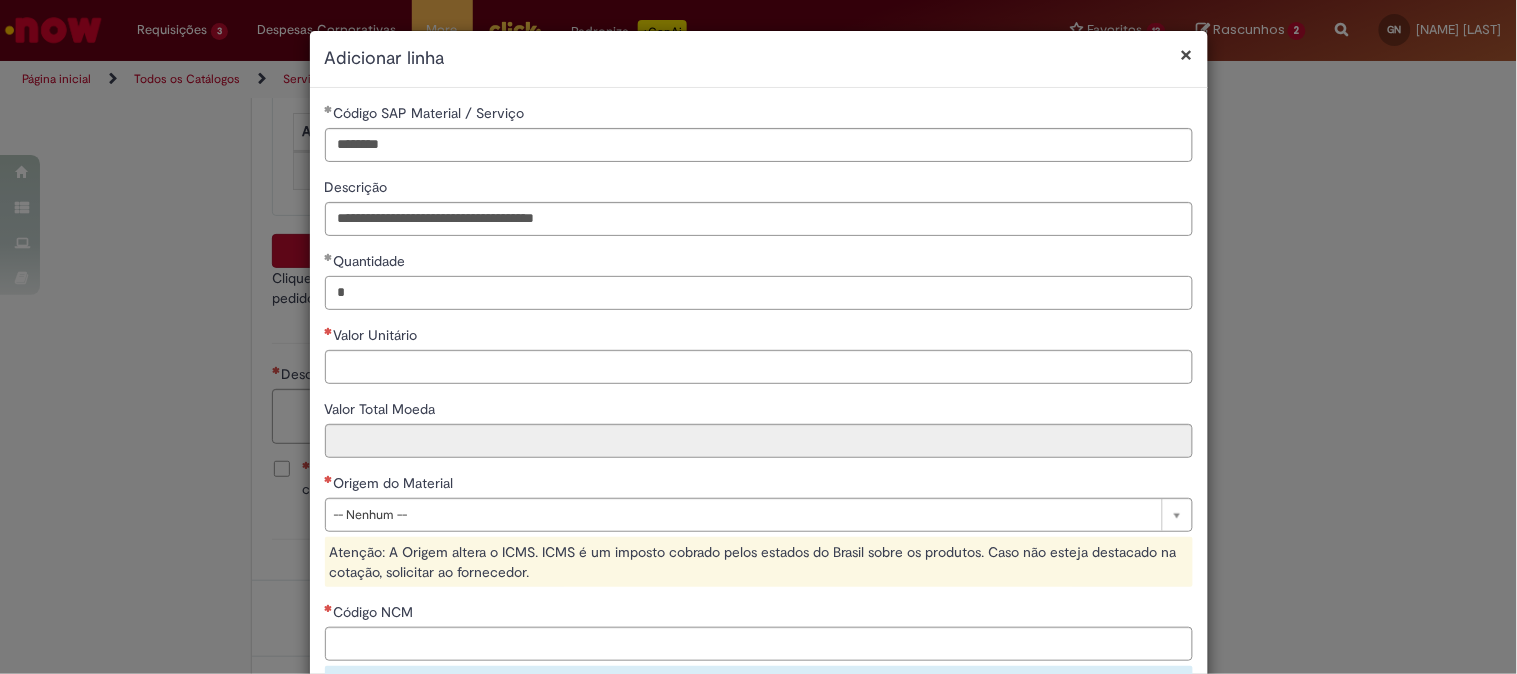 type on "*" 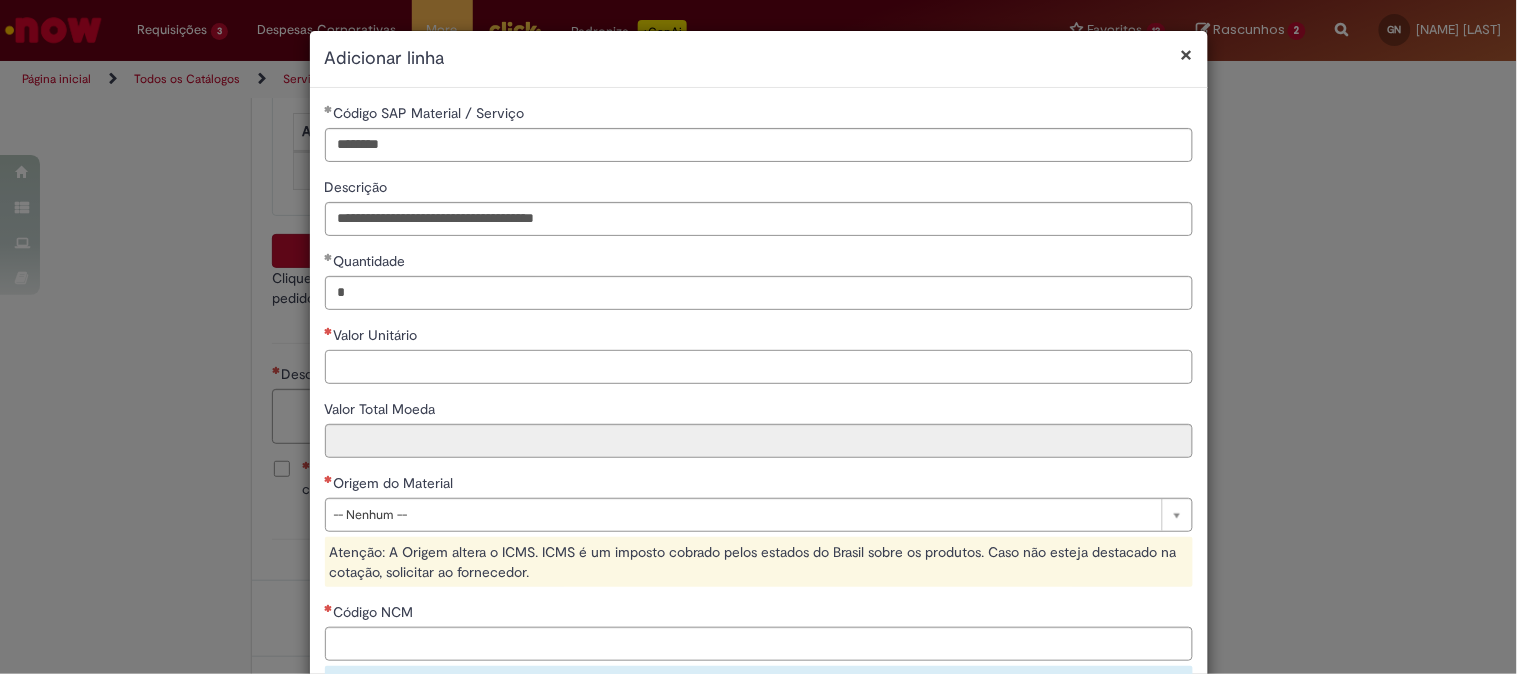 click on "Valor Unitário" at bounding box center [759, 367] 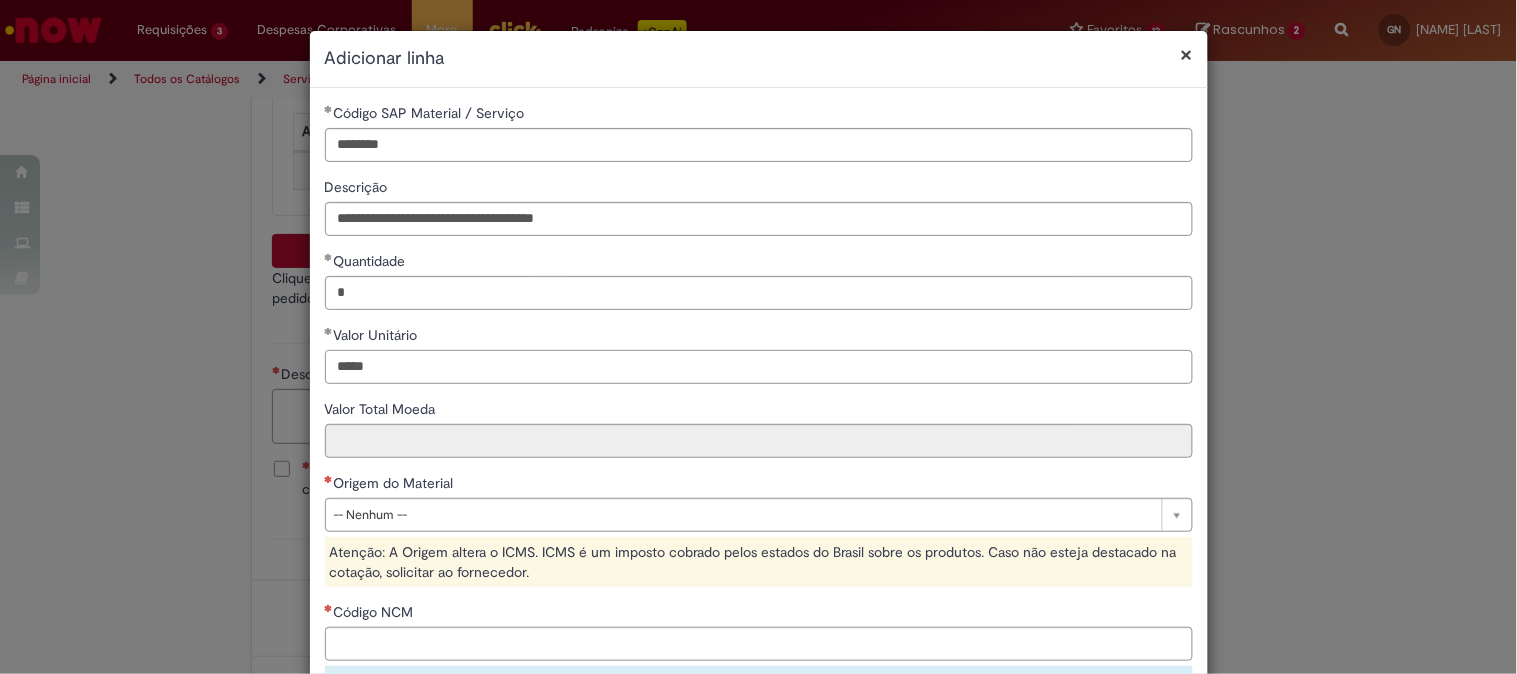 type on "*****" 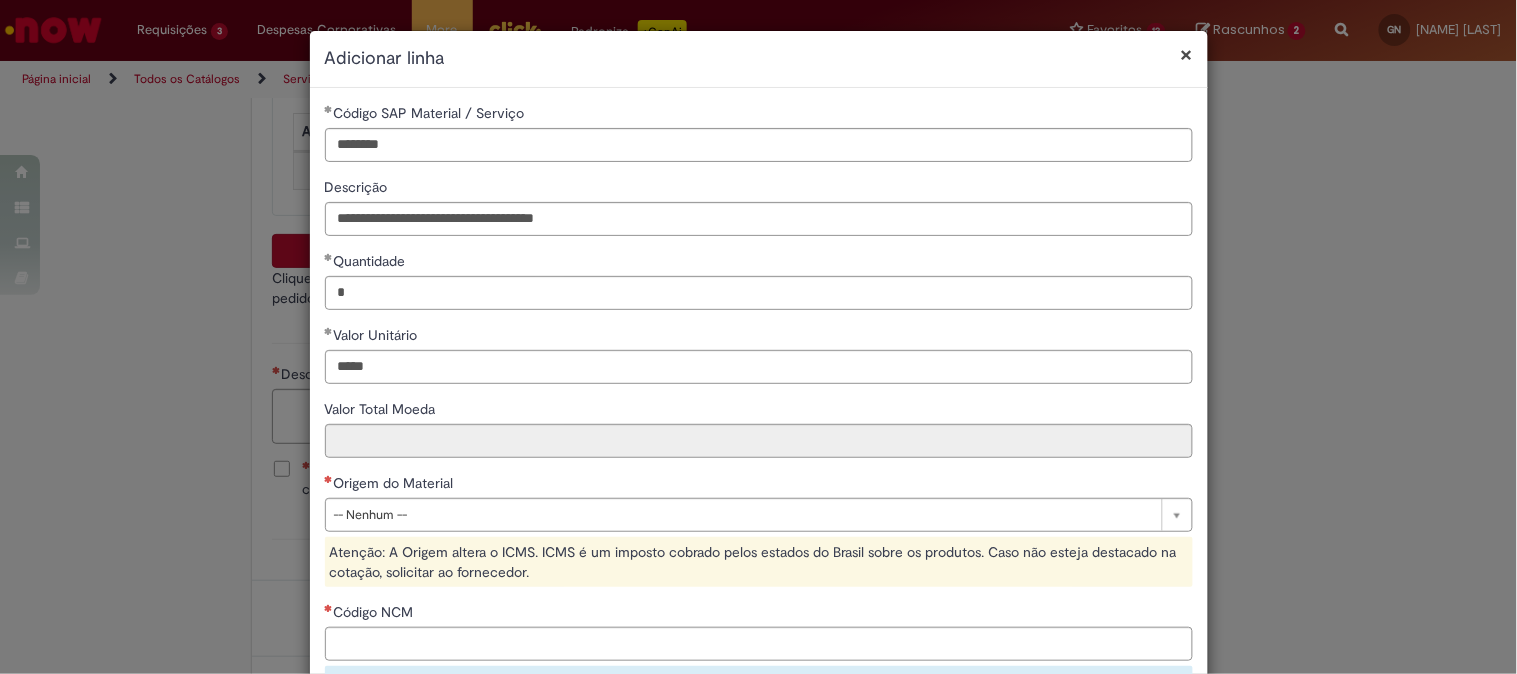 type on "******" 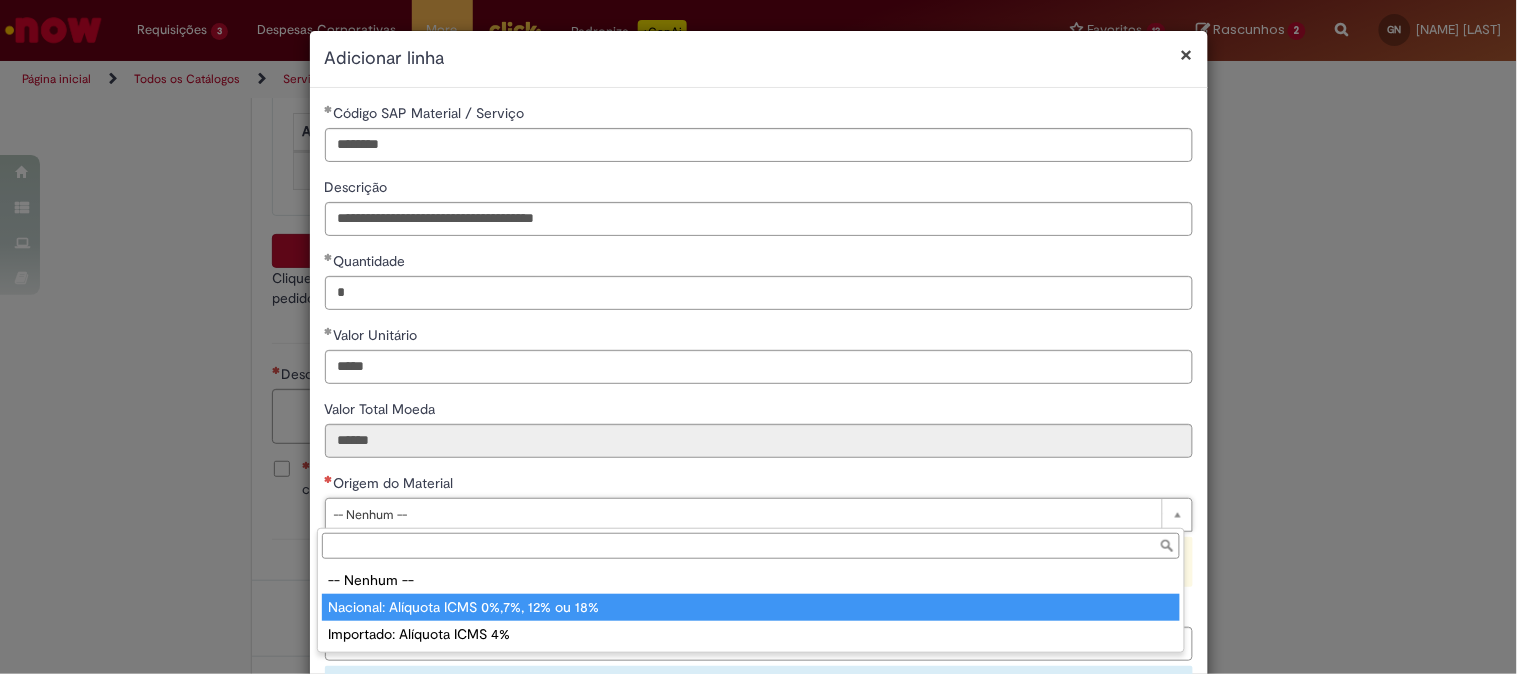 type on "**********" 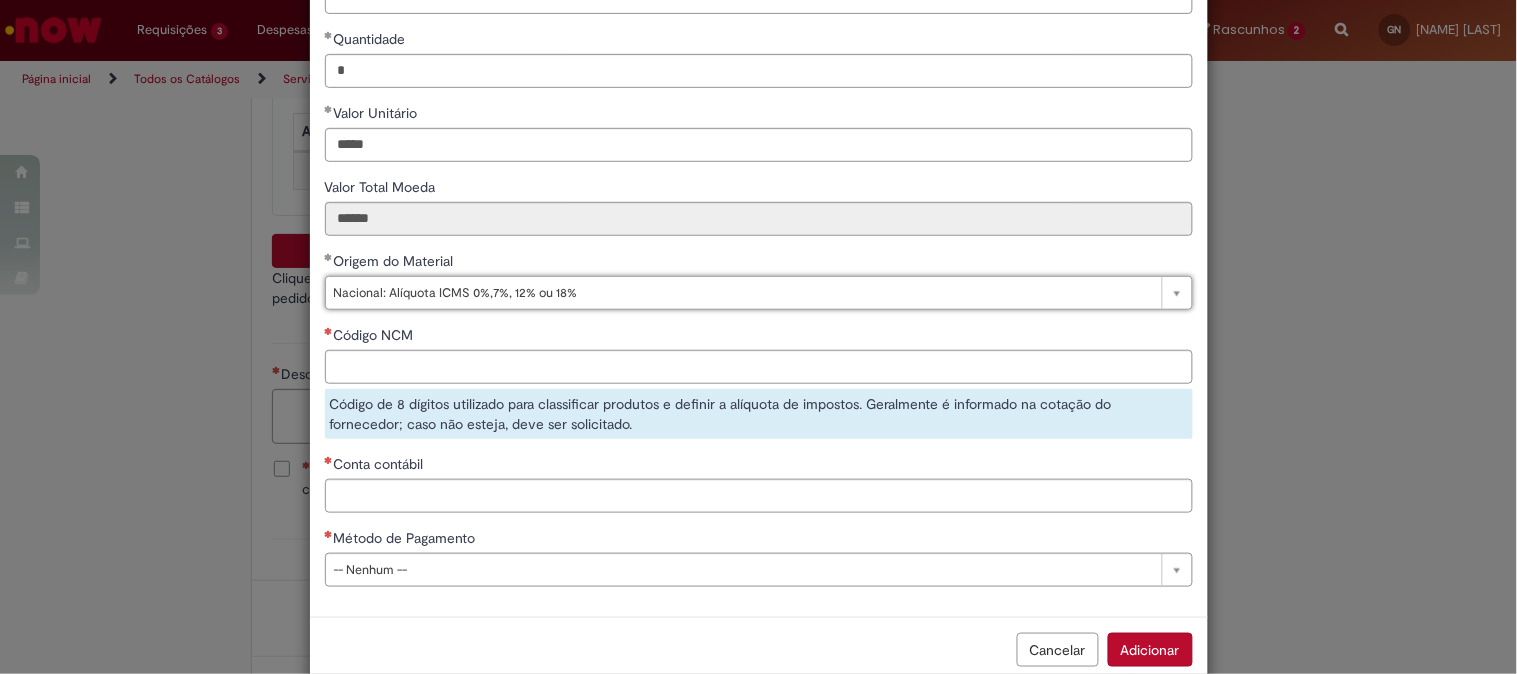 scroll, scrollTop: 261, scrollLeft: 0, axis: vertical 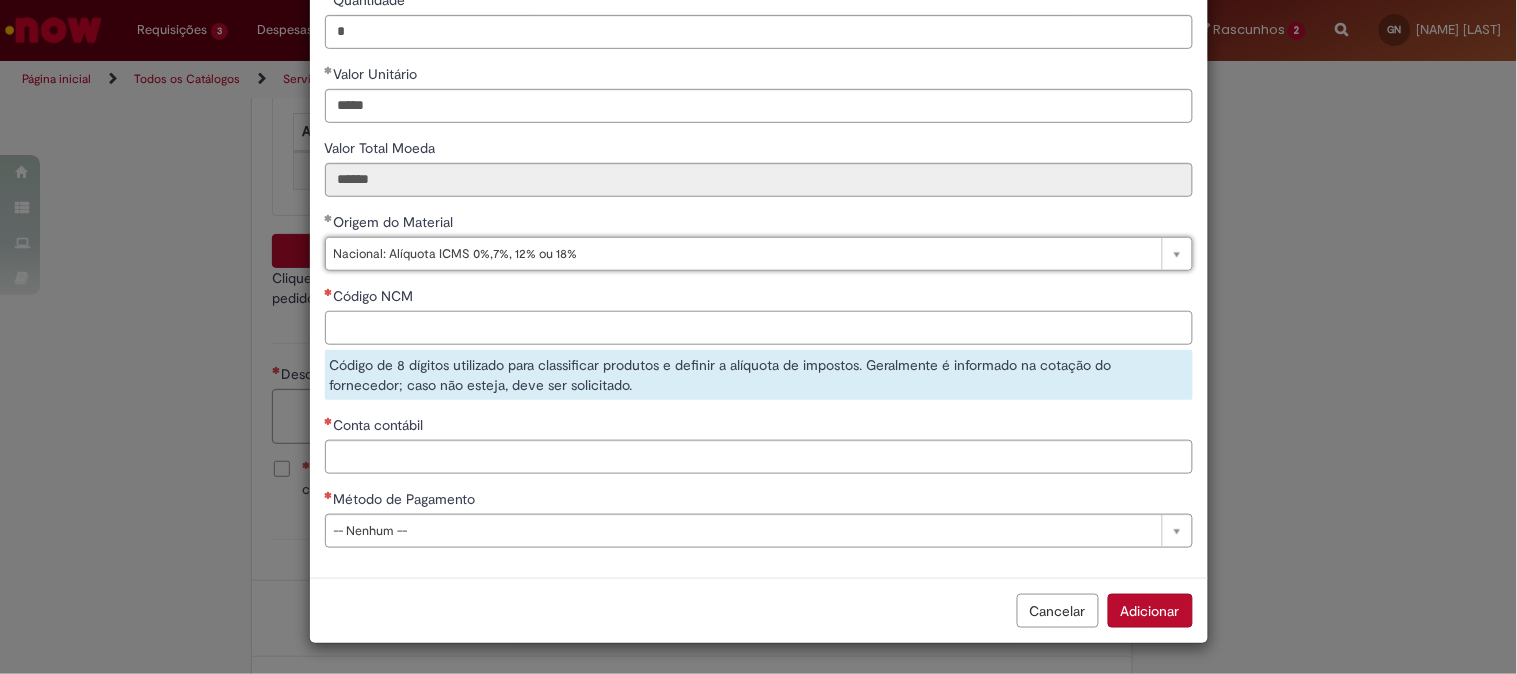 click on "Código NCM" at bounding box center (759, 328) 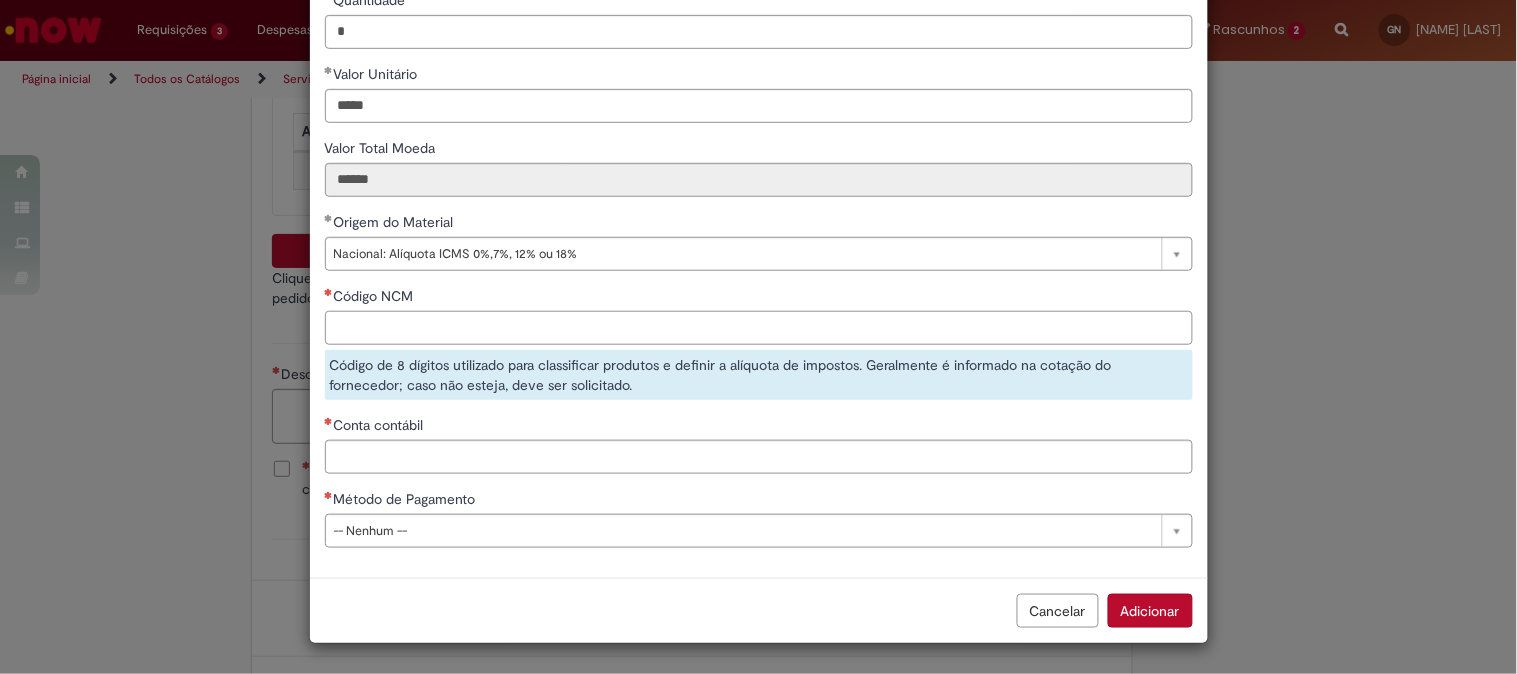 paste on "********" 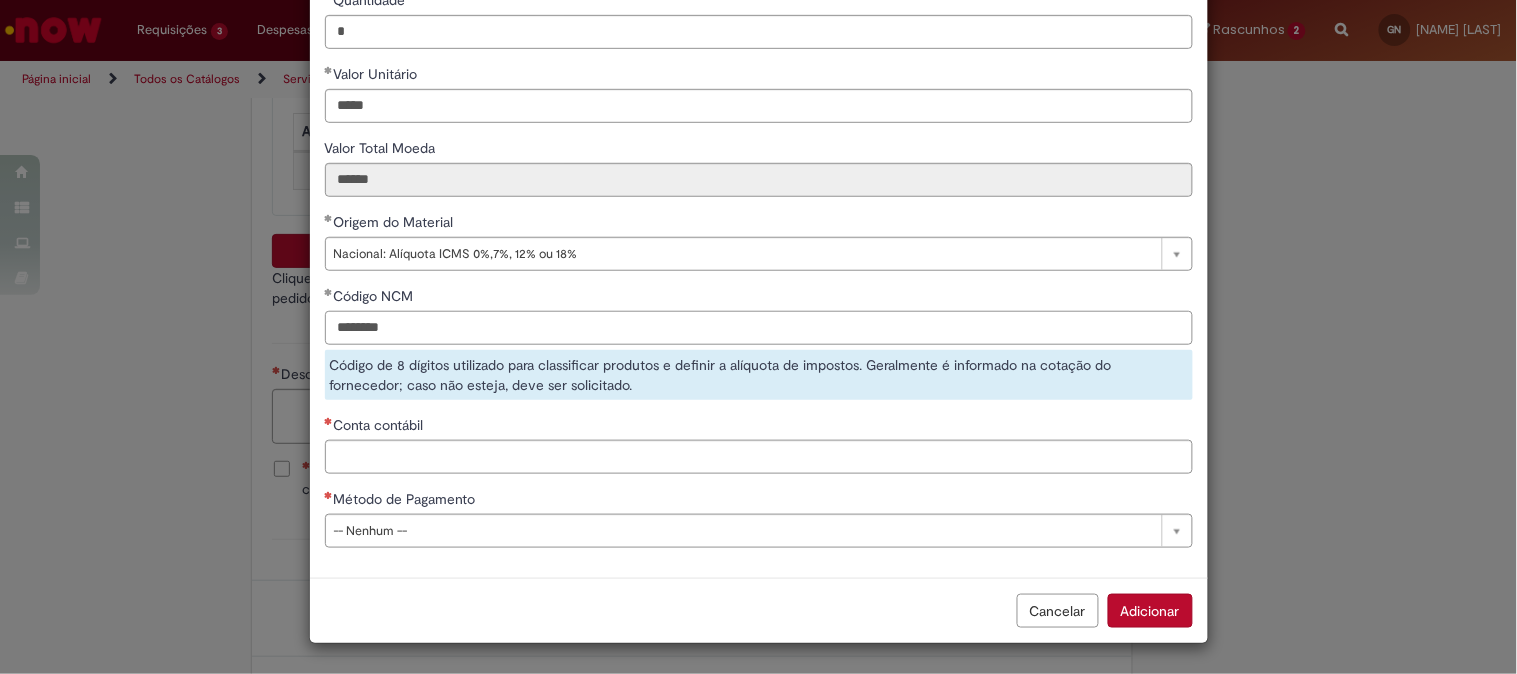 type on "********" 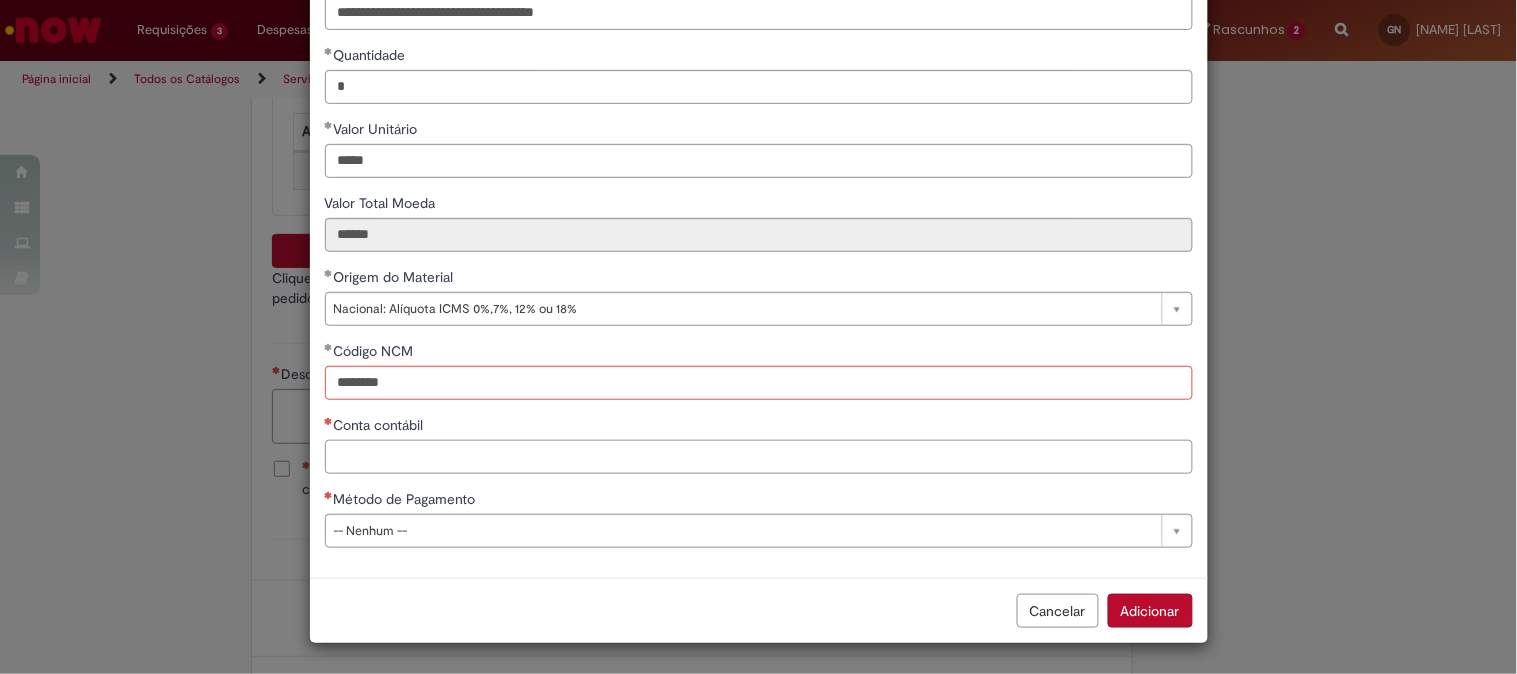 click on "Conta contábil" at bounding box center (759, 457) 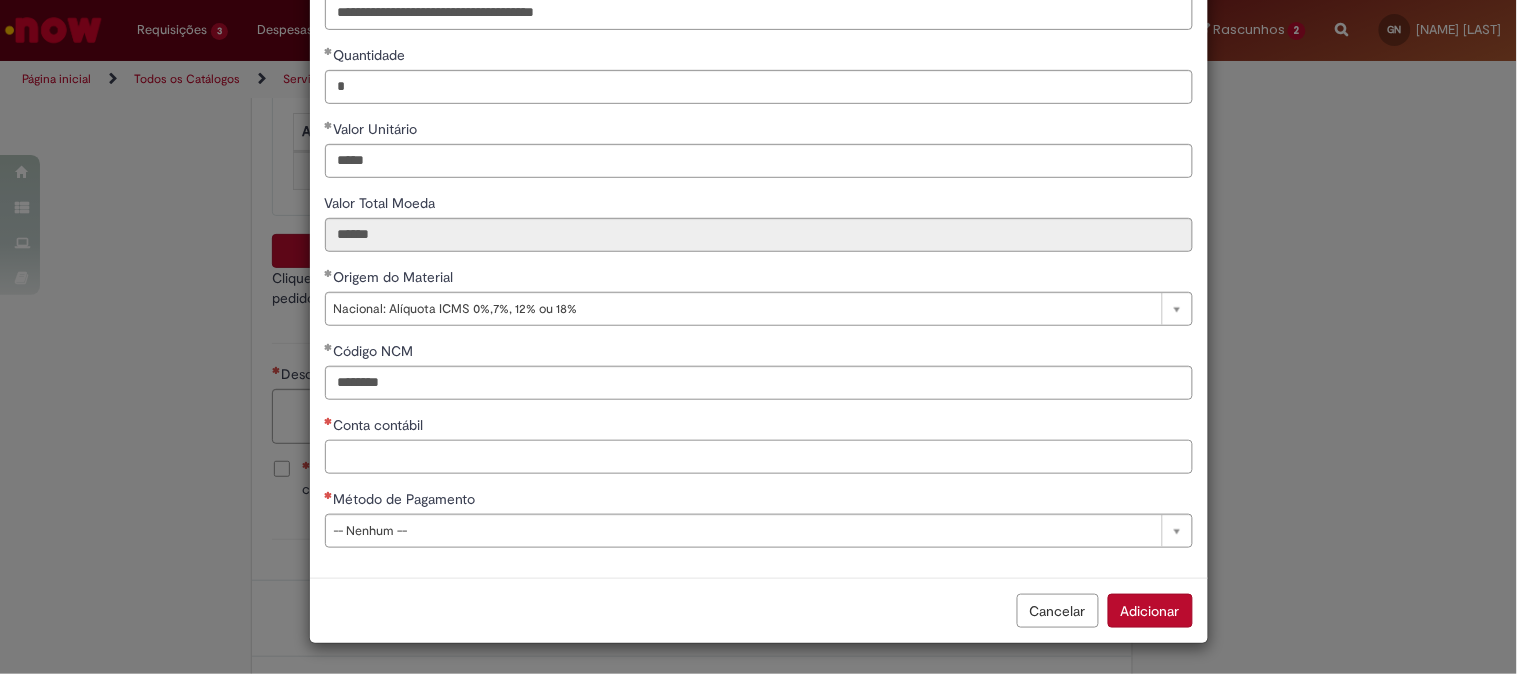 paste on "********" 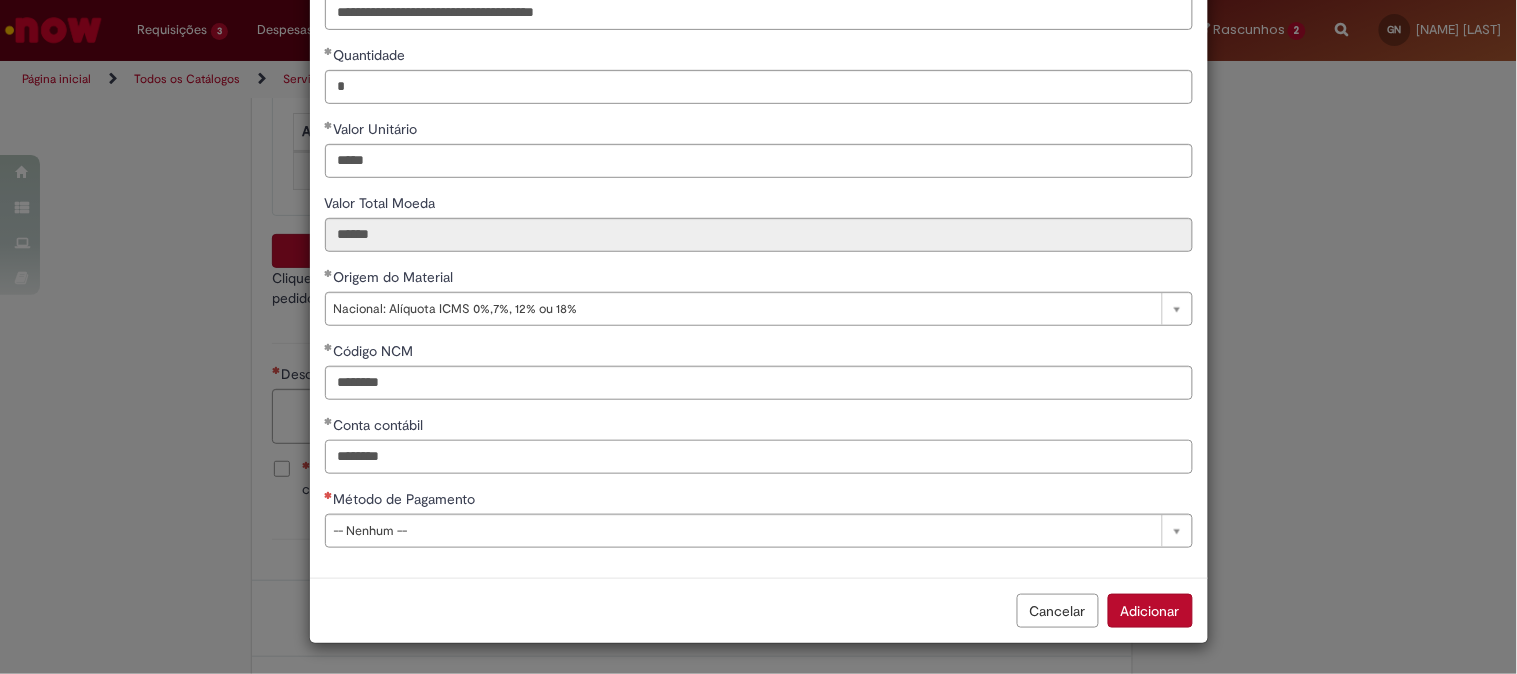 type on "********" 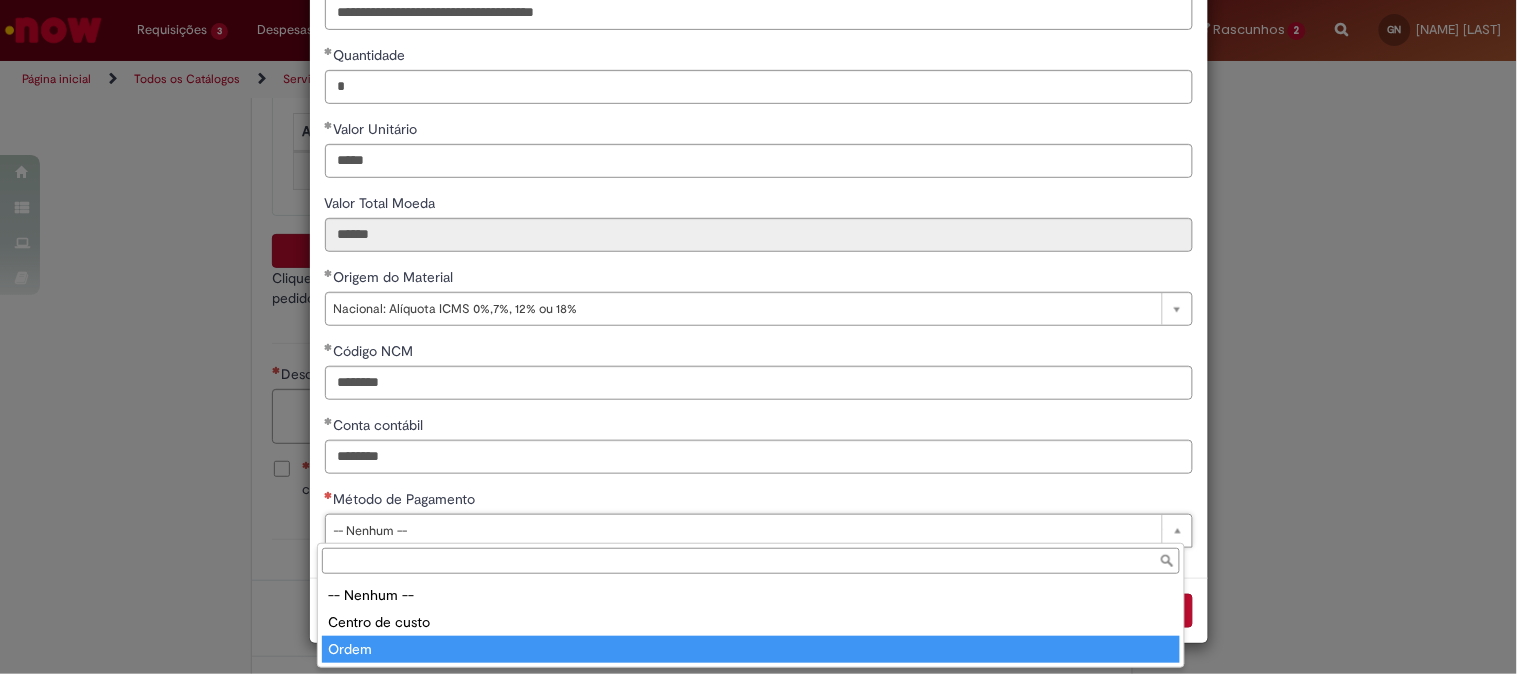 type on "*****" 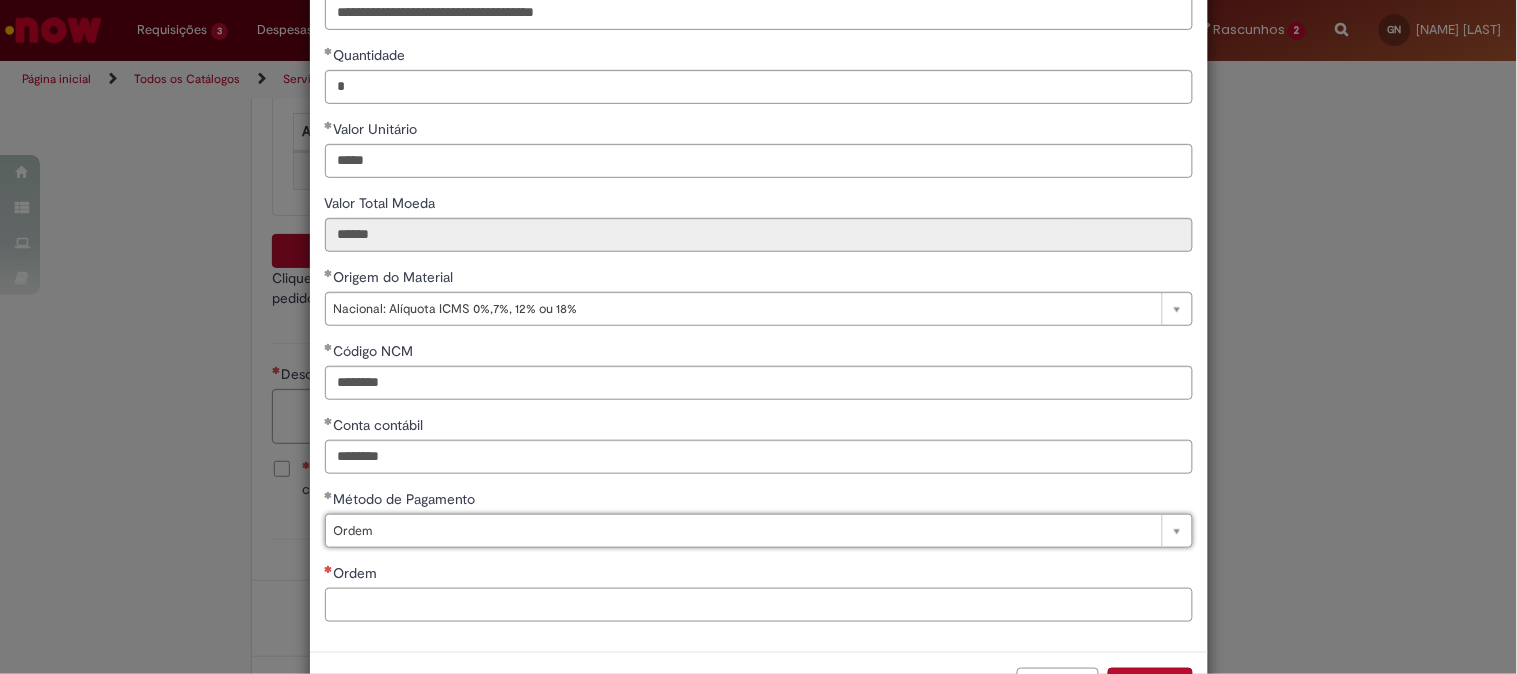 click on "Ordem" at bounding box center (759, 605) 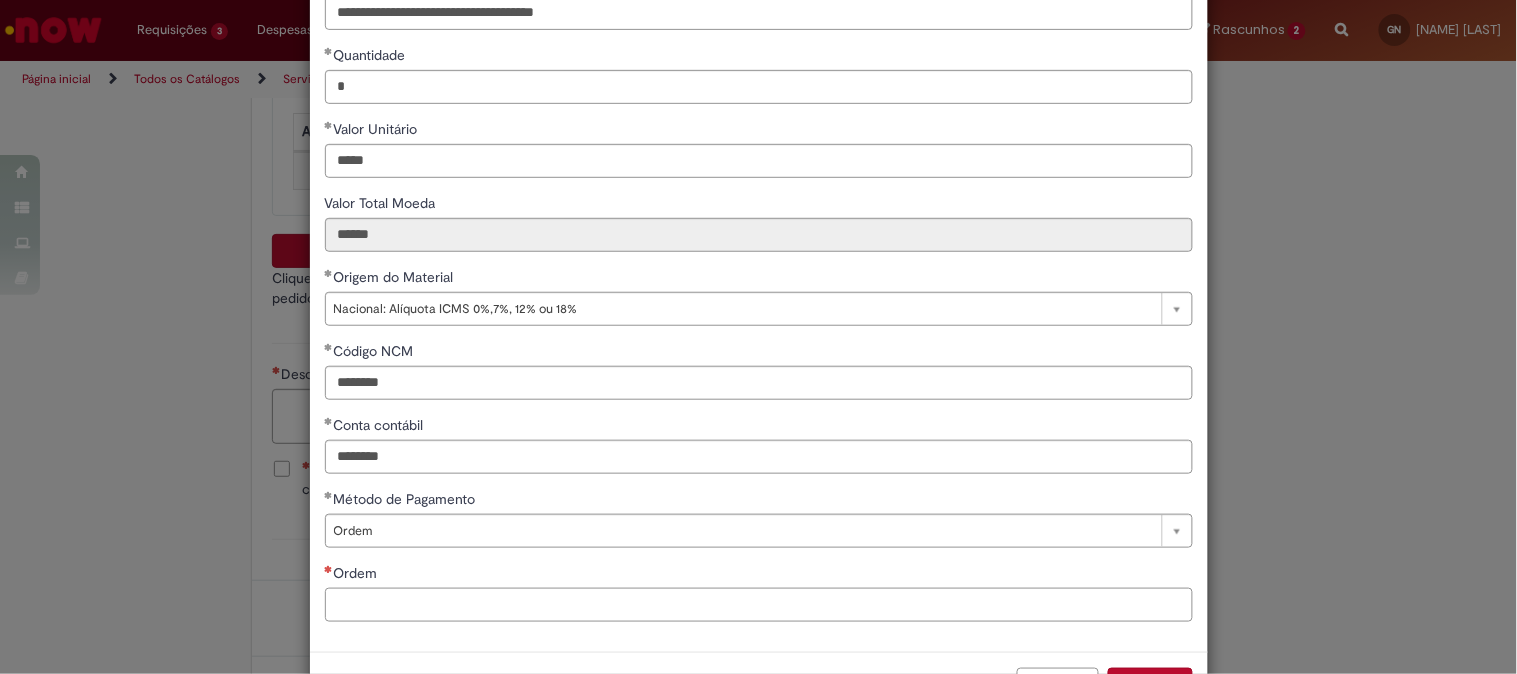 paste on "**********" 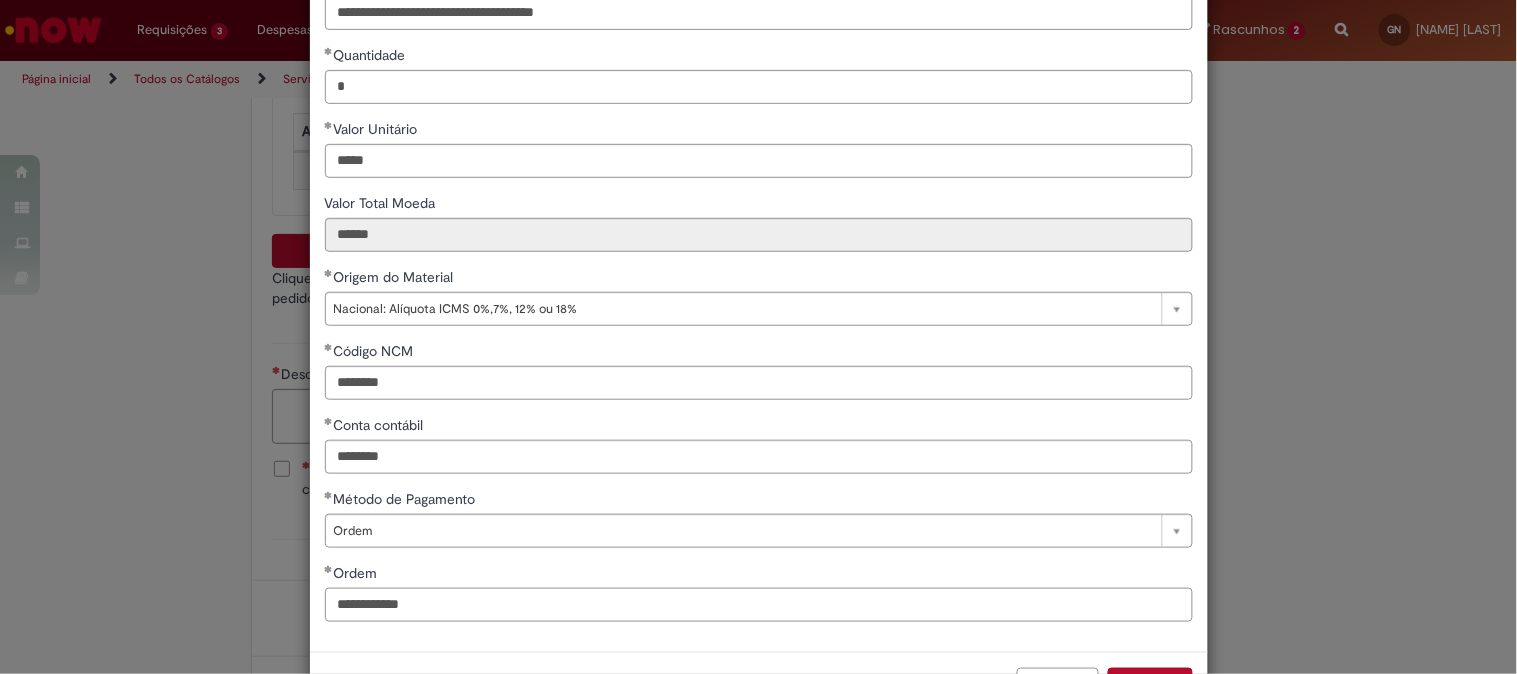 scroll, scrollTop: 280, scrollLeft: 0, axis: vertical 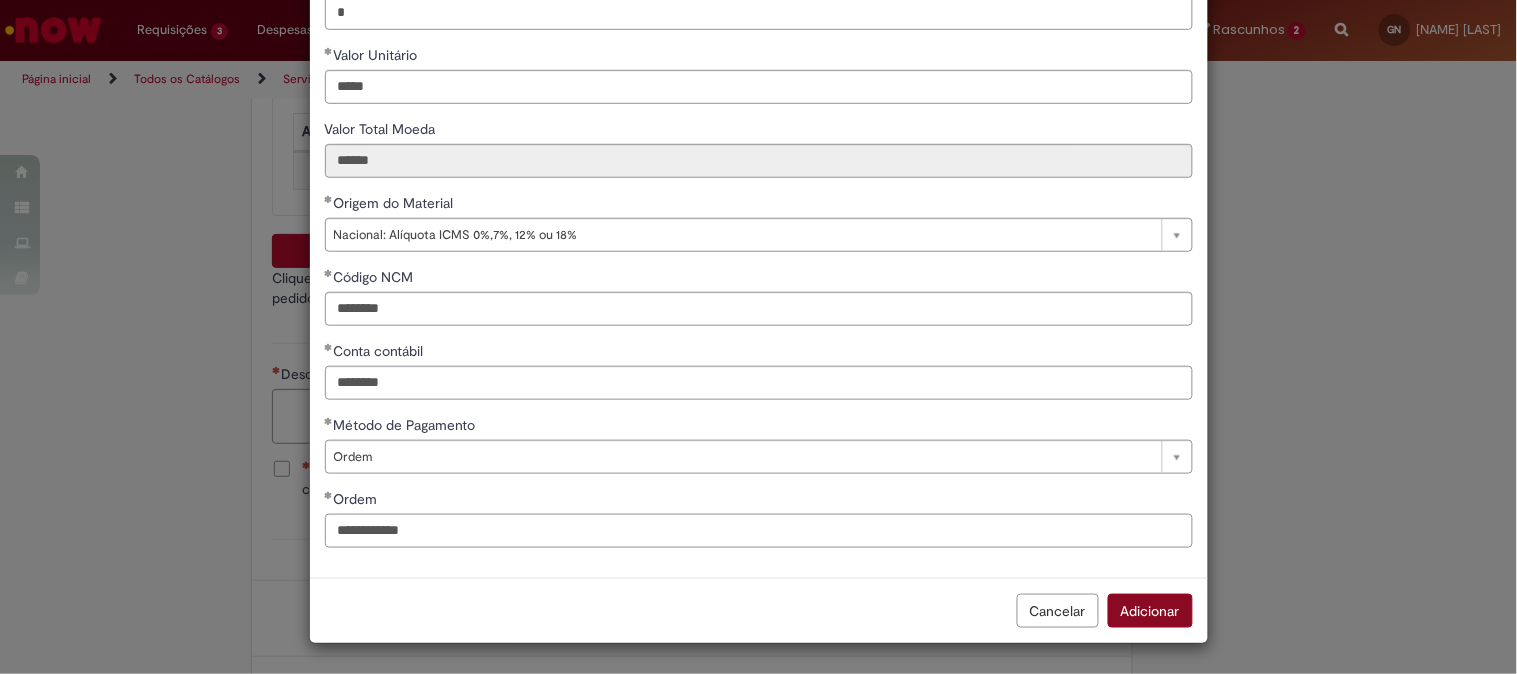 type on "**********" 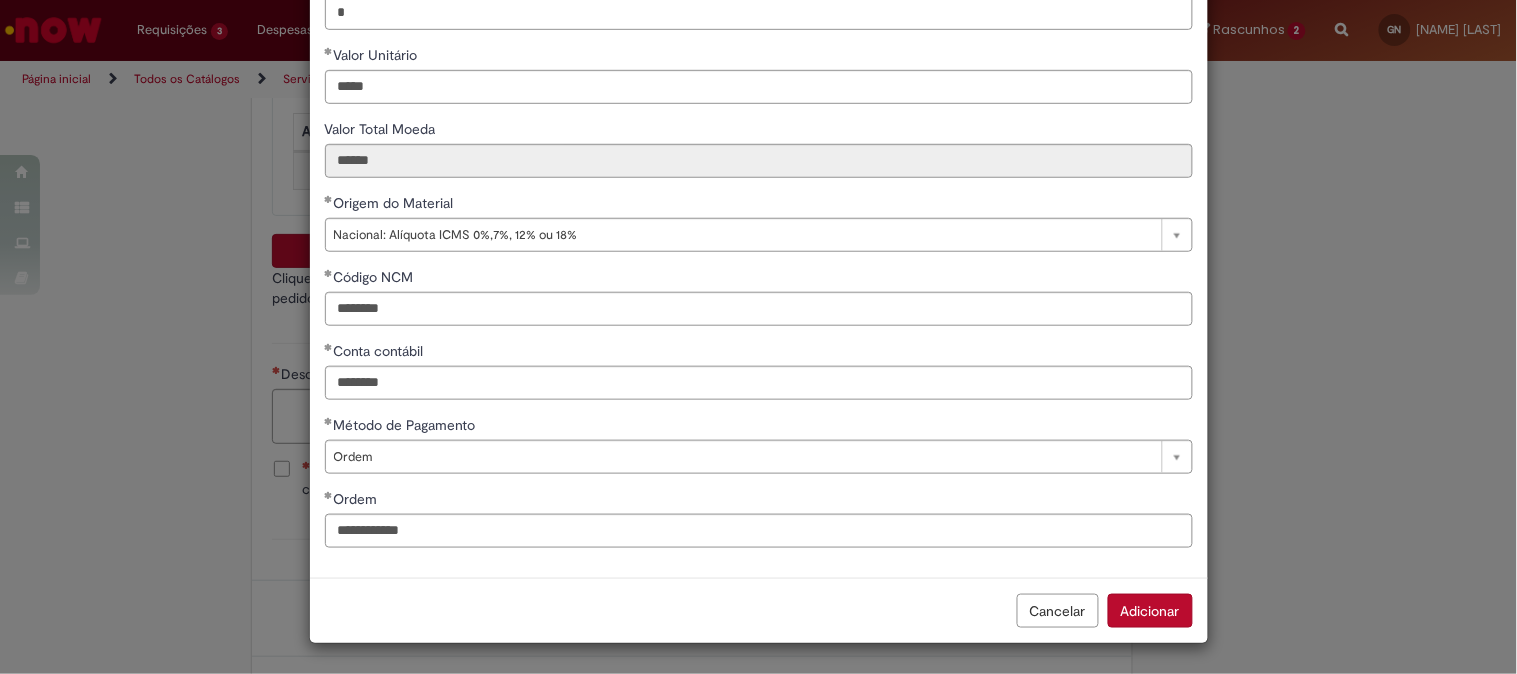 click on "Adicionar" at bounding box center [1150, 611] 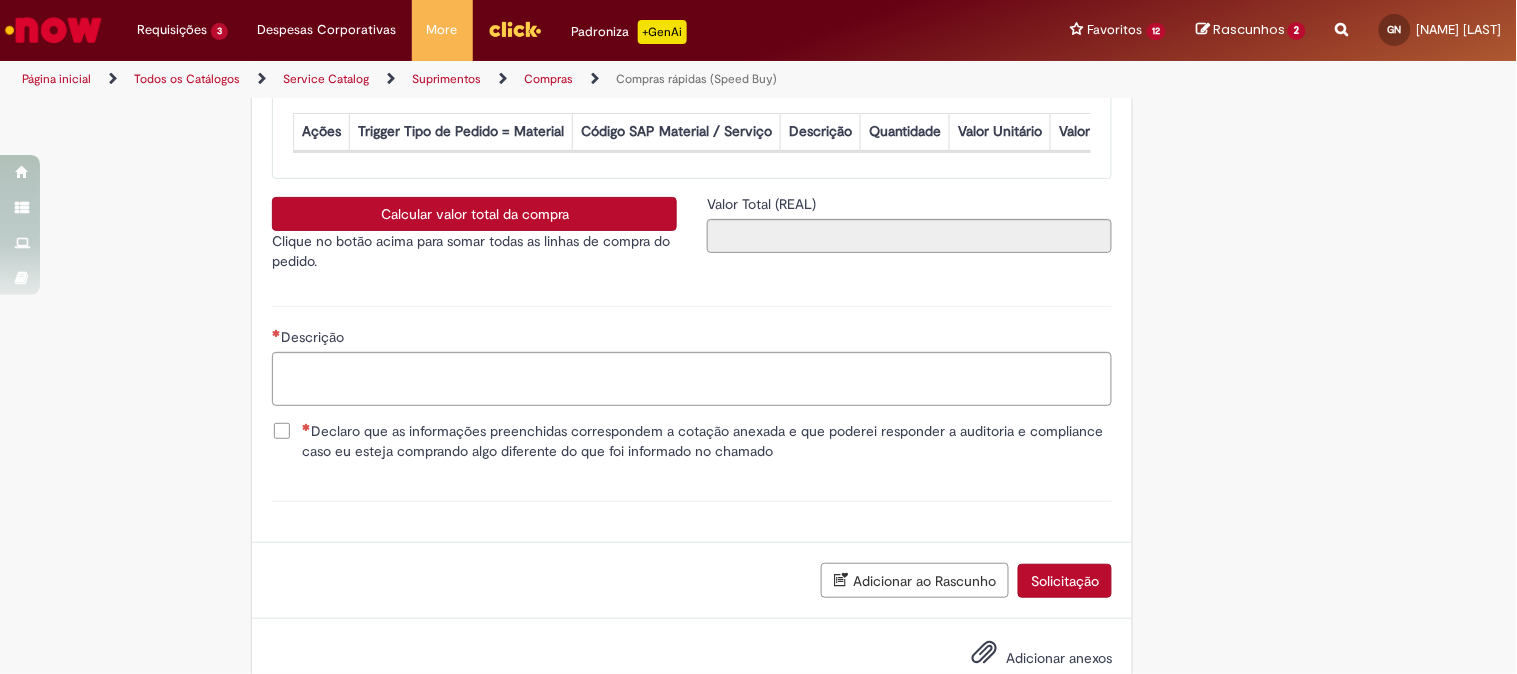scroll, scrollTop: 3430, scrollLeft: 0, axis: vertical 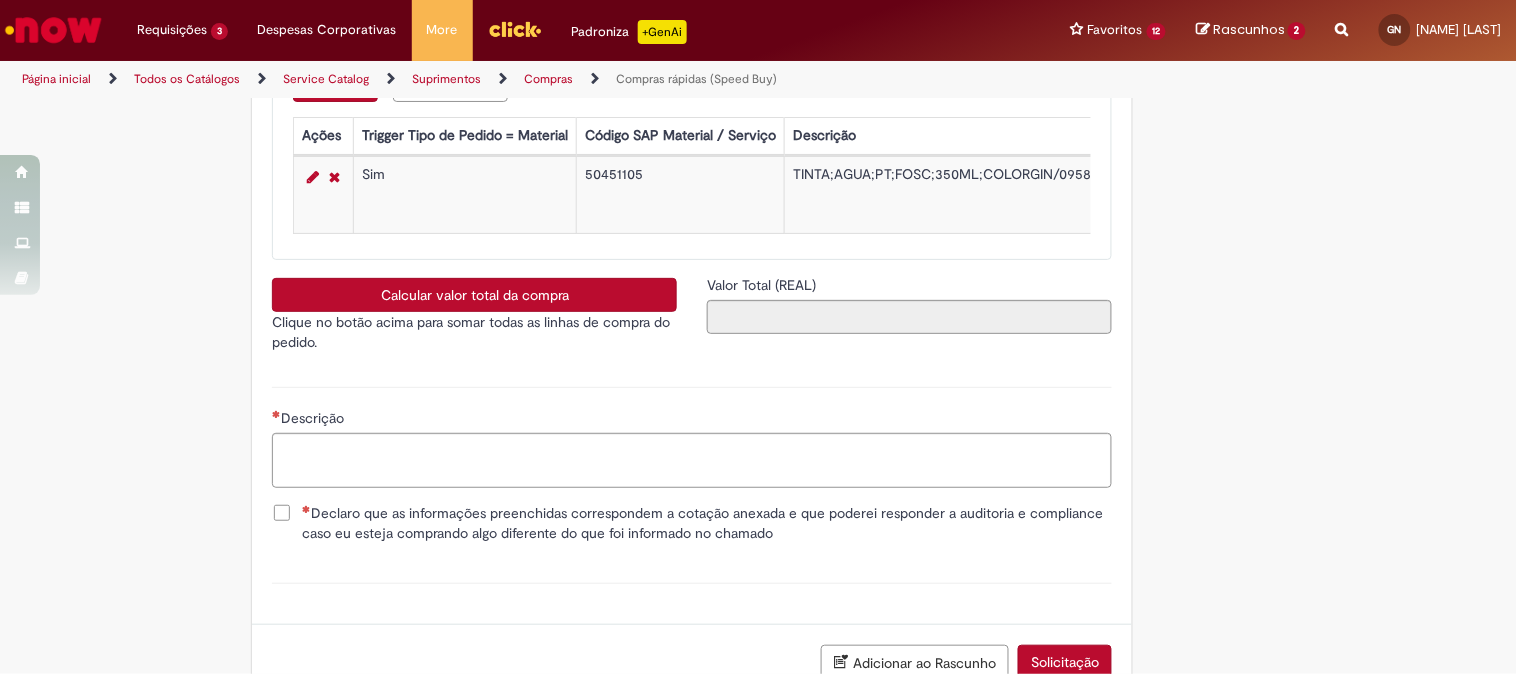 click on "Adicionar" at bounding box center [335, 85] 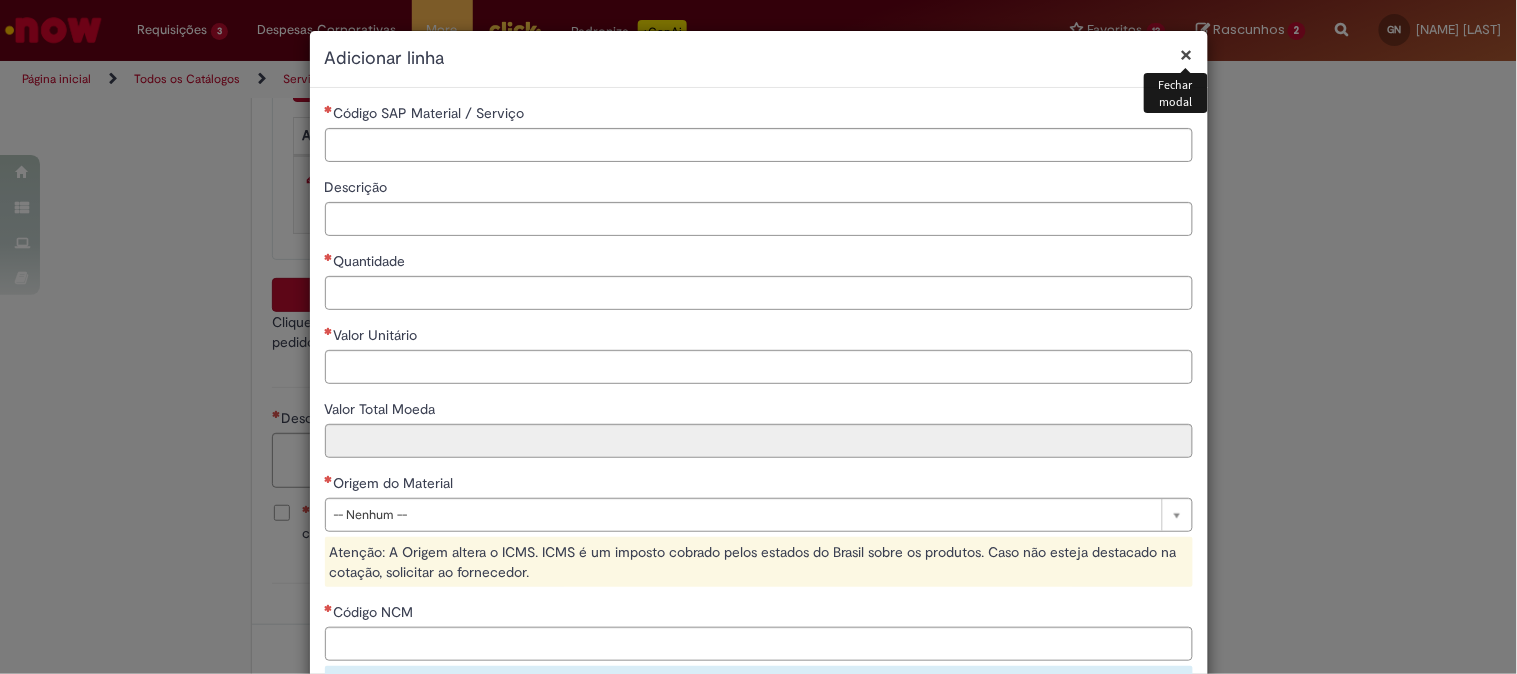 type 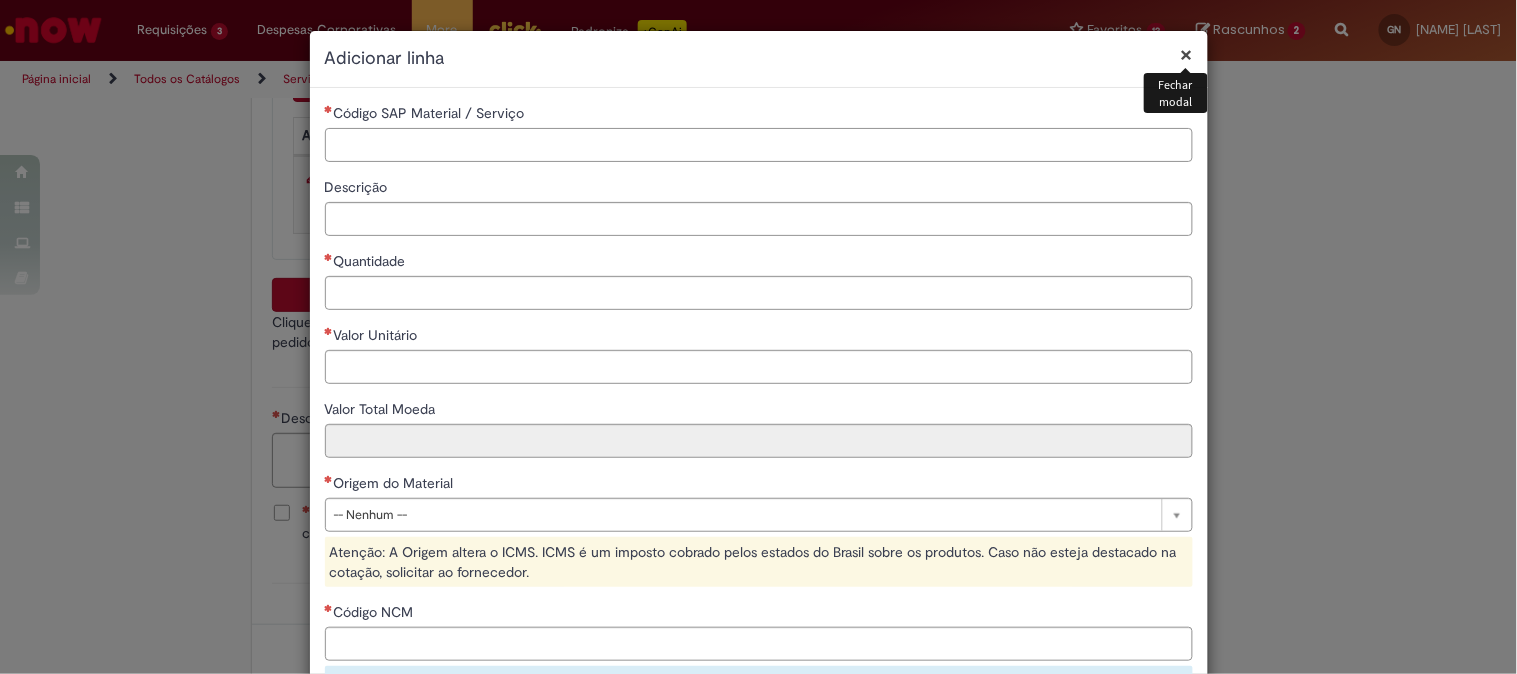 click on "Código SAP Material / Serviço" at bounding box center [759, 145] 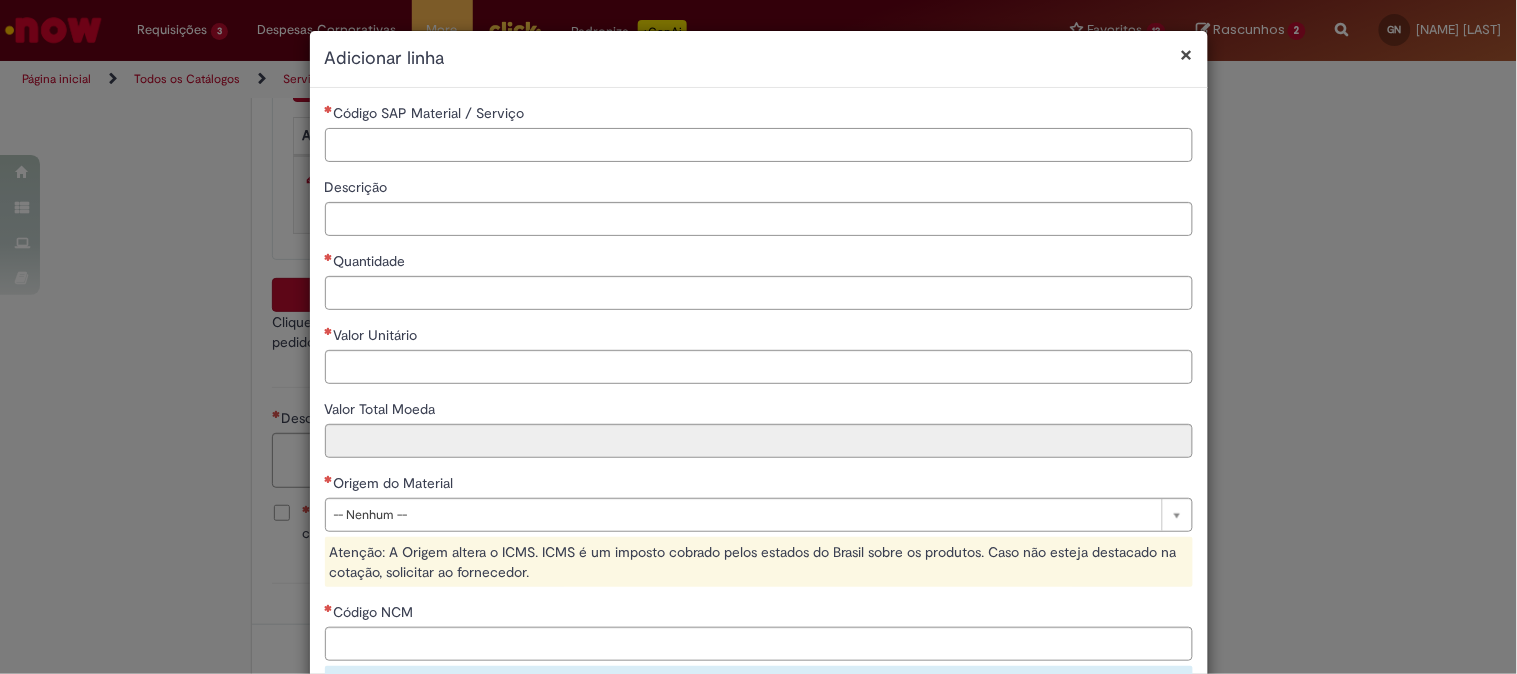 paste on "********" 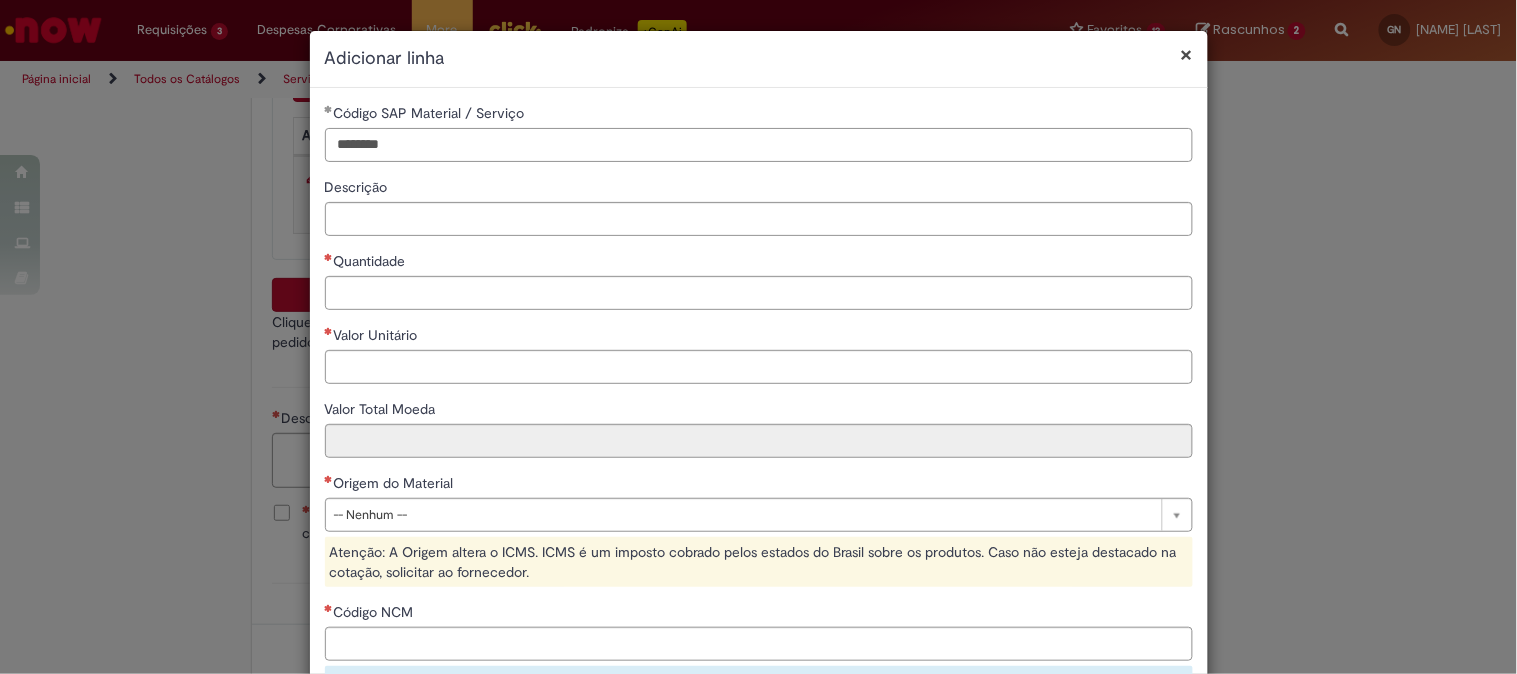 type on "********" 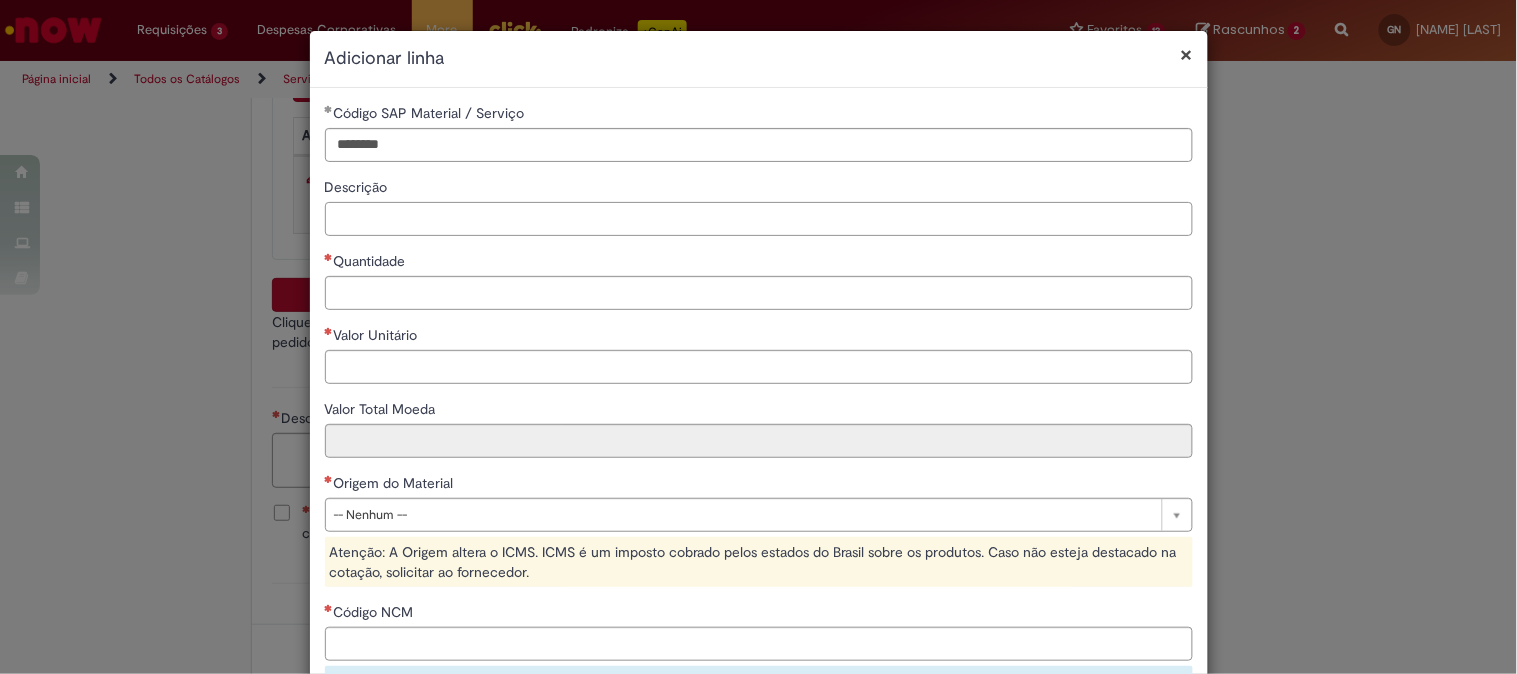 click on "Descrição" at bounding box center (759, 219) 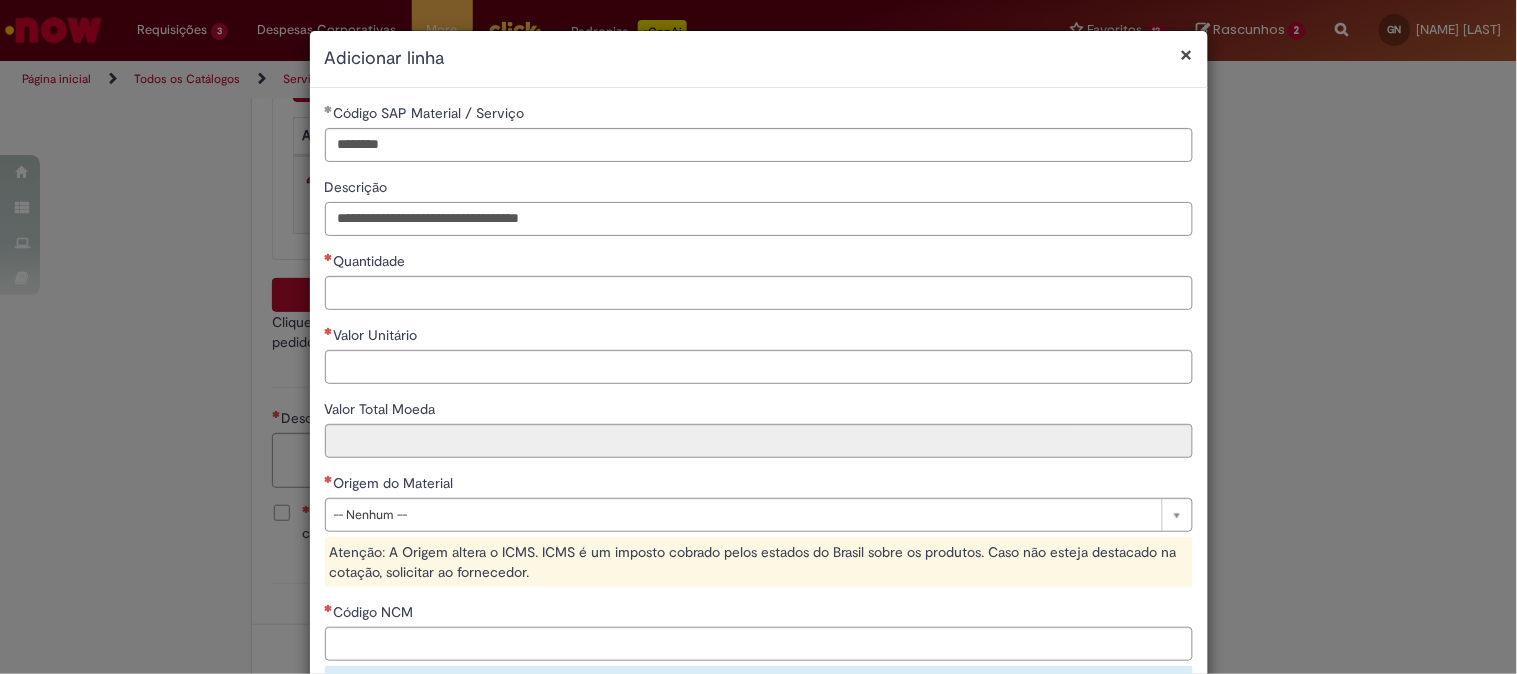 type on "**********" 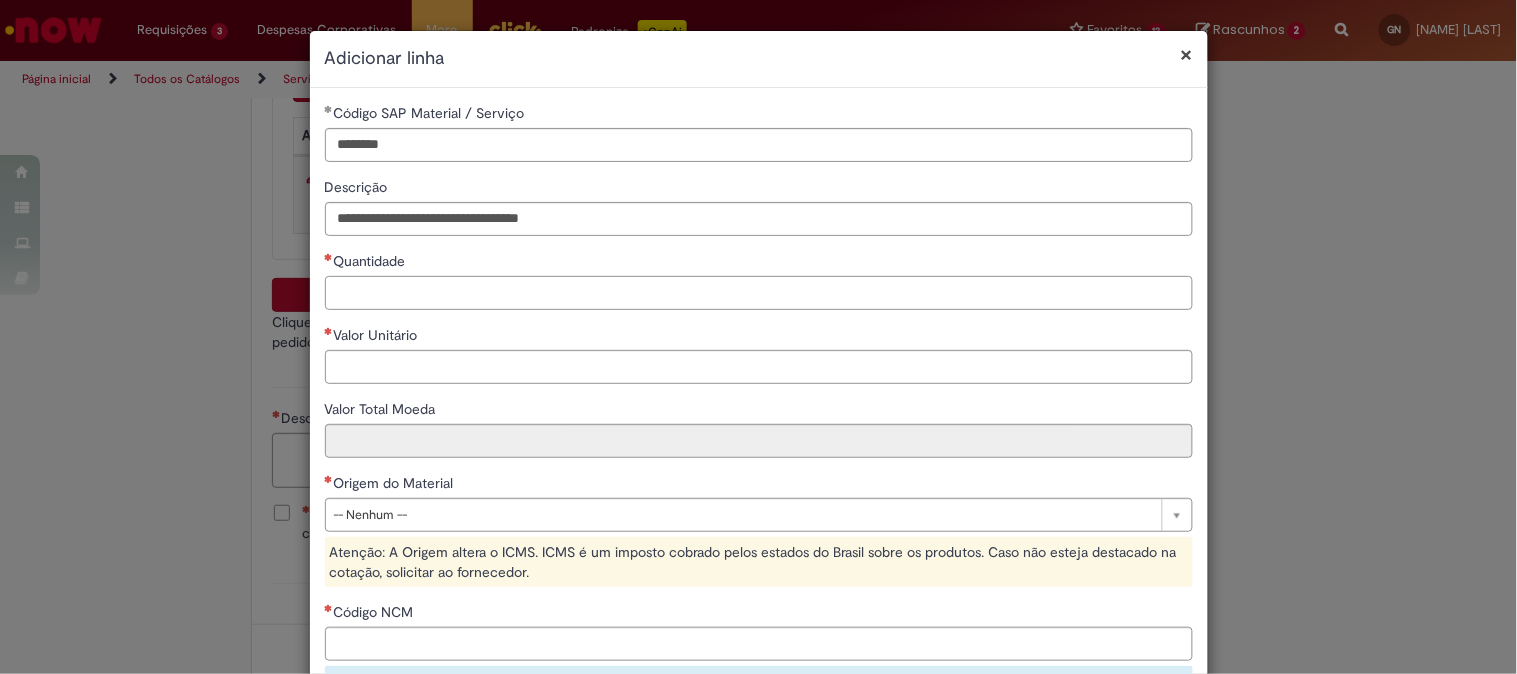 click on "Quantidade" at bounding box center (759, 293) 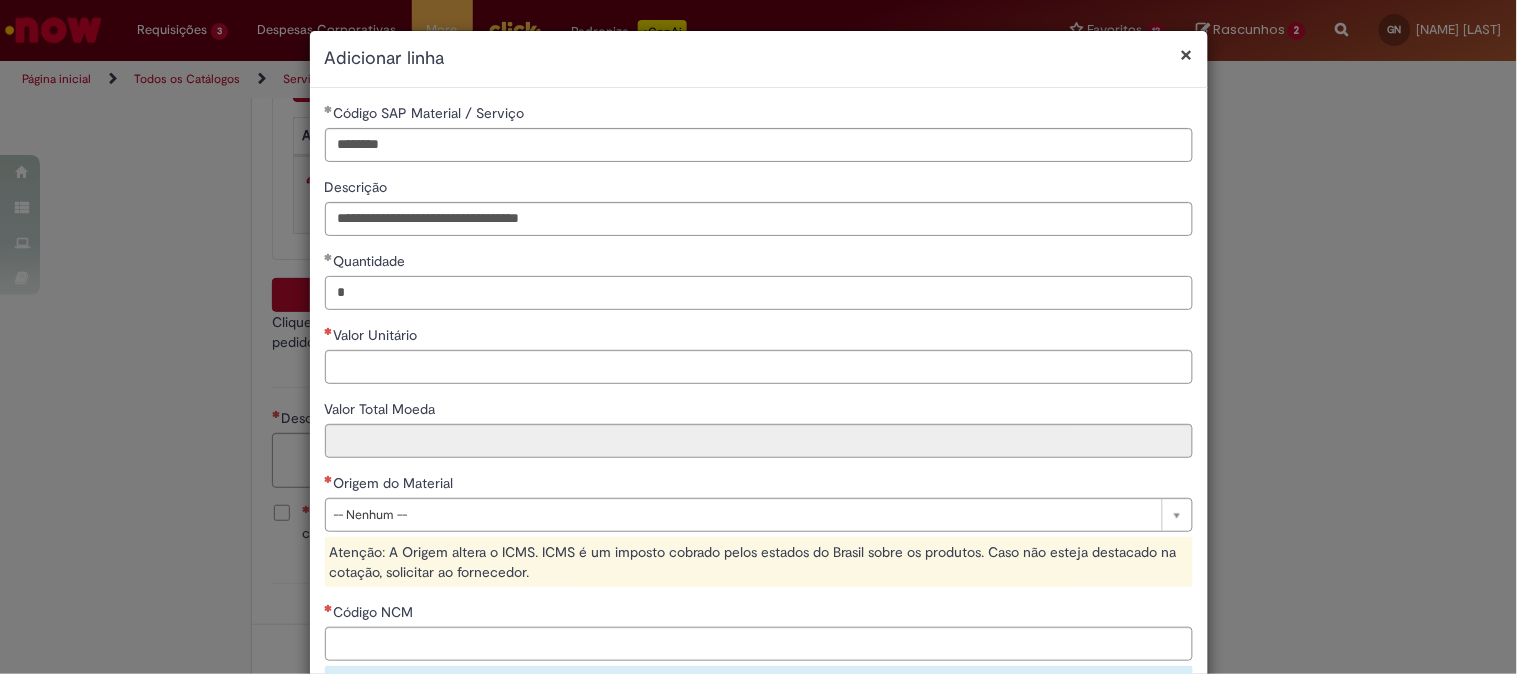 type on "*" 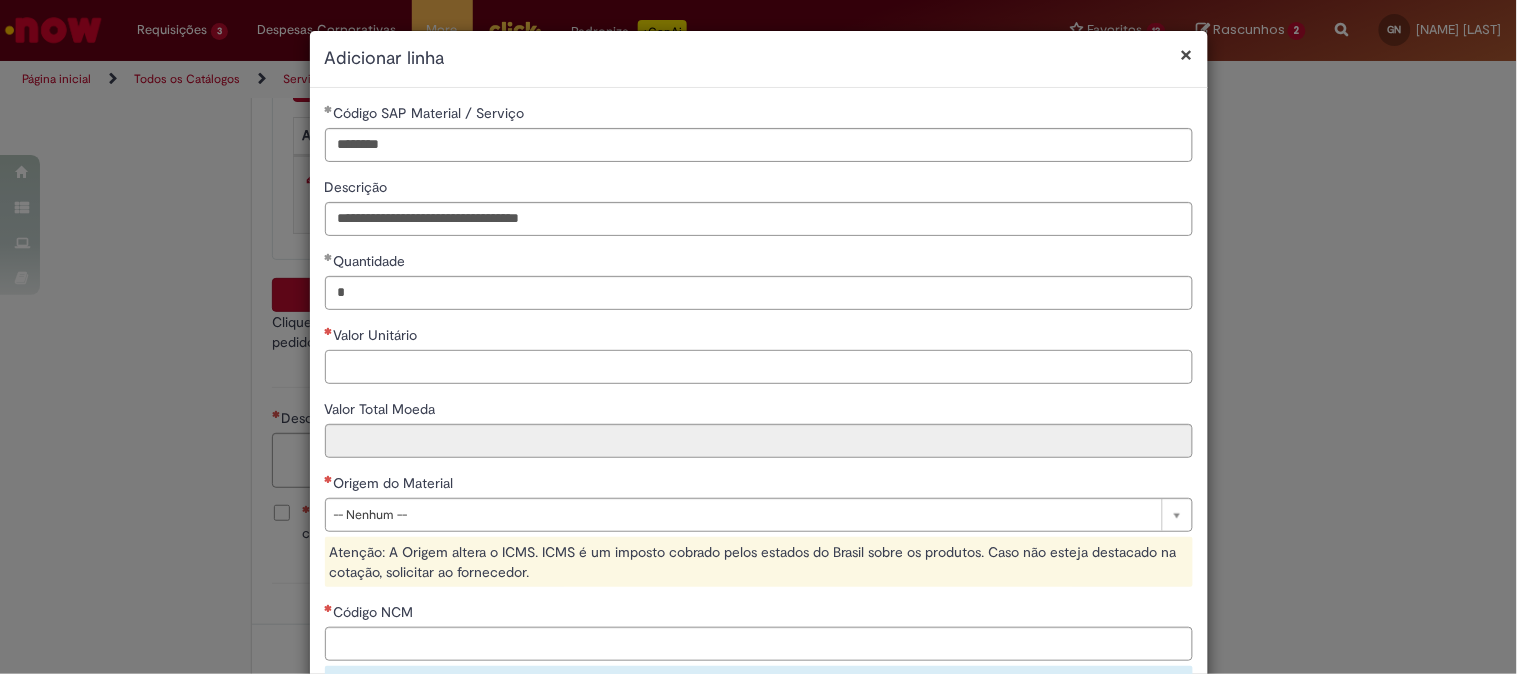 click on "Valor Unitário" at bounding box center [759, 367] 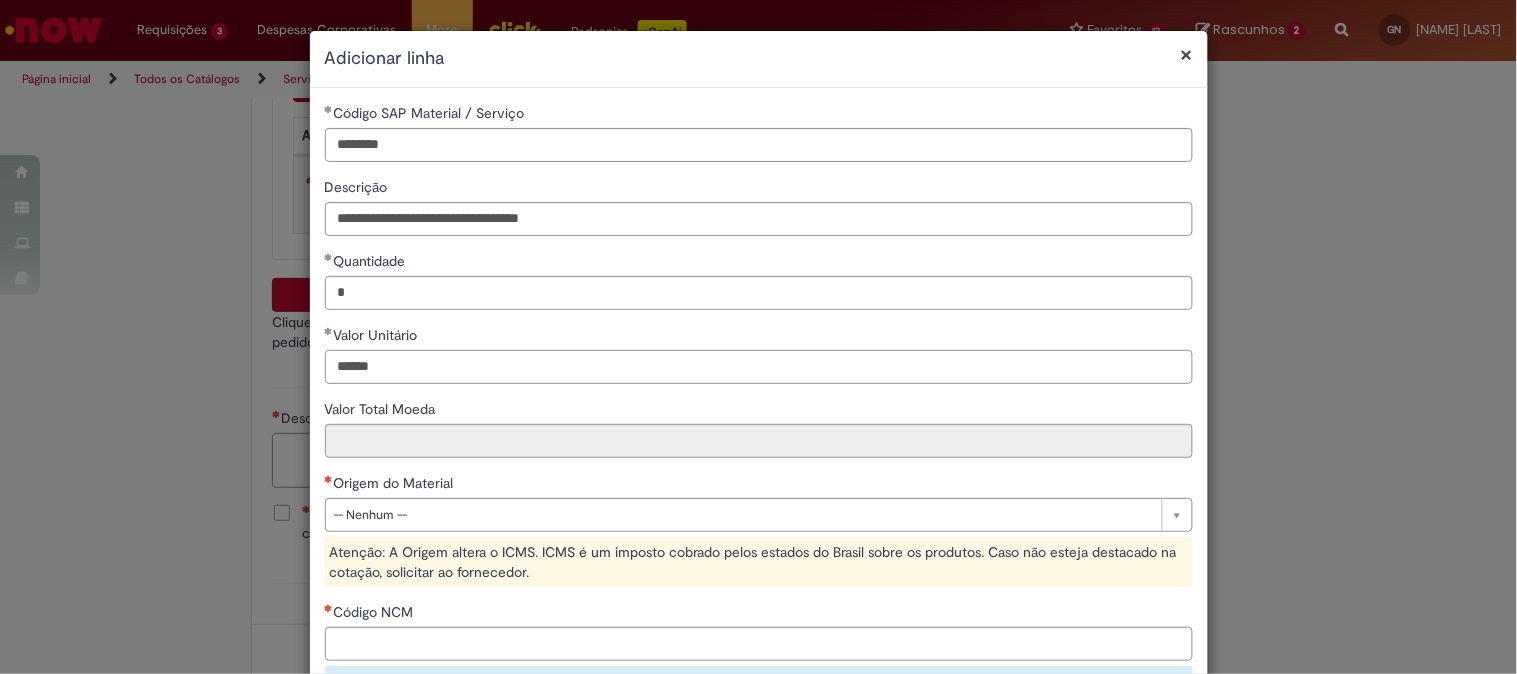 type on "******" 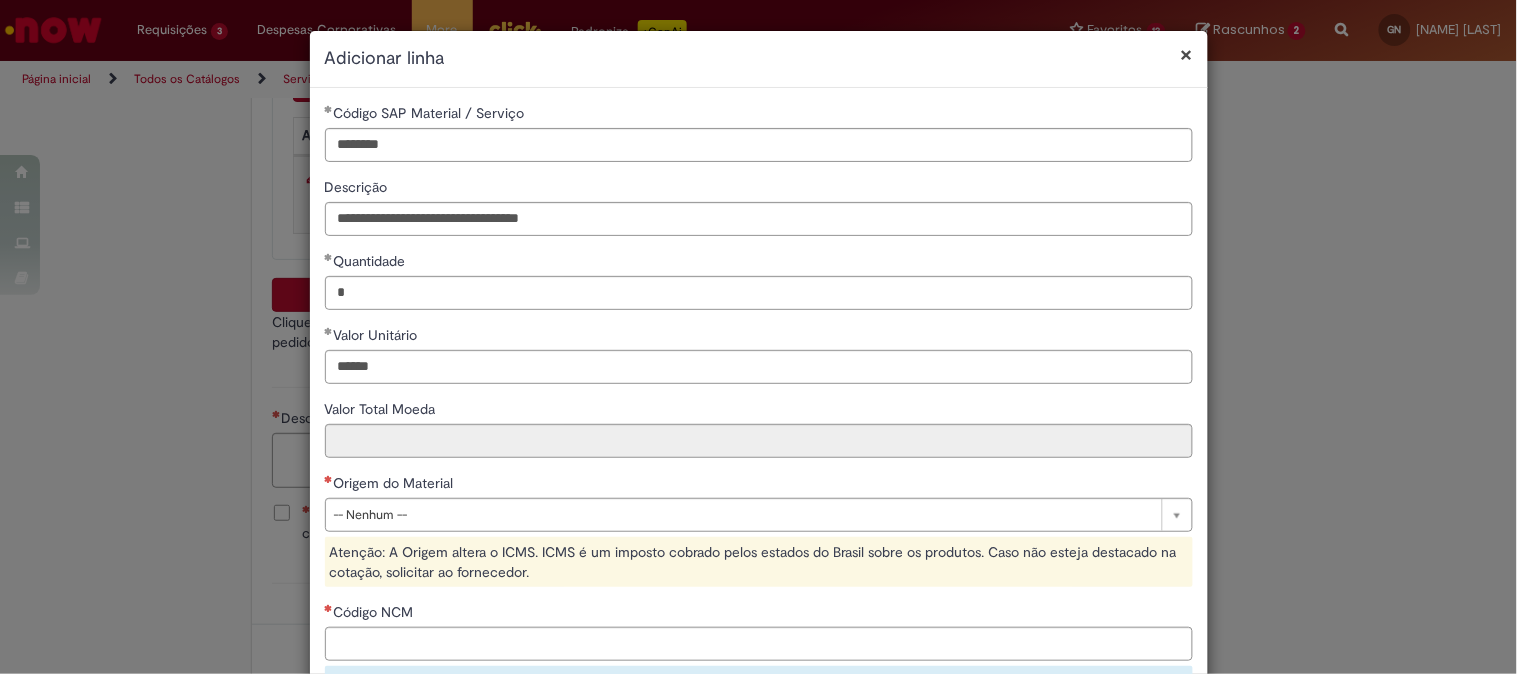 type on "******" 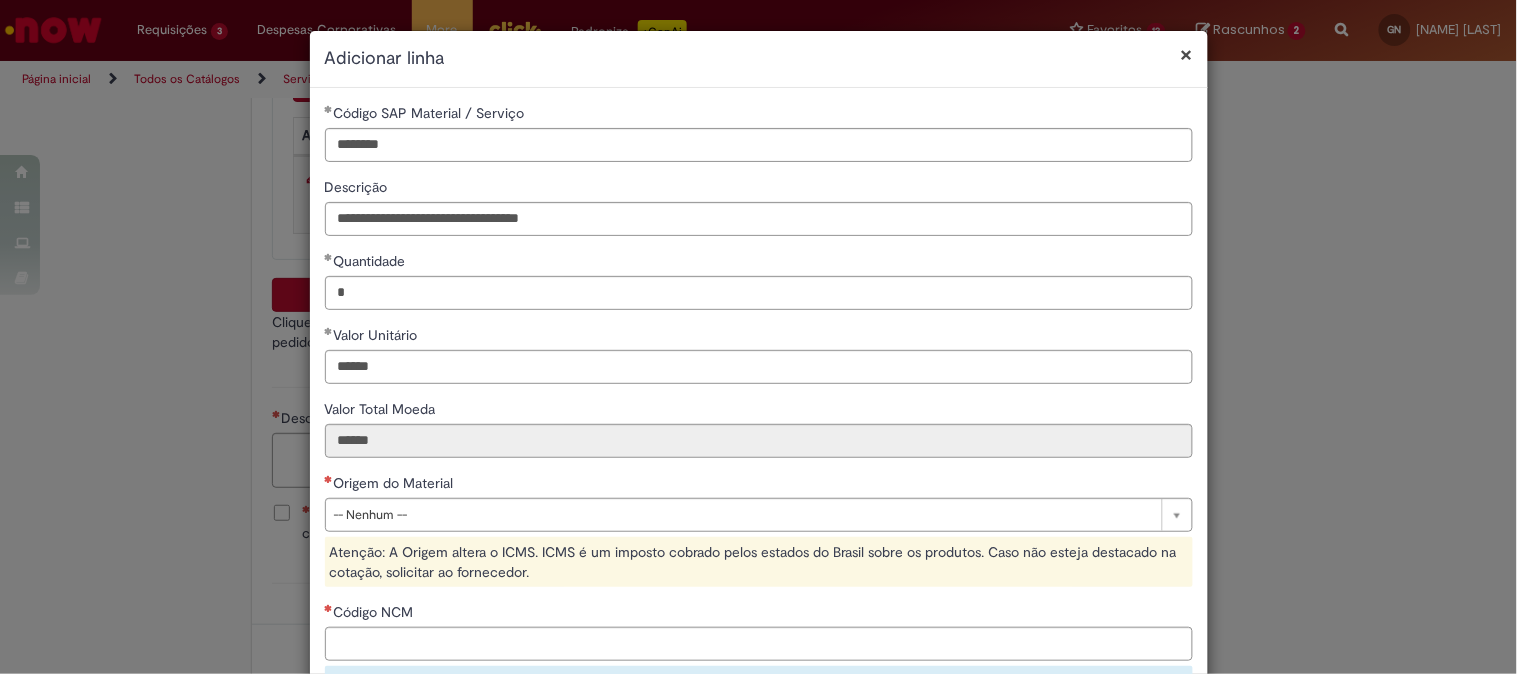 click on "Valor Unitário" at bounding box center (759, 337) 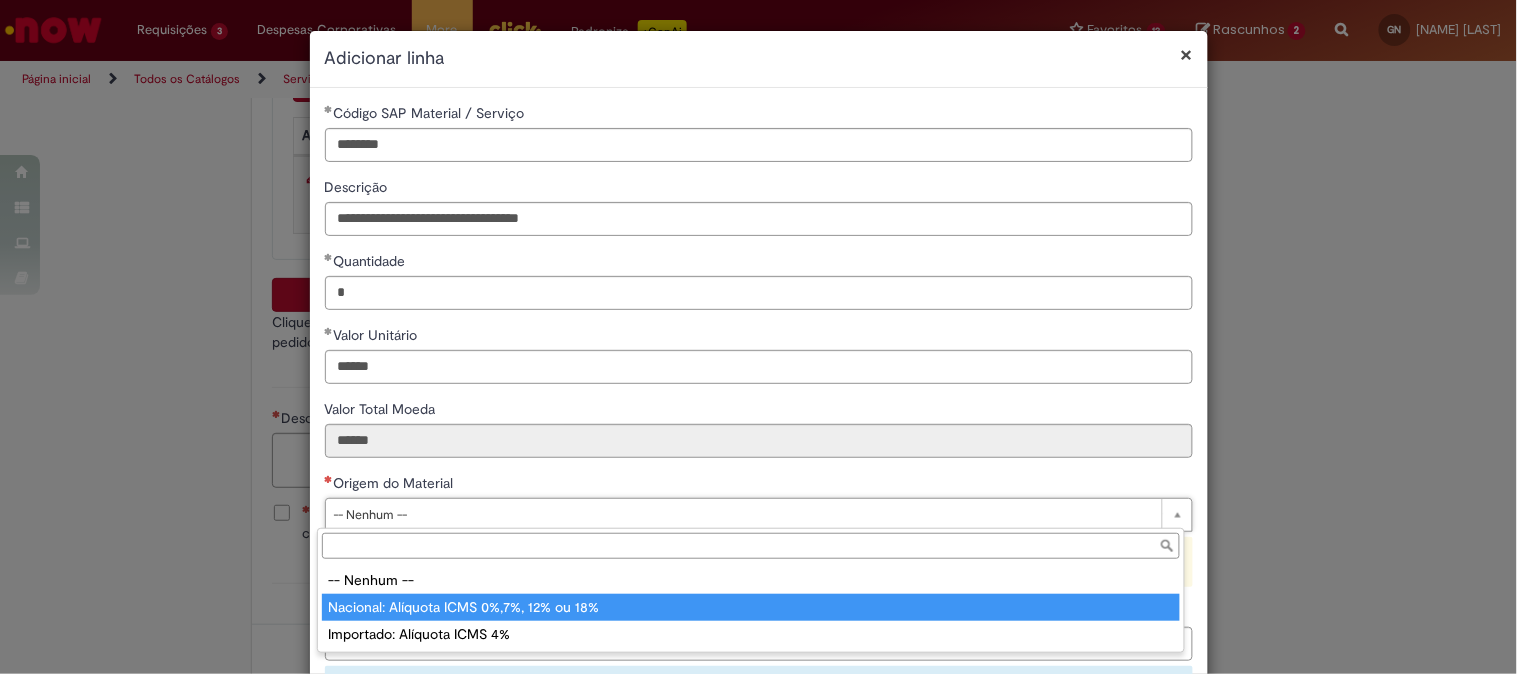 type on "**********" 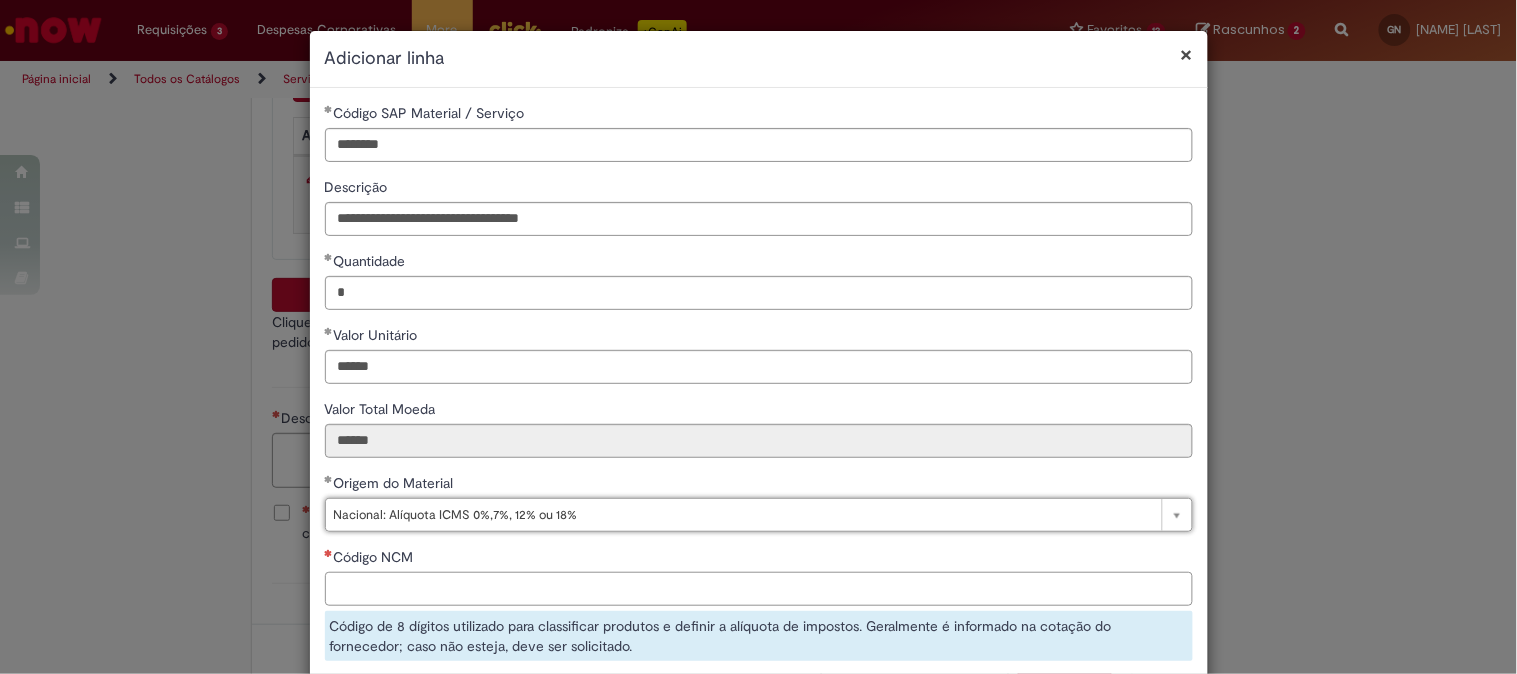 click on "Código NCM" at bounding box center [759, 589] 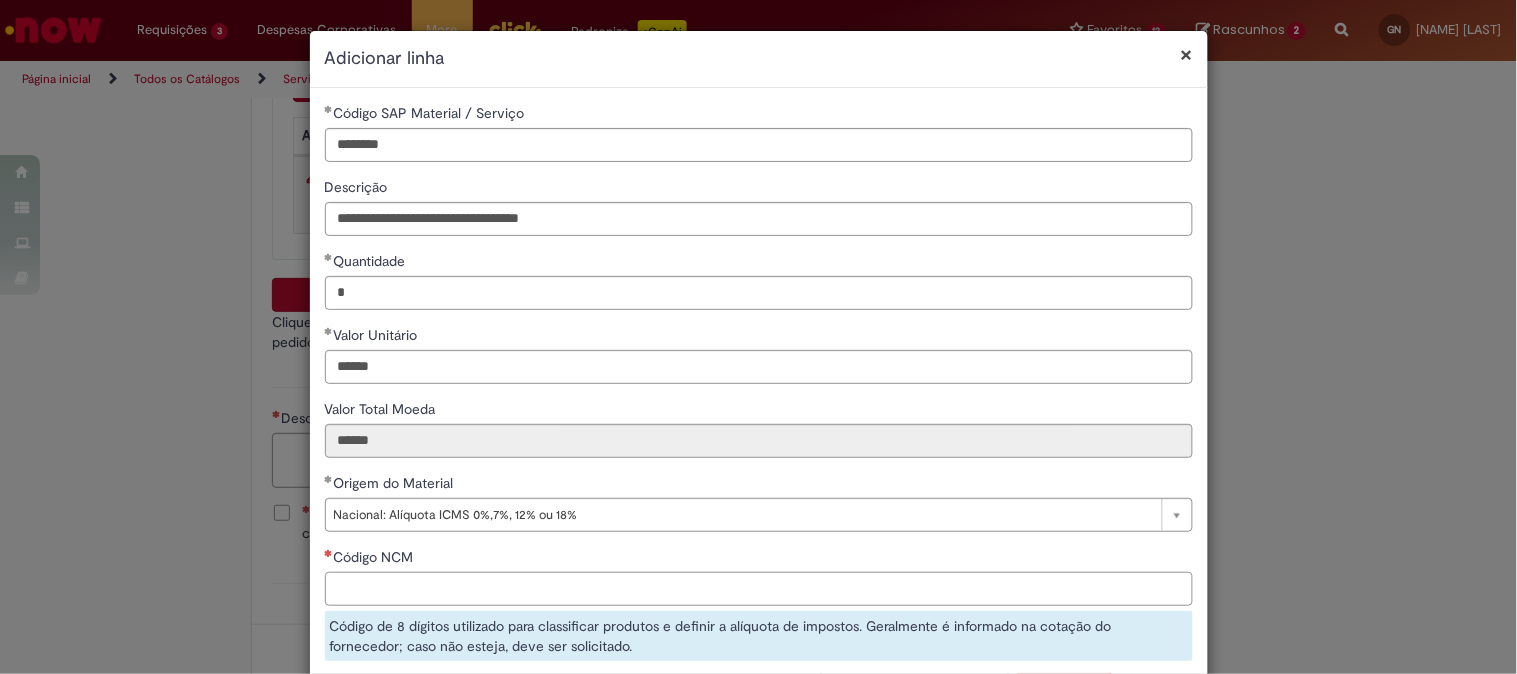paste on "********" 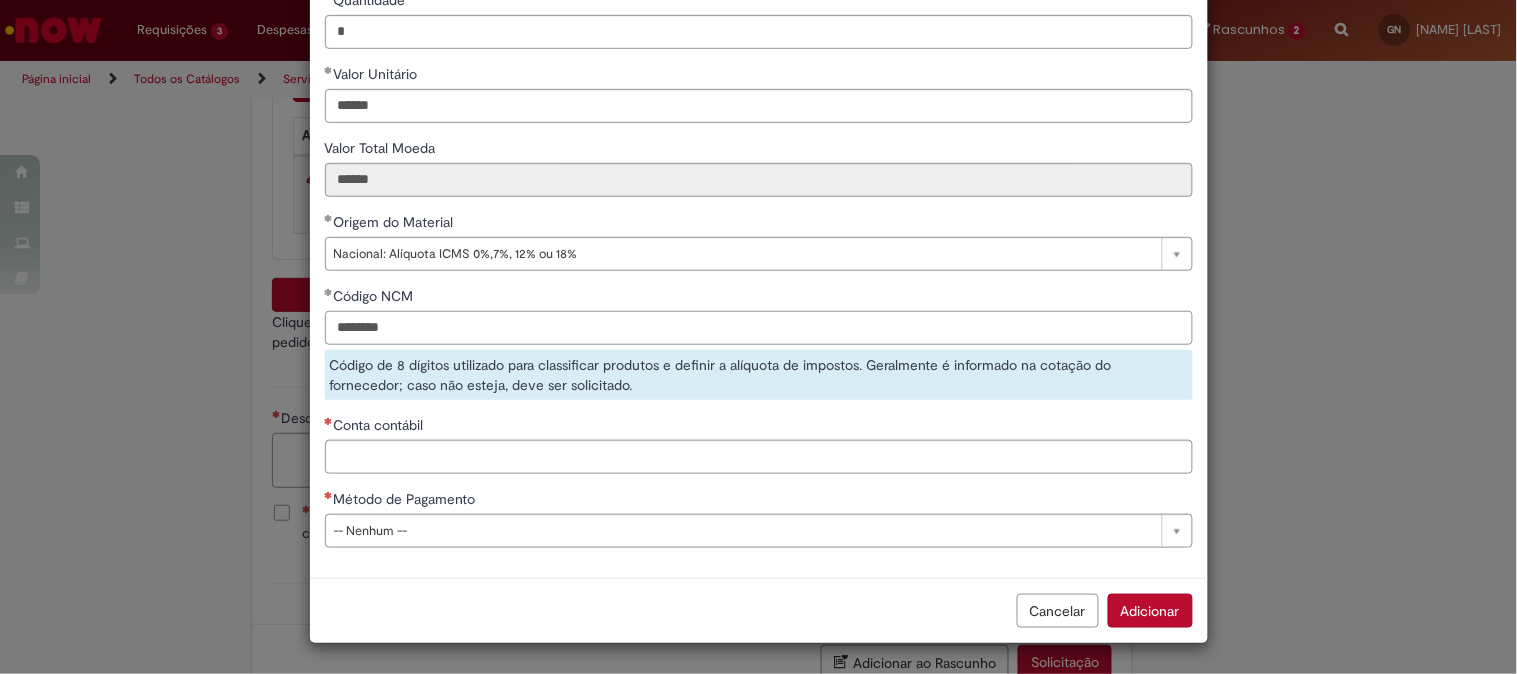 type on "********" 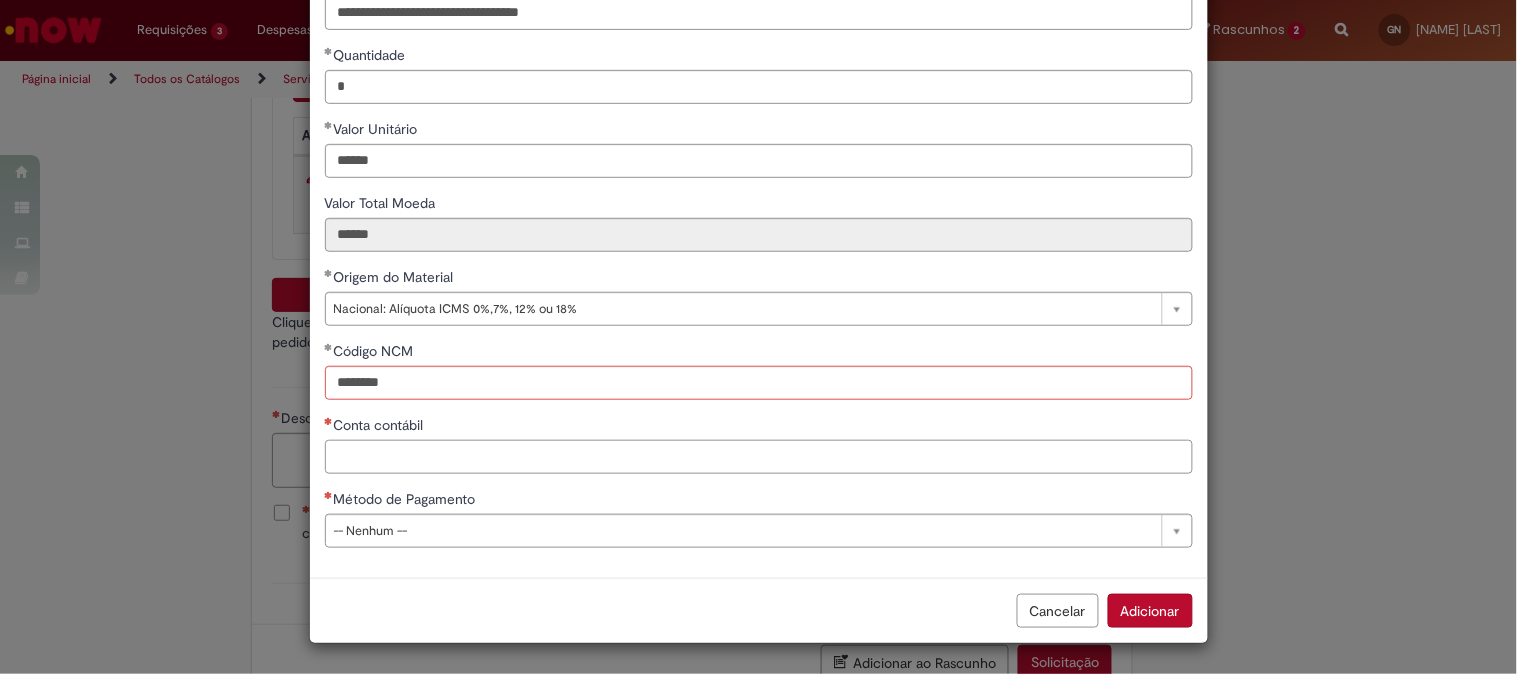 click on "Conta contábil" at bounding box center (759, 457) 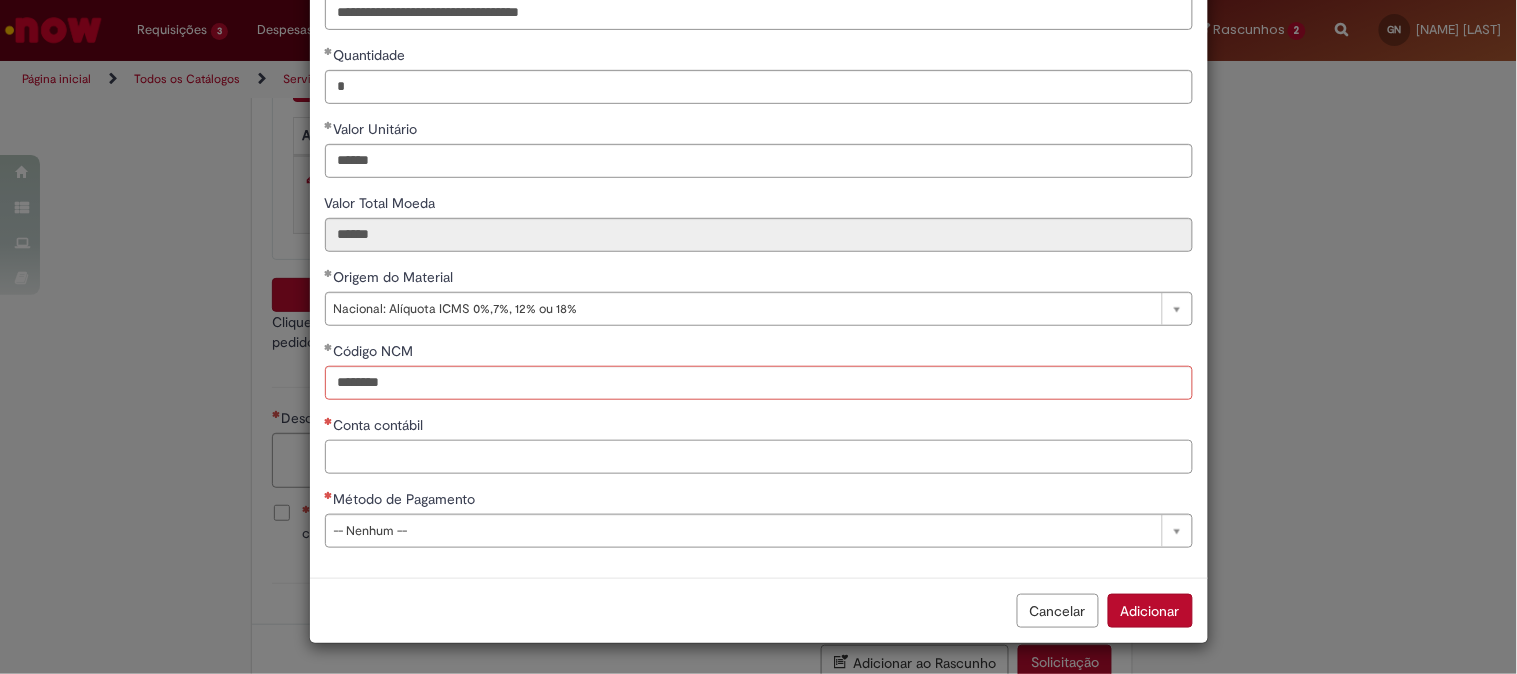 scroll, scrollTop: 206, scrollLeft: 0, axis: vertical 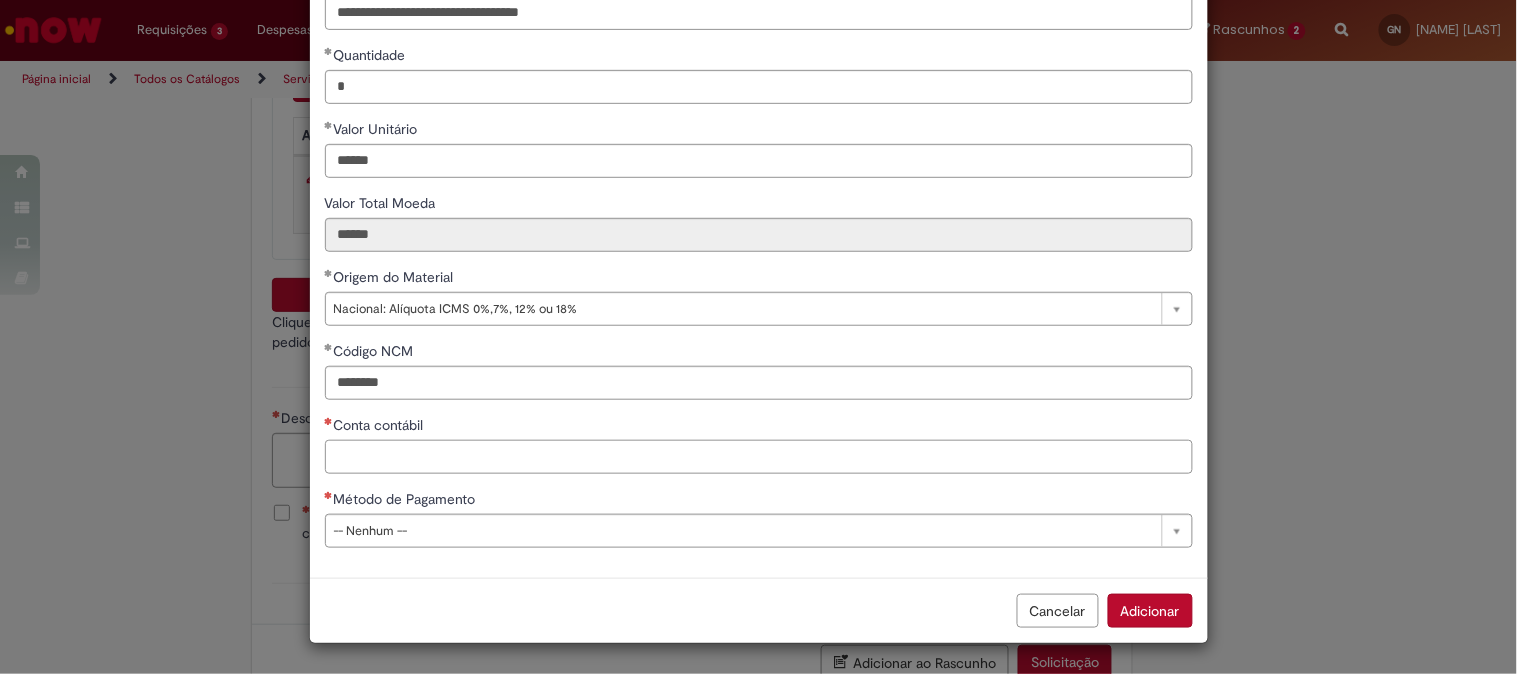 paste on "********" 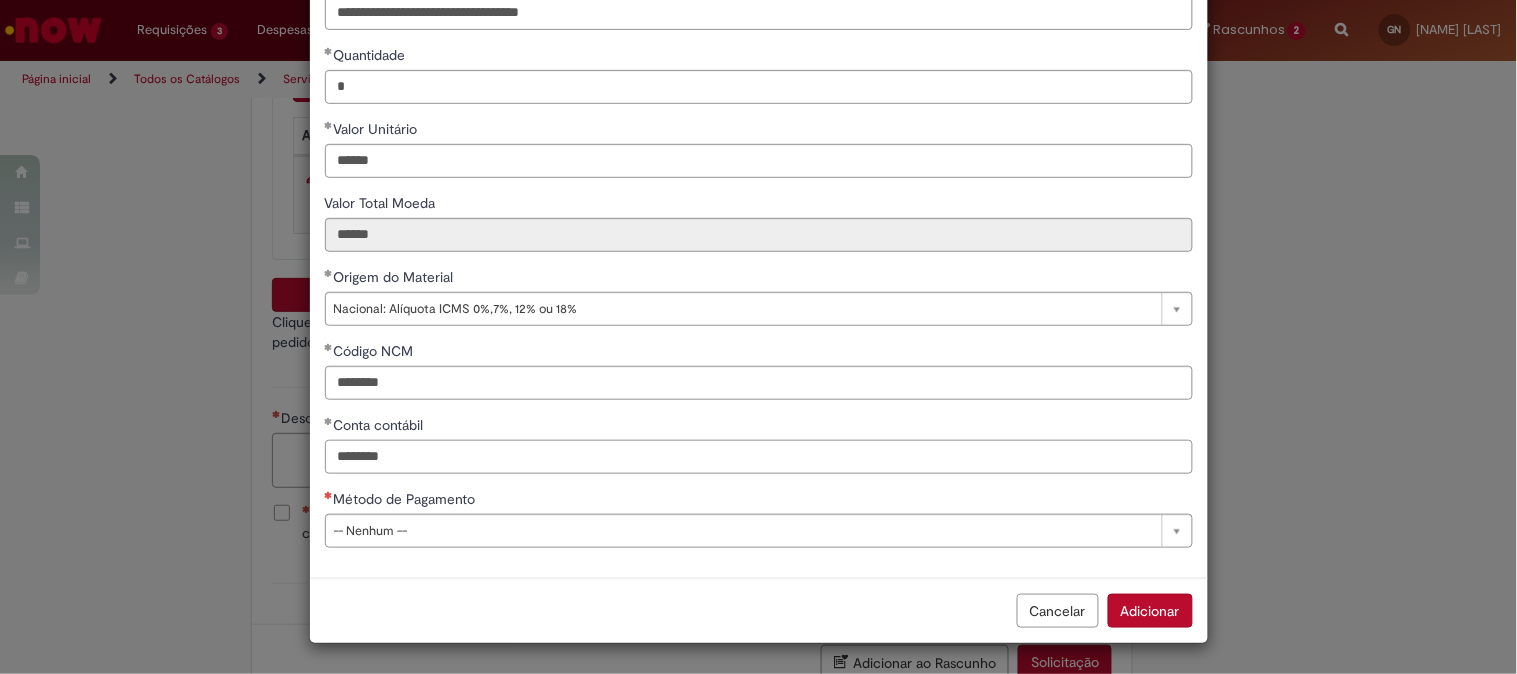 type on "********" 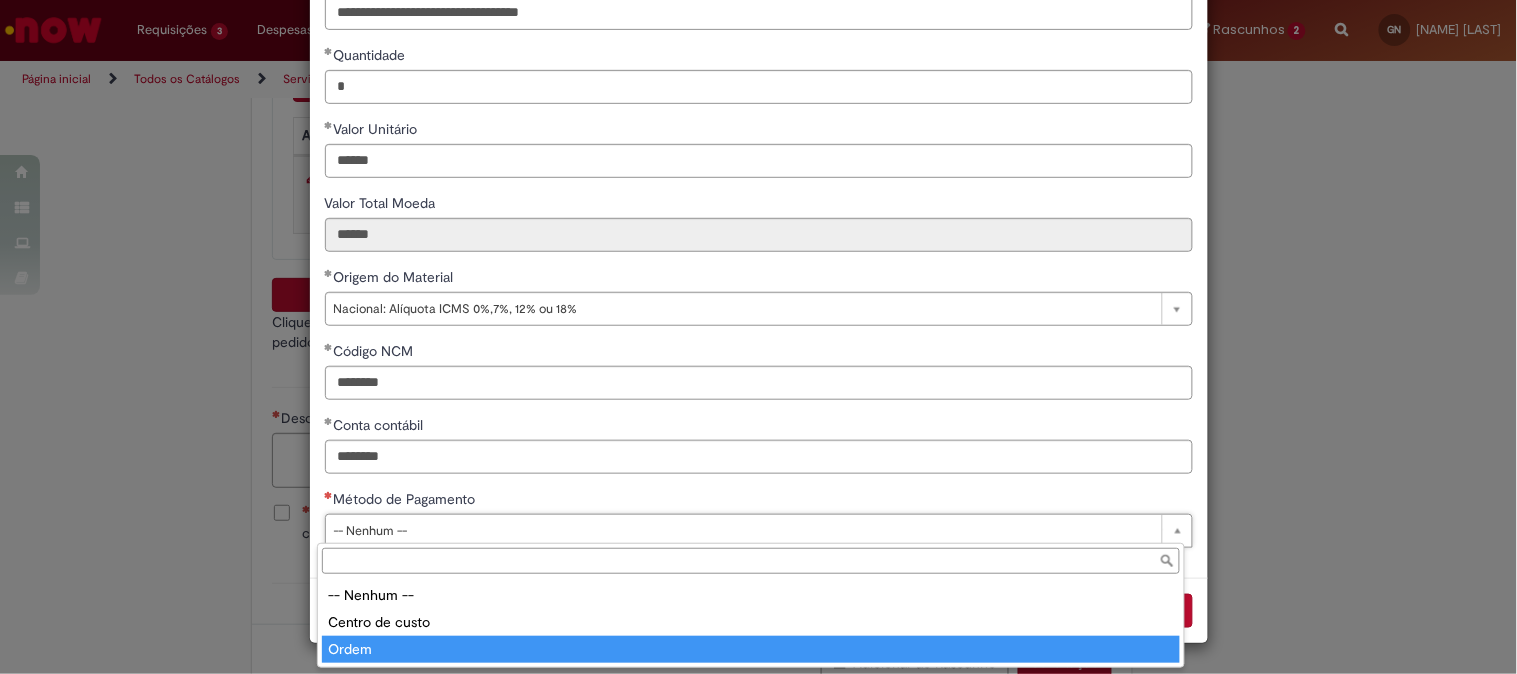 click on "-- Nenhum -- Centro de custo Ordem" at bounding box center (751, 622) 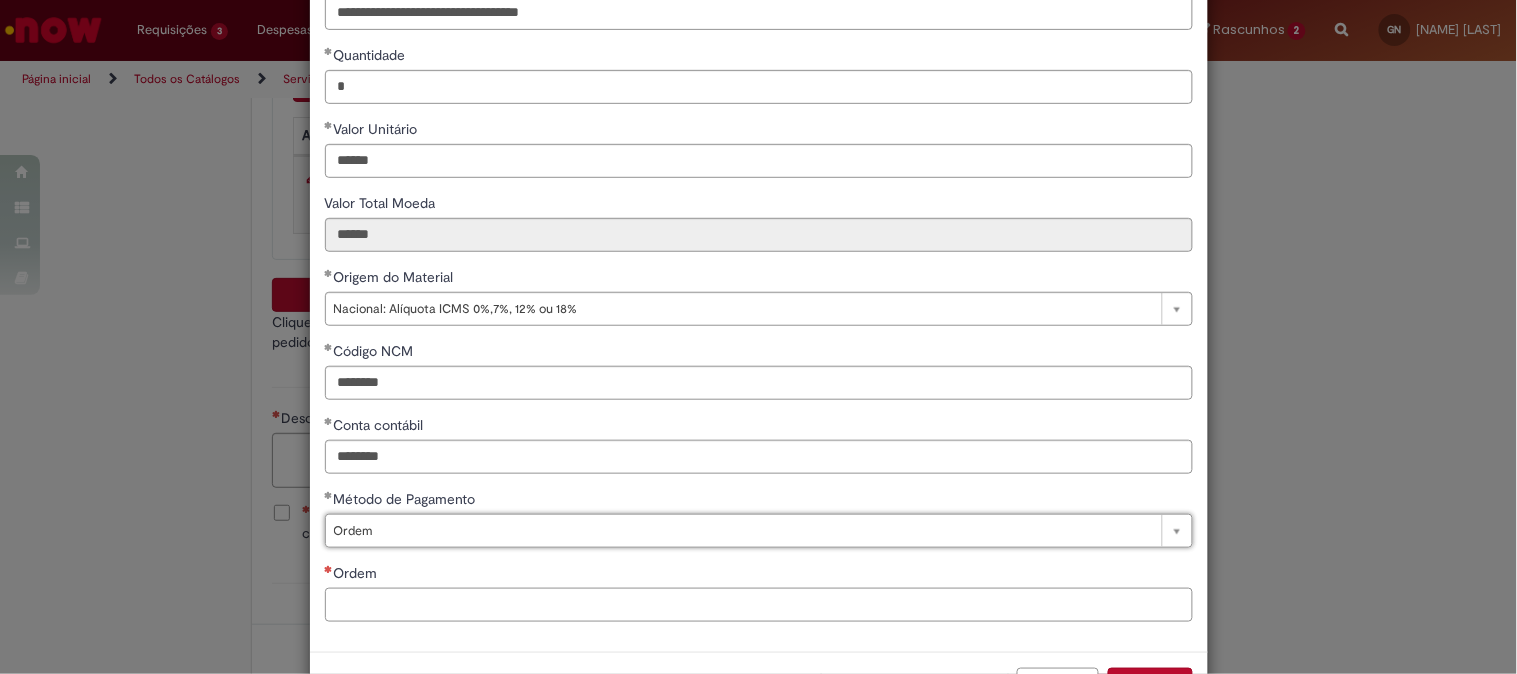 click on "Ordem" at bounding box center (759, 605) 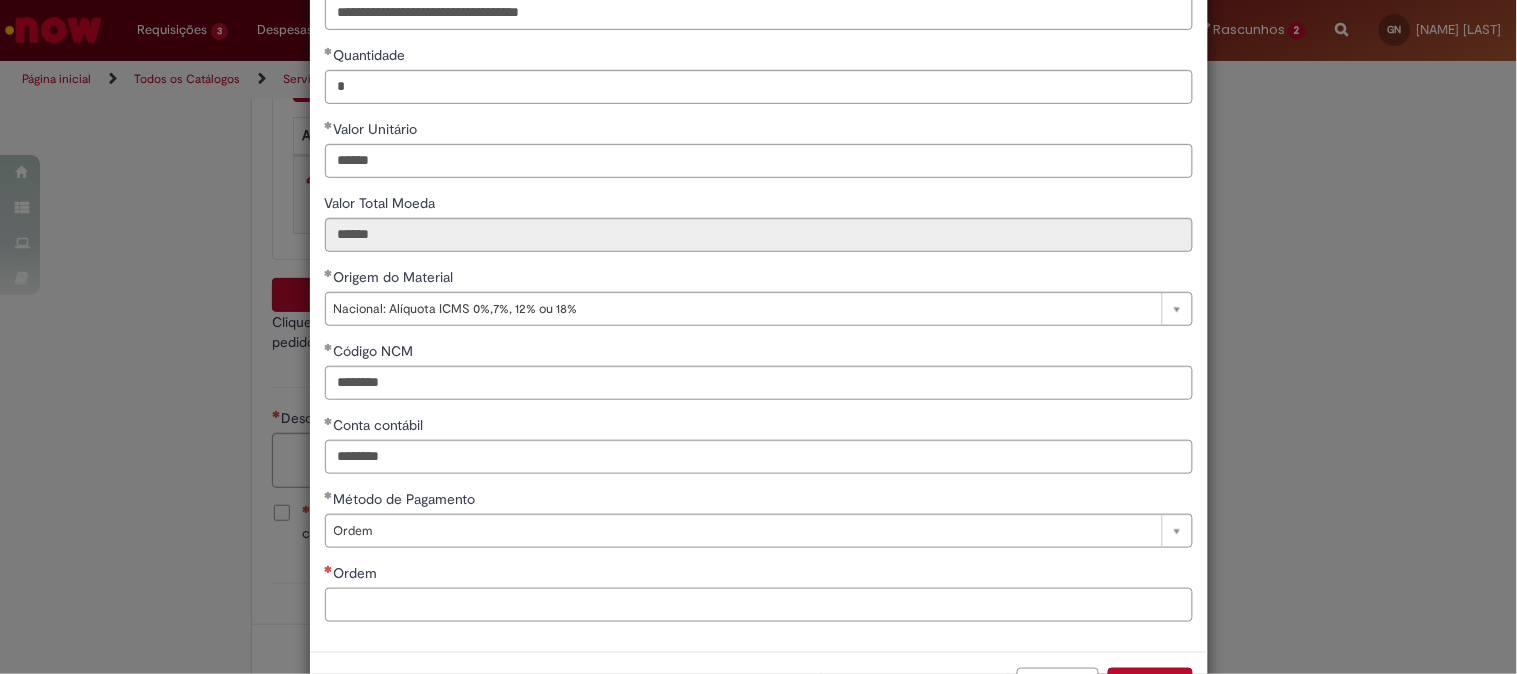 paste on "**********" 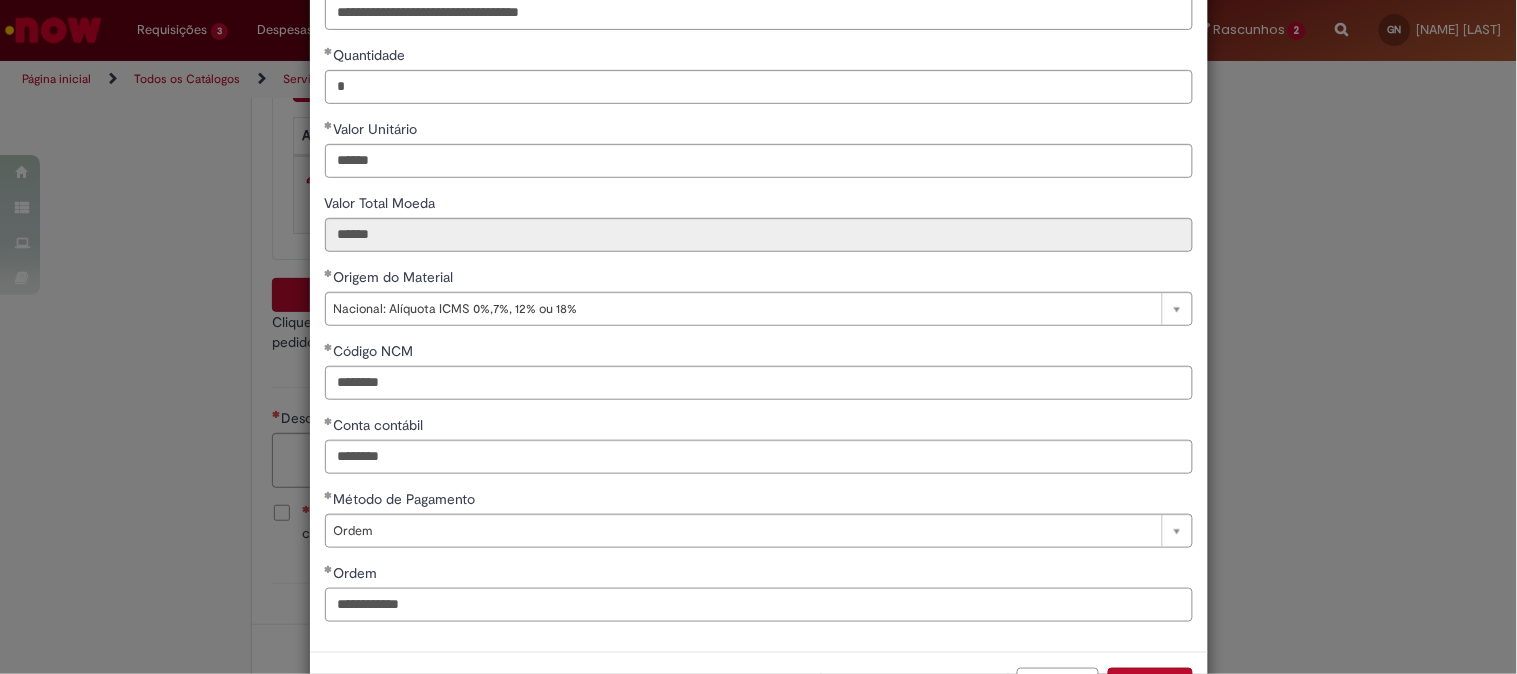 scroll, scrollTop: 280, scrollLeft: 0, axis: vertical 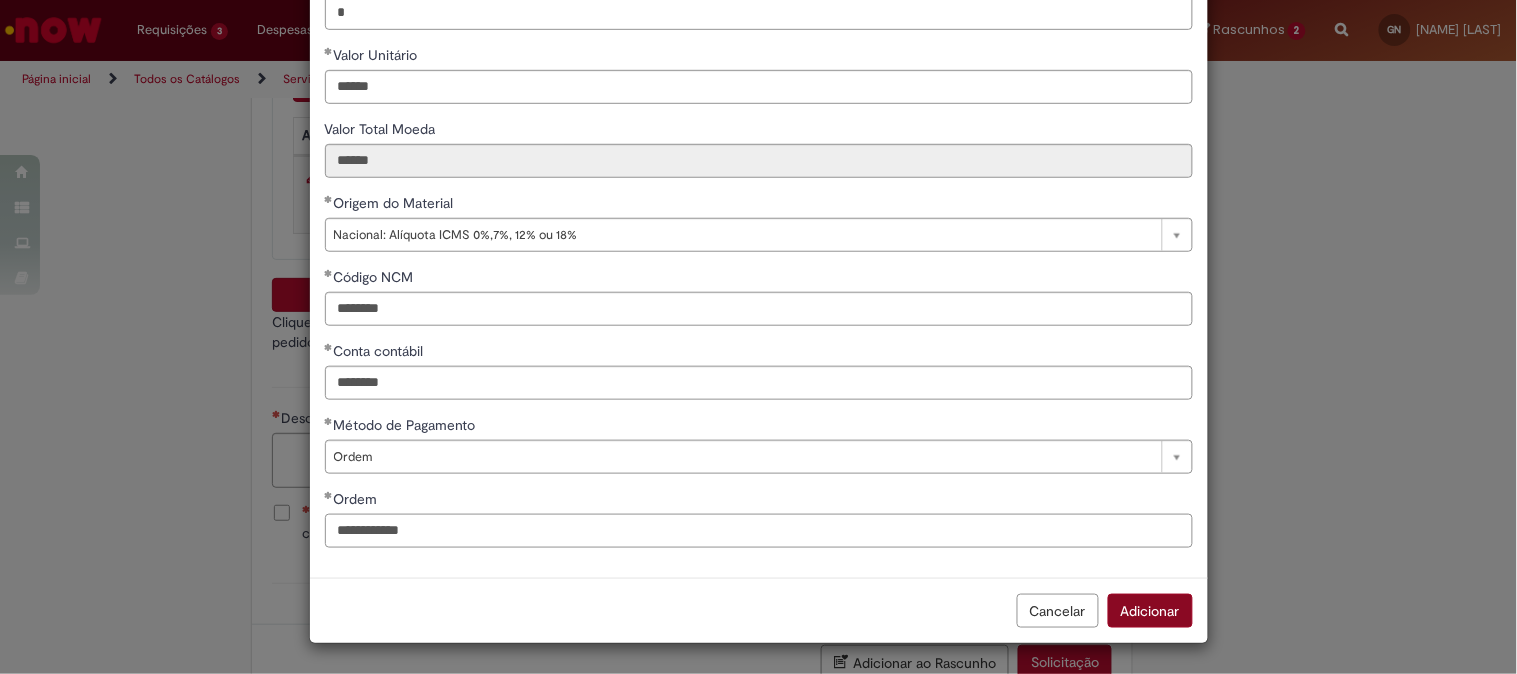 type on "**********" 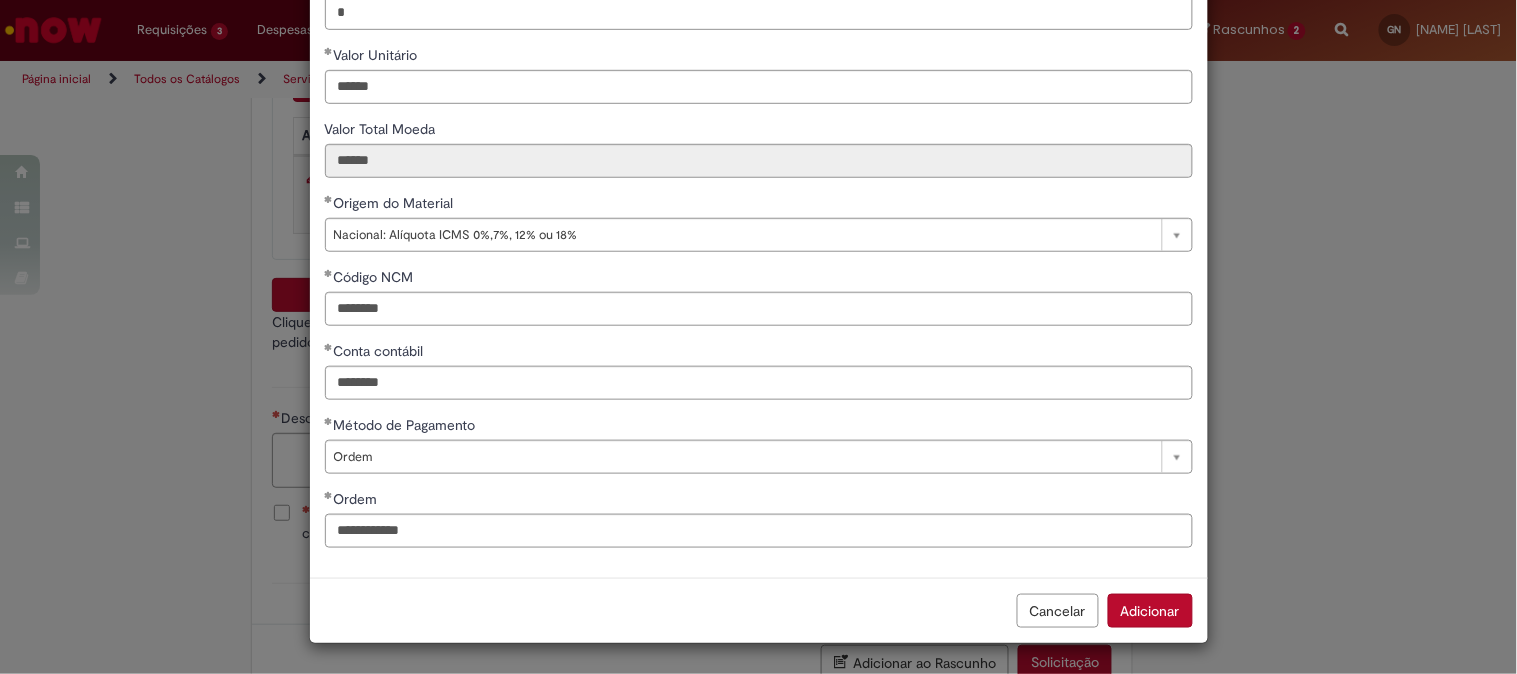 click on "Adicionar" at bounding box center (1150, 611) 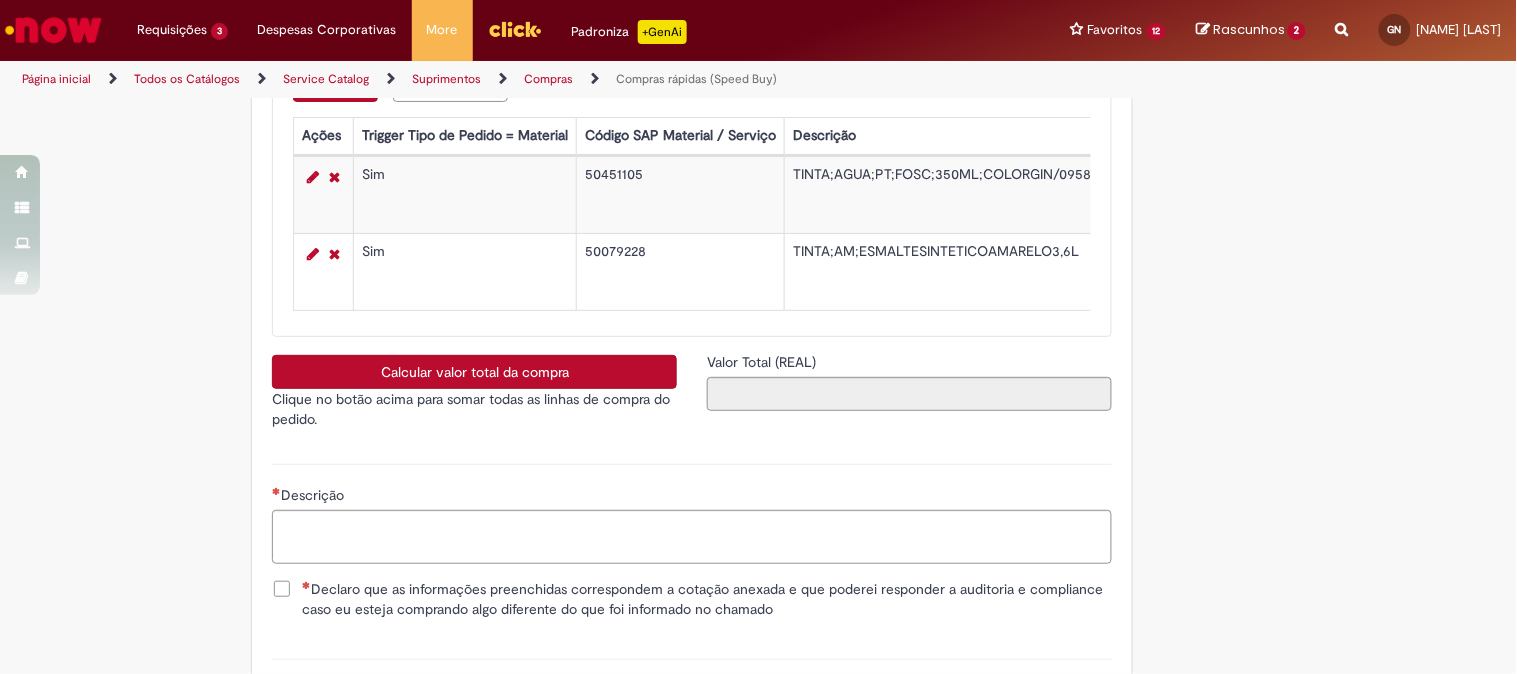 click on "Adicionar" at bounding box center [335, 85] 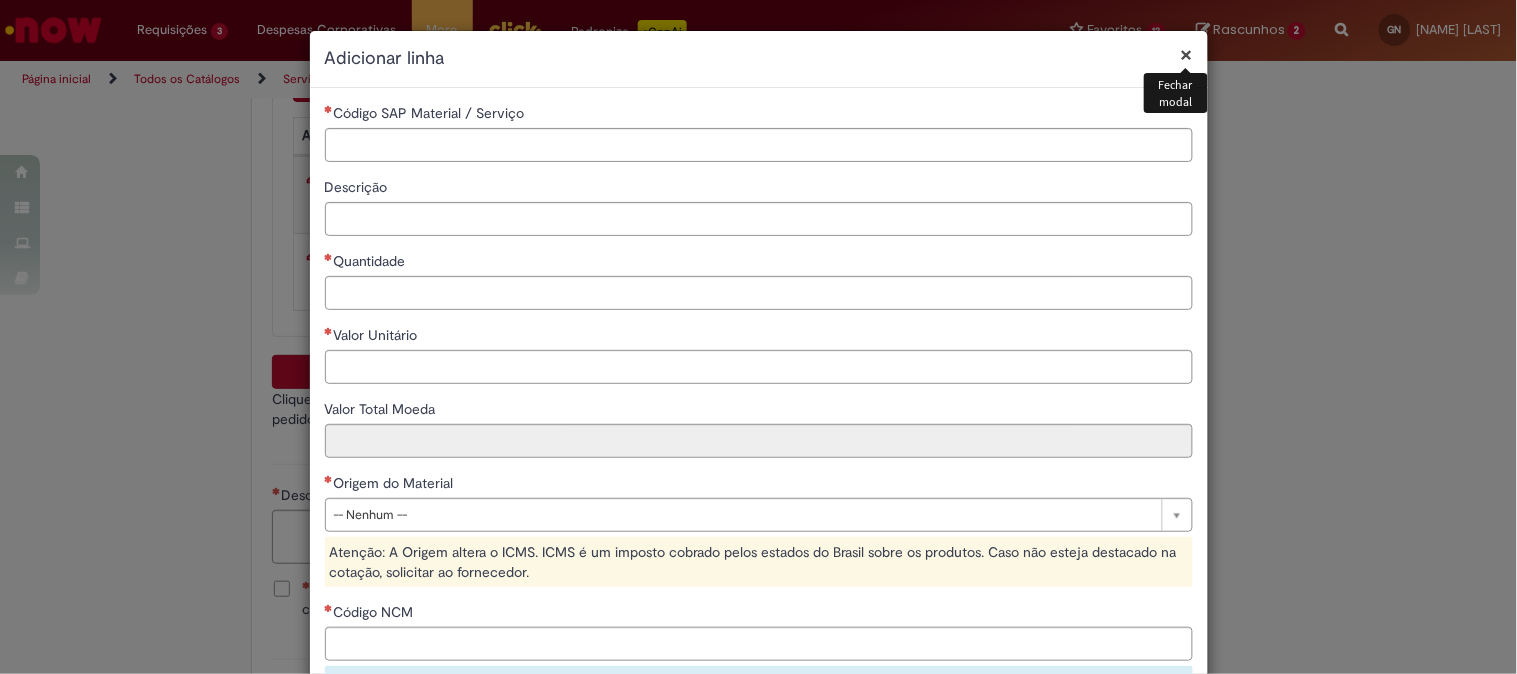 type 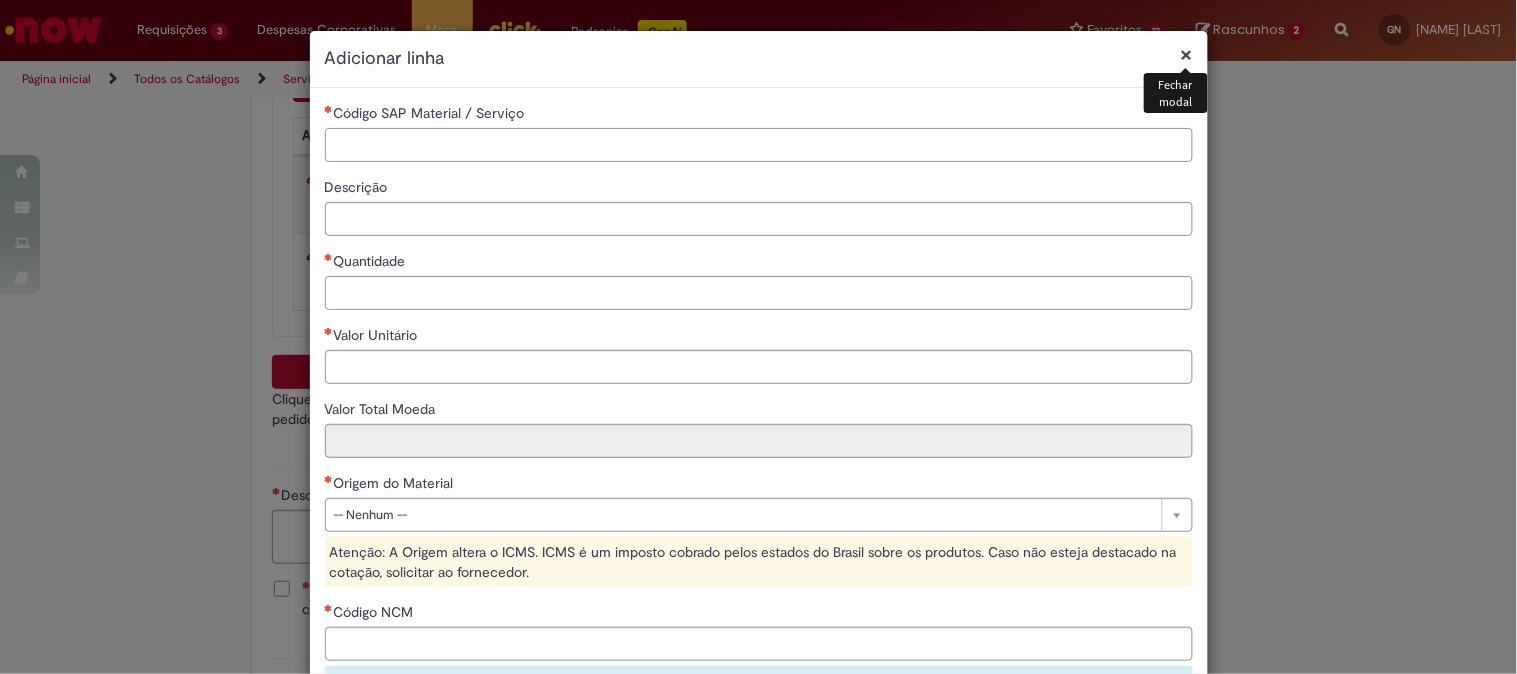 click on "Código SAP Material / Serviço" at bounding box center [759, 145] 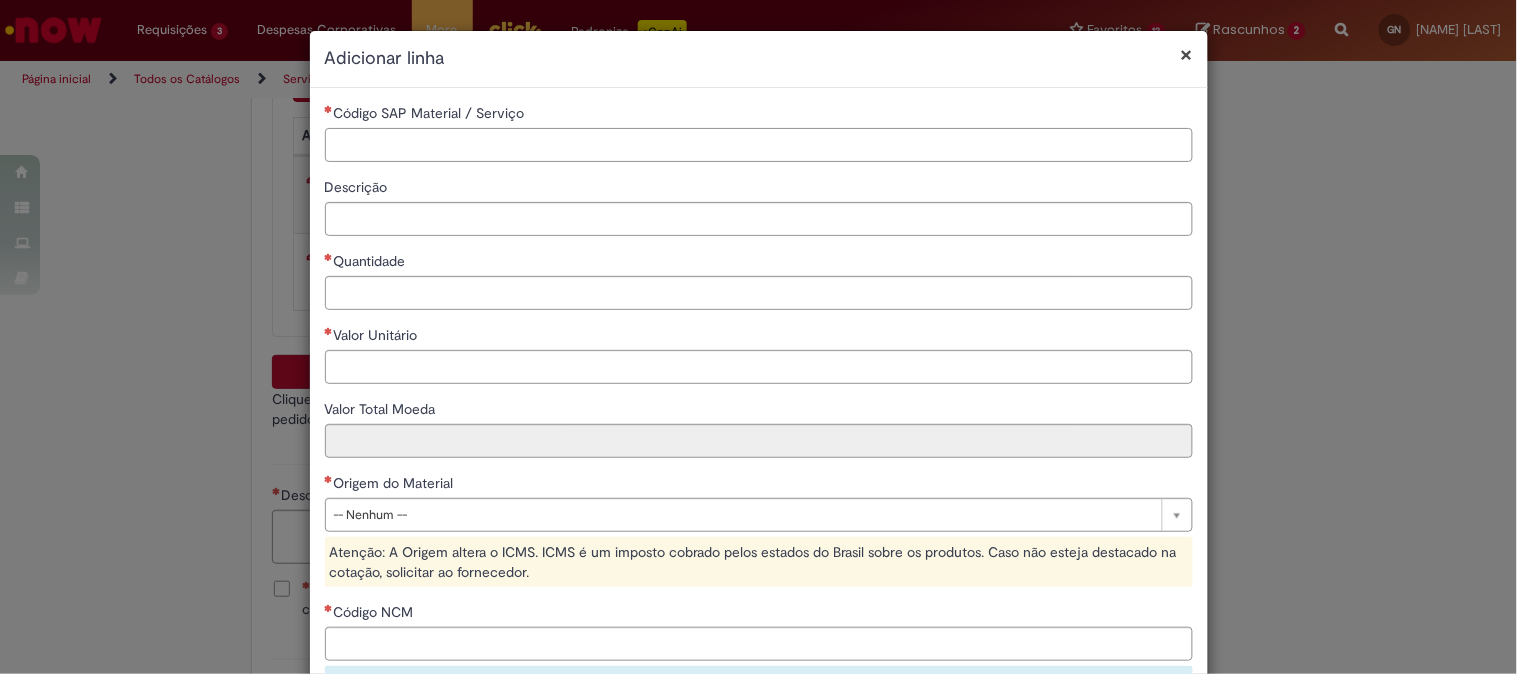 paste on "********" 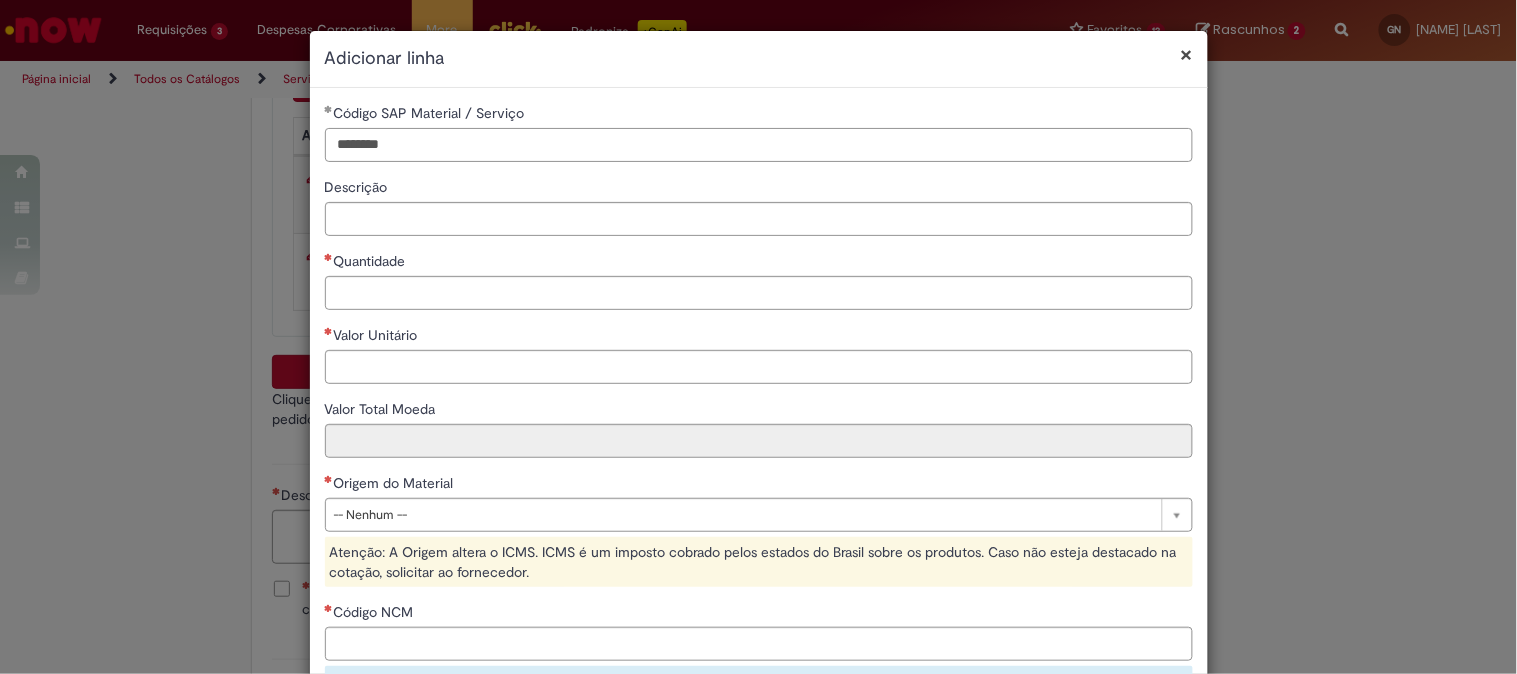 type on "********" 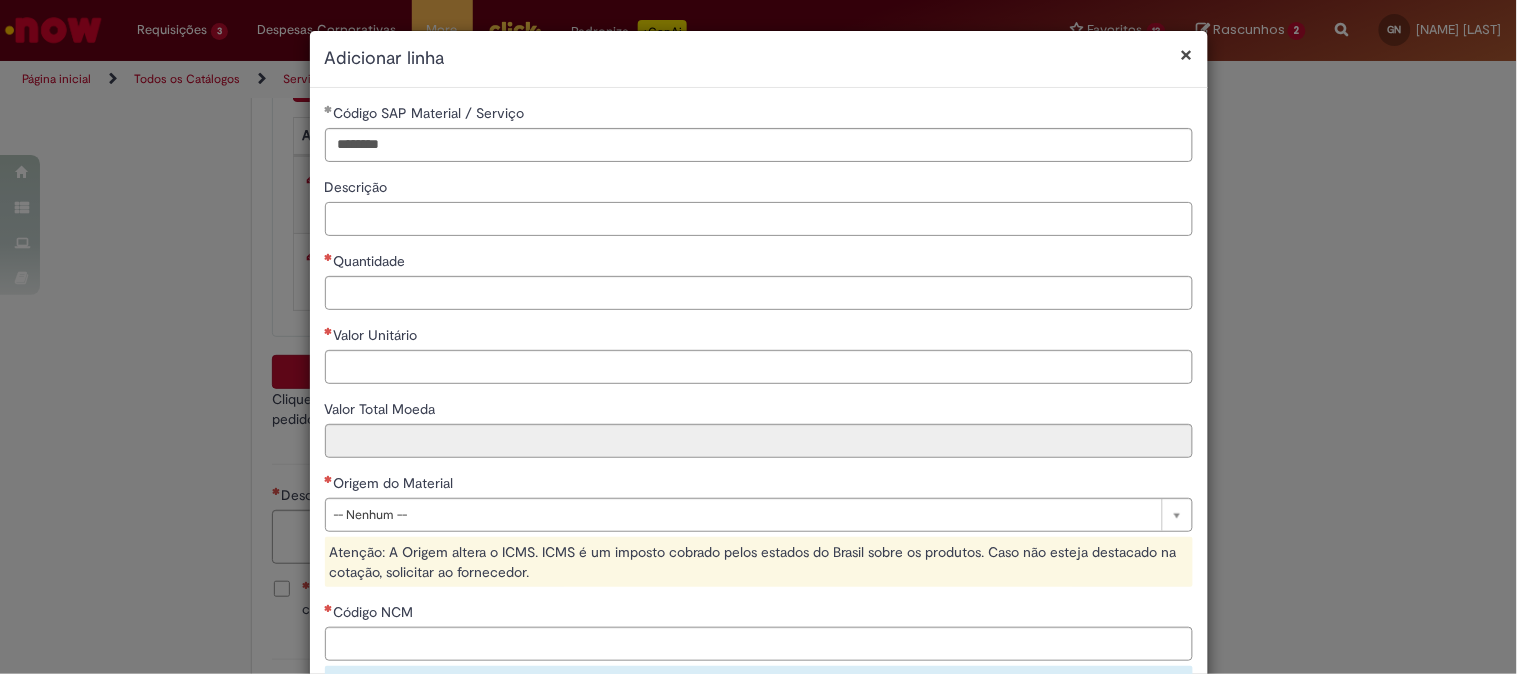click on "Descrição" at bounding box center [759, 219] 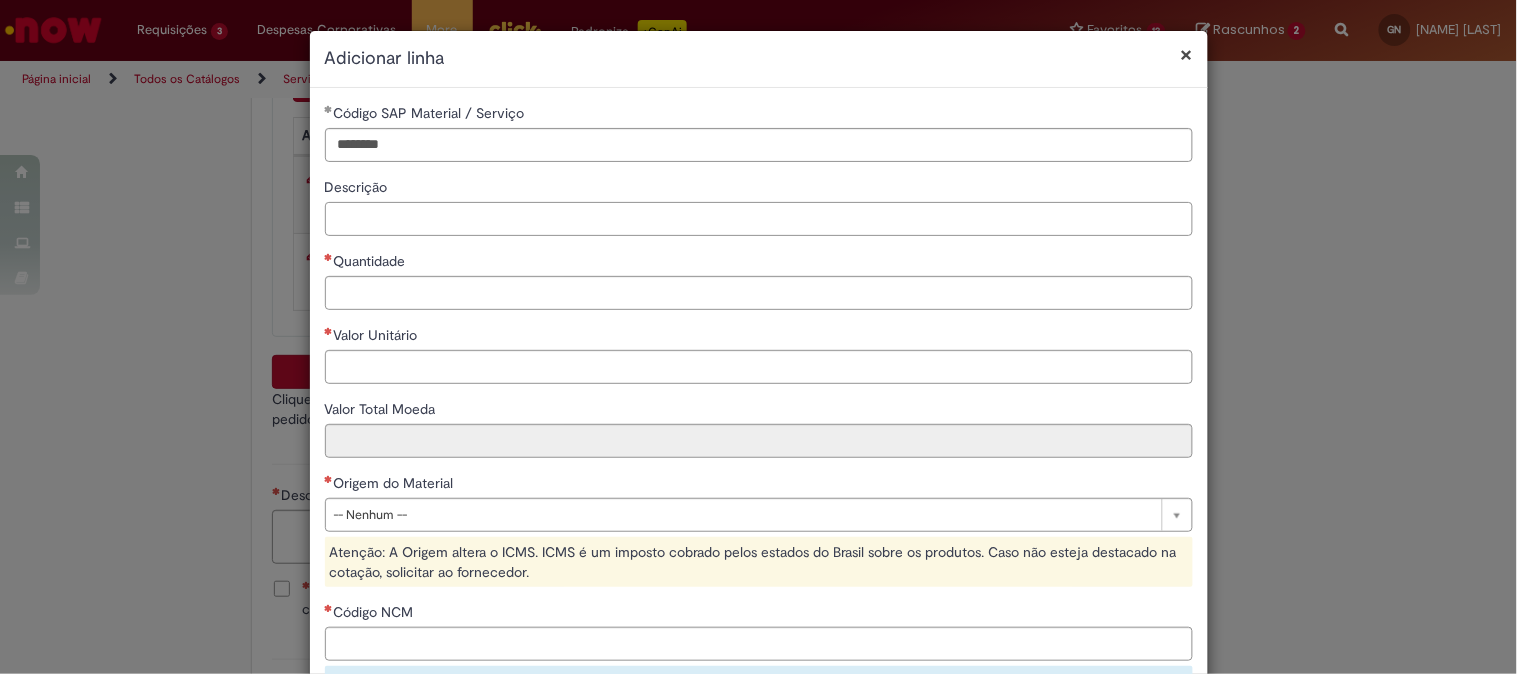 paste on "**********" 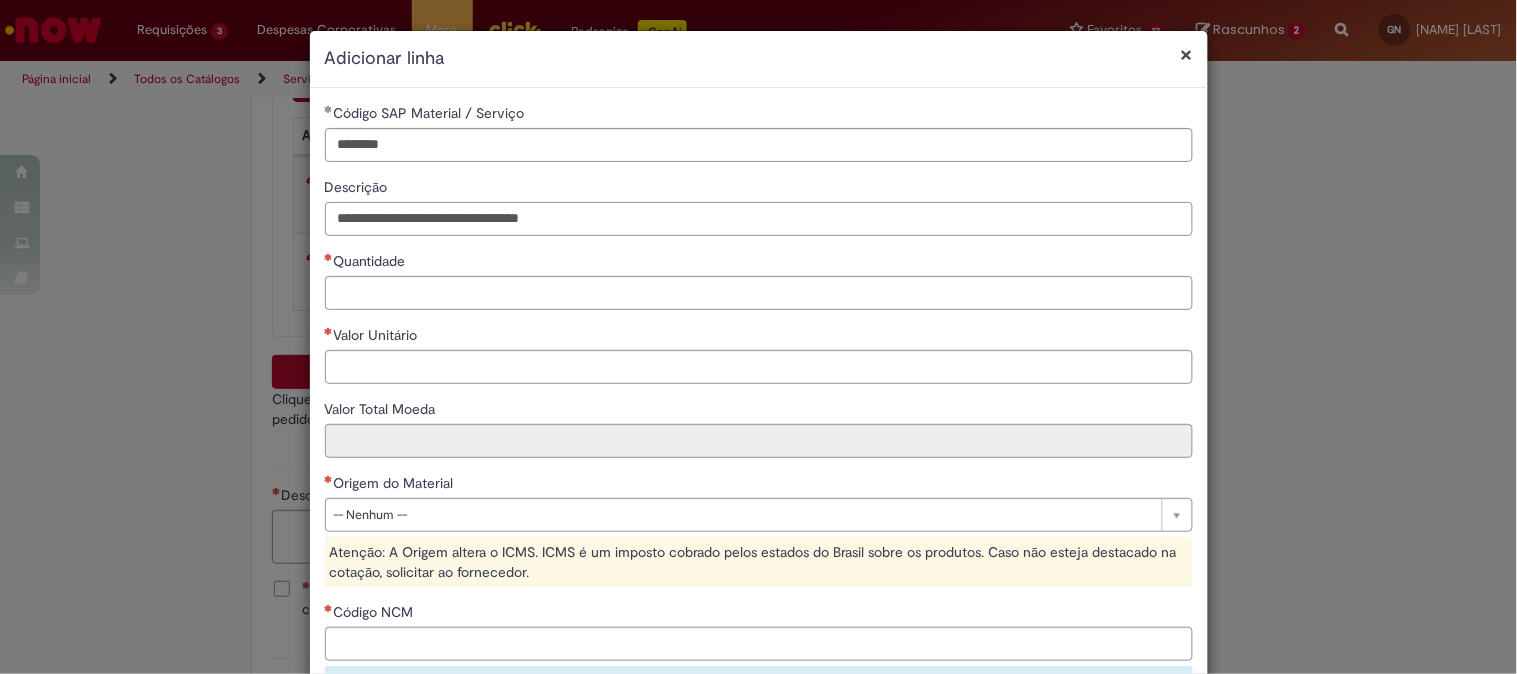 type on "**********" 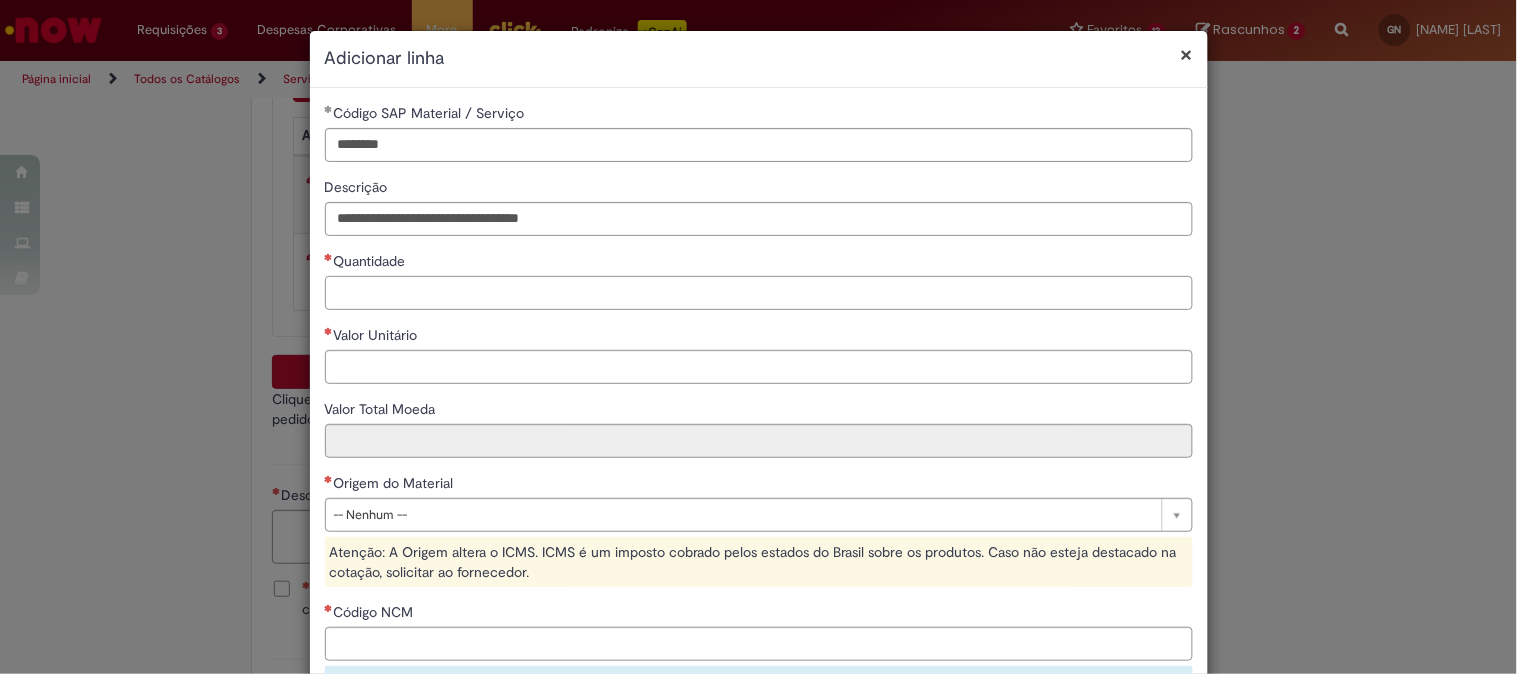 click on "Quantidade" at bounding box center (759, 293) 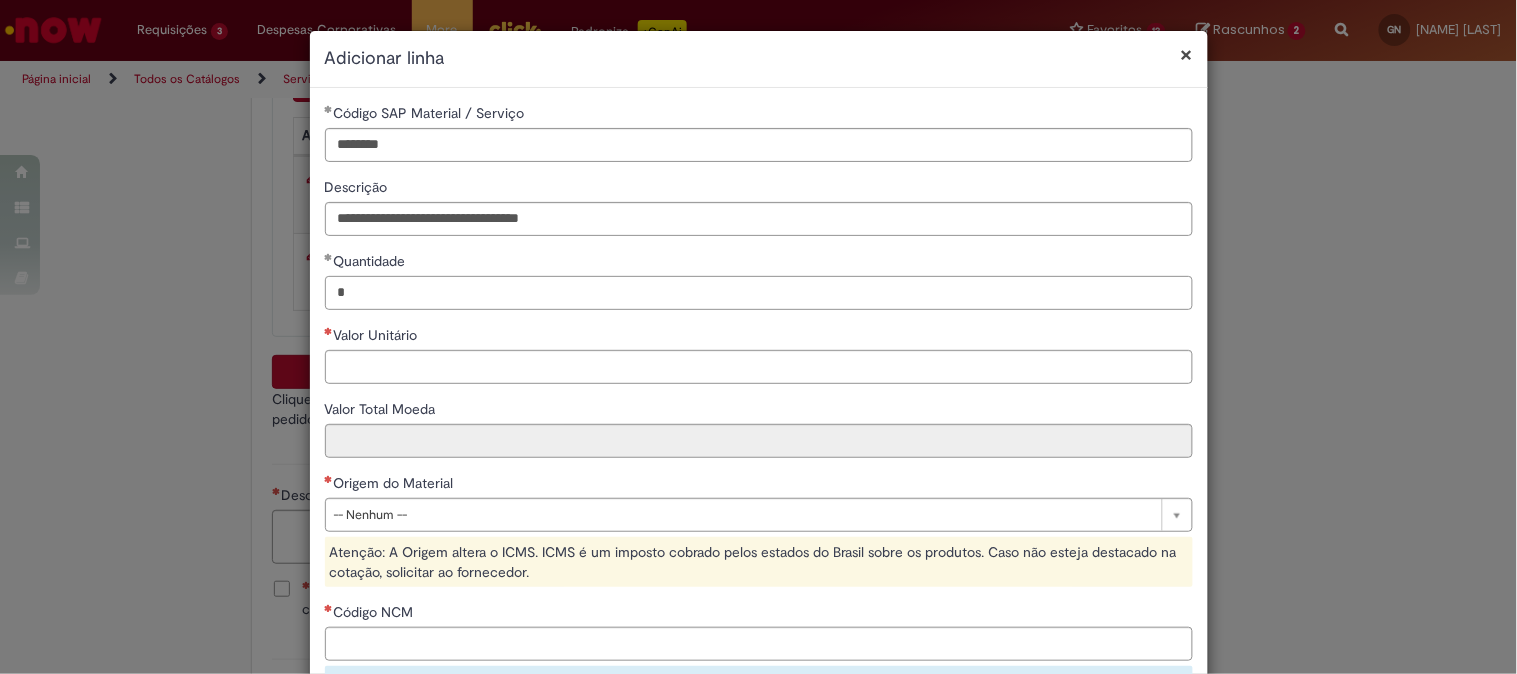 type on "*" 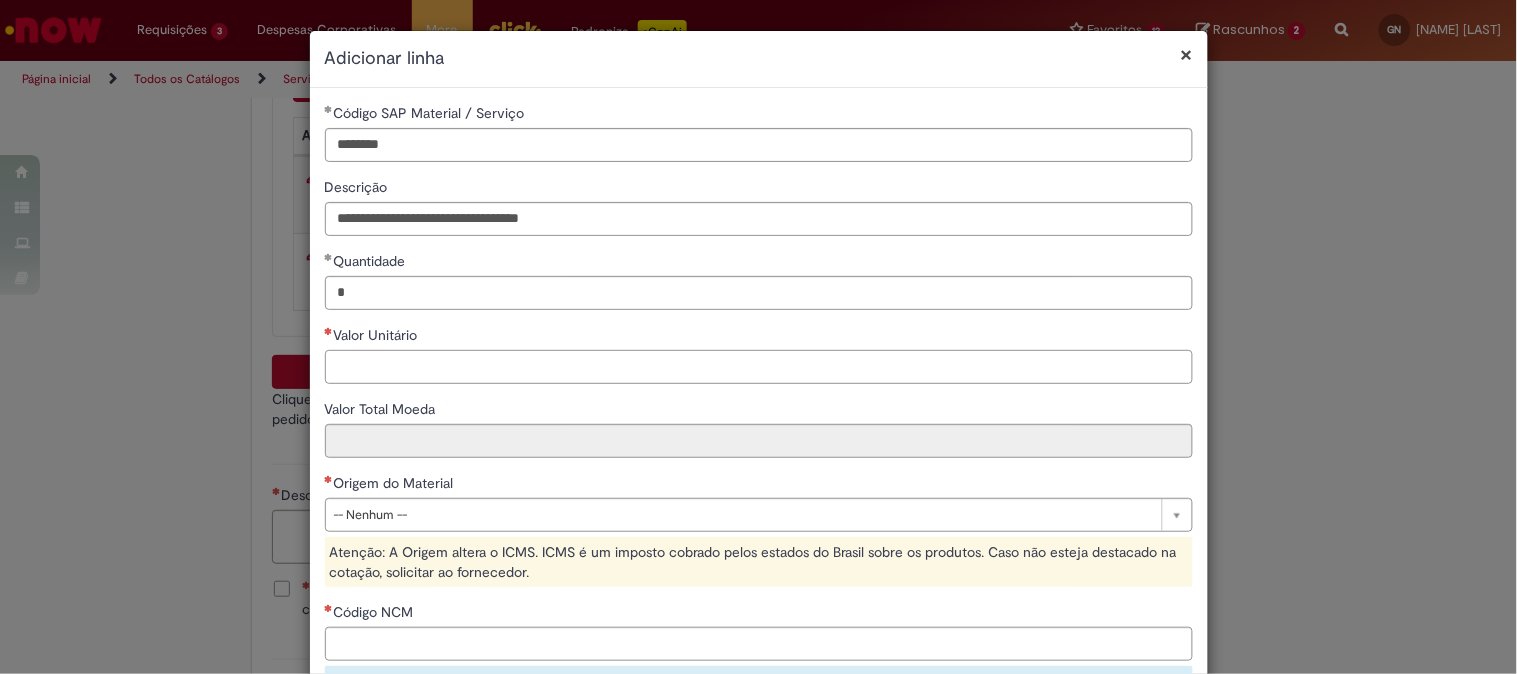 click on "Valor Unitário" at bounding box center (759, 367) 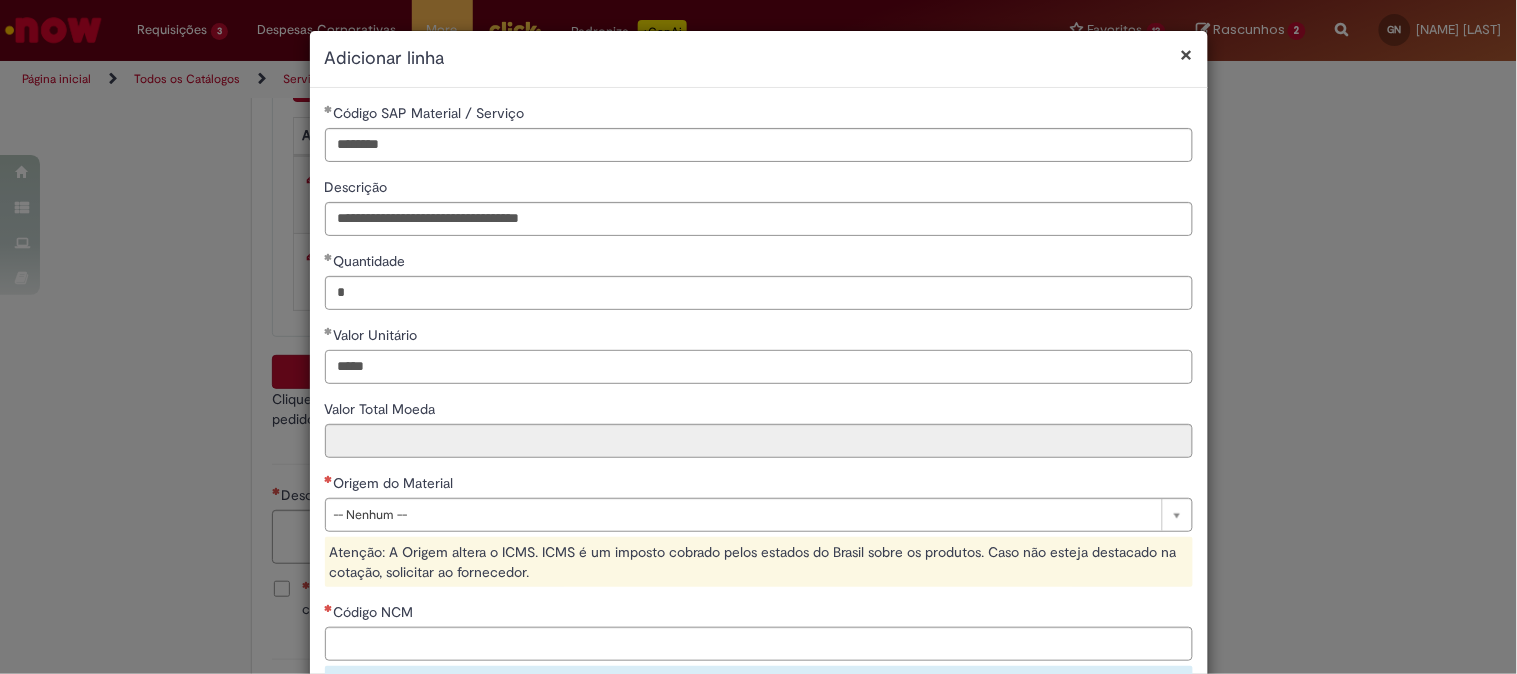 type on "*****" 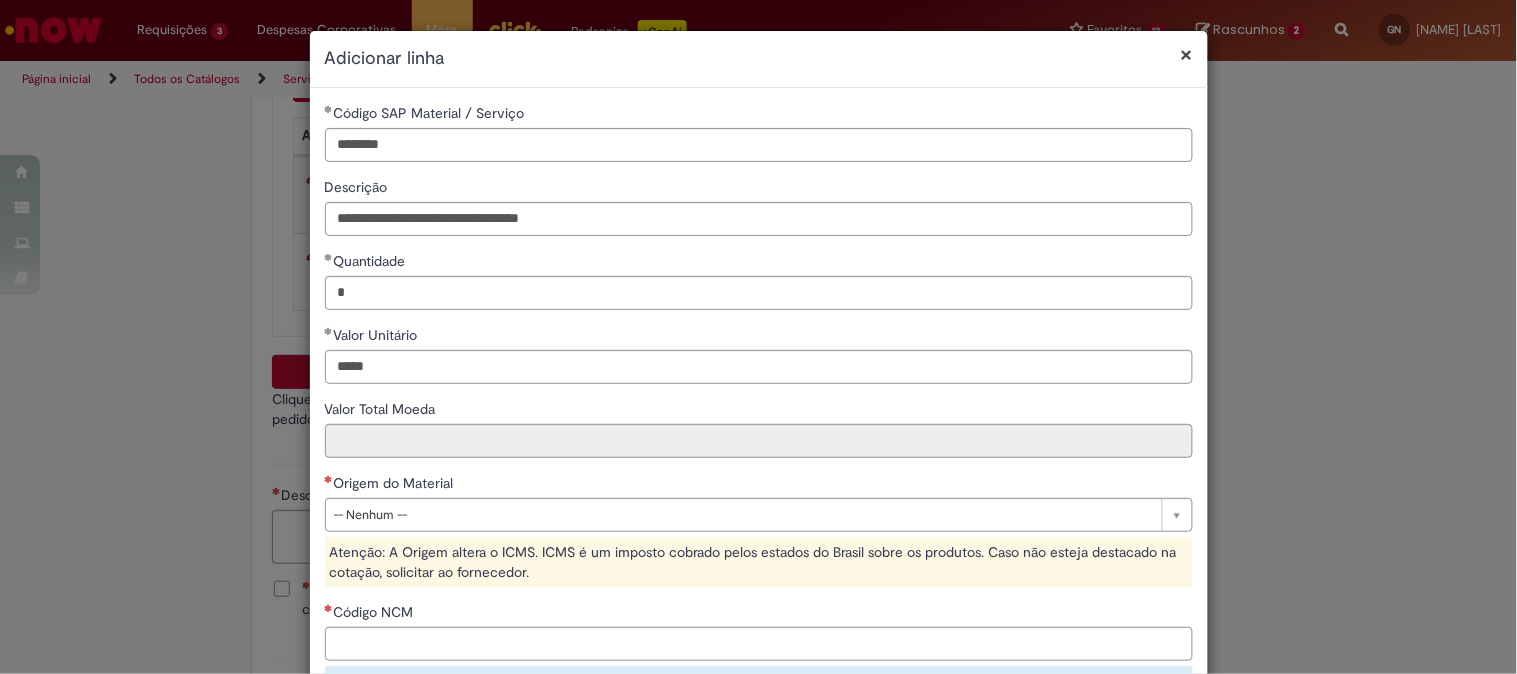 type on "******" 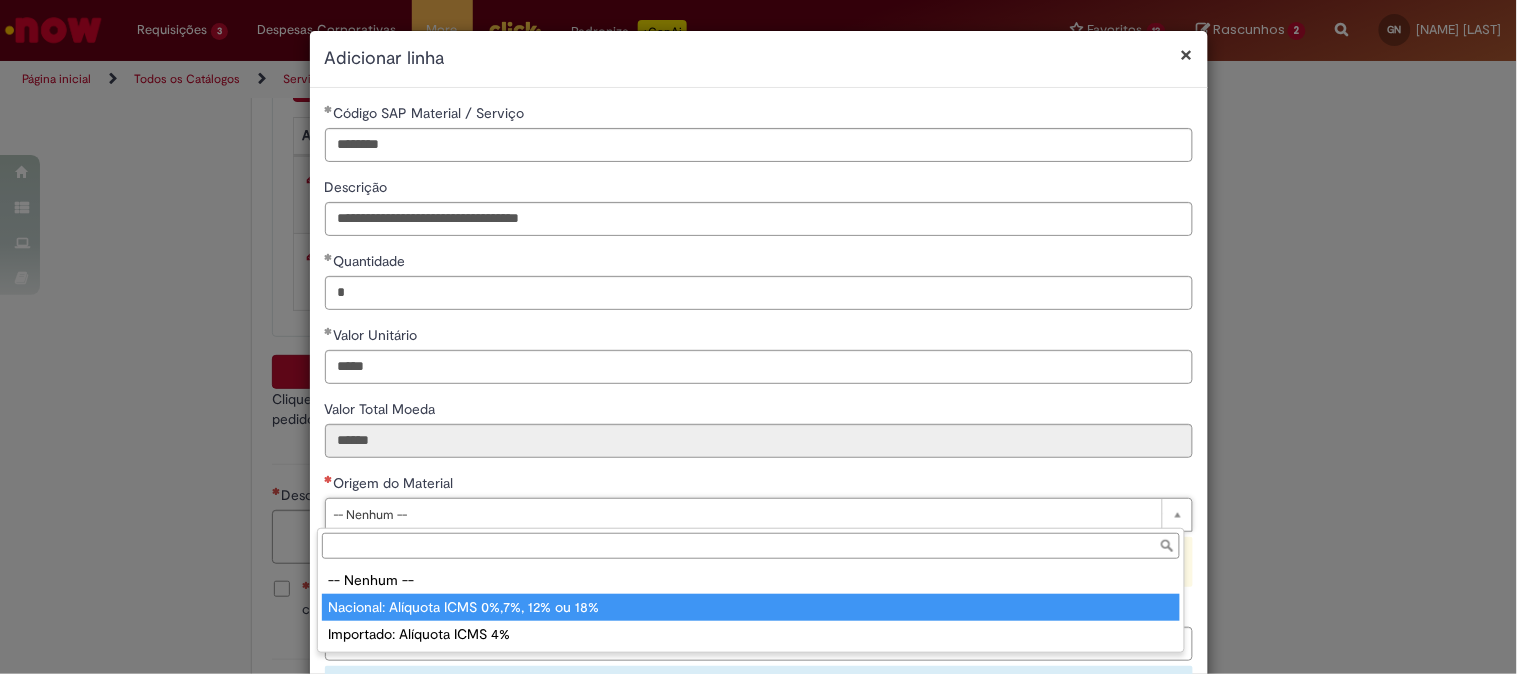type on "**********" 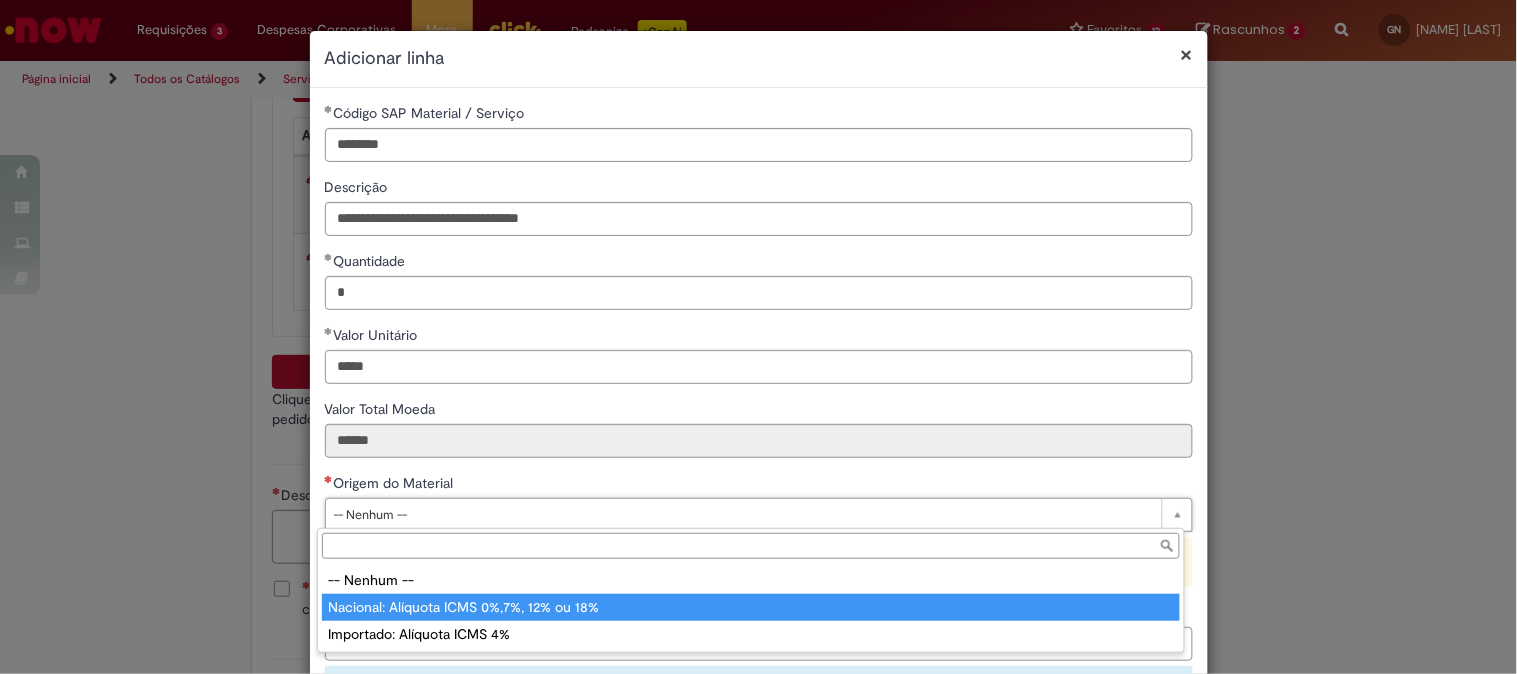 select on "*" 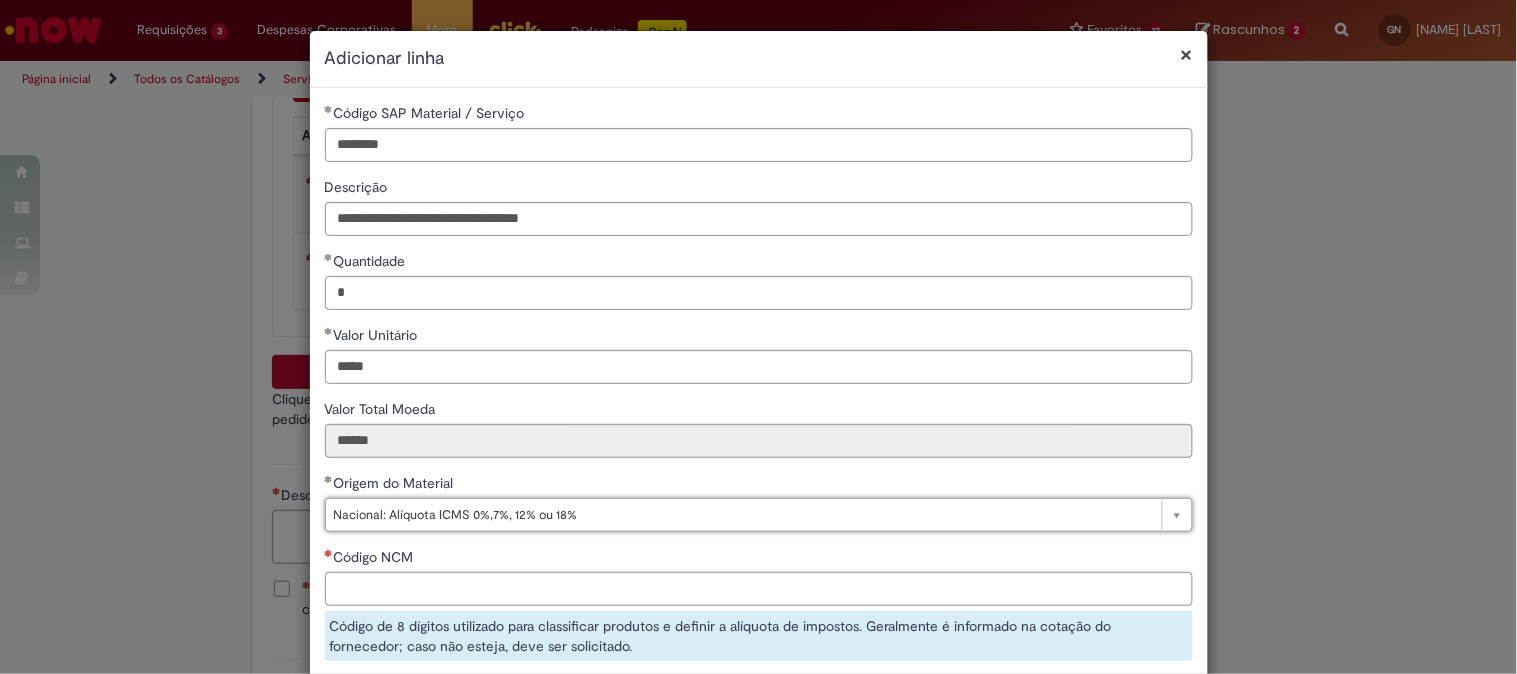 scroll, scrollTop: 261, scrollLeft: 0, axis: vertical 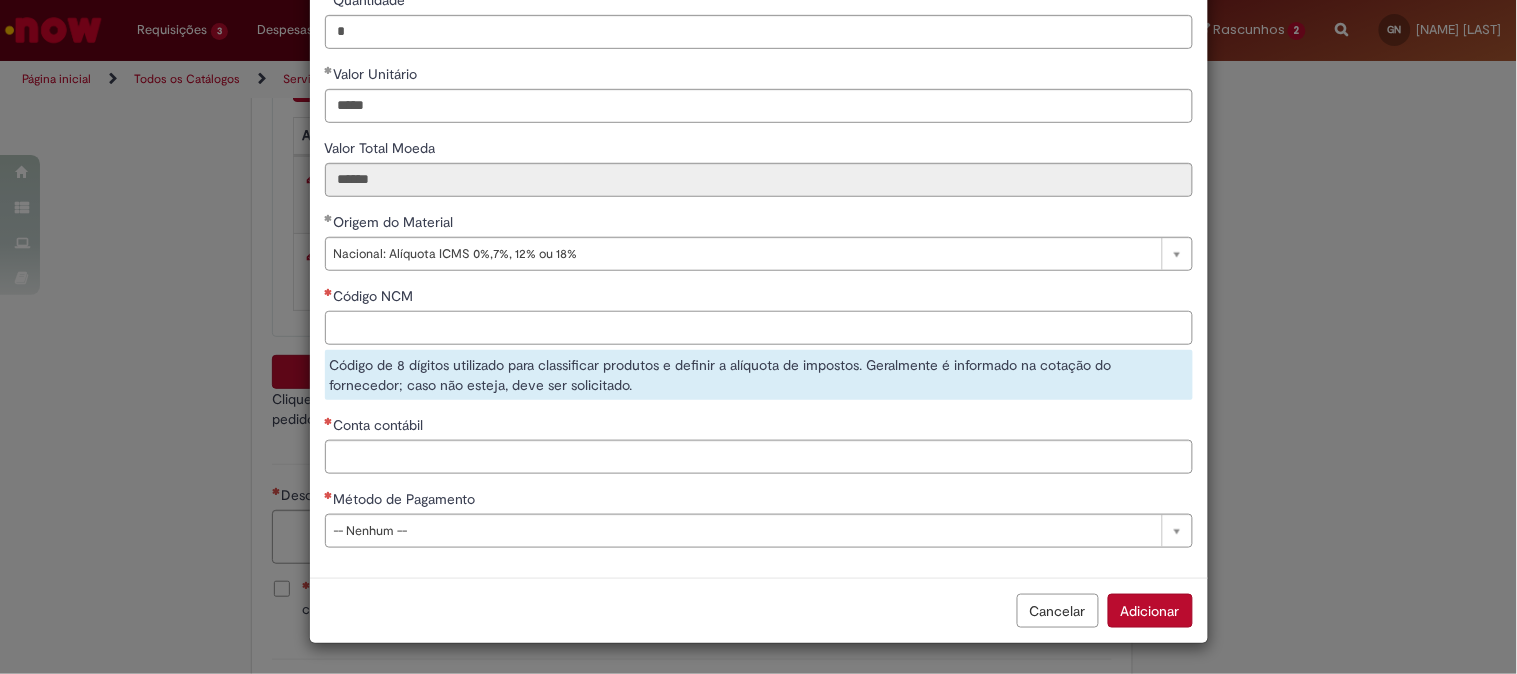 click on "Código NCM" at bounding box center [759, 328] 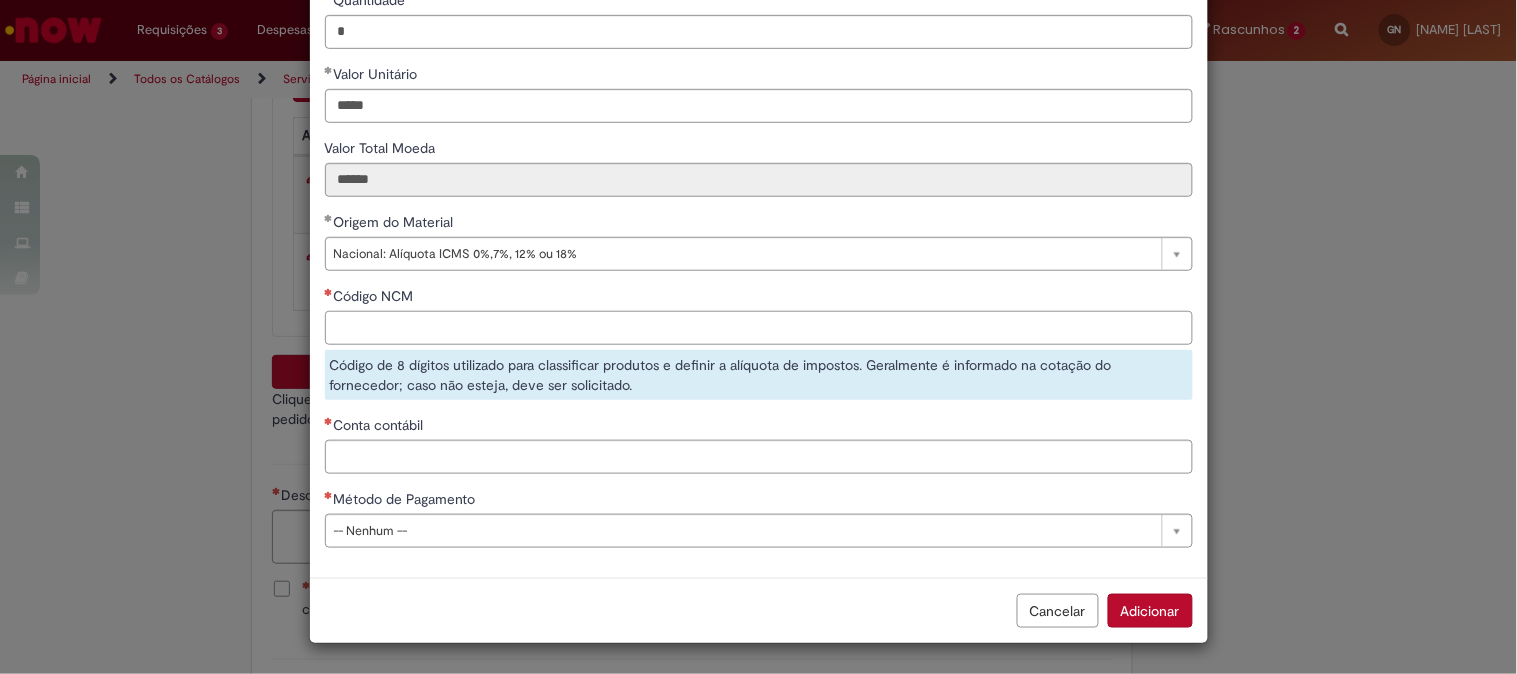 paste on "********" 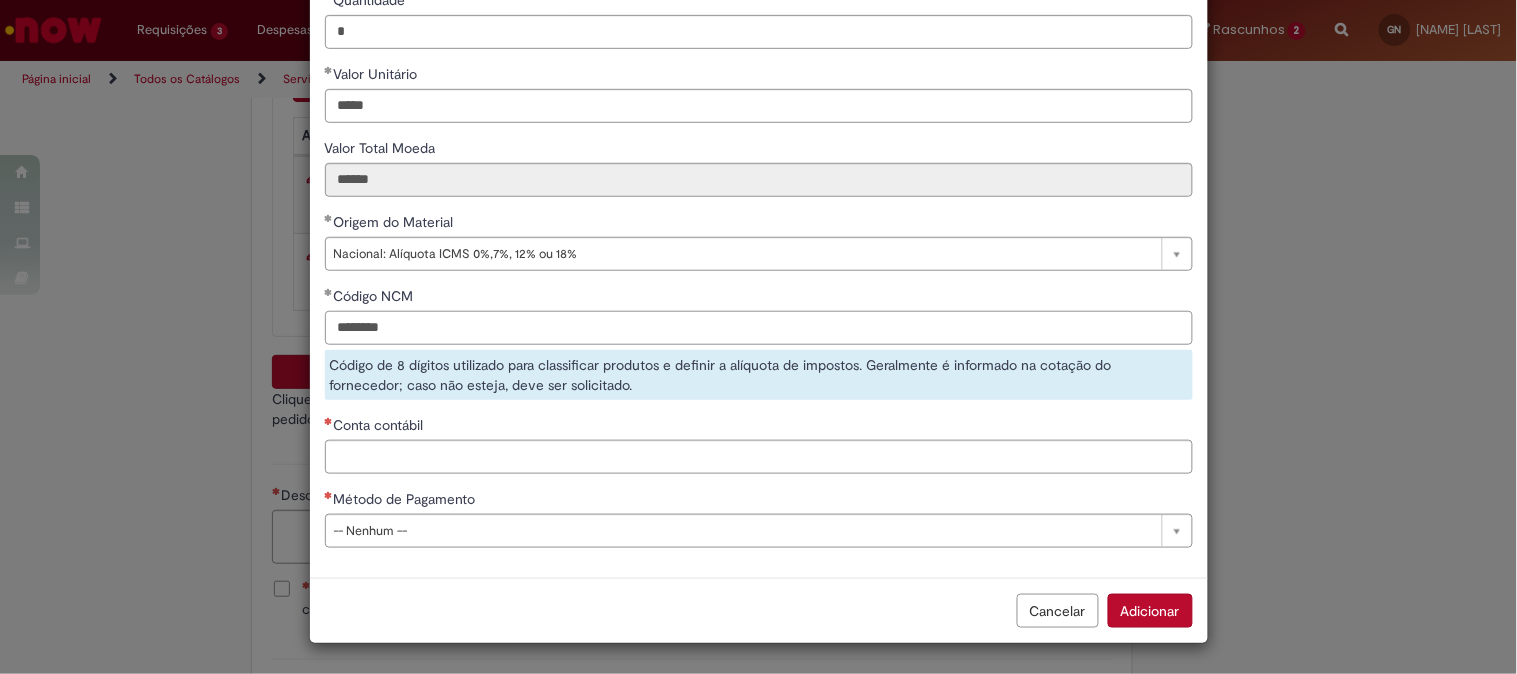type on "********" 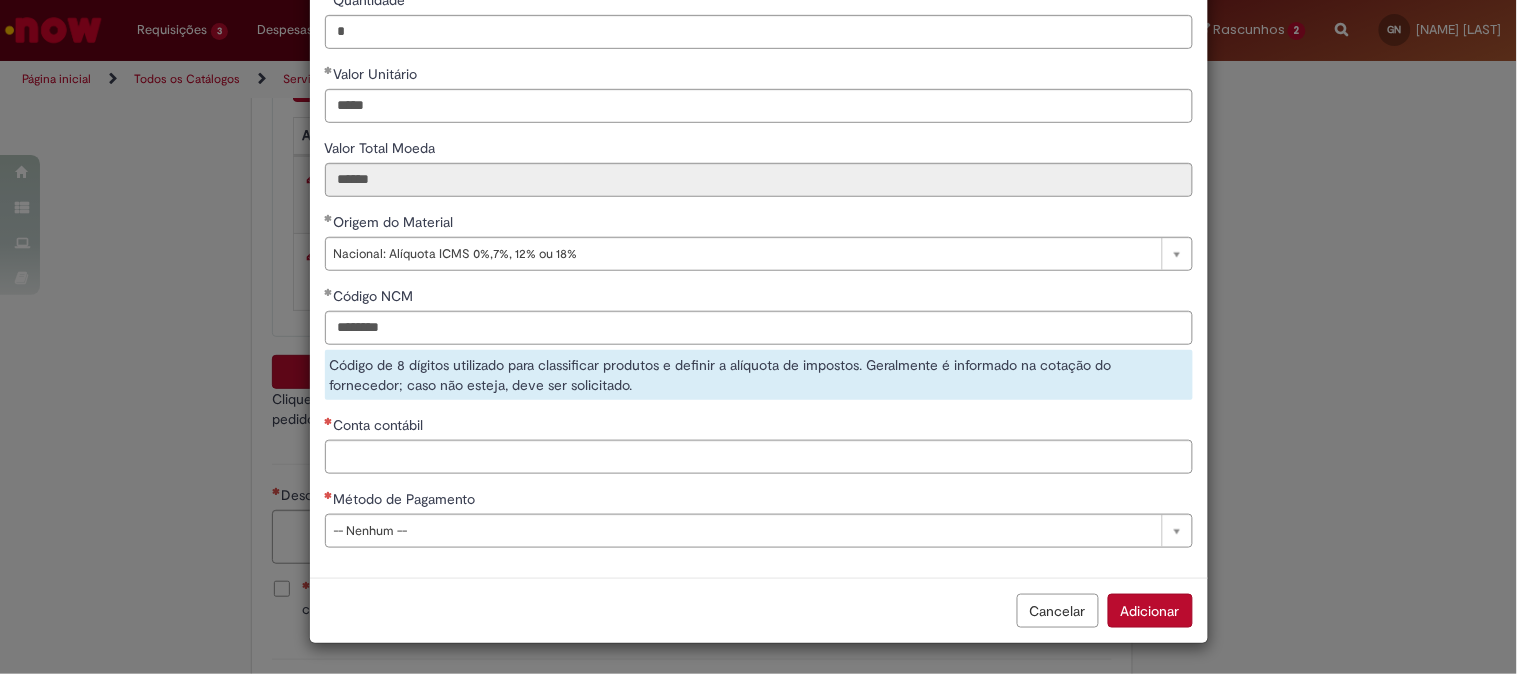scroll, scrollTop: 206, scrollLeft: 0, axis: vertical 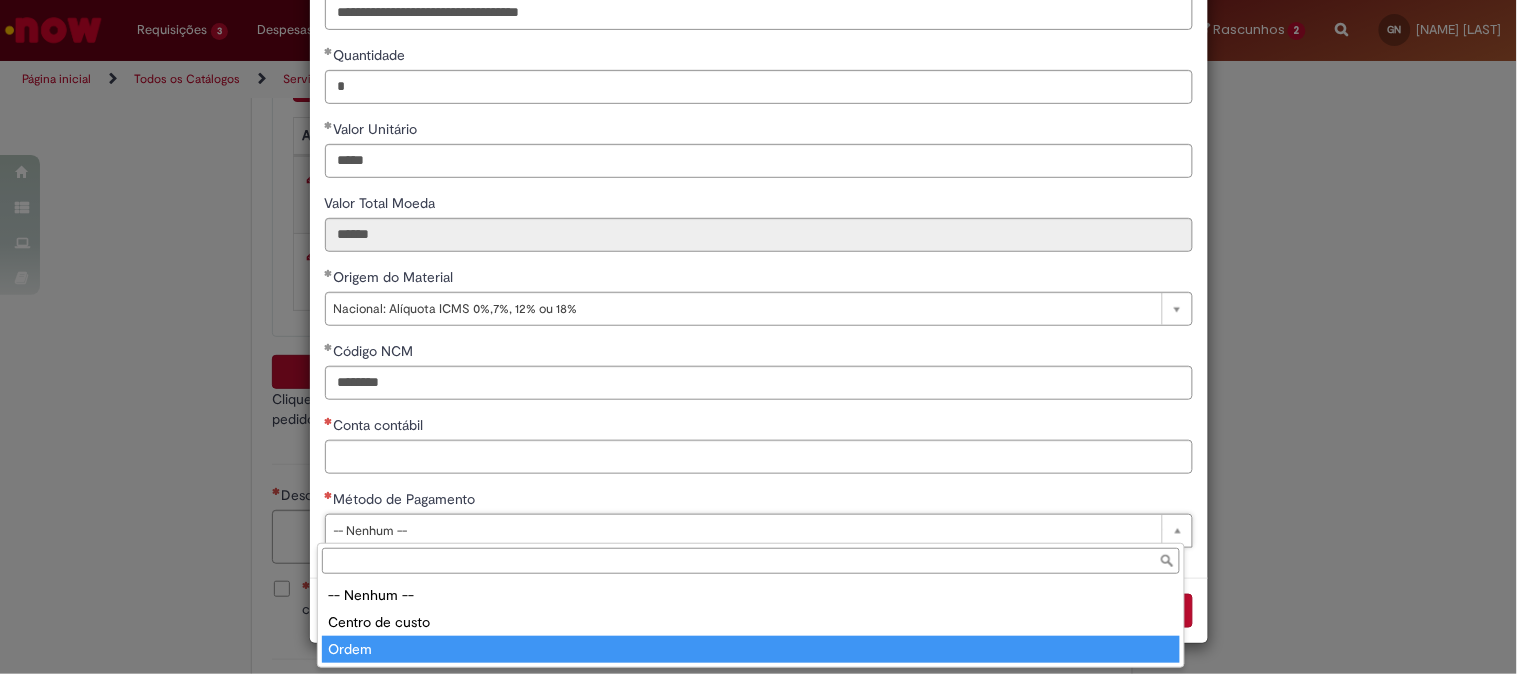 type on "*****" 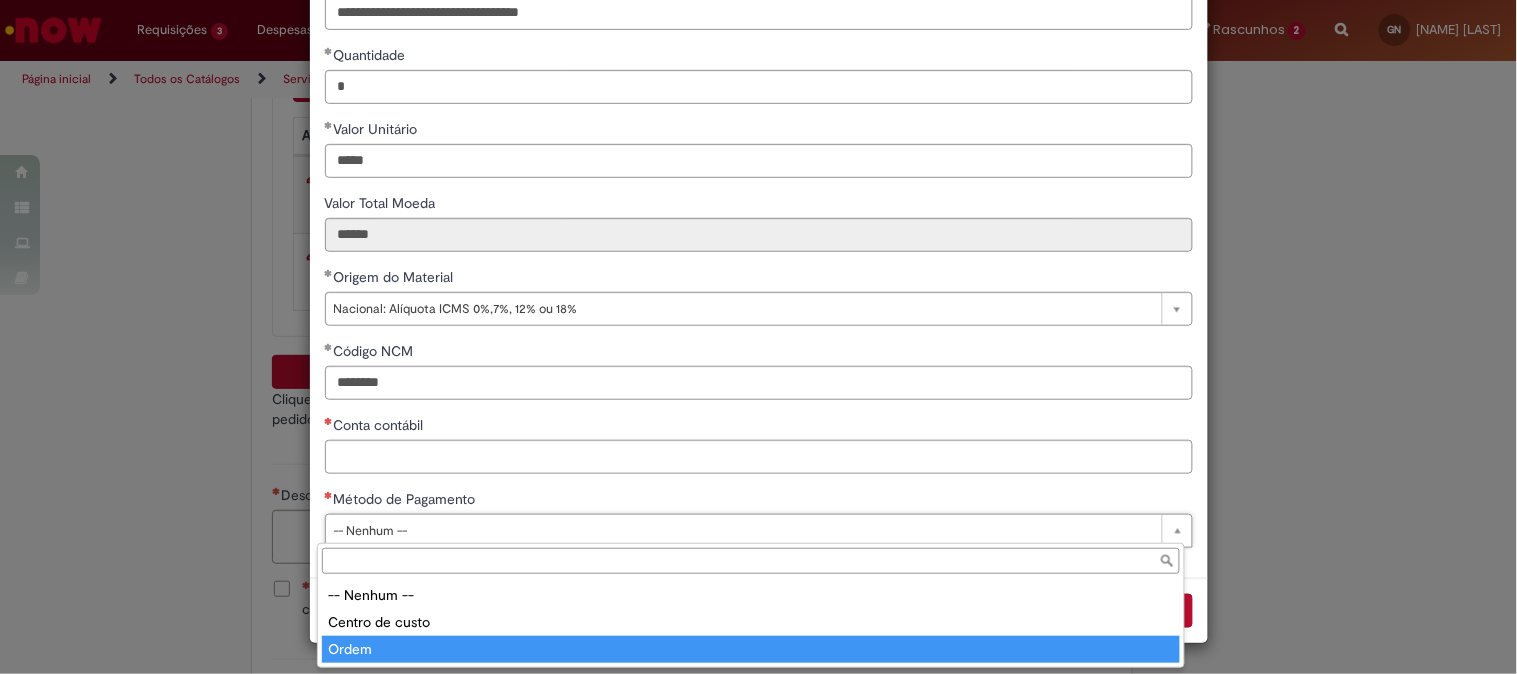 select on "*****" 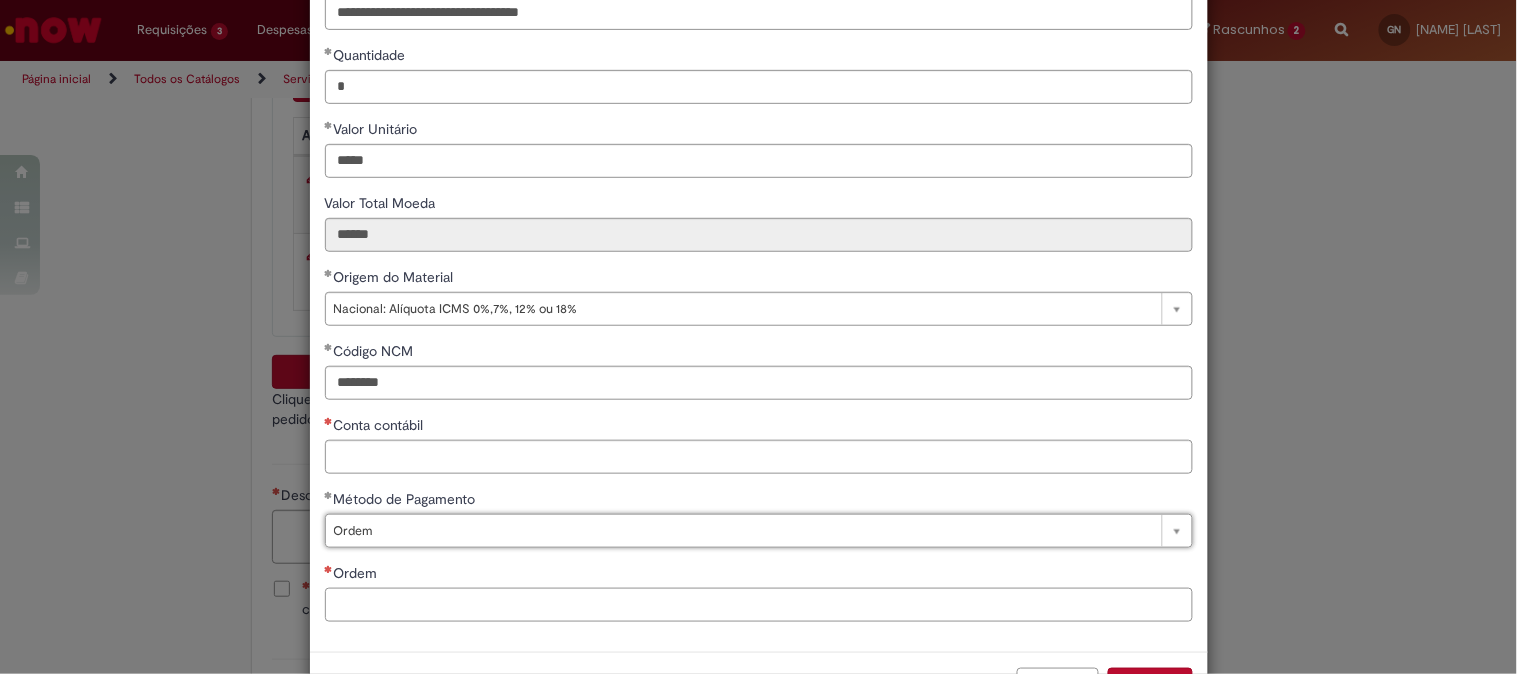 click on "Ordem" at bounding box center (759, 605) 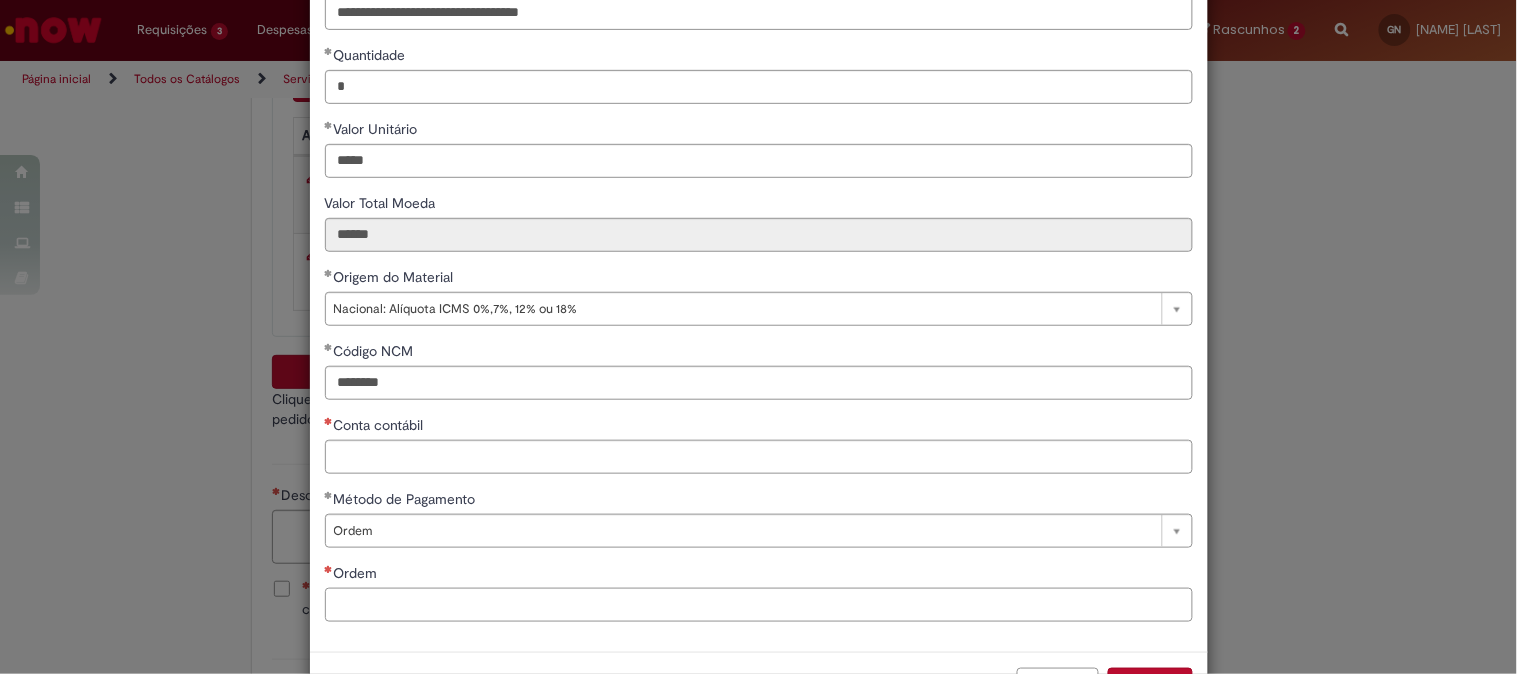 paste on "**********" 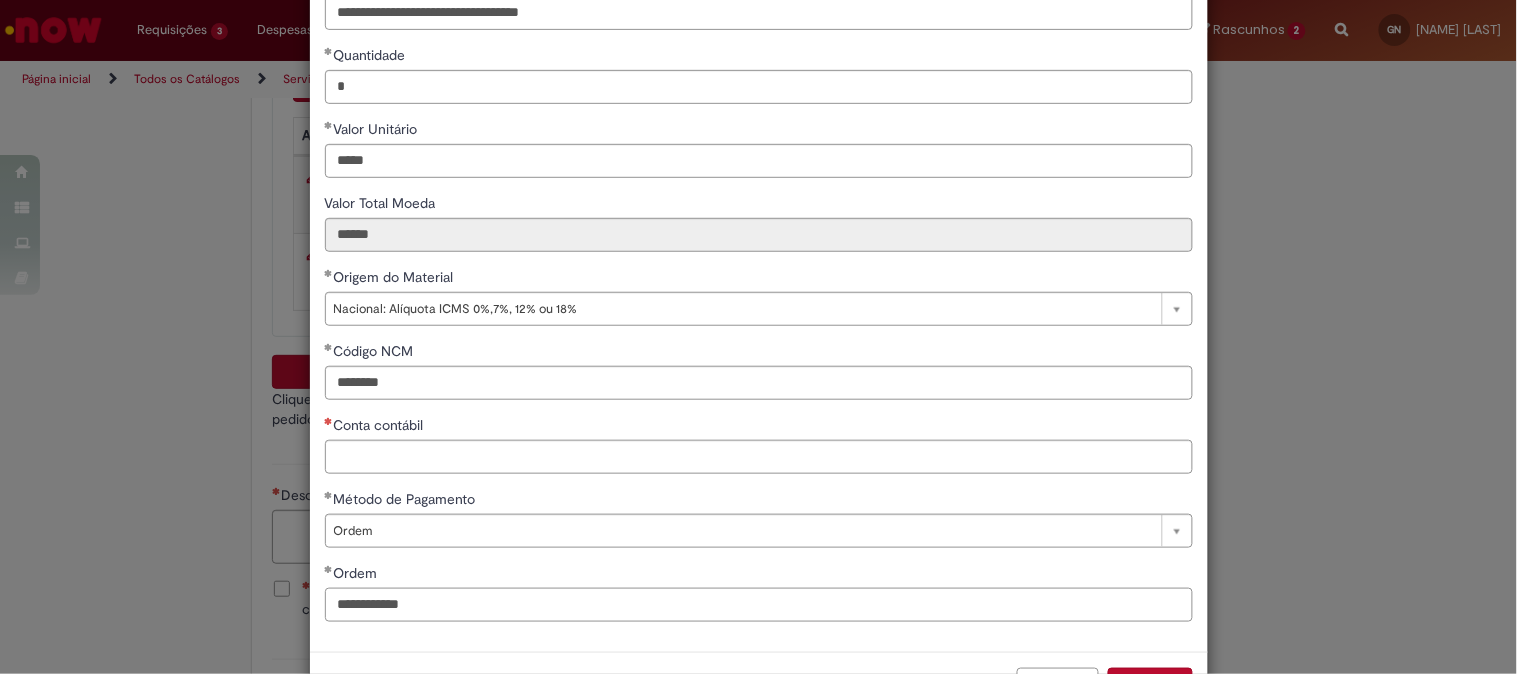 type on "**********" 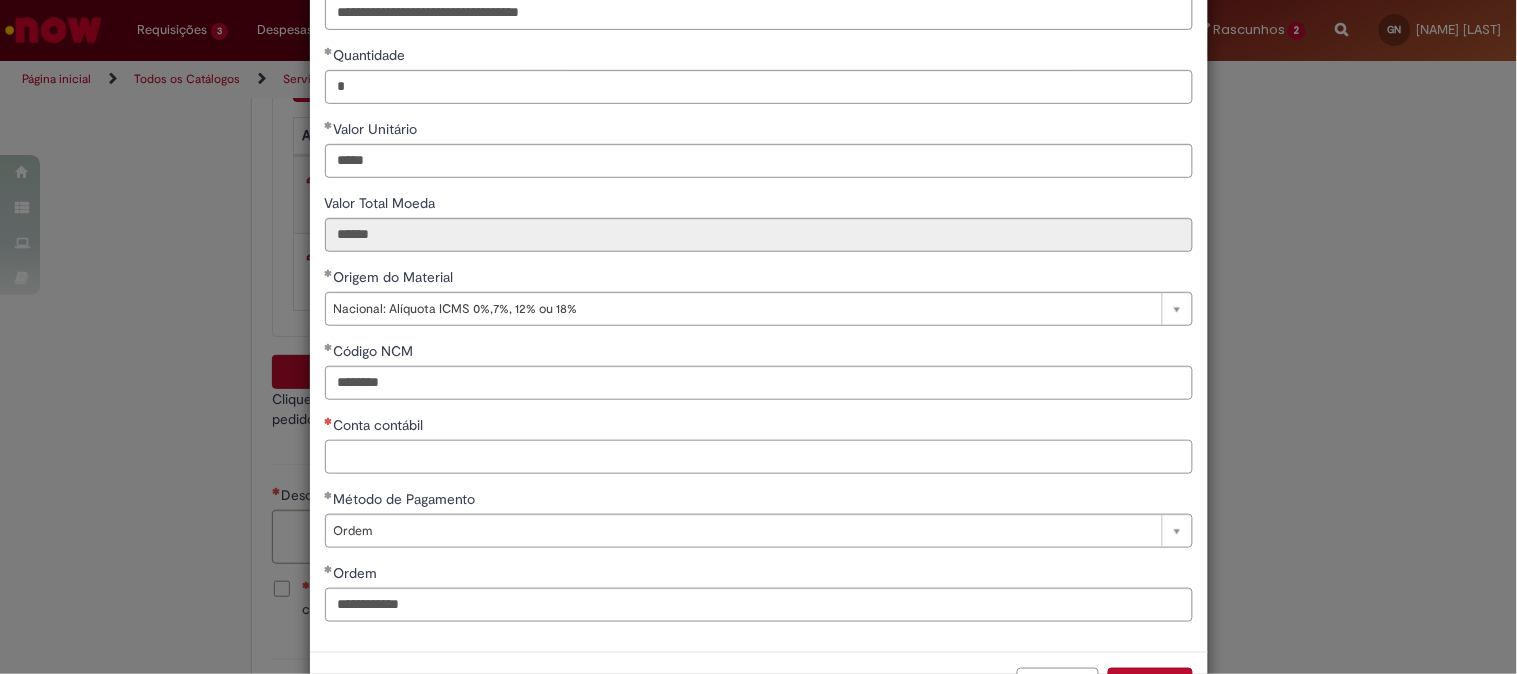 click on "Conta contábil" at bounding box center [759, 457] 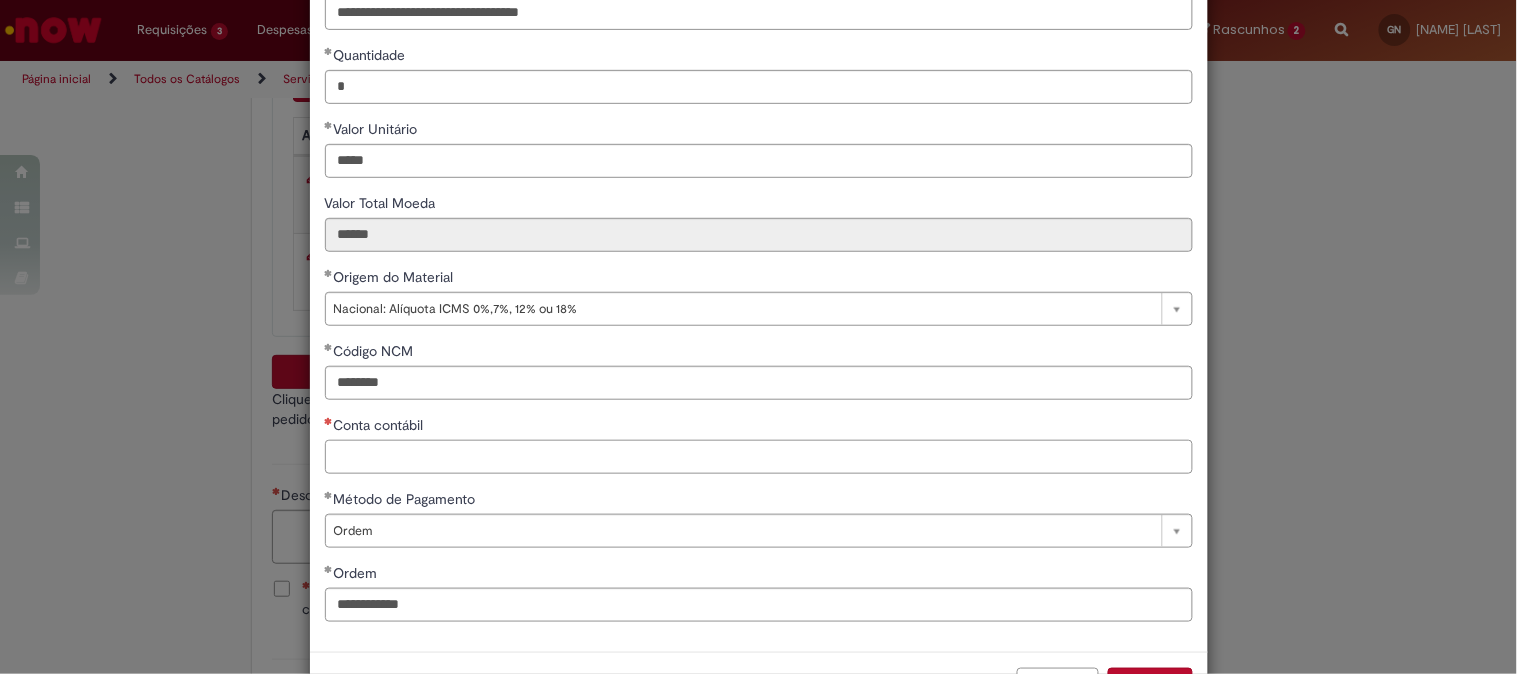paste on "********" 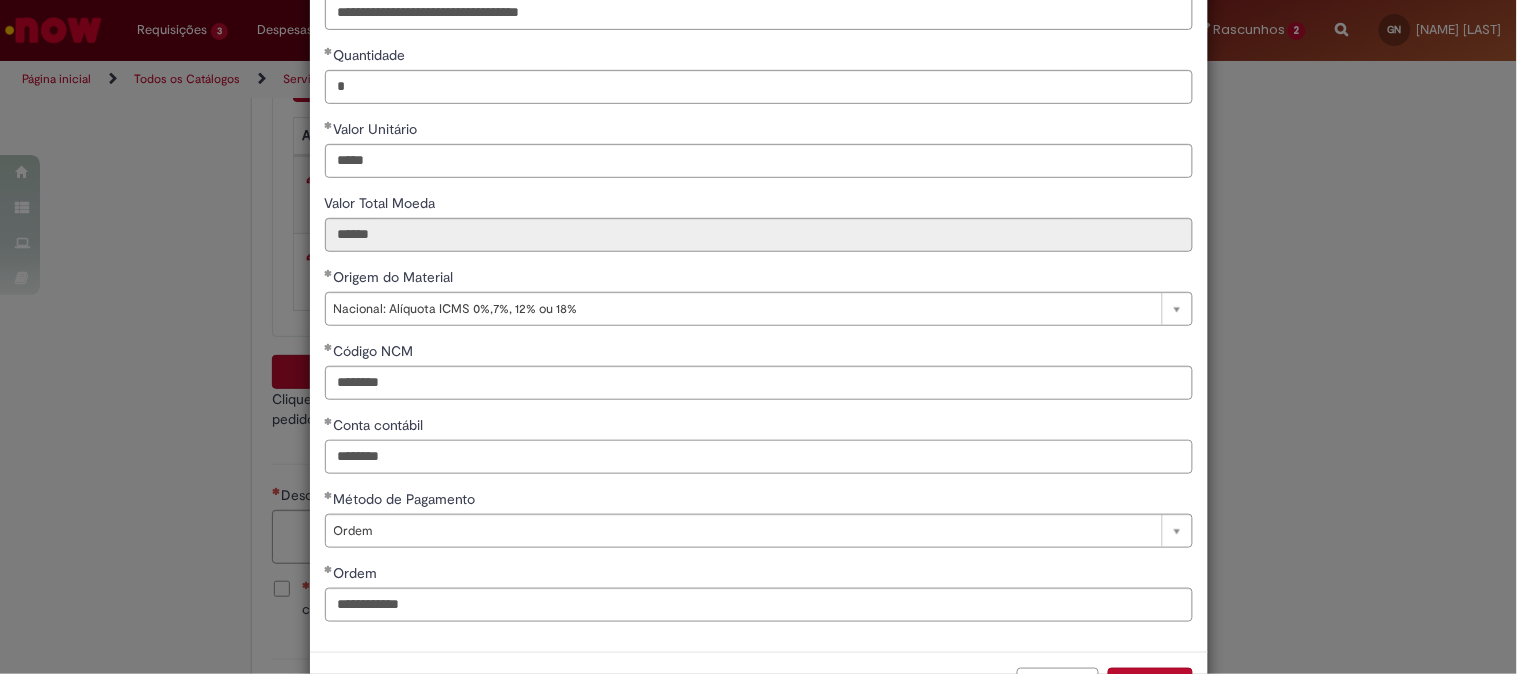 scroll, scrollTop: 280, scrollLeft: 0, axis: vertical 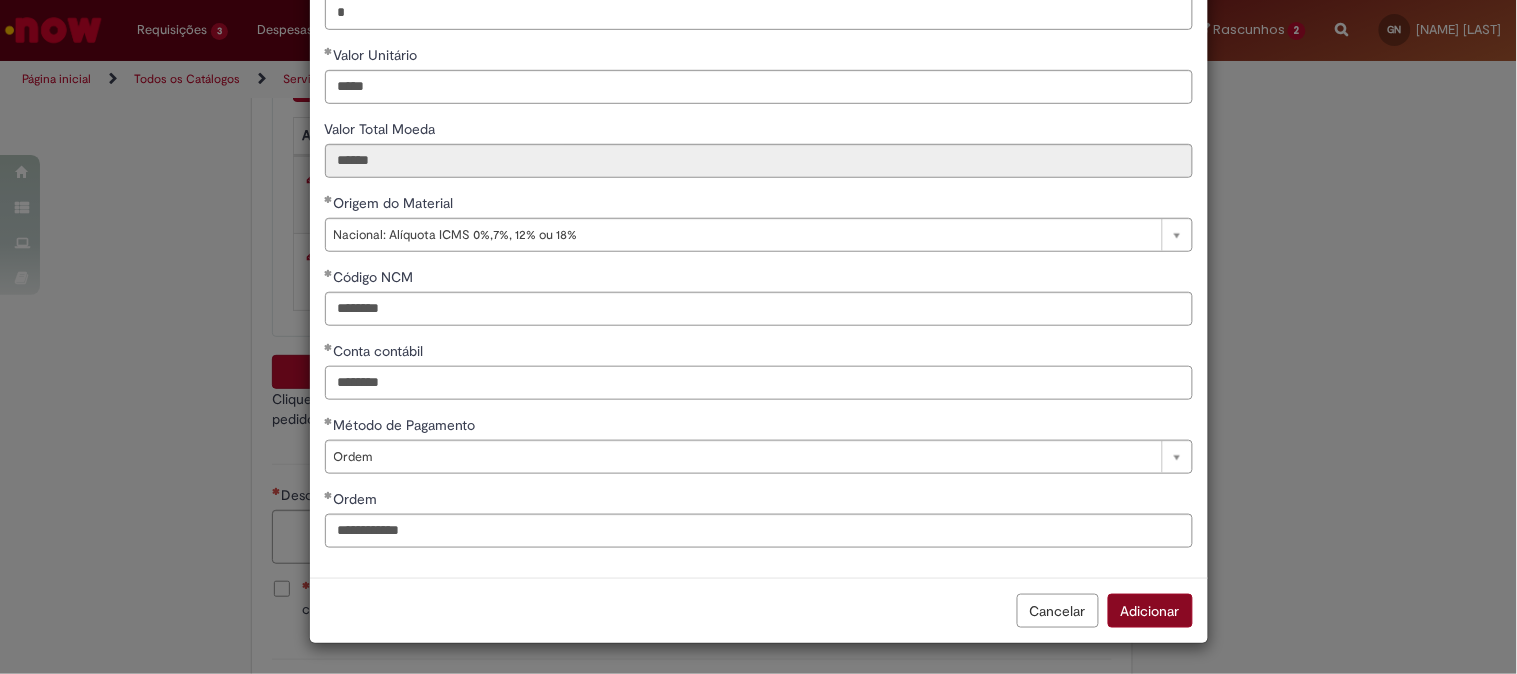 type on "********" 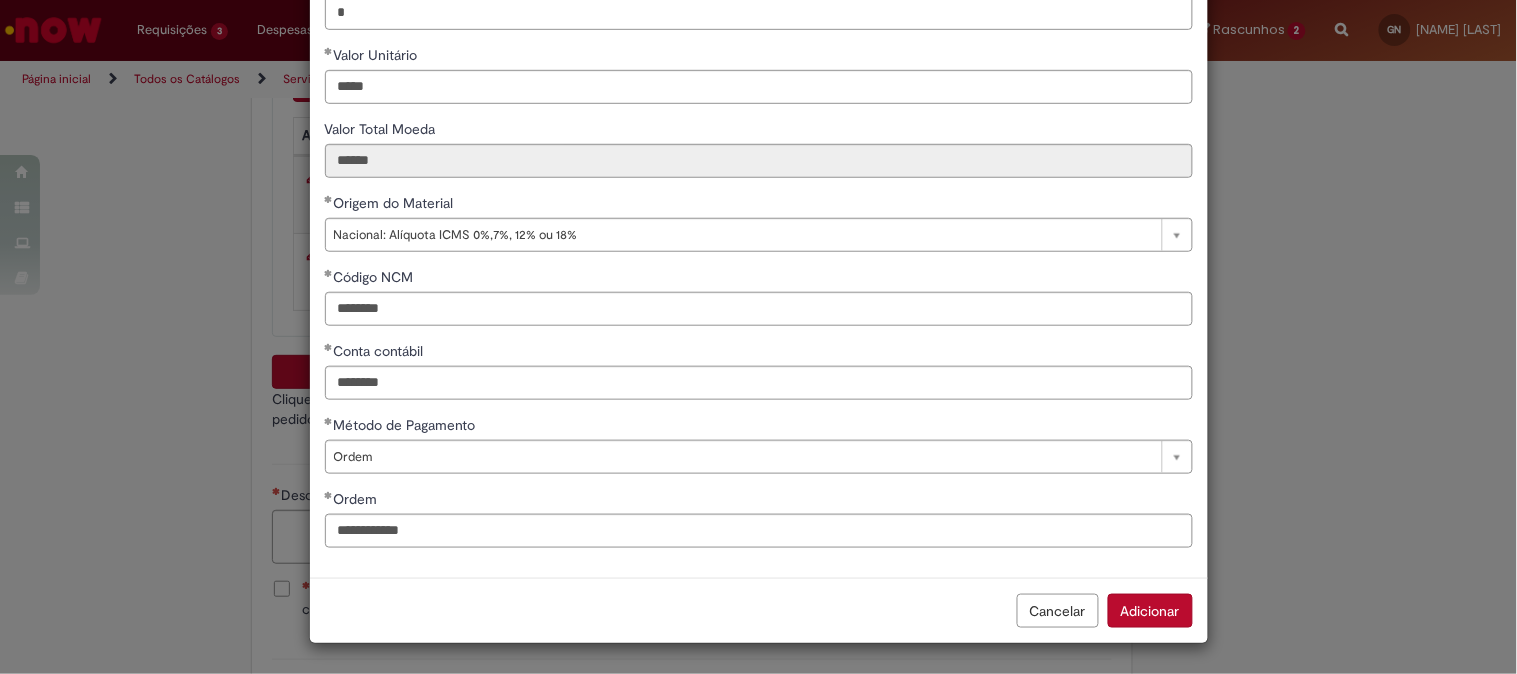 click on "Adicionar" at bounding box center [1150, 611] 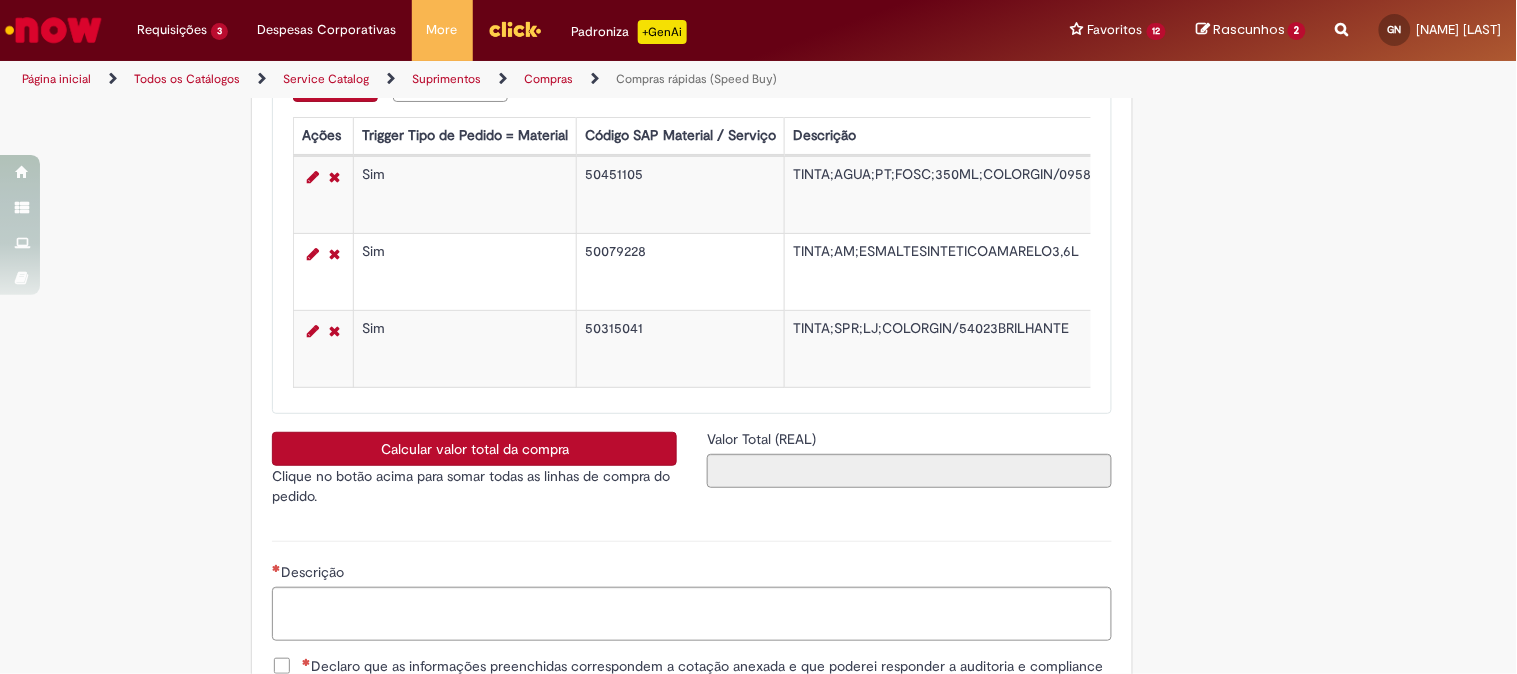 click on "Adicionar" at bounding box center (335, 85) 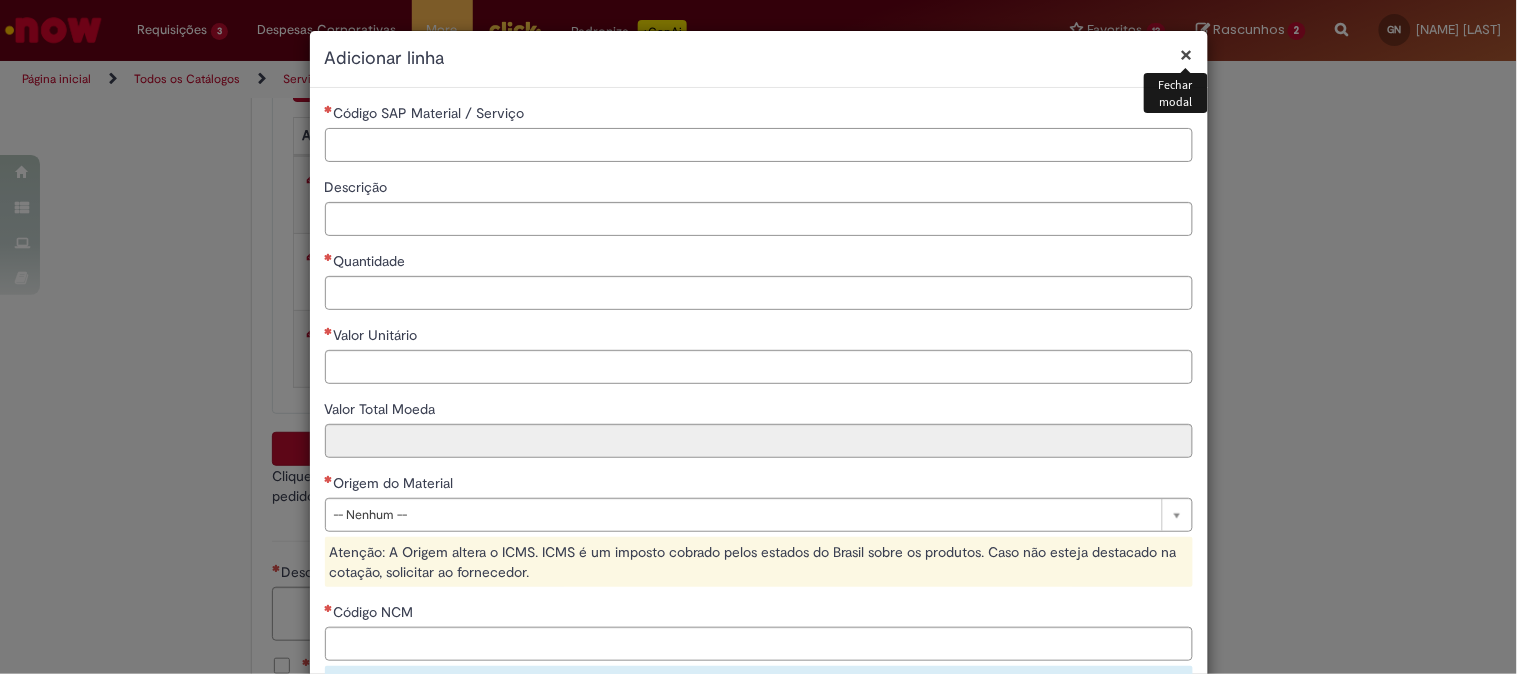 click on "Código SAP Material / Serviço" at bounding box center (759, 145) 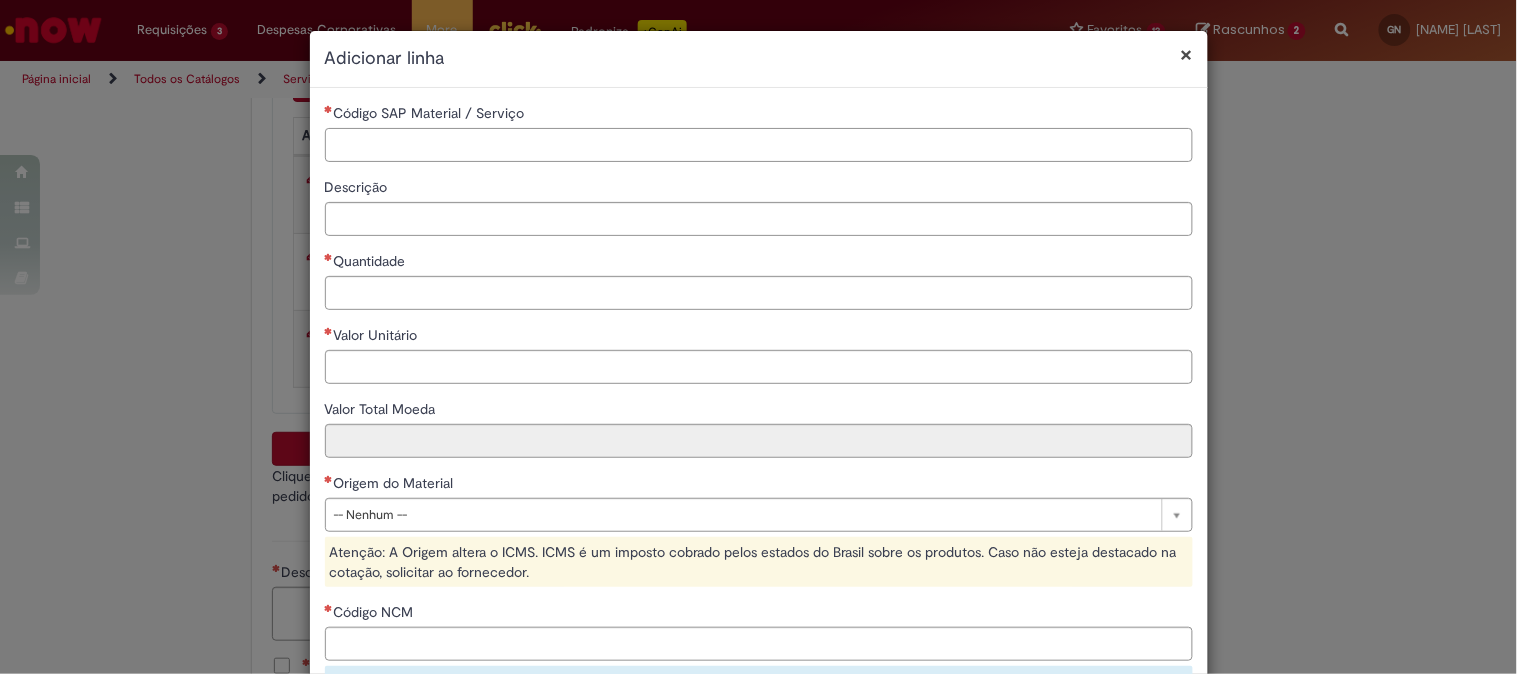 paste on "********" 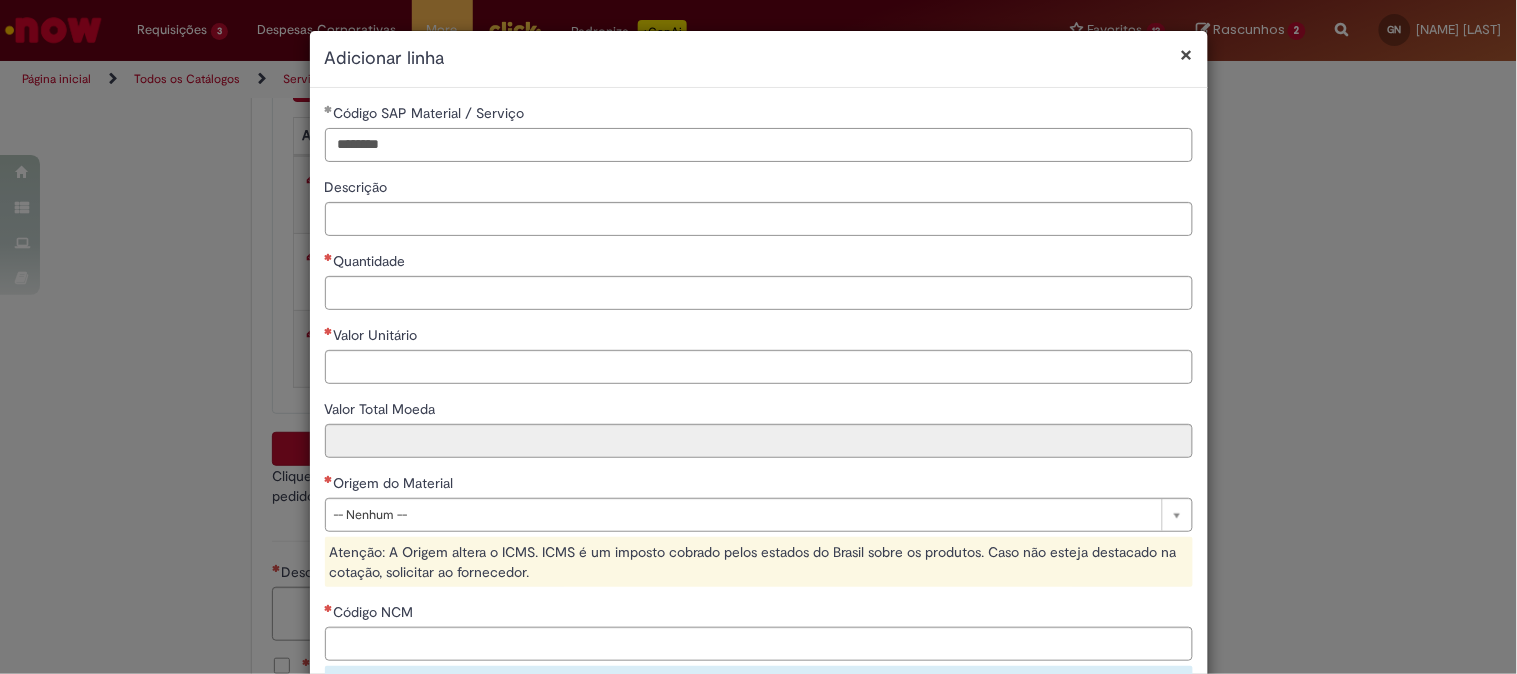 type on "********" 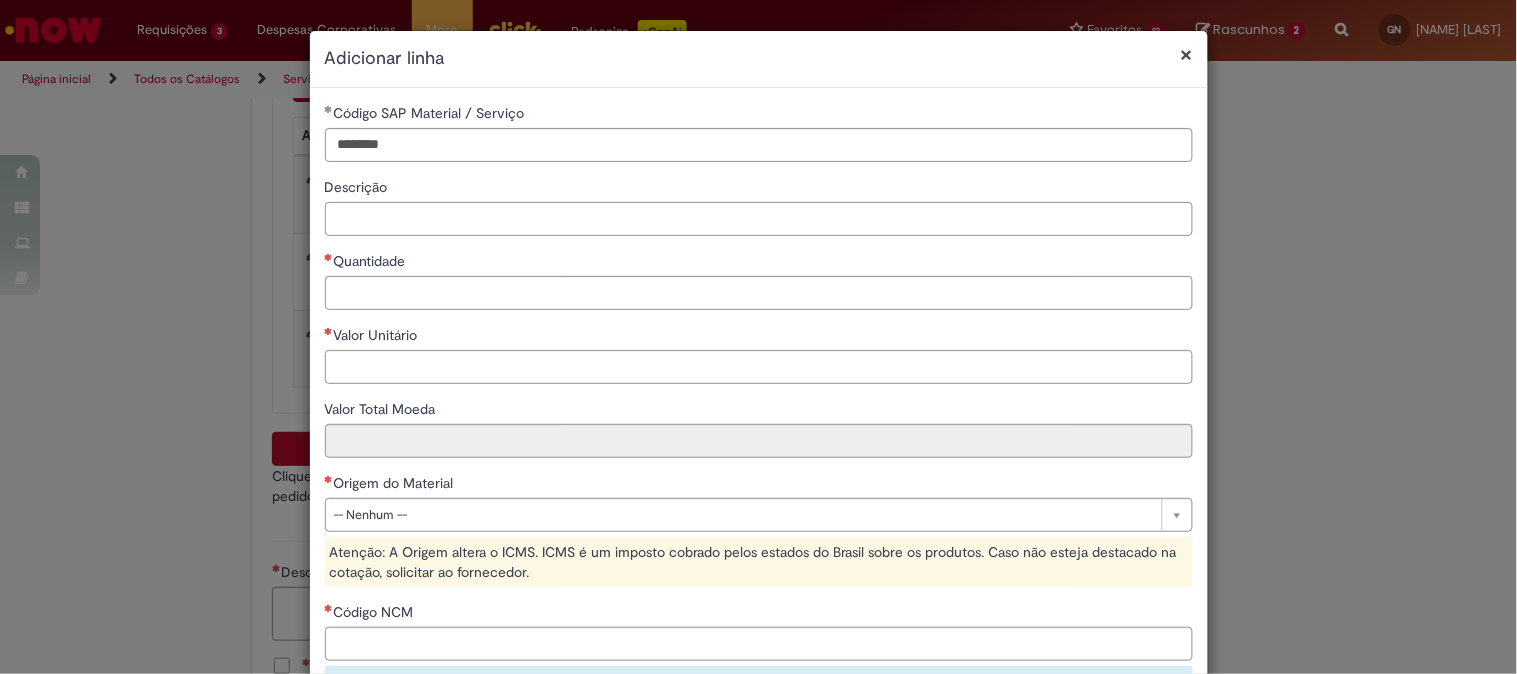 click on "Descrição" at bounding box center [759, 219] 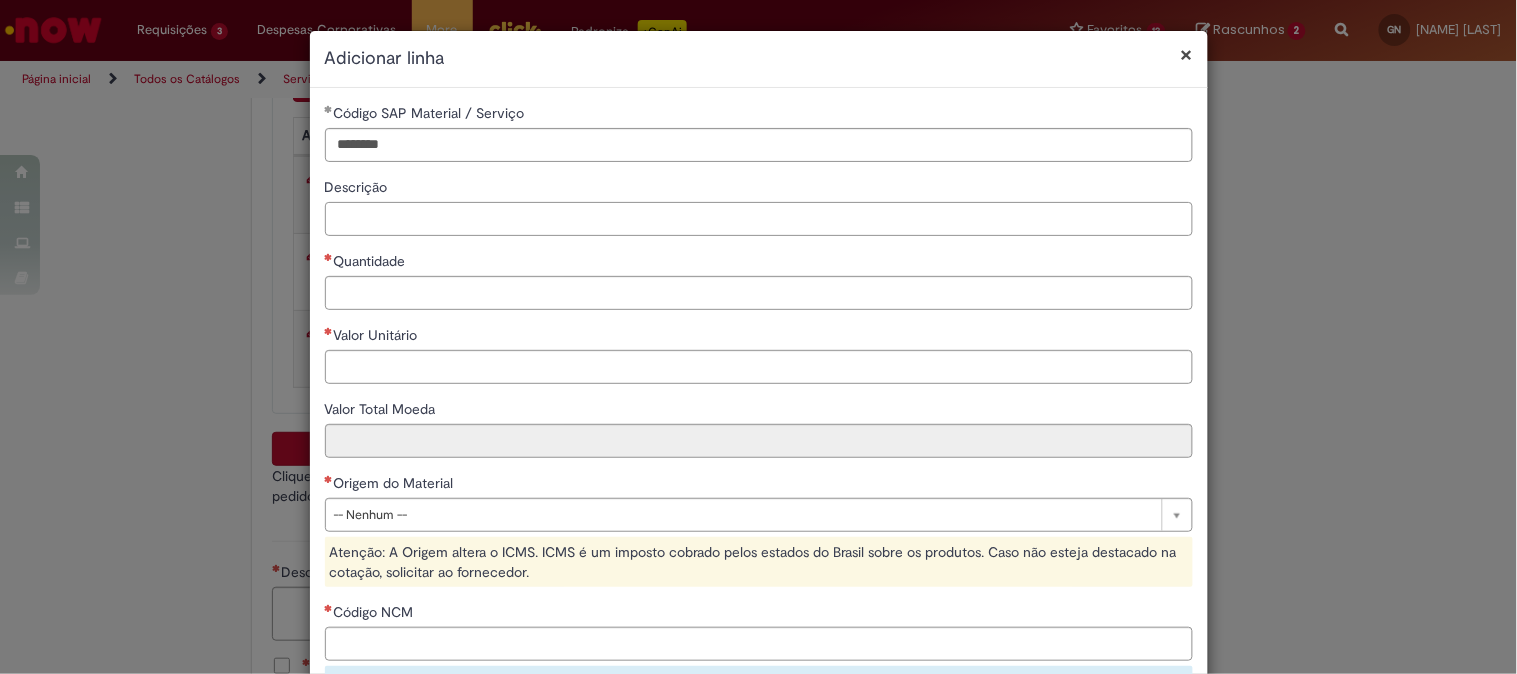 paste on "**********" 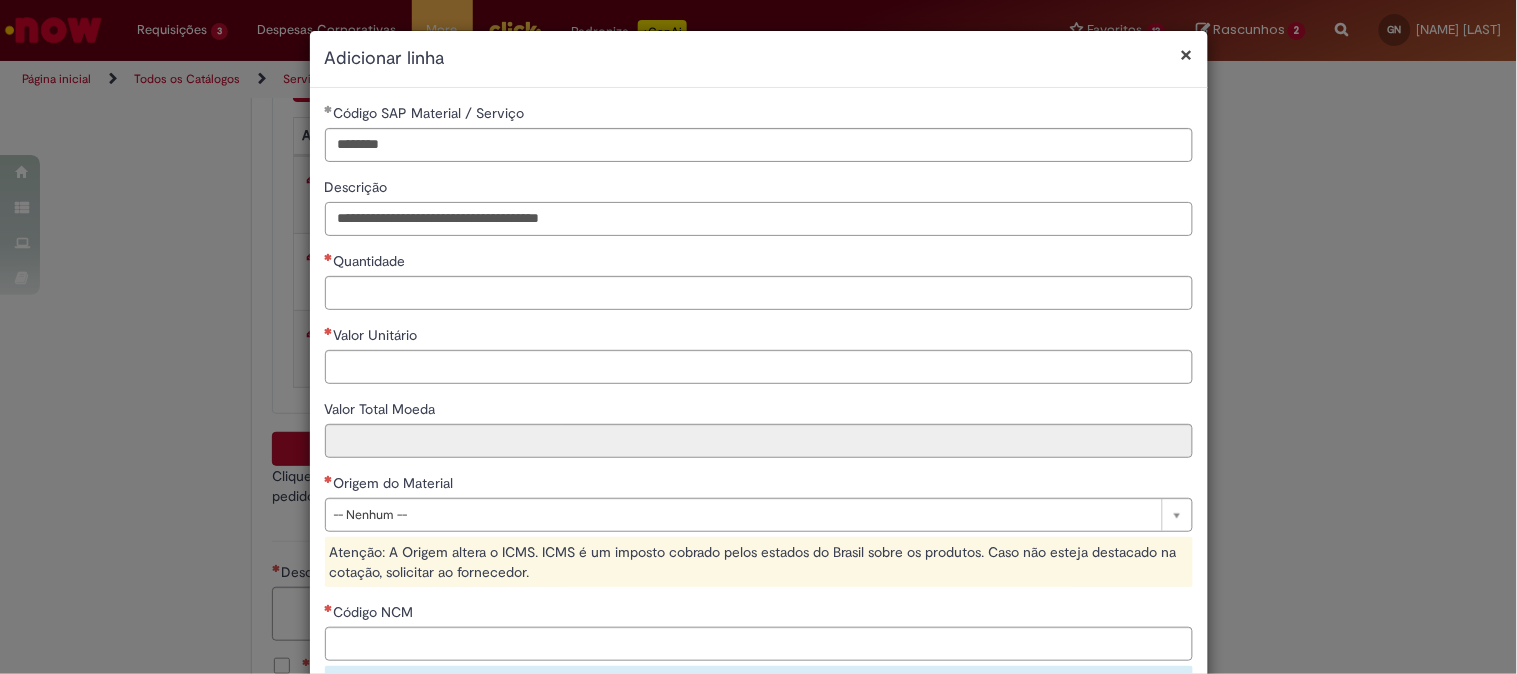 type on "**********" 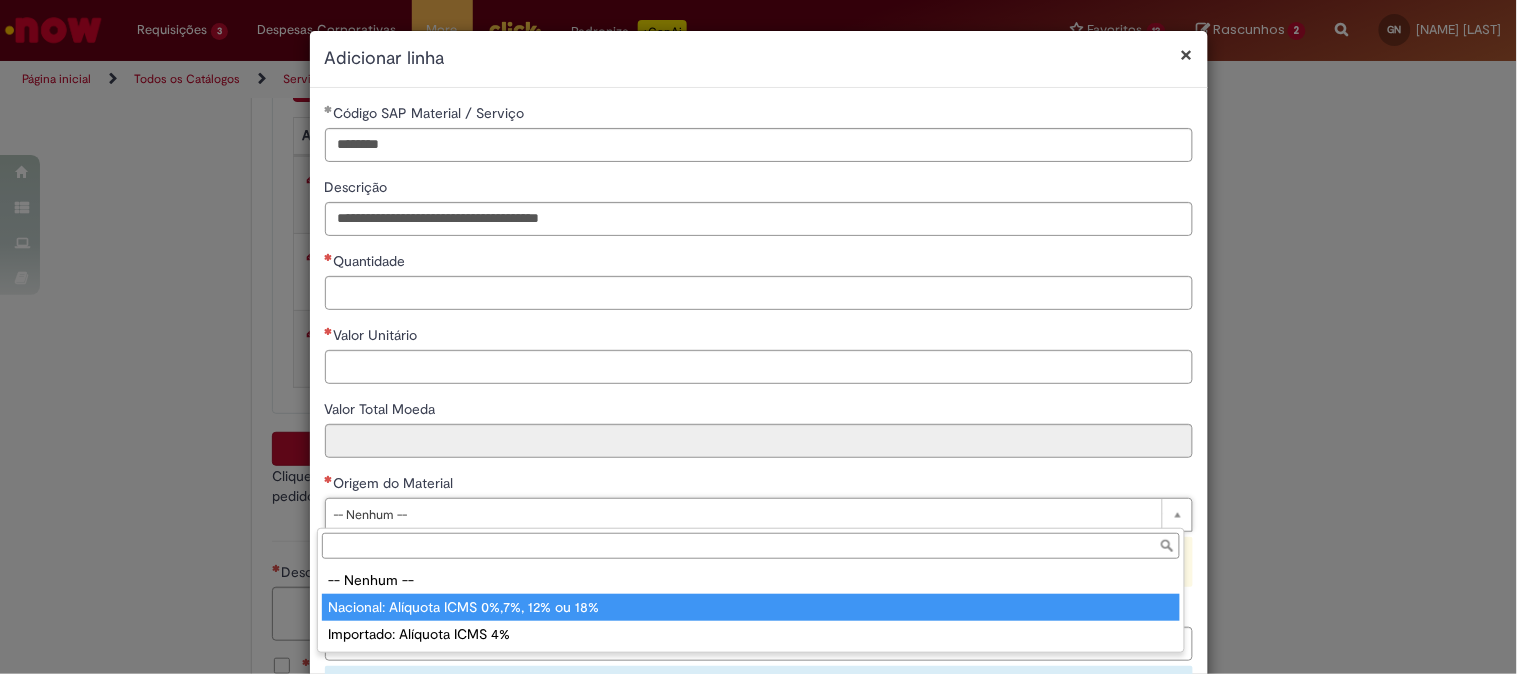 type on "**********" 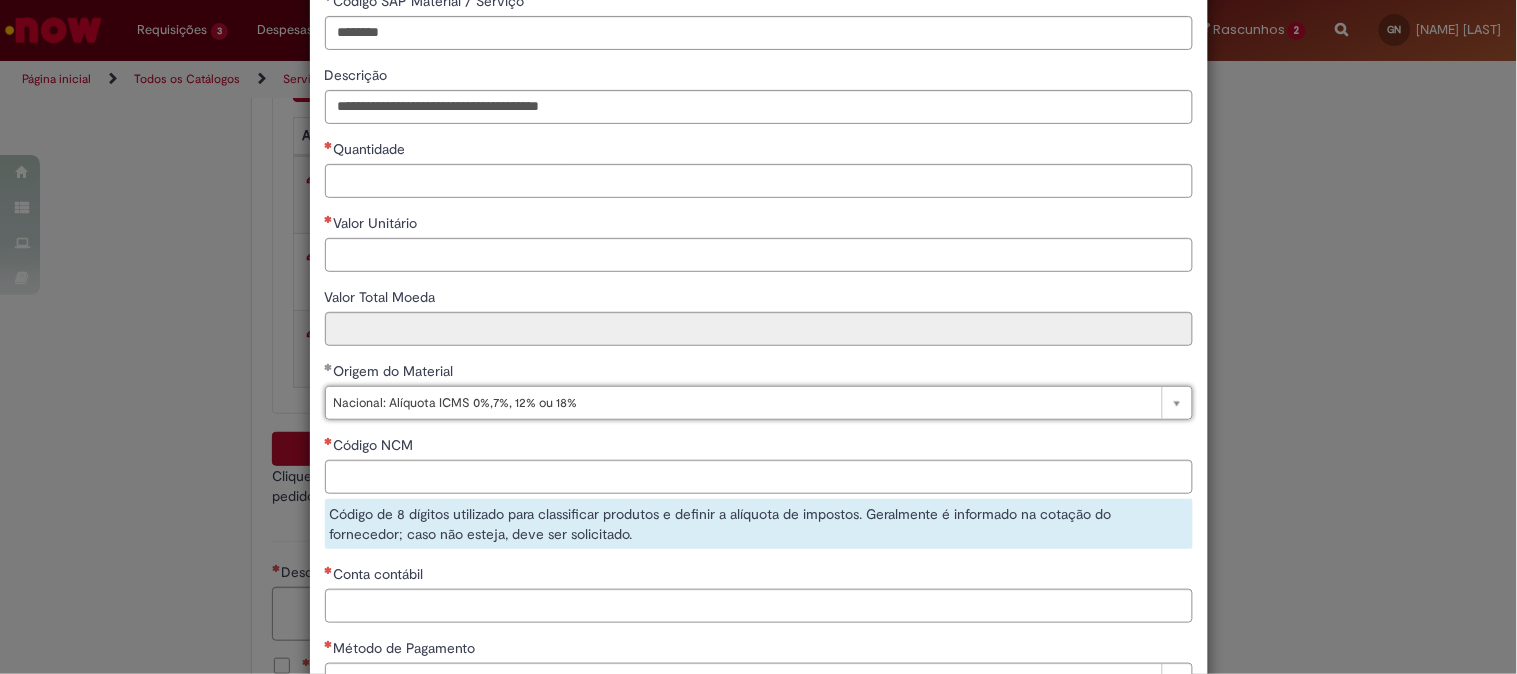 click on "Código NCM Código de 8 dígitos utilizado para classificar produtos e definir a alíquota de impostos. Geralmente é informado na cotação do fornecedor; caso não esteja, deve ser solicitado." at bounding box center (759, 492) 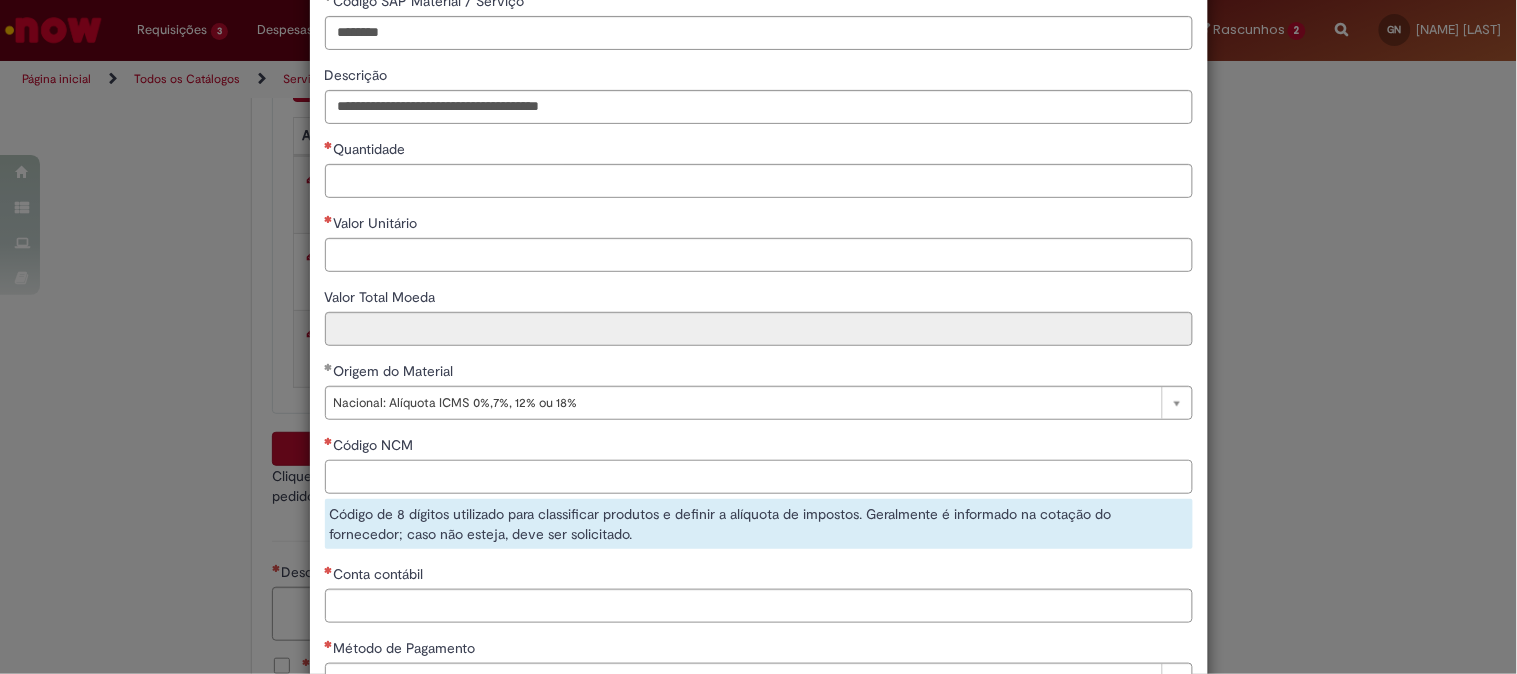 click on "Código NCM" at bounding box center [759, 477] 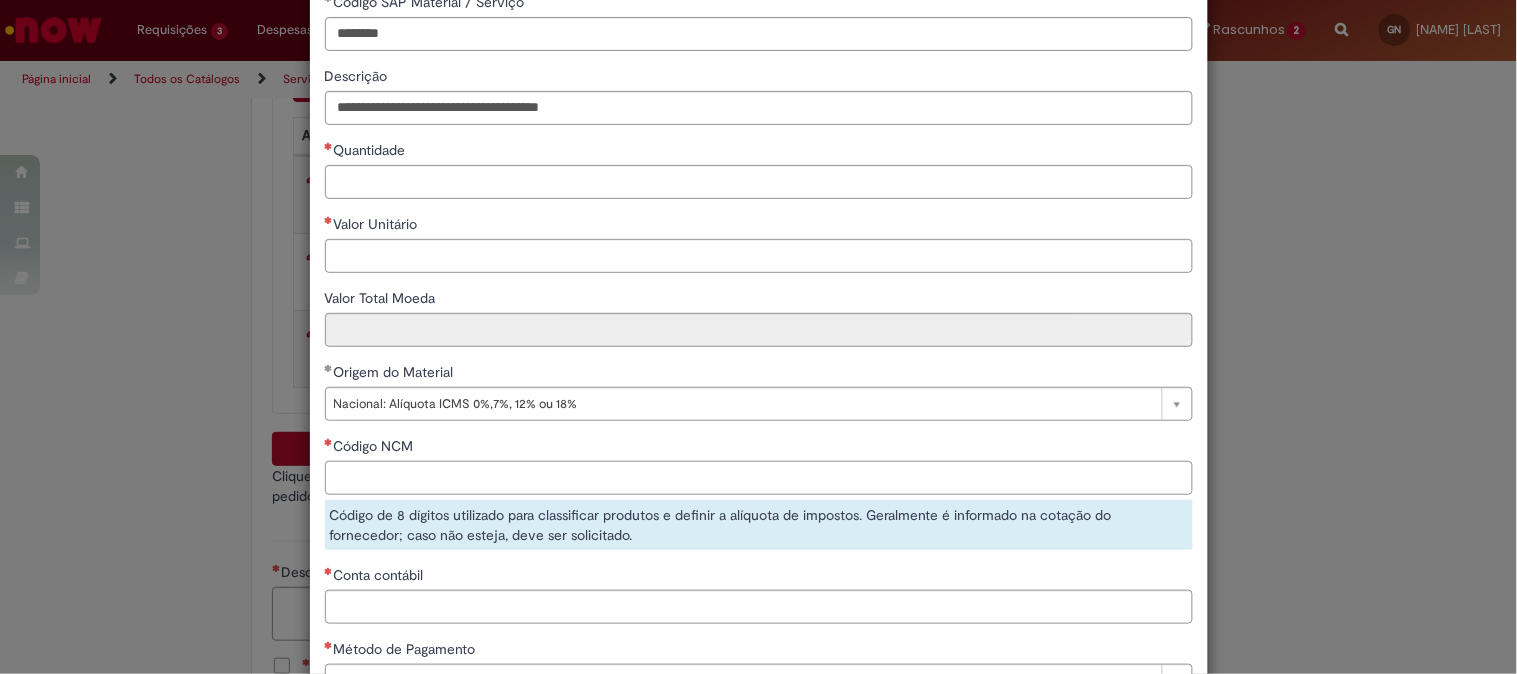 paste on "********" 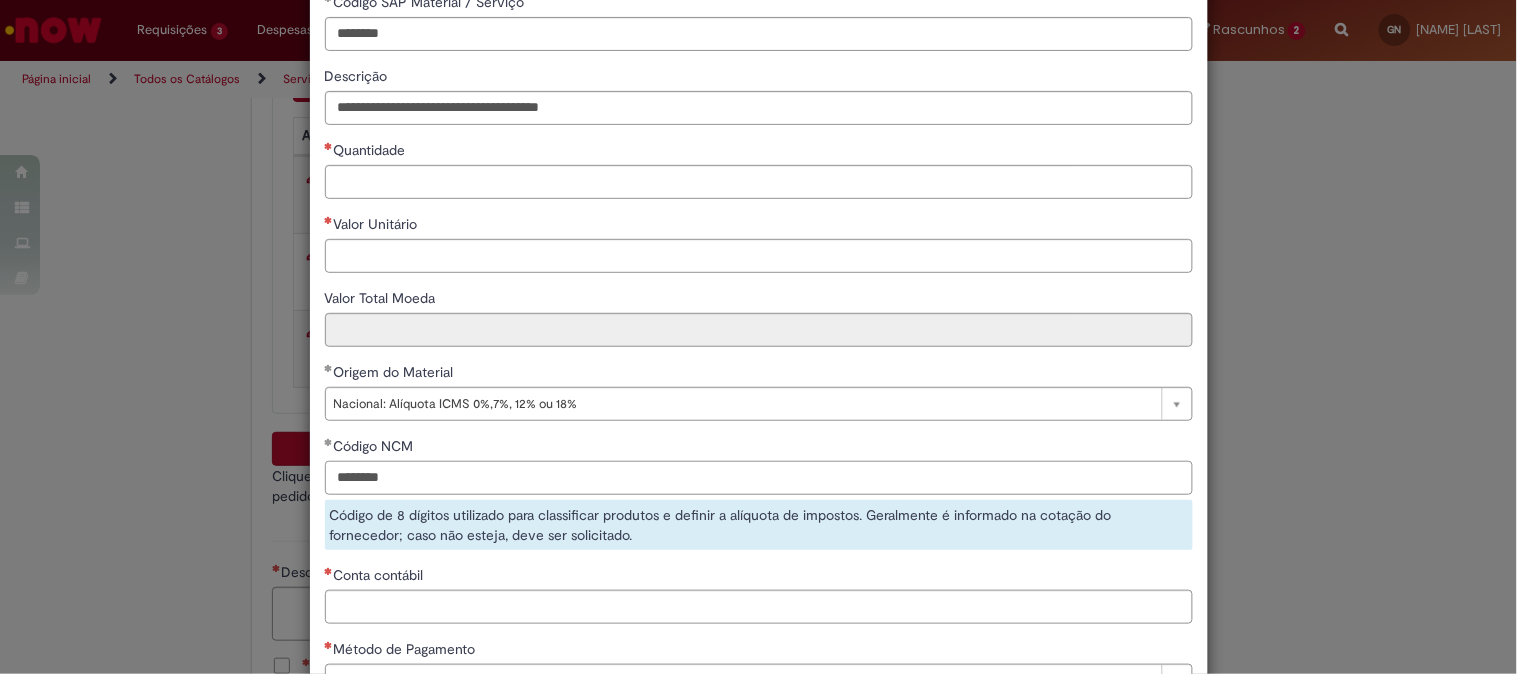type on "********" 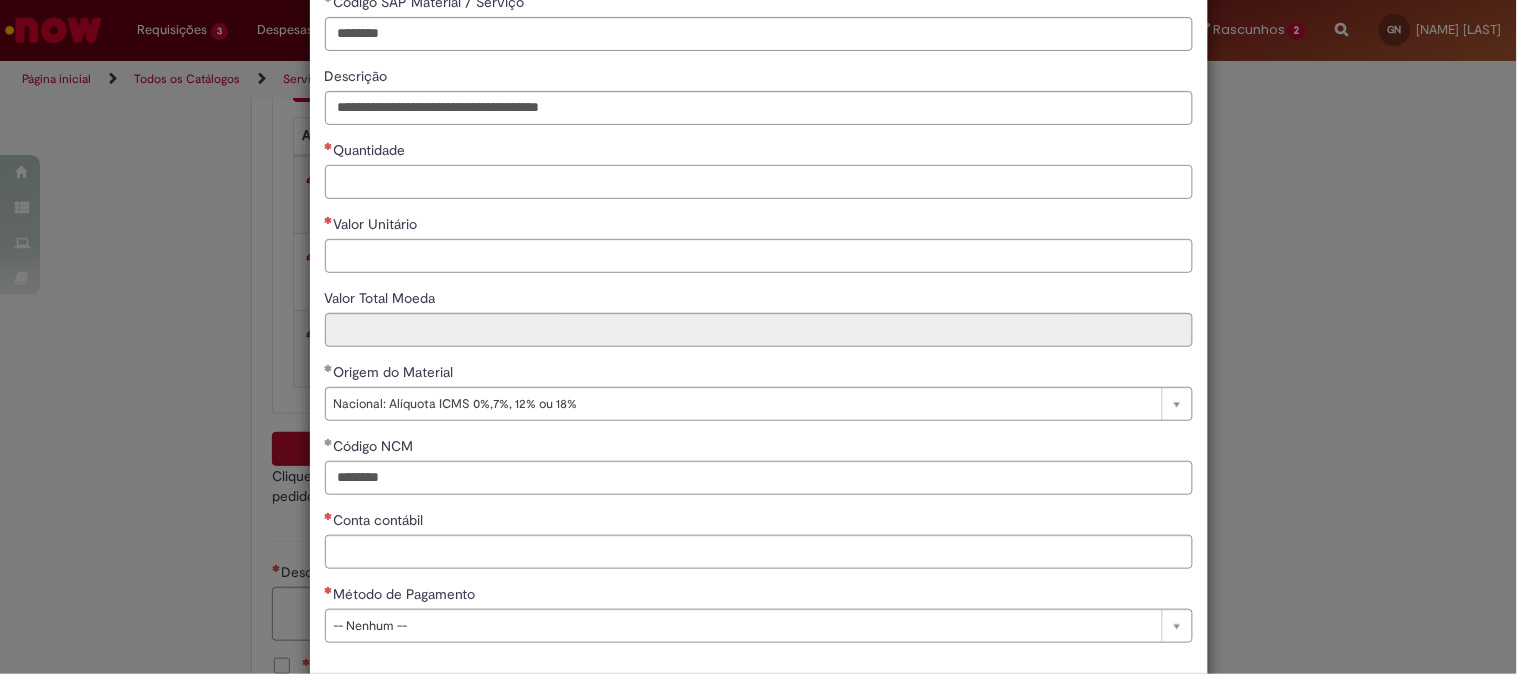 click on "Quantidade" at bounding box center [759, 182] 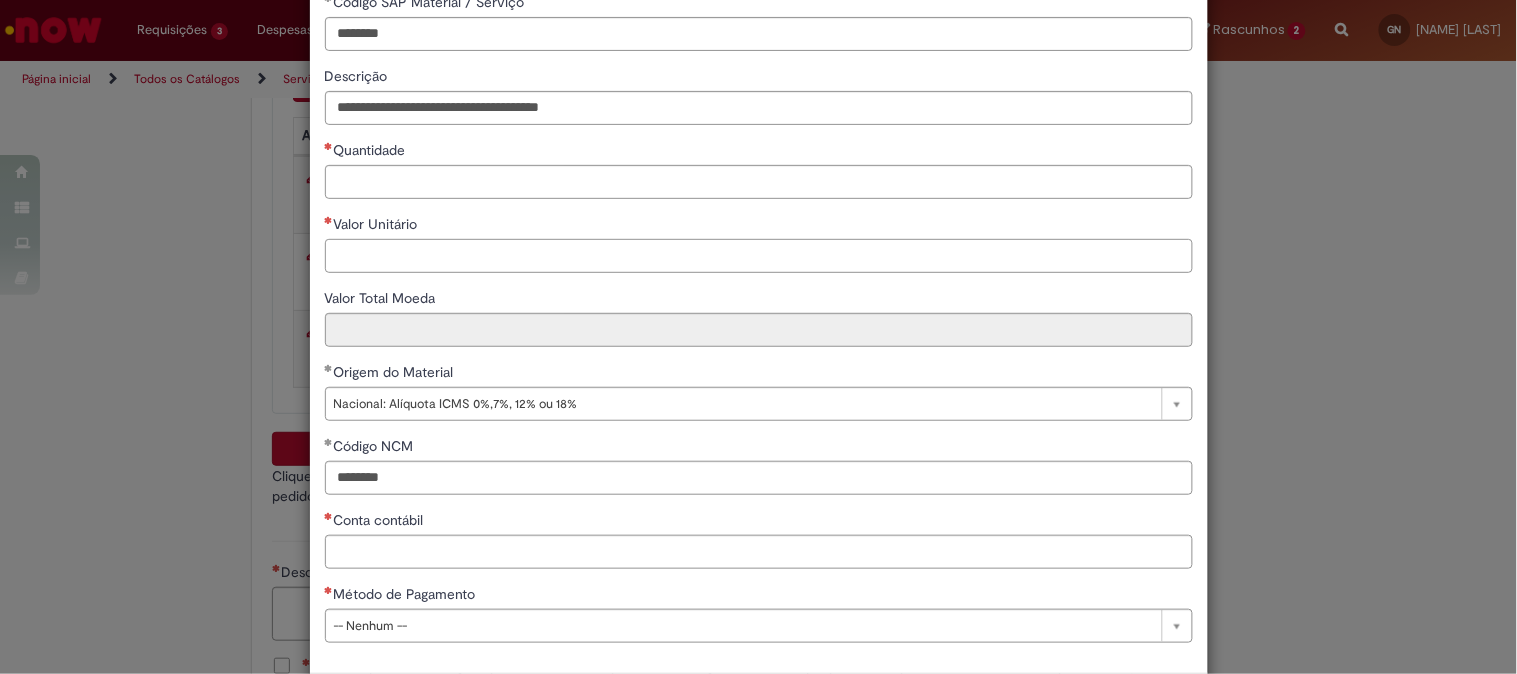 click on "Valor Unitário" at bounding box center [759, 256] 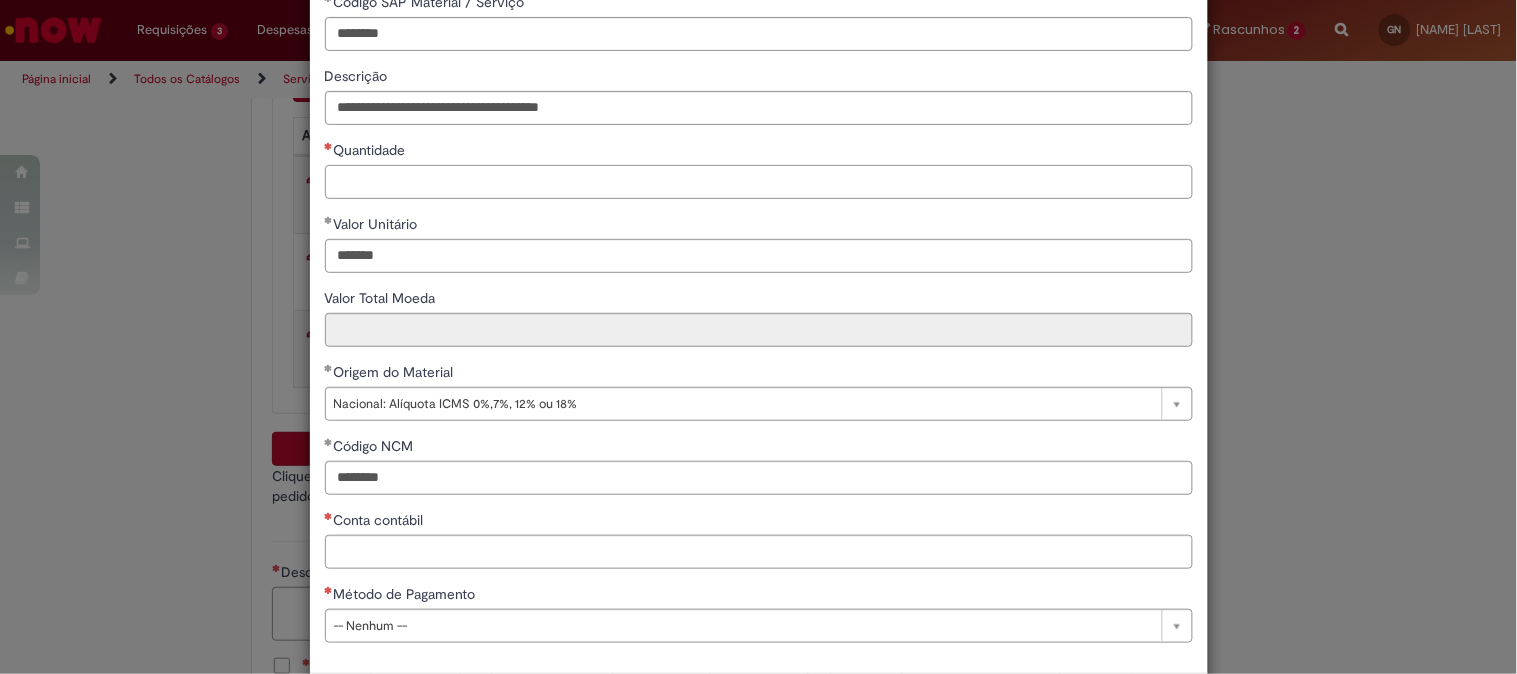 type on "********" 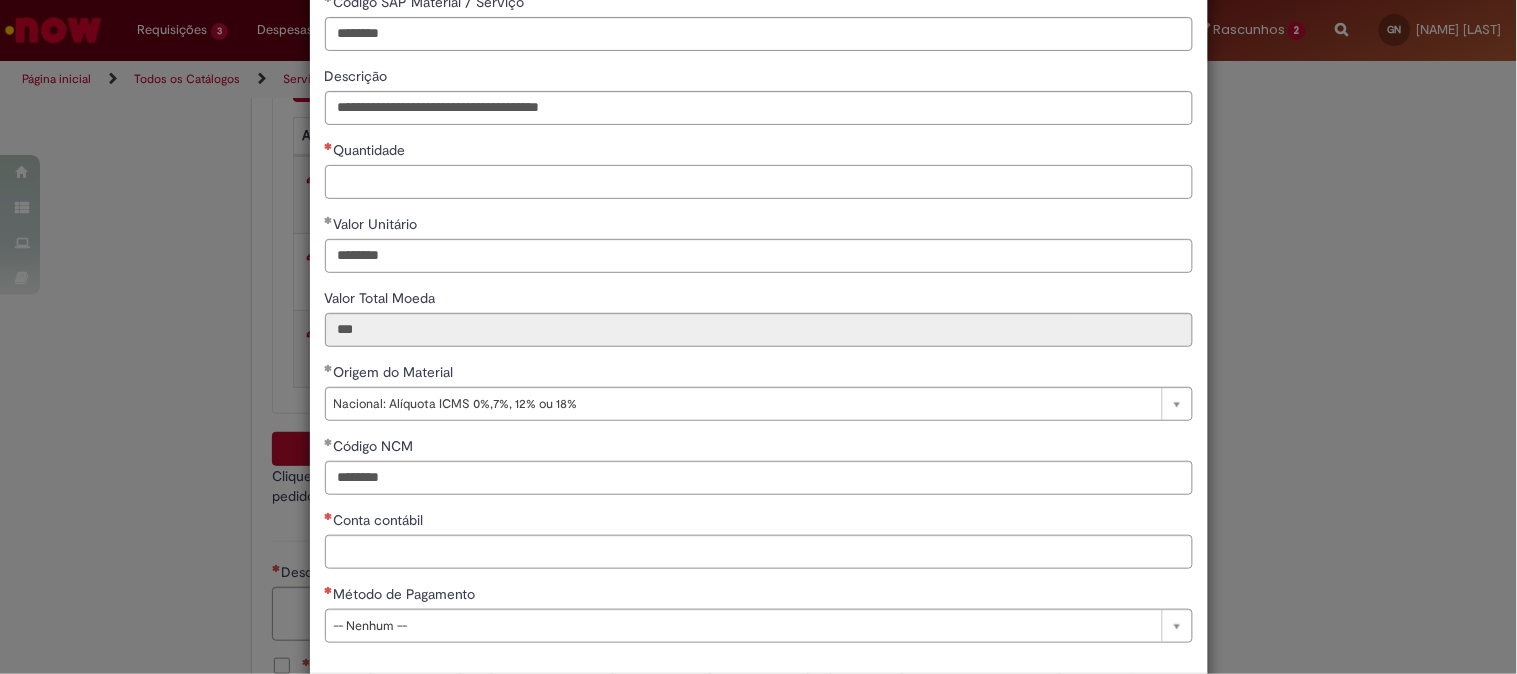 click on "Quantidade" at bounding box center (759, 182) 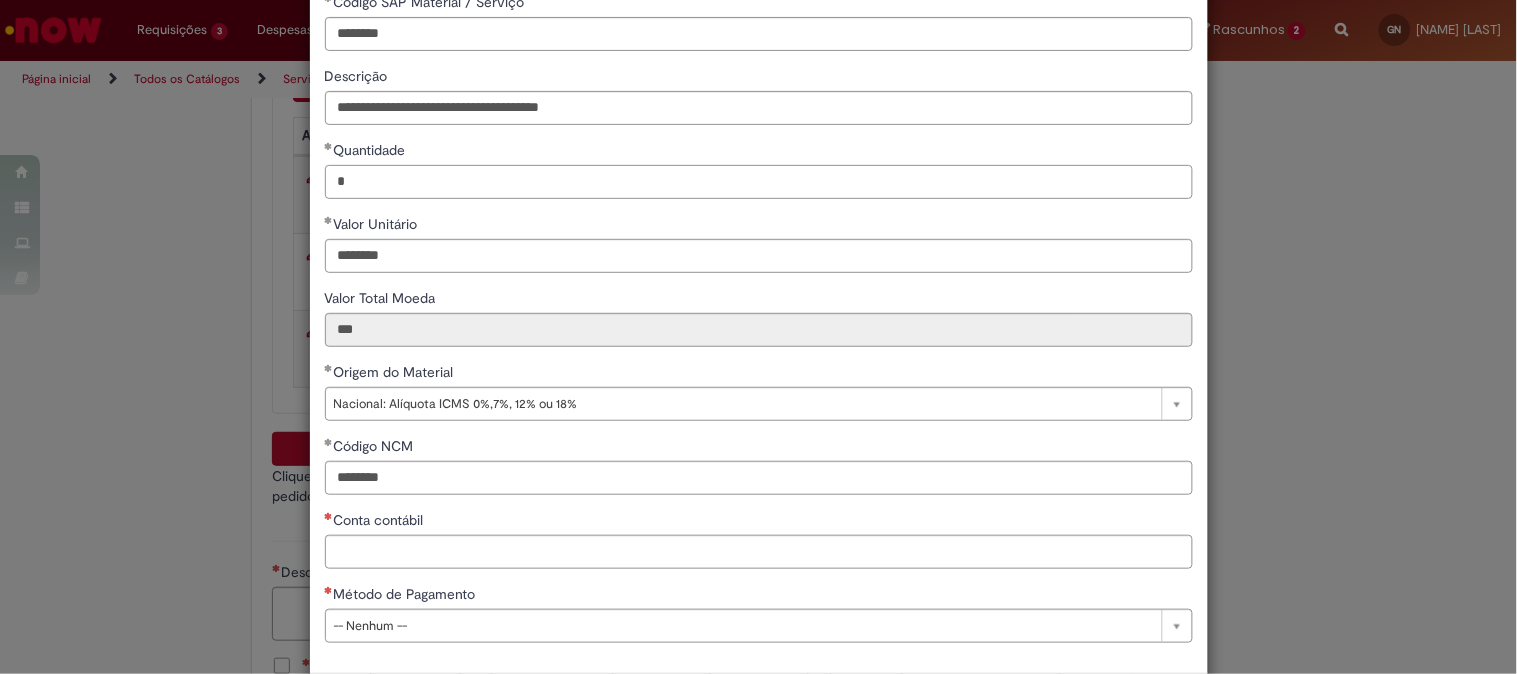 type on "*" 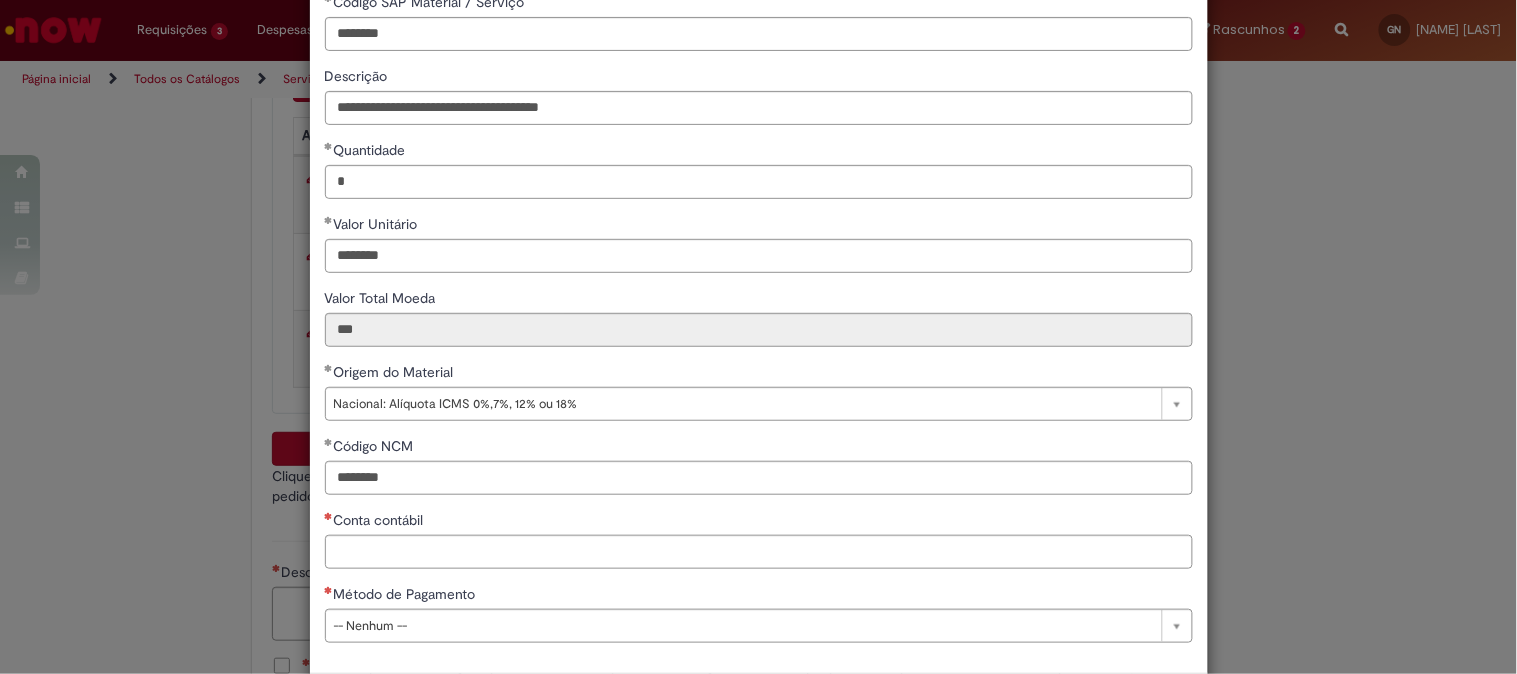type on "********" 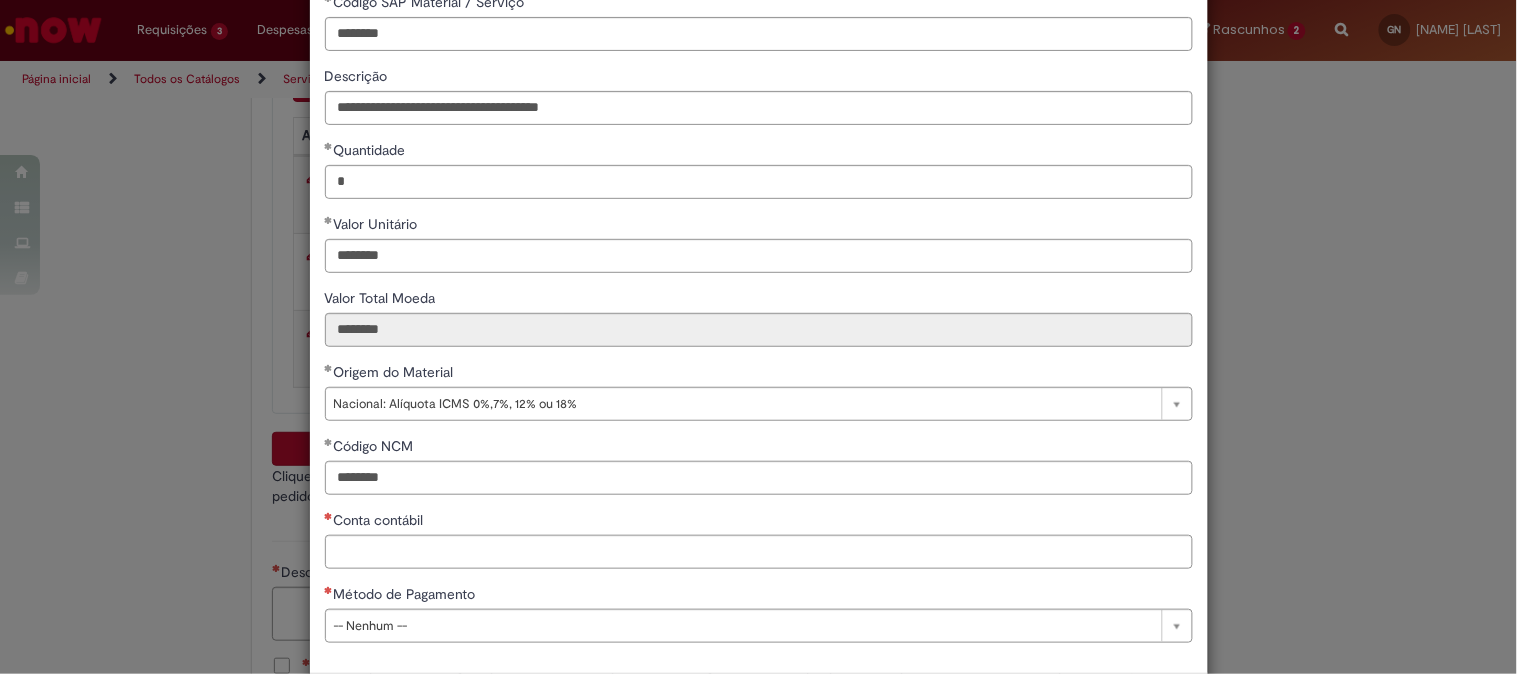 click on "Origem do Material" at bounding box center [759, 374] 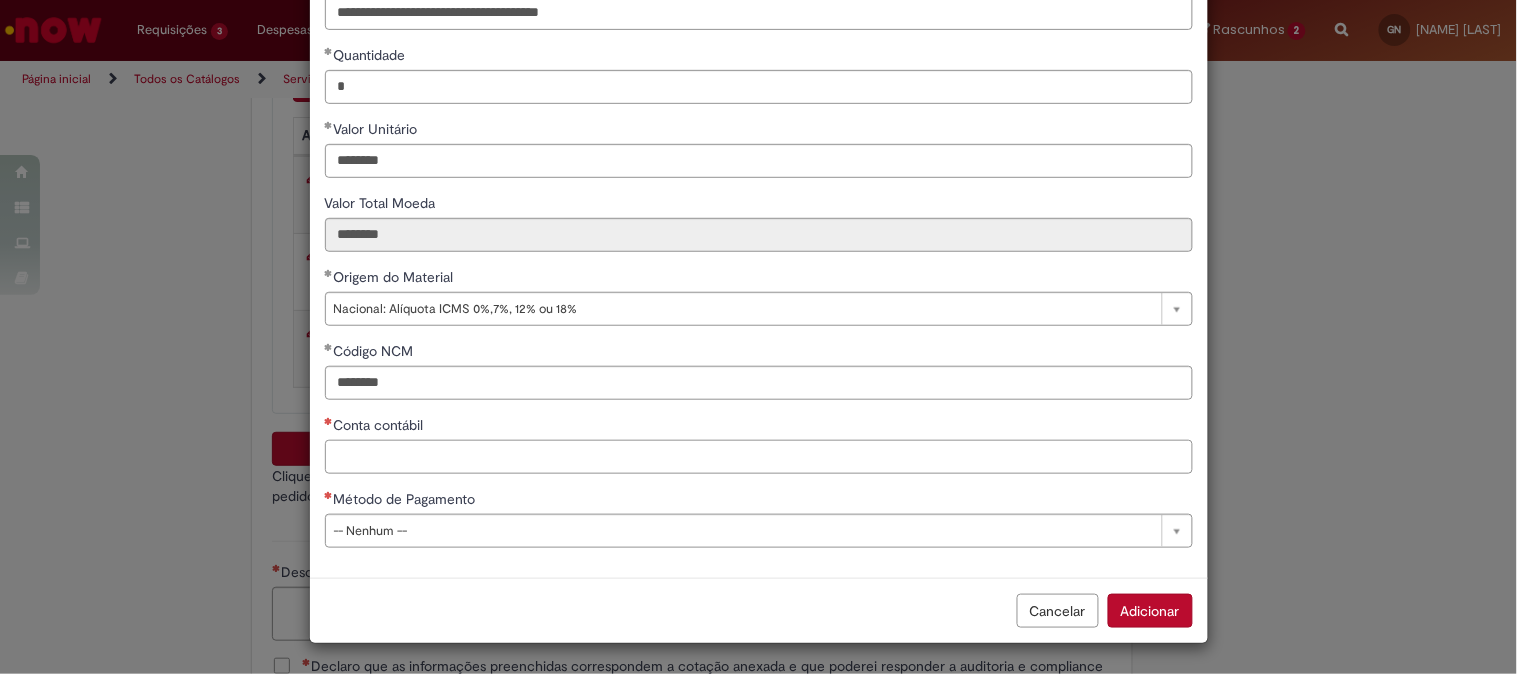click on "Conta contábil" at bounding box center [759, 457] 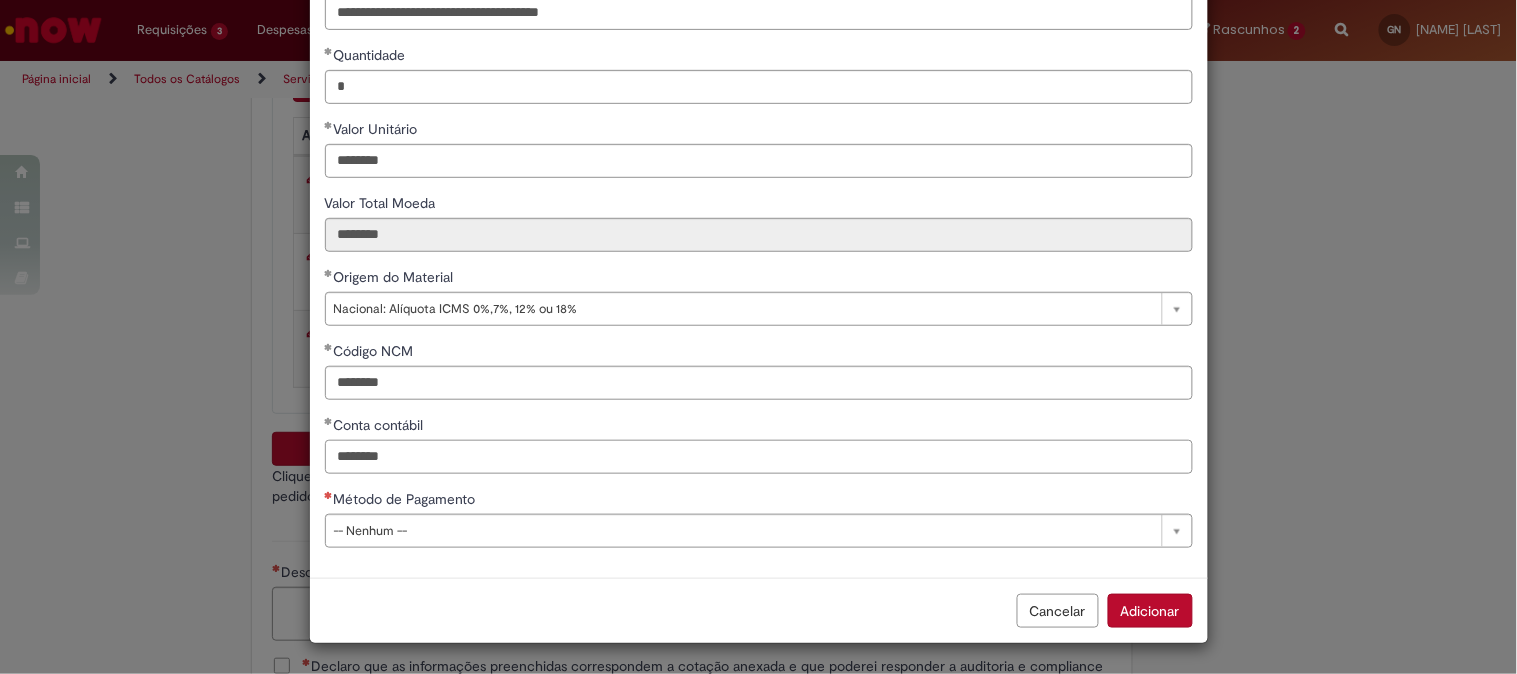 type on "********" 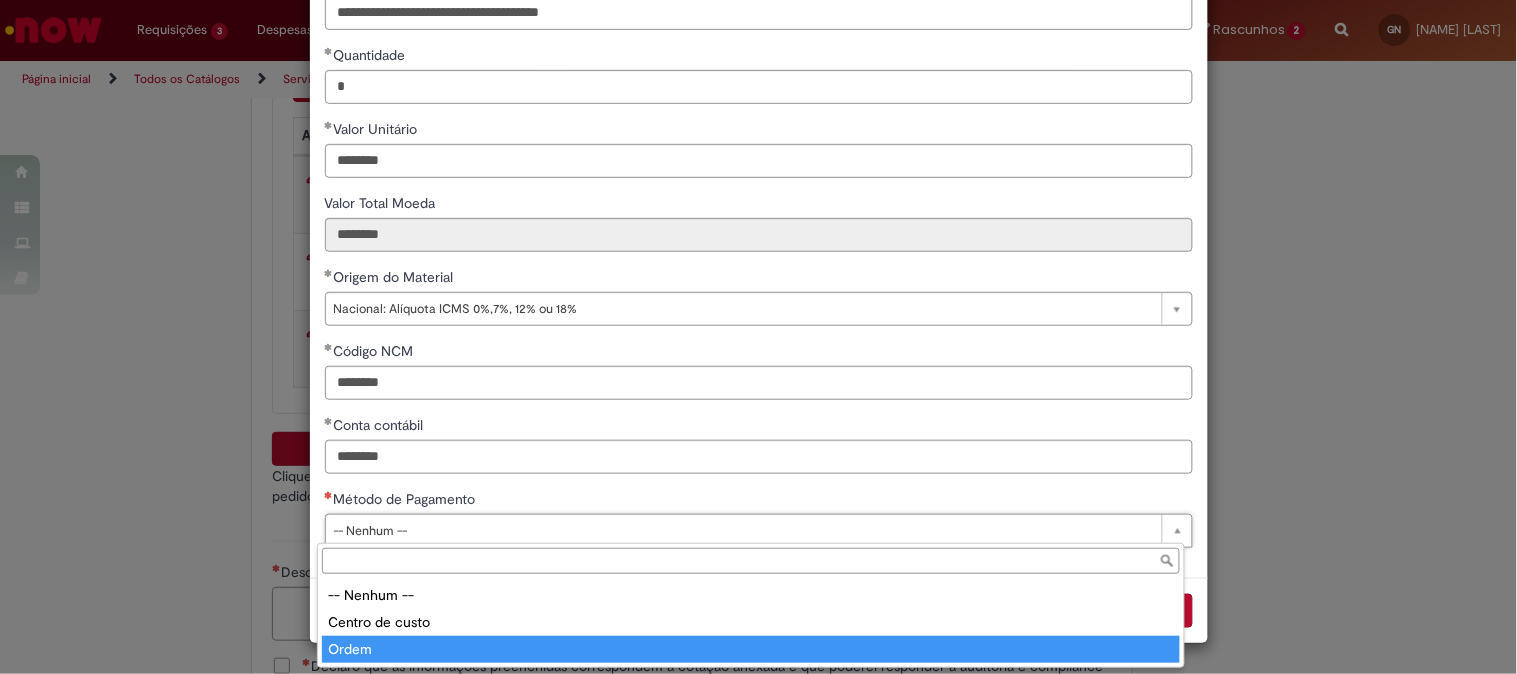 type on "*****" 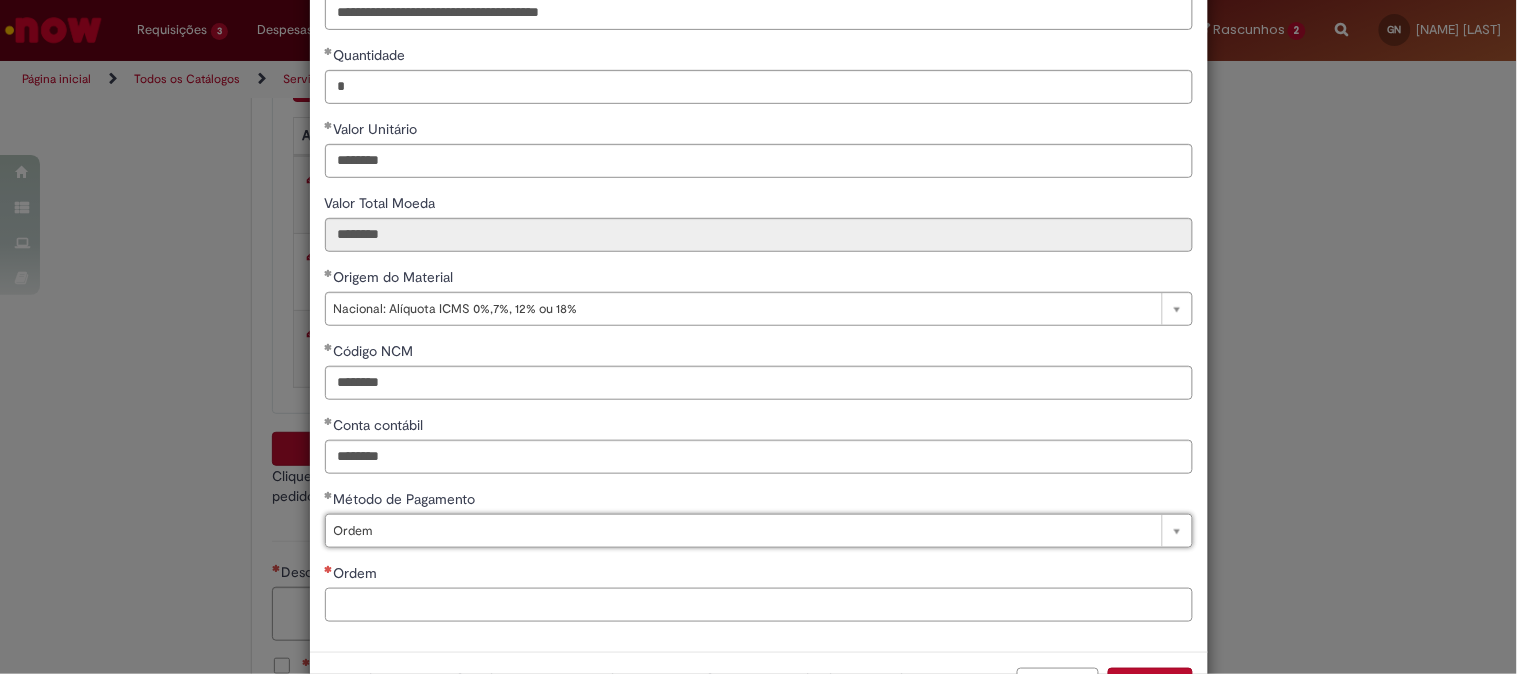 click on "Ordem" at bounding box center [759, 605] 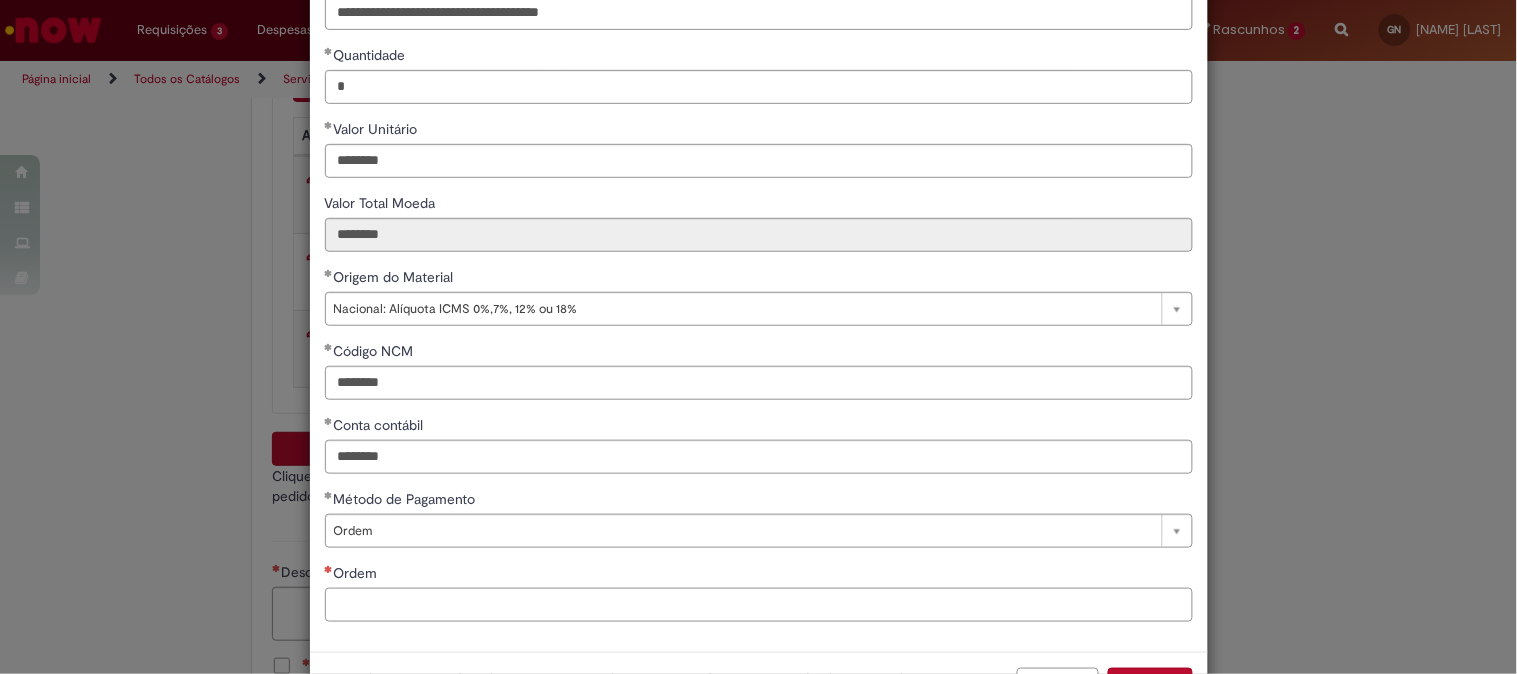 paste on "**********" 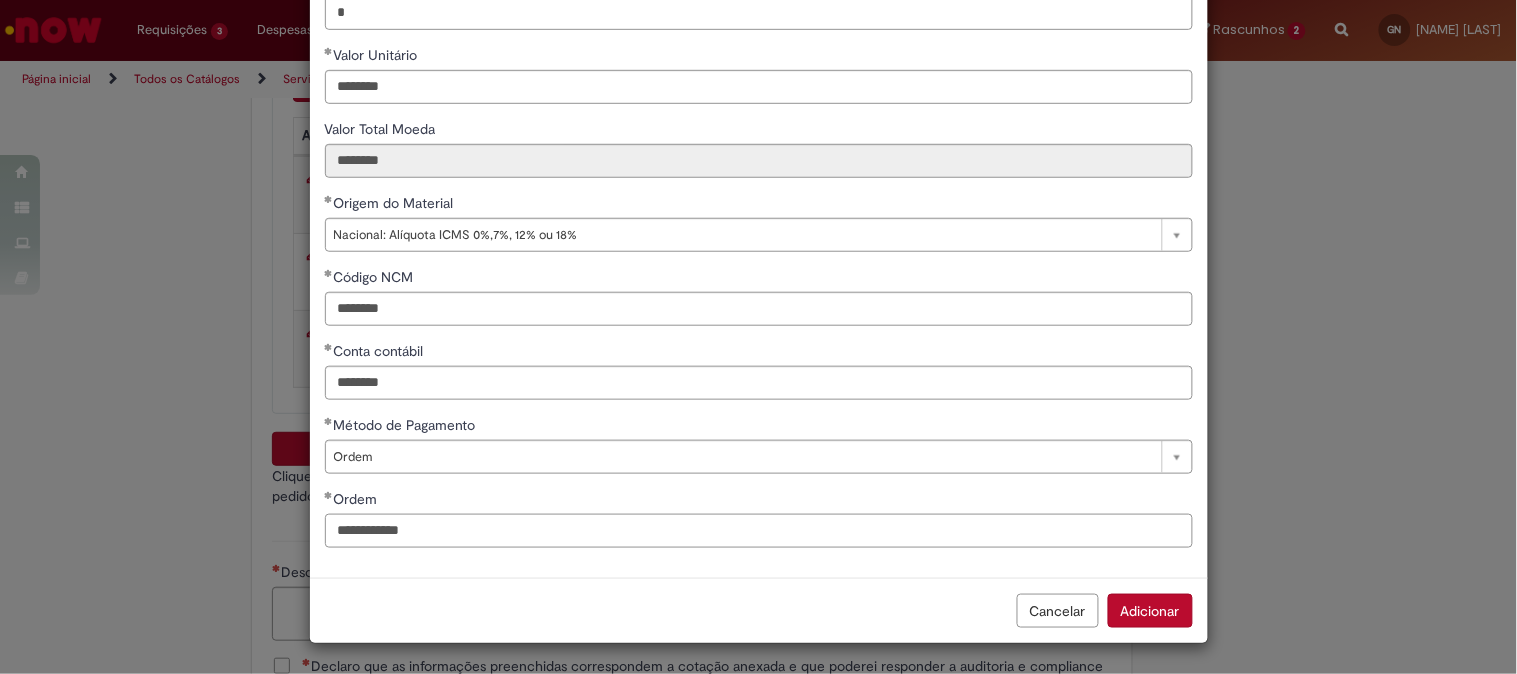type on "**********" 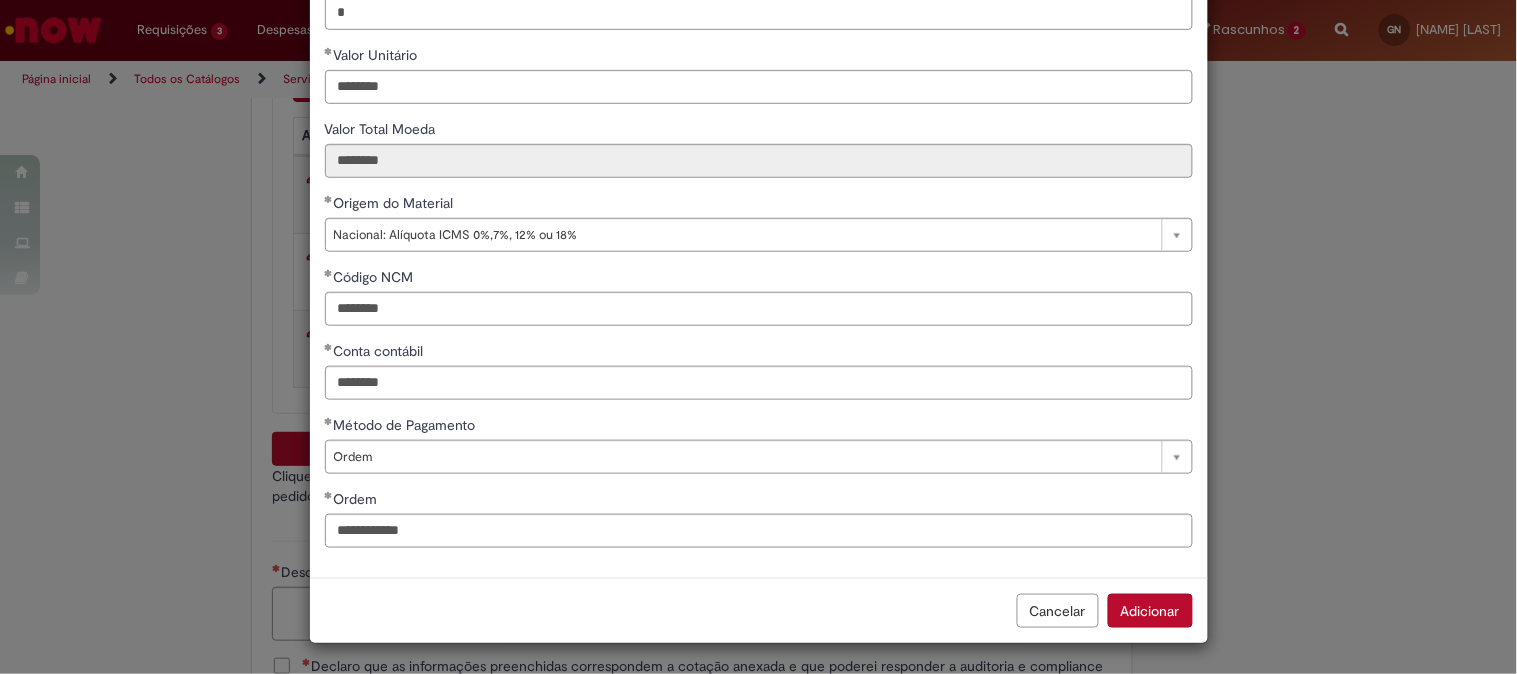 click on "Cancelar   Adicionar" at bounding box center (759, 610) 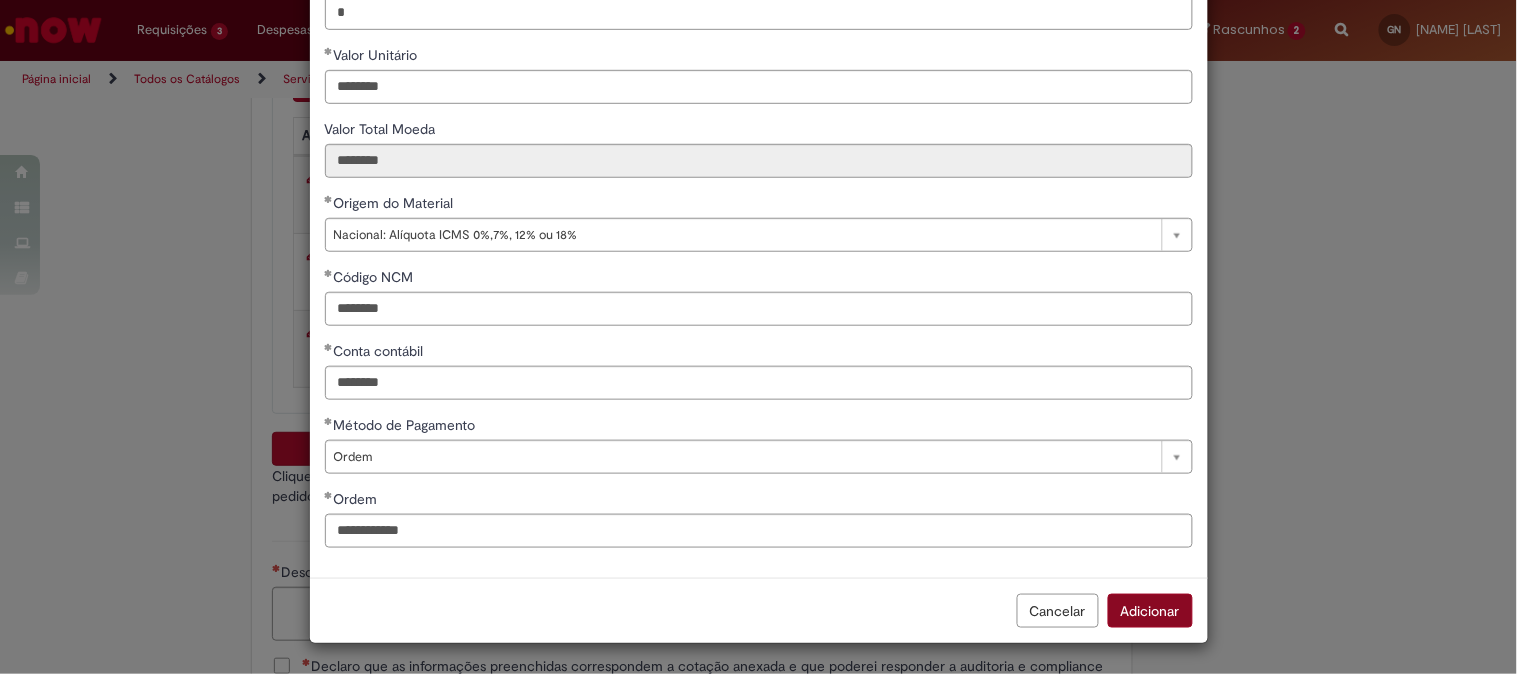 scroll, scrollTop: 281, scrollLeft: 0, axis: vertical 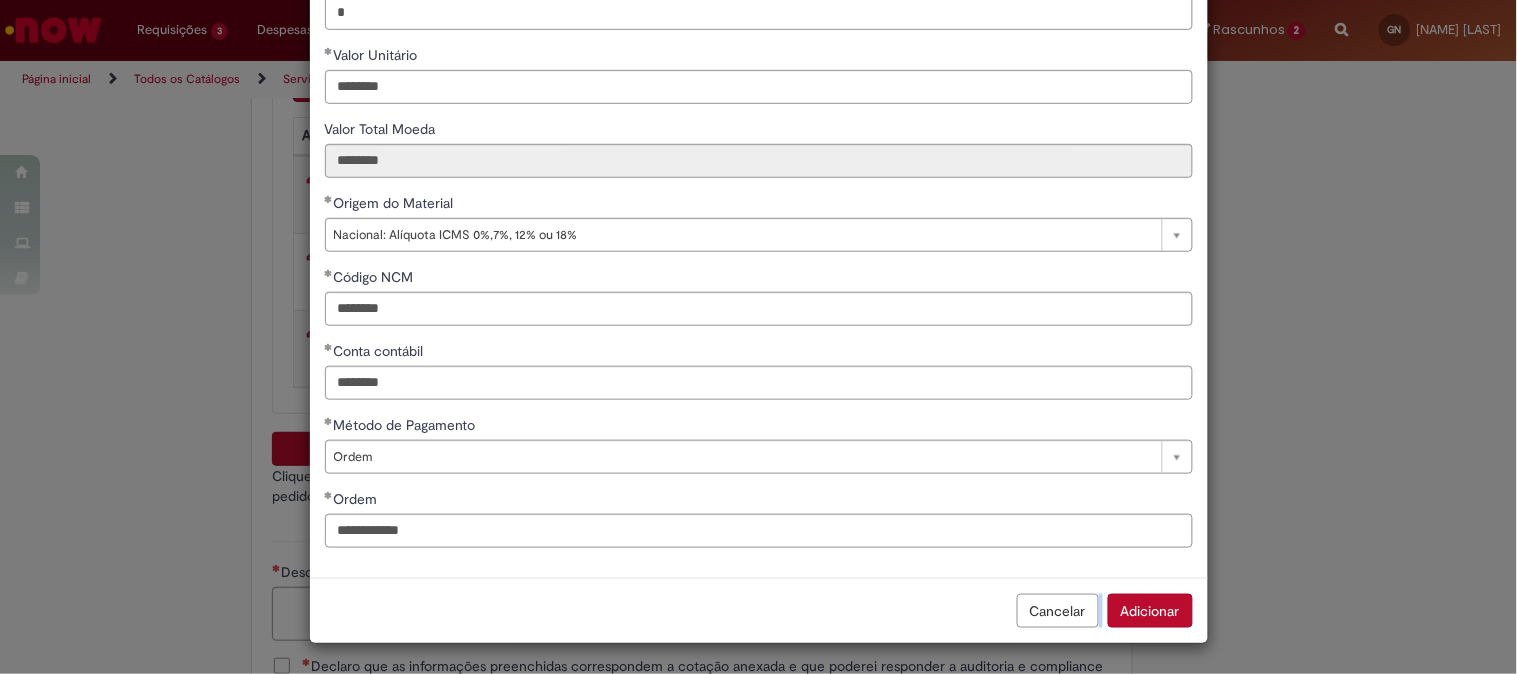 click on "Adicionar" at bounding box center [1150, 611] 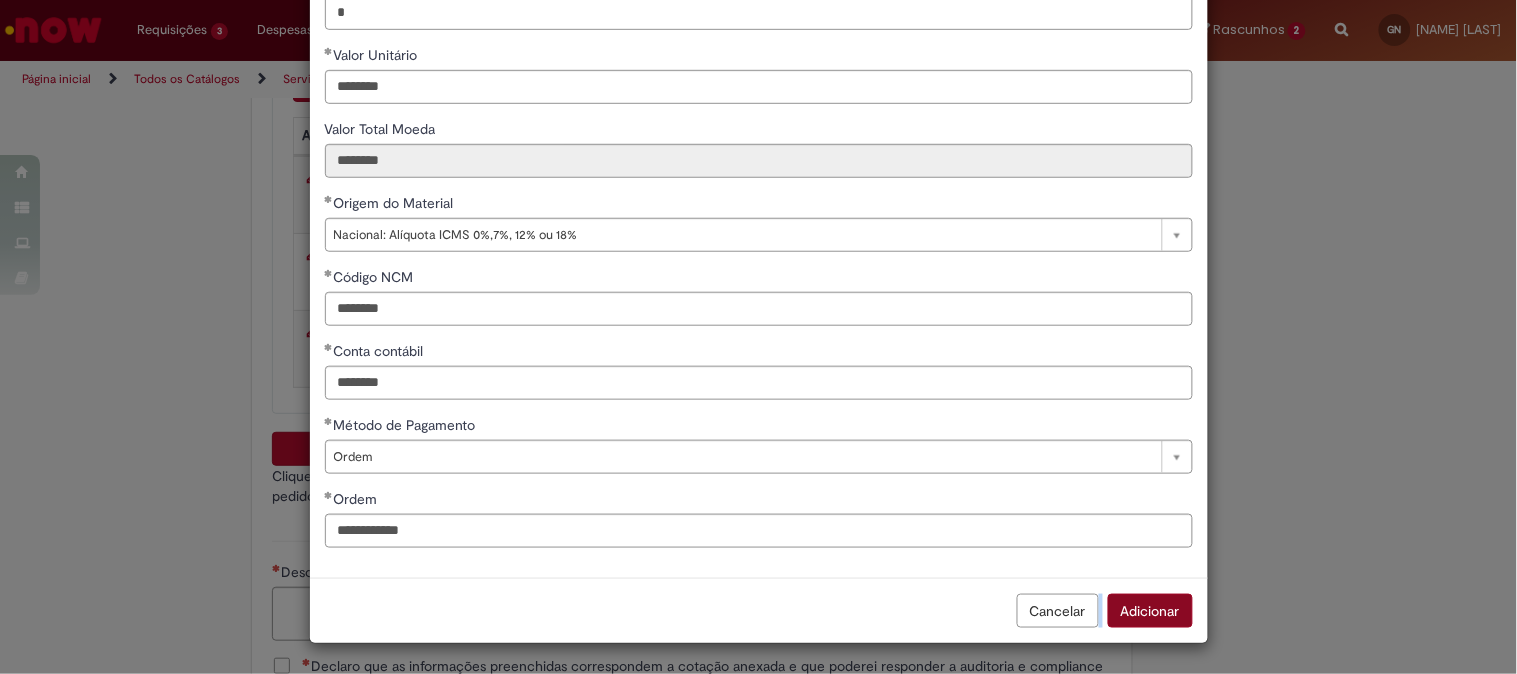 scroll, scrollTop: 280, scrollLeft: 0, axis: vertical 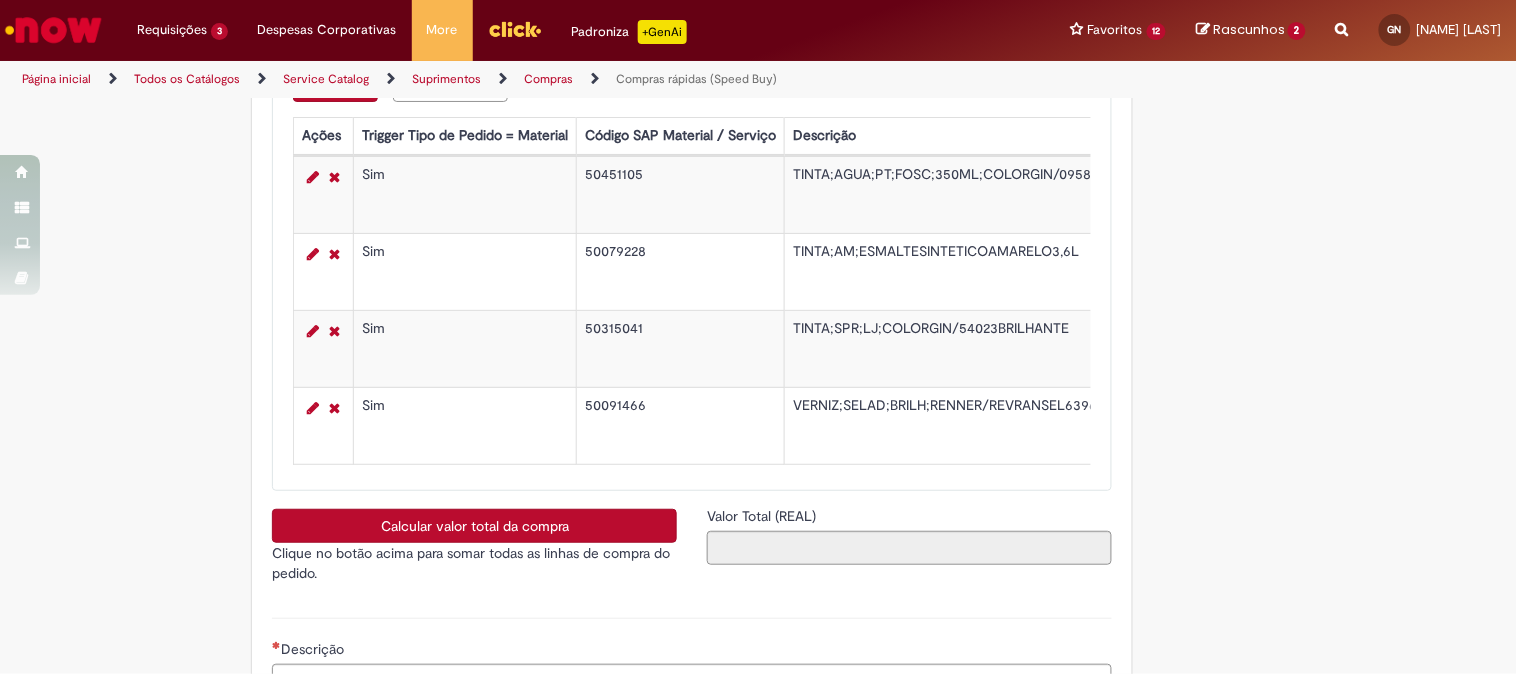 type 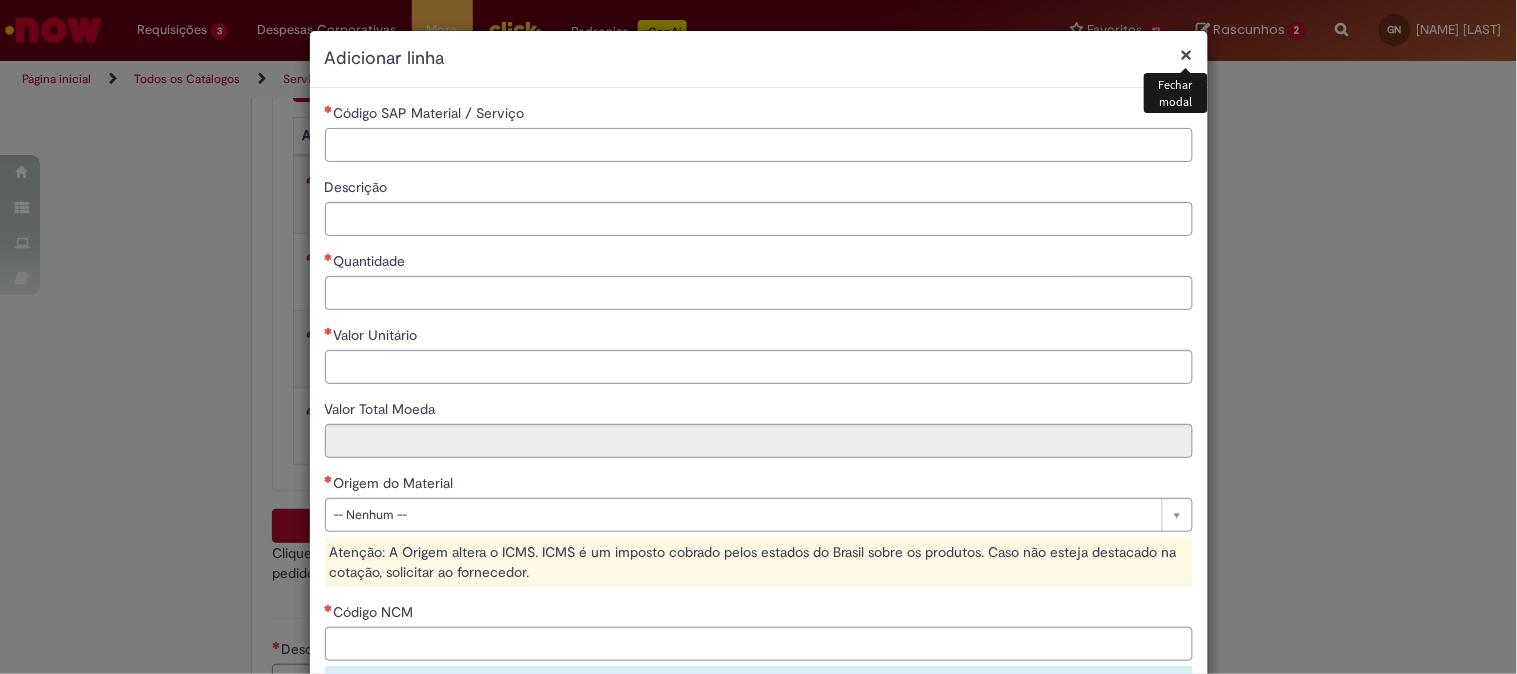 click on "Código SAP Material / Serviço" at bounding box center (759, 145) 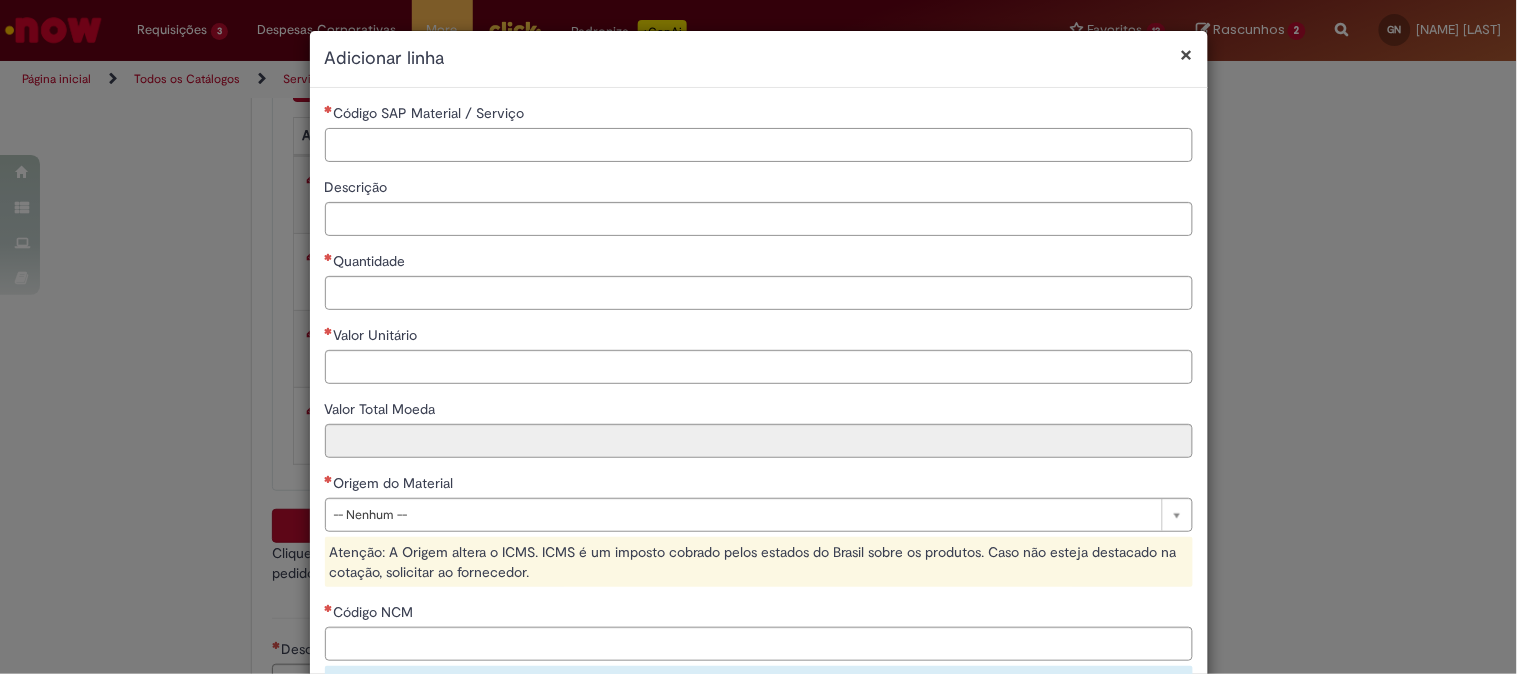 paste on "********" 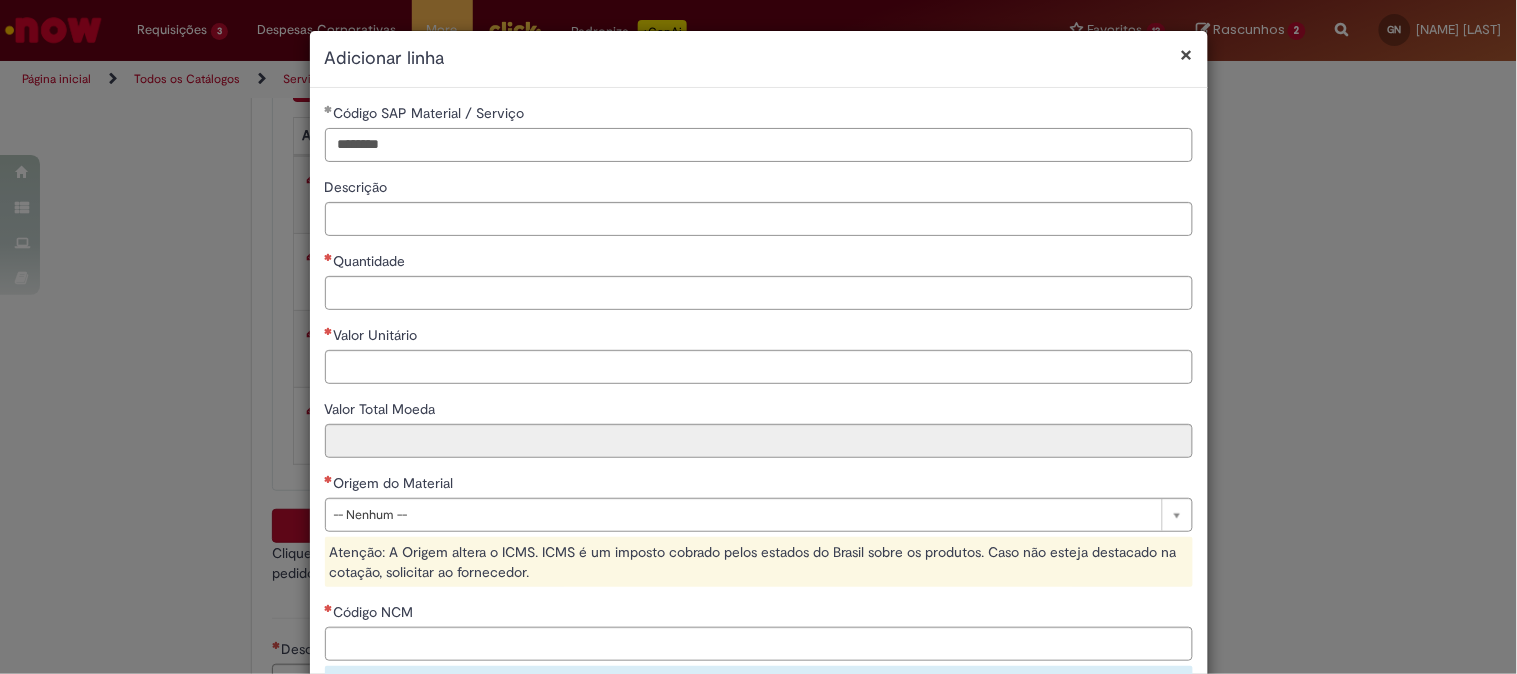type on "********" 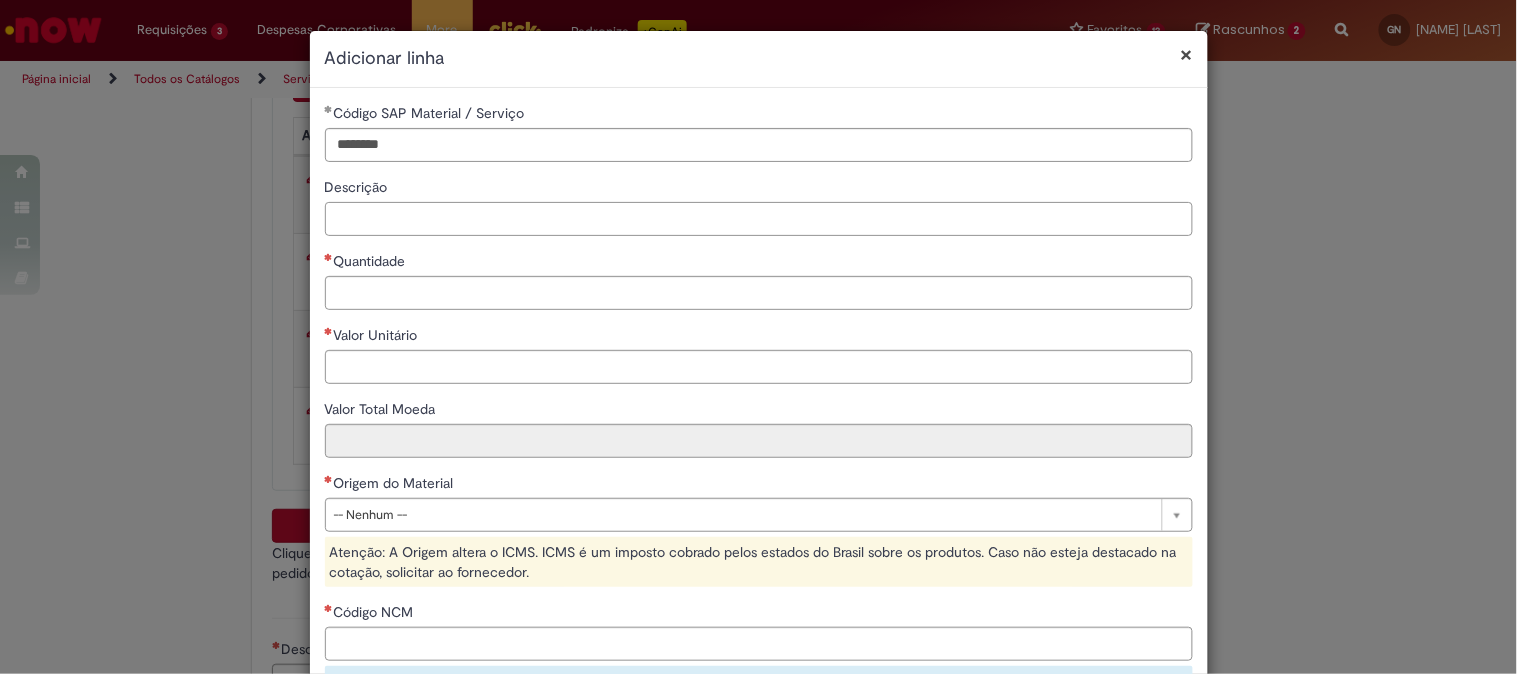 click on "Descrição" at bounding box center (759, 219) 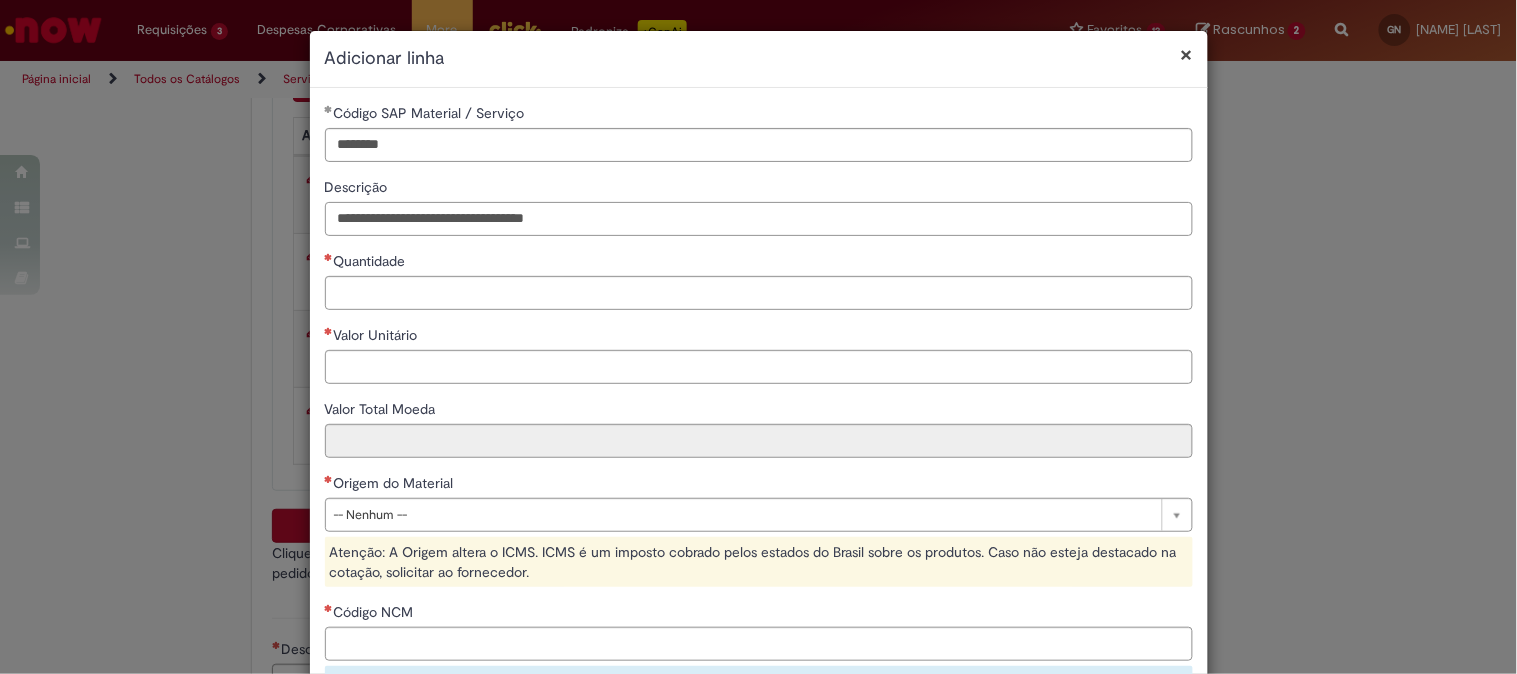 type on "**********" 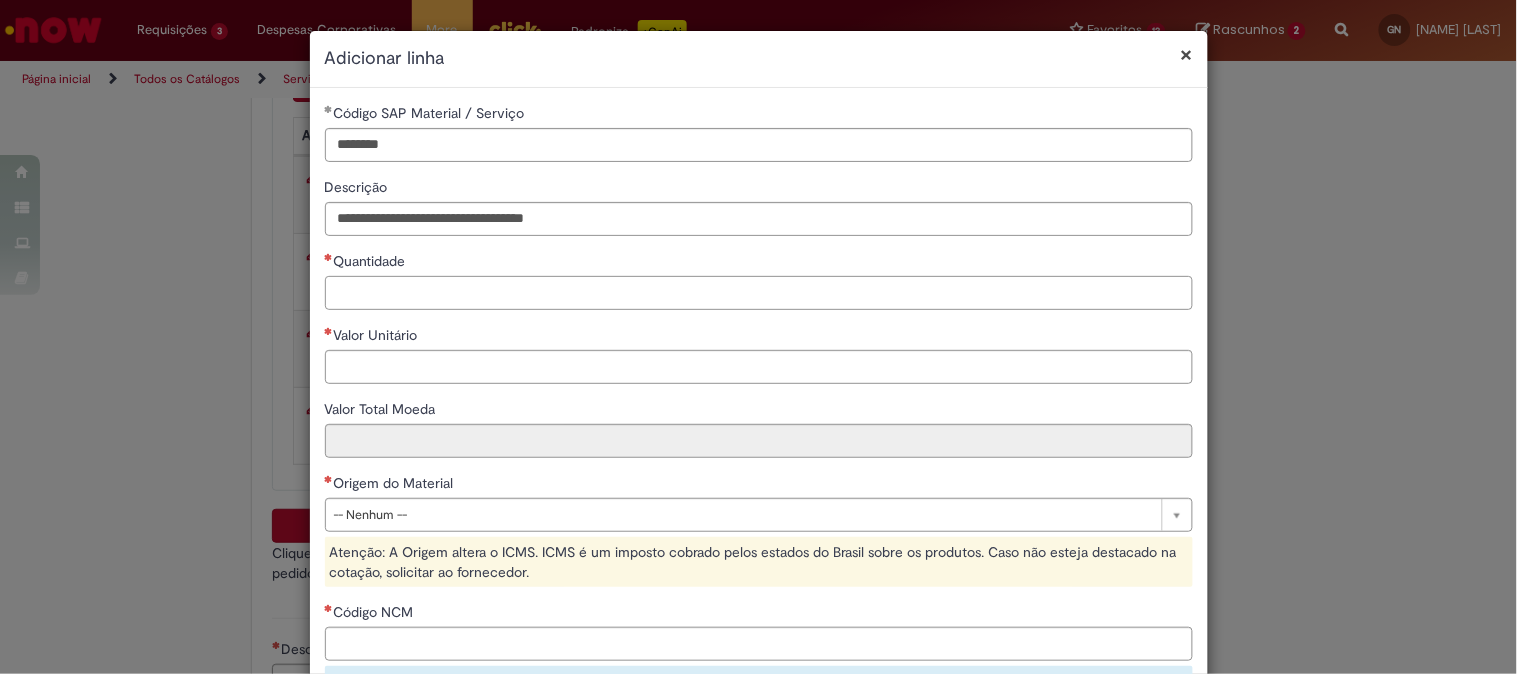 click on "Quantidade" at bounding box center (759, 293) 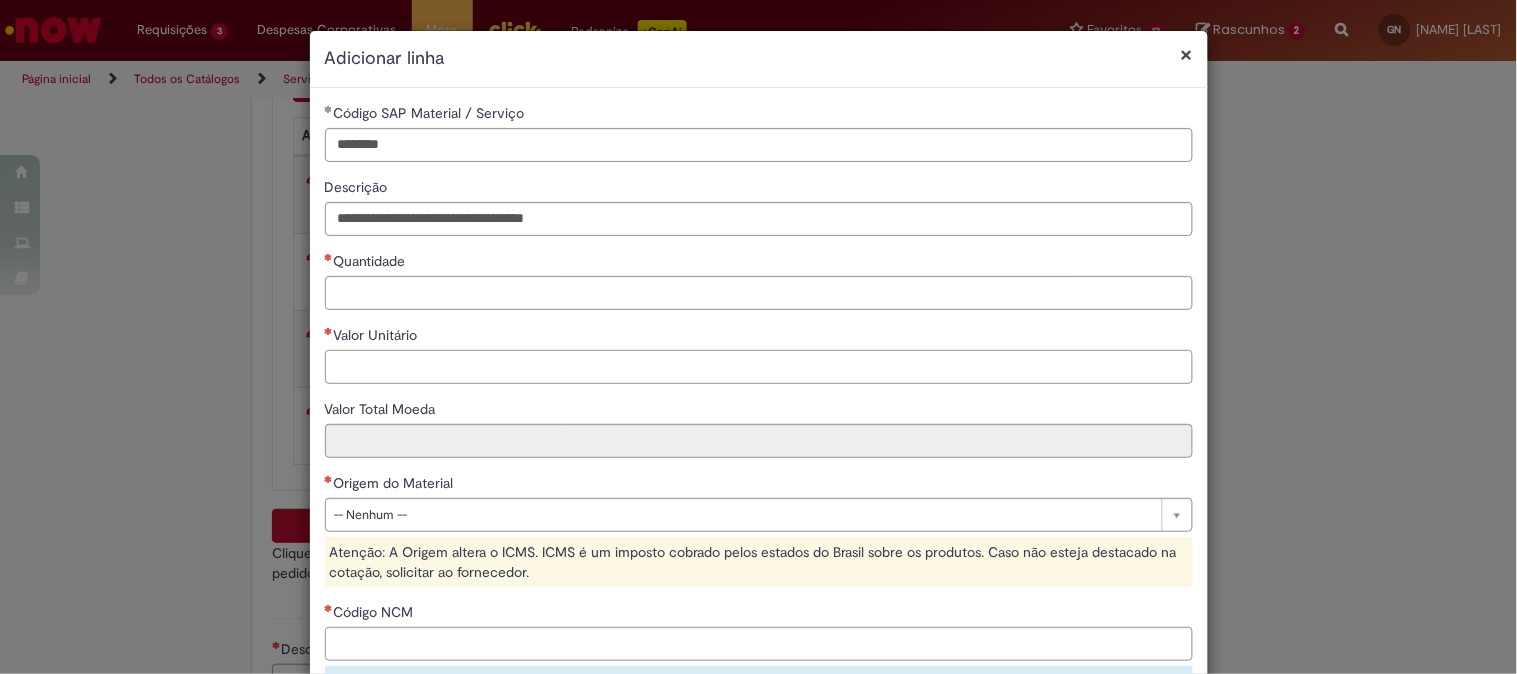 click on "Valor Unitário" at bounding box center [759, 367] 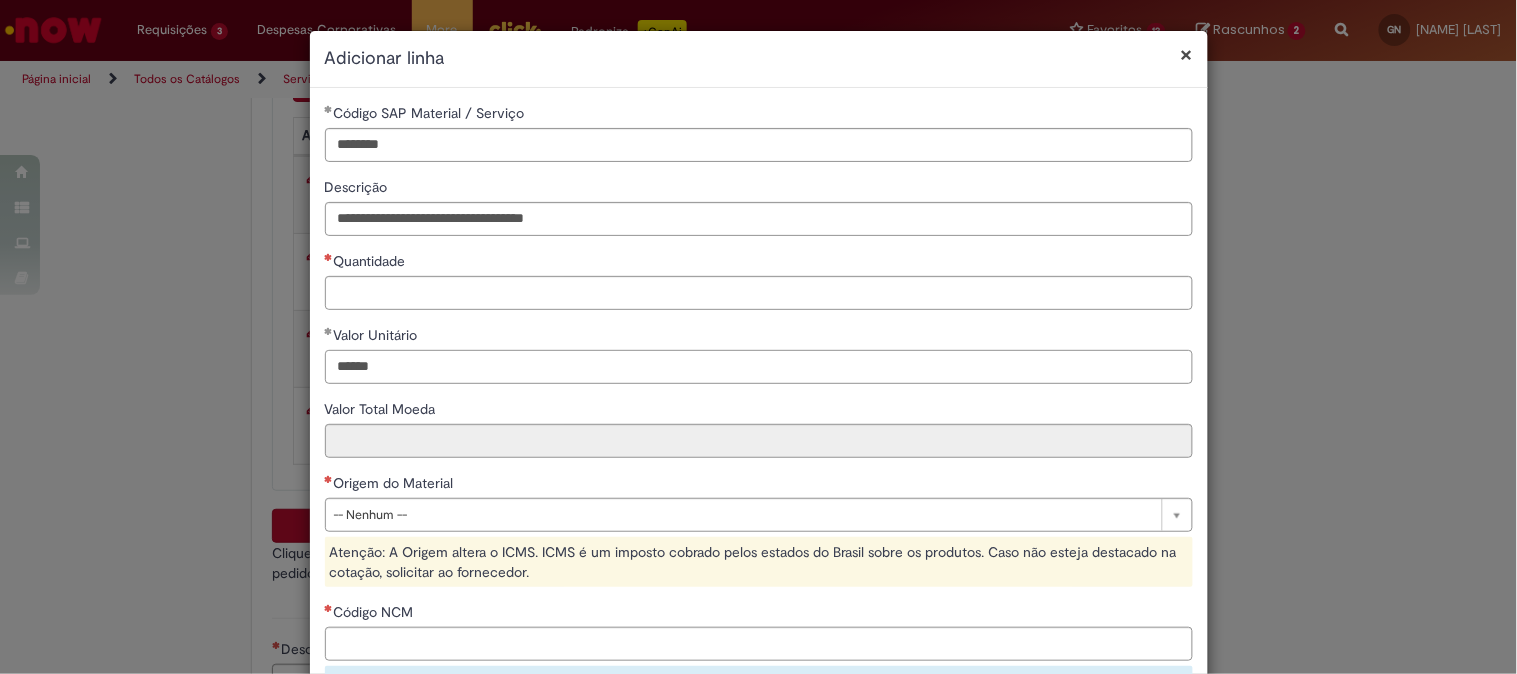 type on "******" 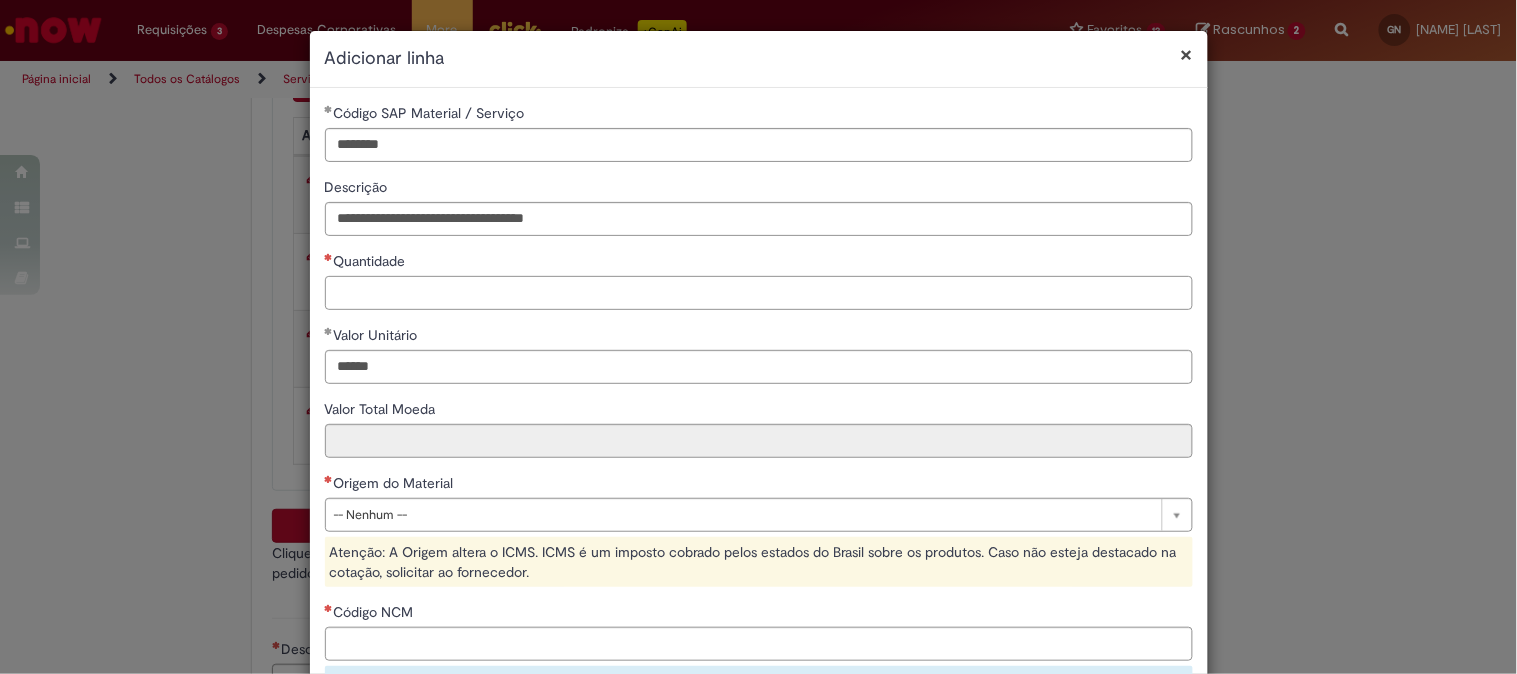type on "***" 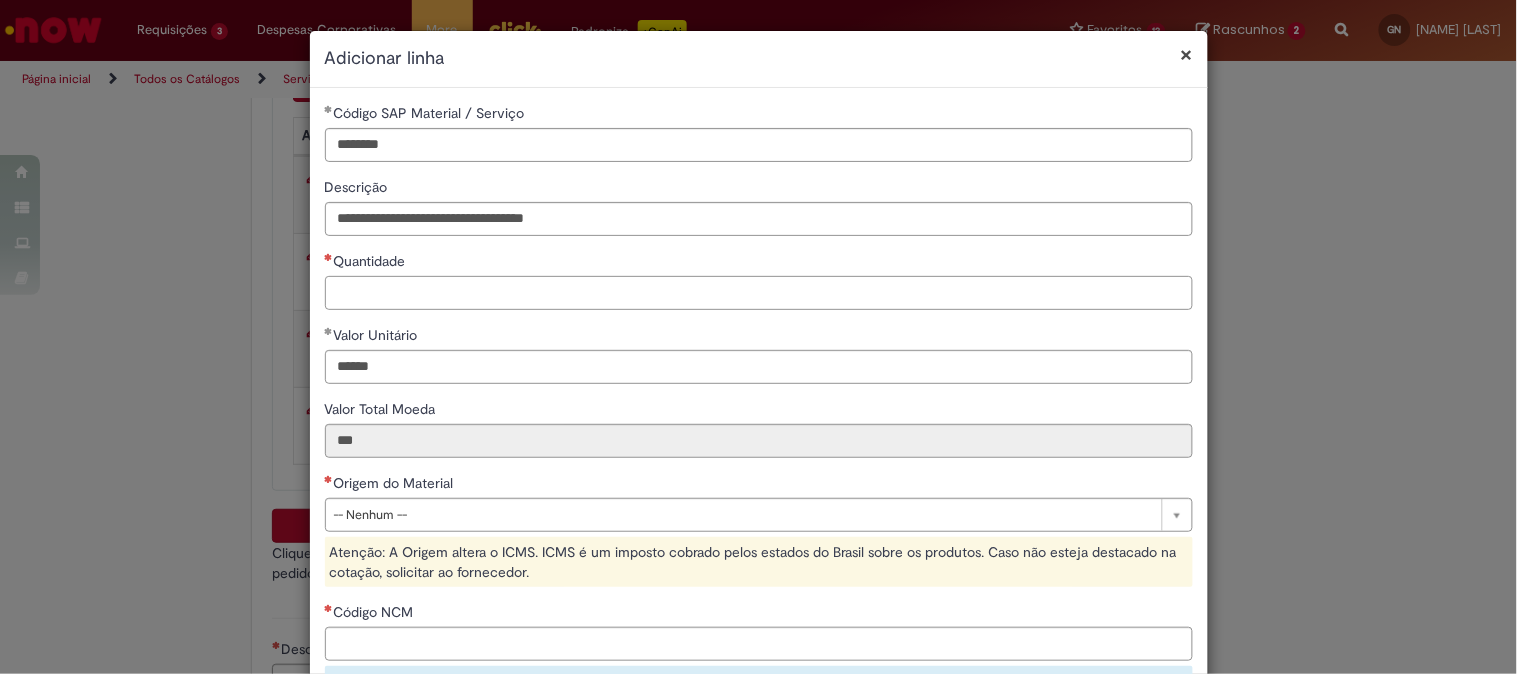 click on "Quantidade" at bounding box center [759, 293] 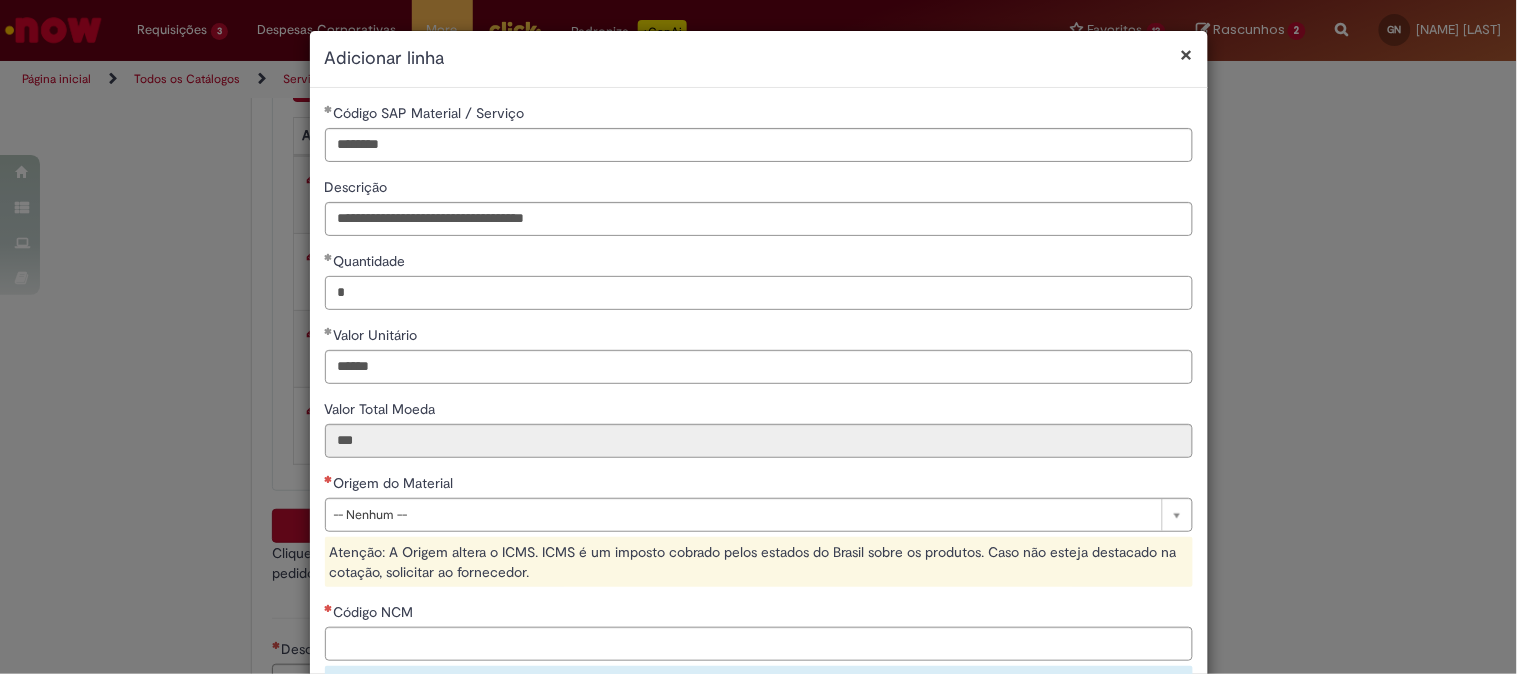 type on "*" 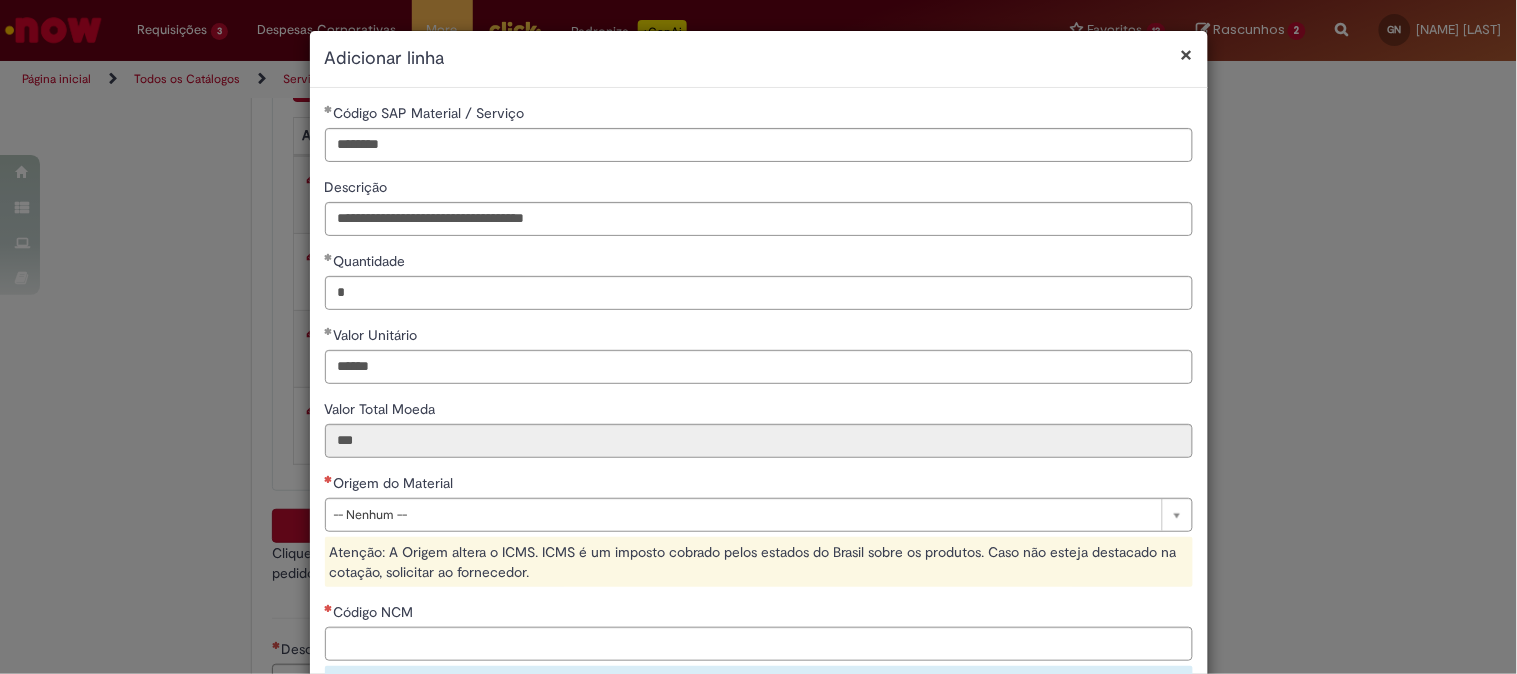 type on "******" 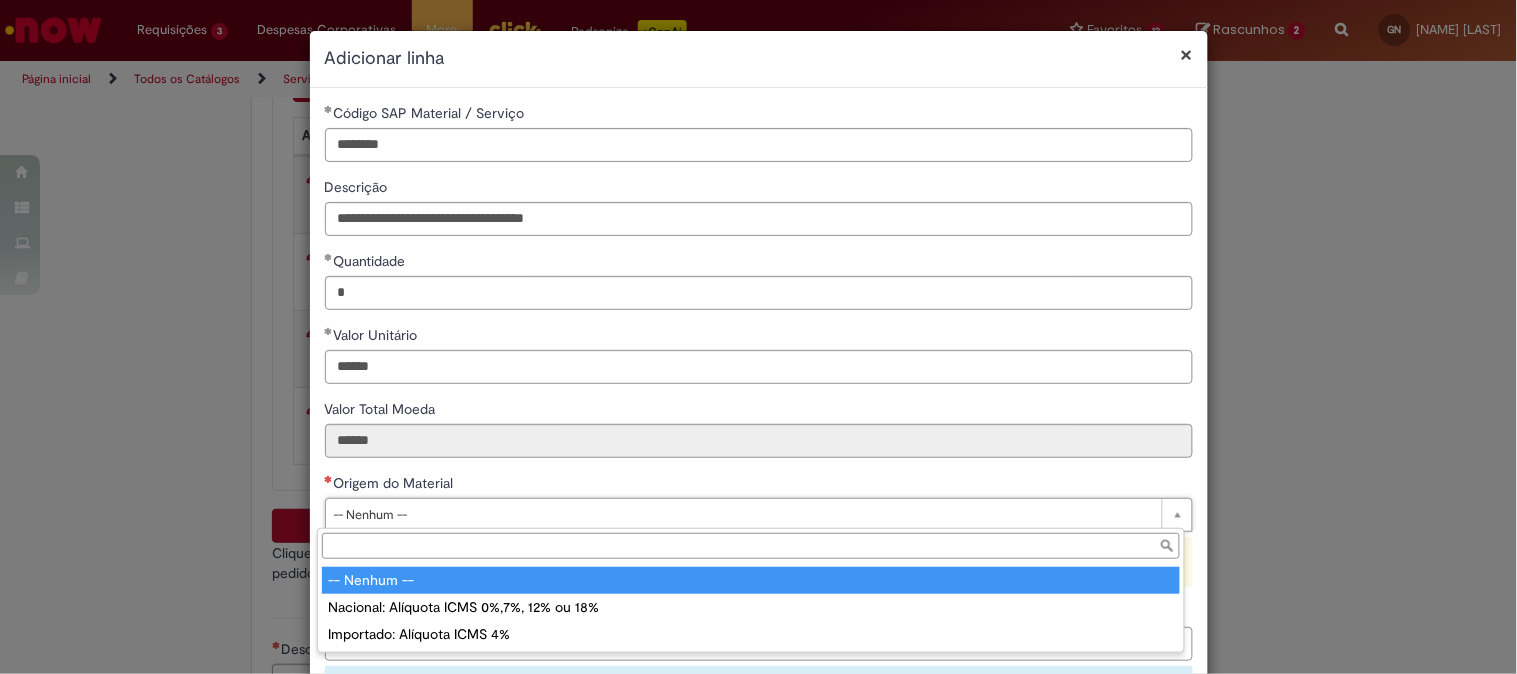 type on "**********" 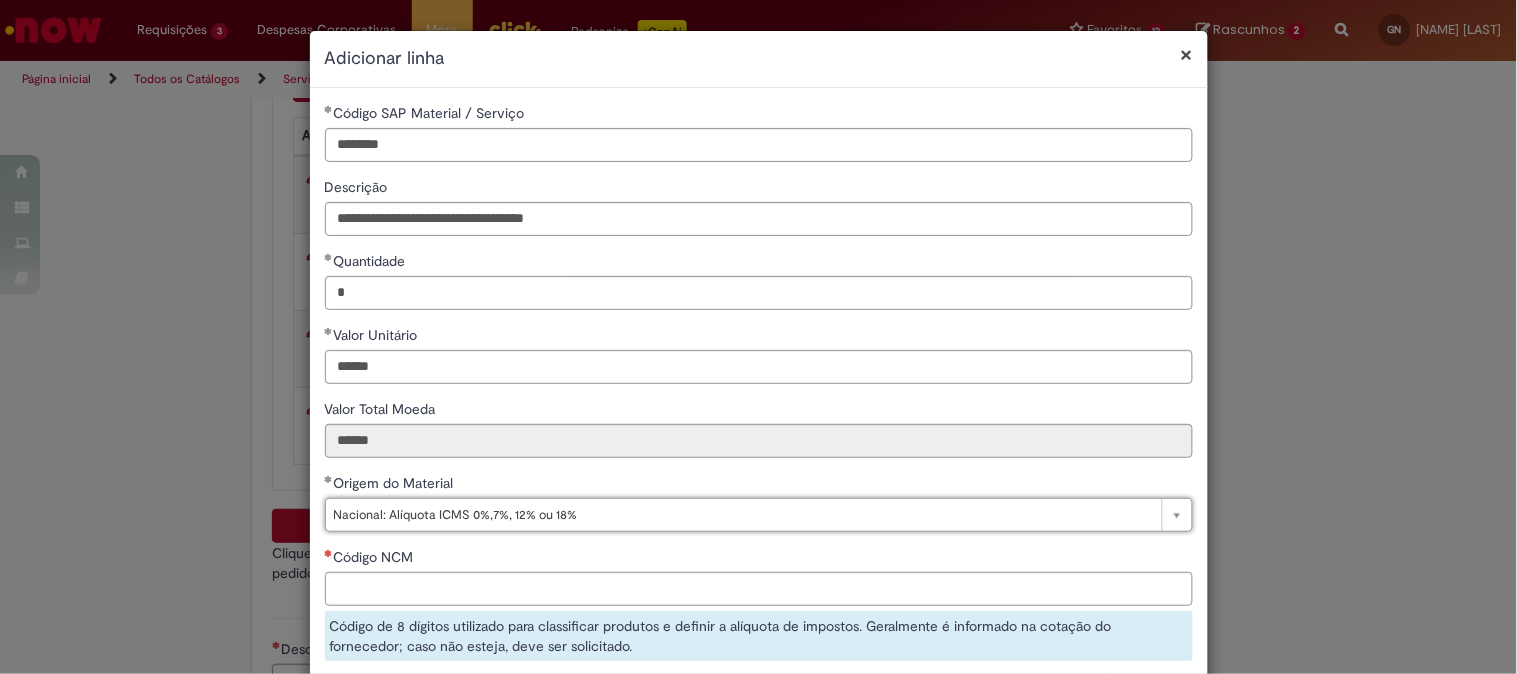 scroll, scrollTop: 111, scrollLeft: 0, axis: vertical 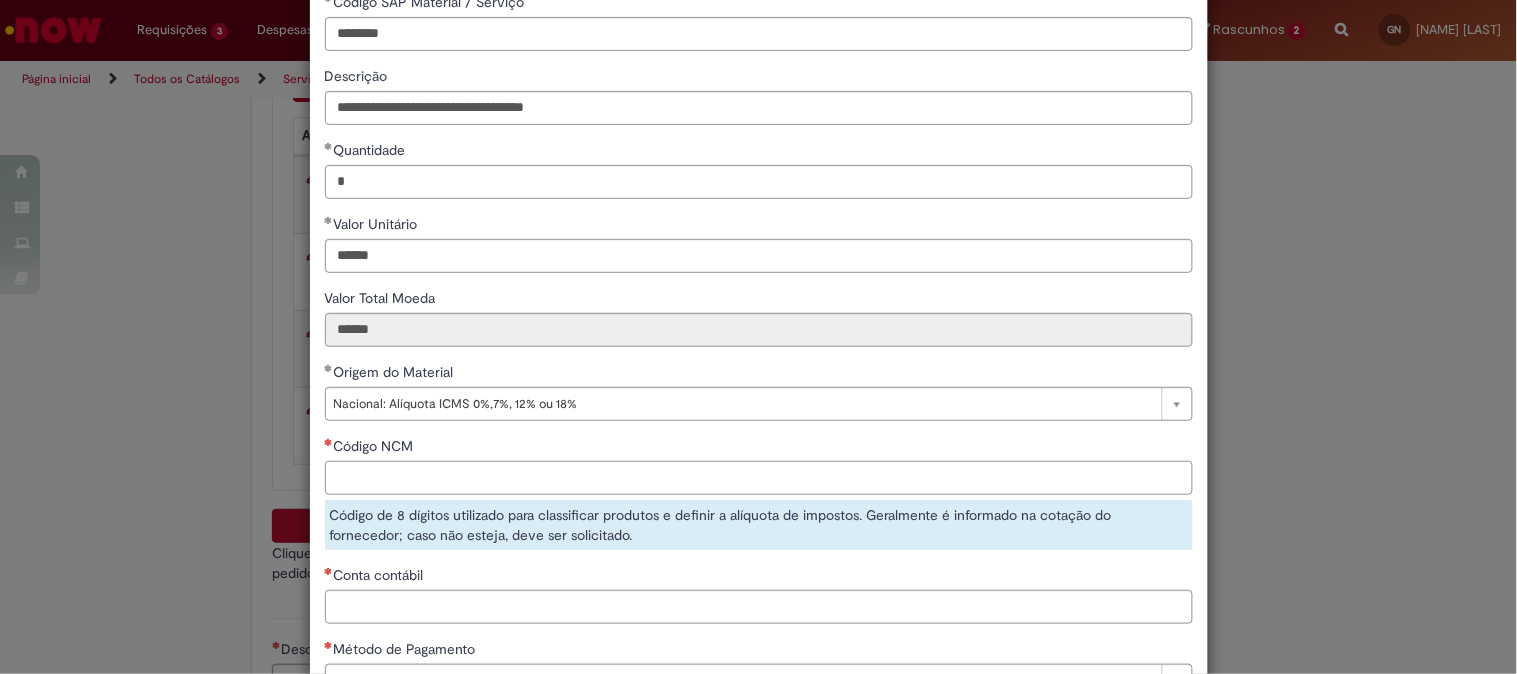 drag, startPoint x: 426, startPoint y: 473, endPoint x: 411, endPoint y: 370, distance: 104.0865 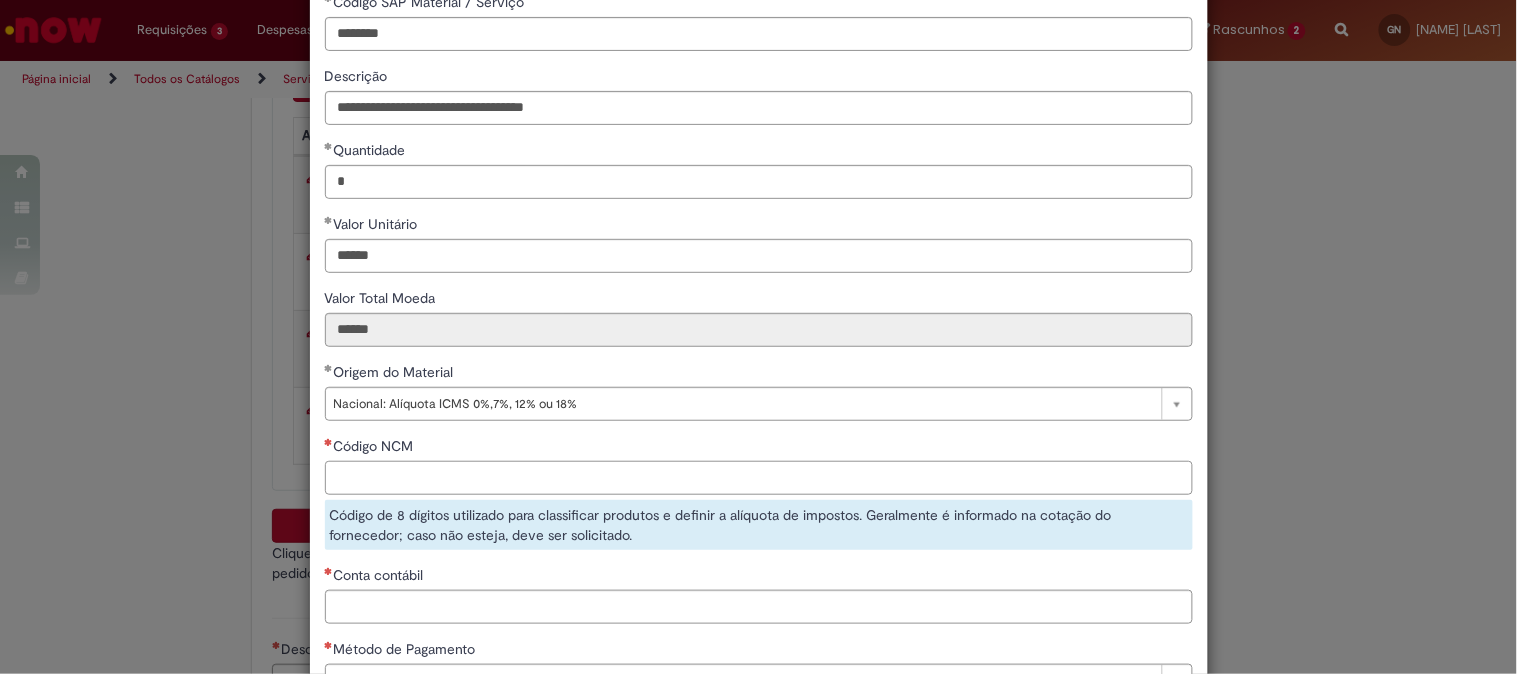 click on "Código NCM" at bounding box center [759, 478] 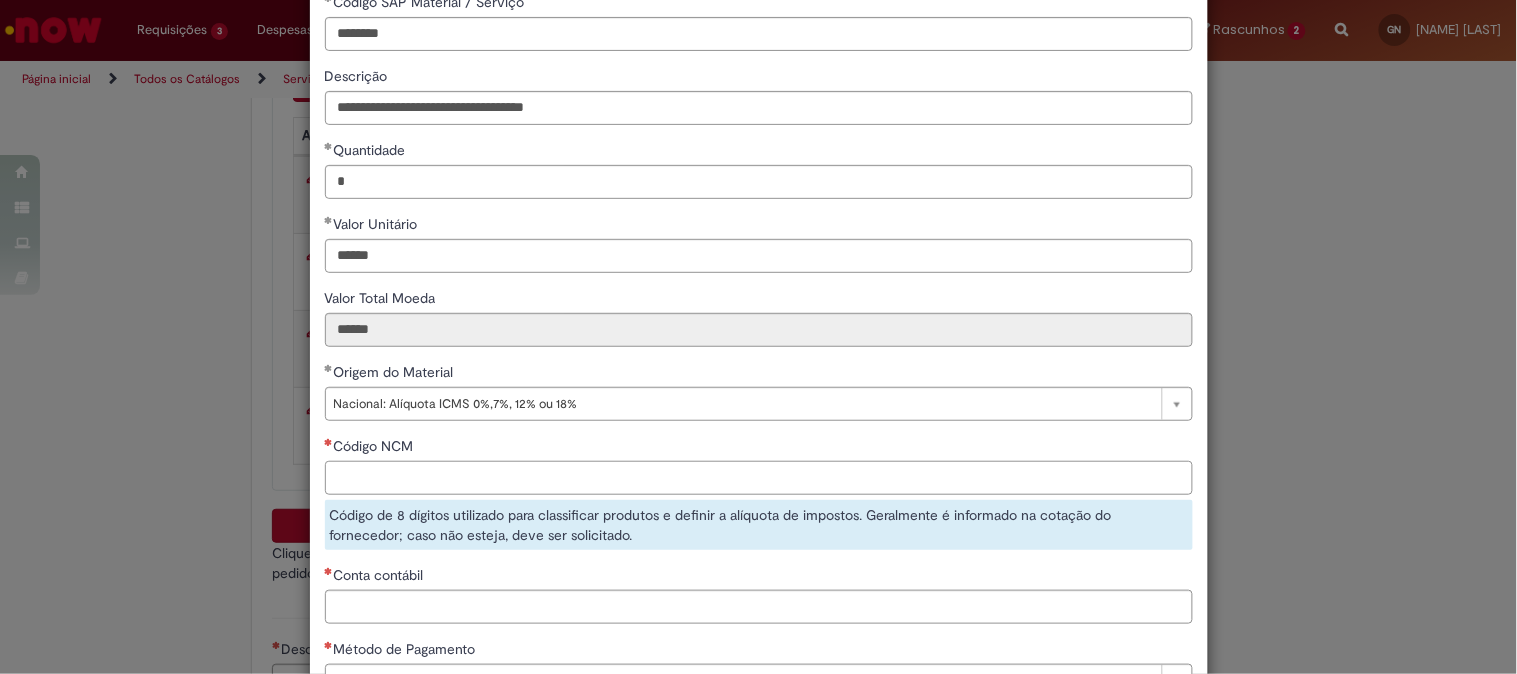 paste on "********" 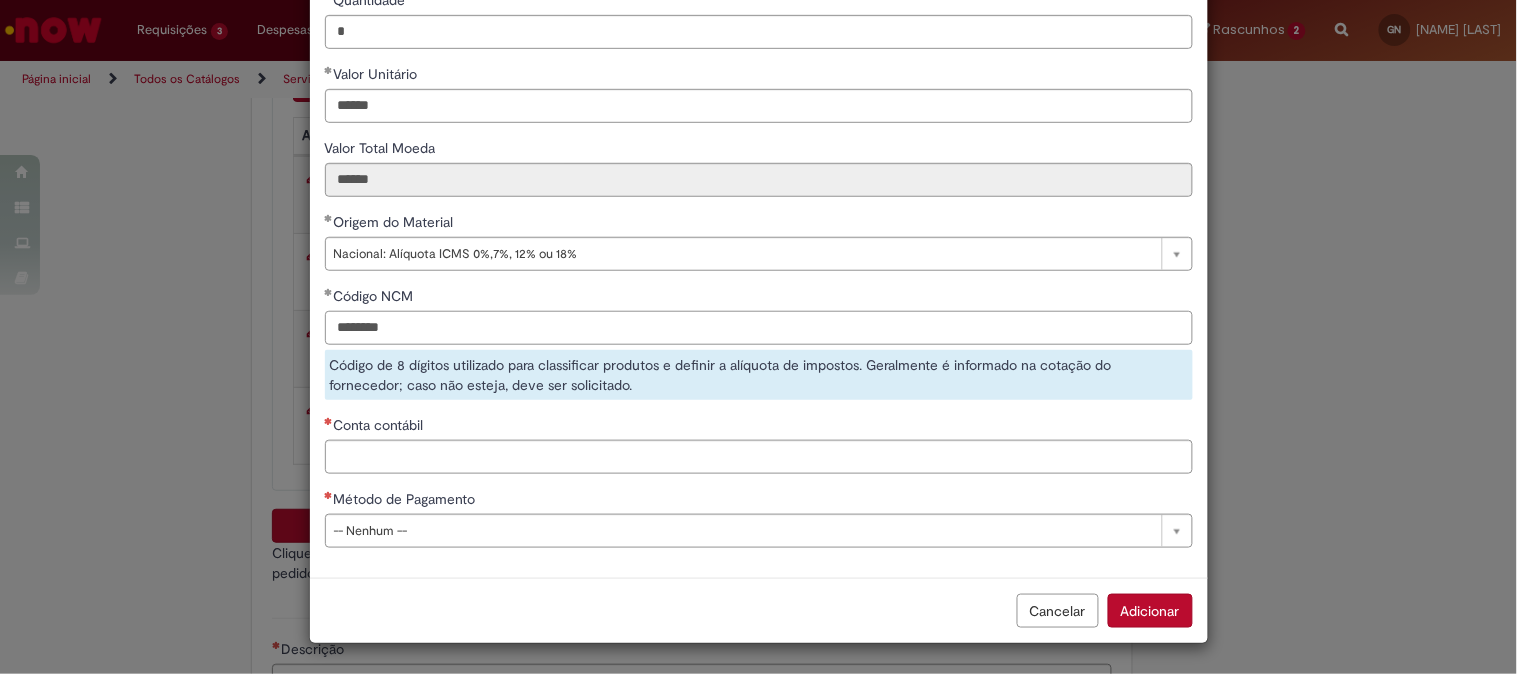 type on "********" 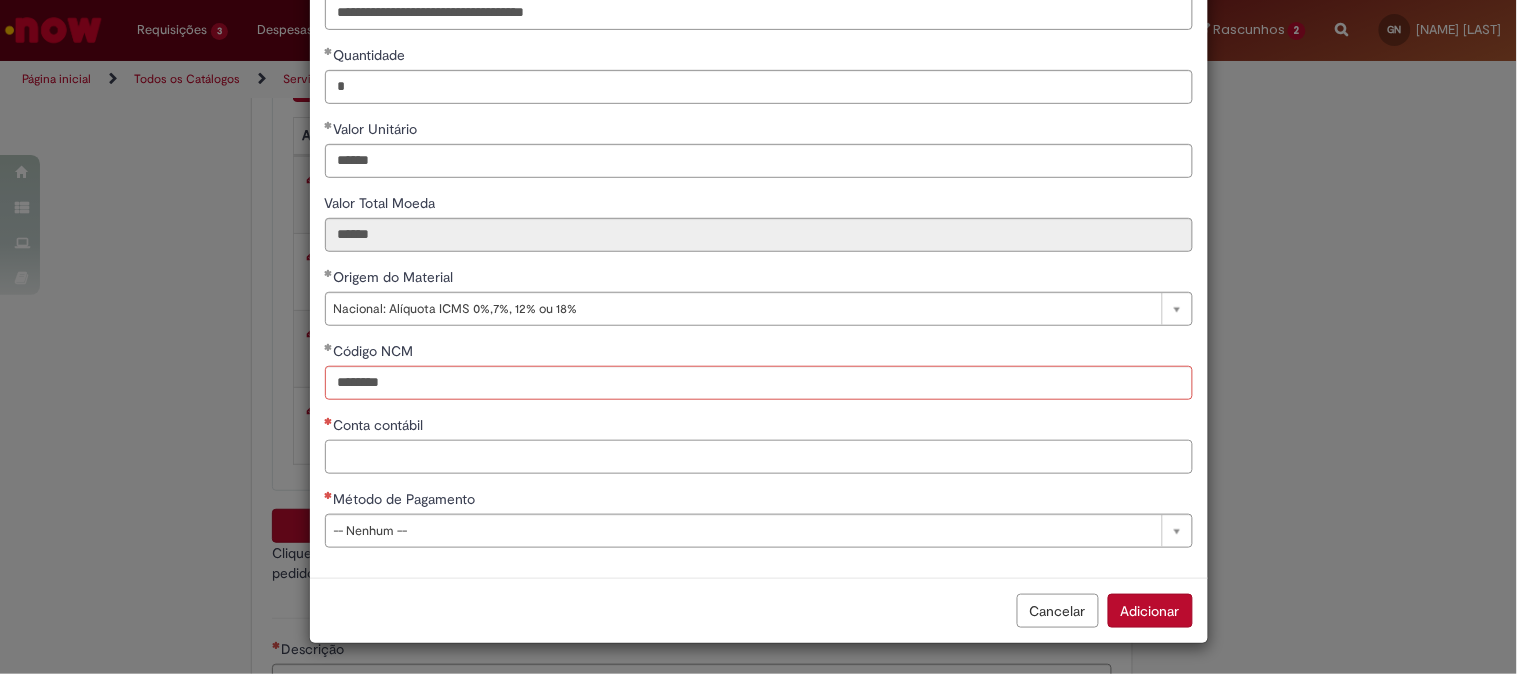 click on "Conta contábil" at bounding box center (759, 457) 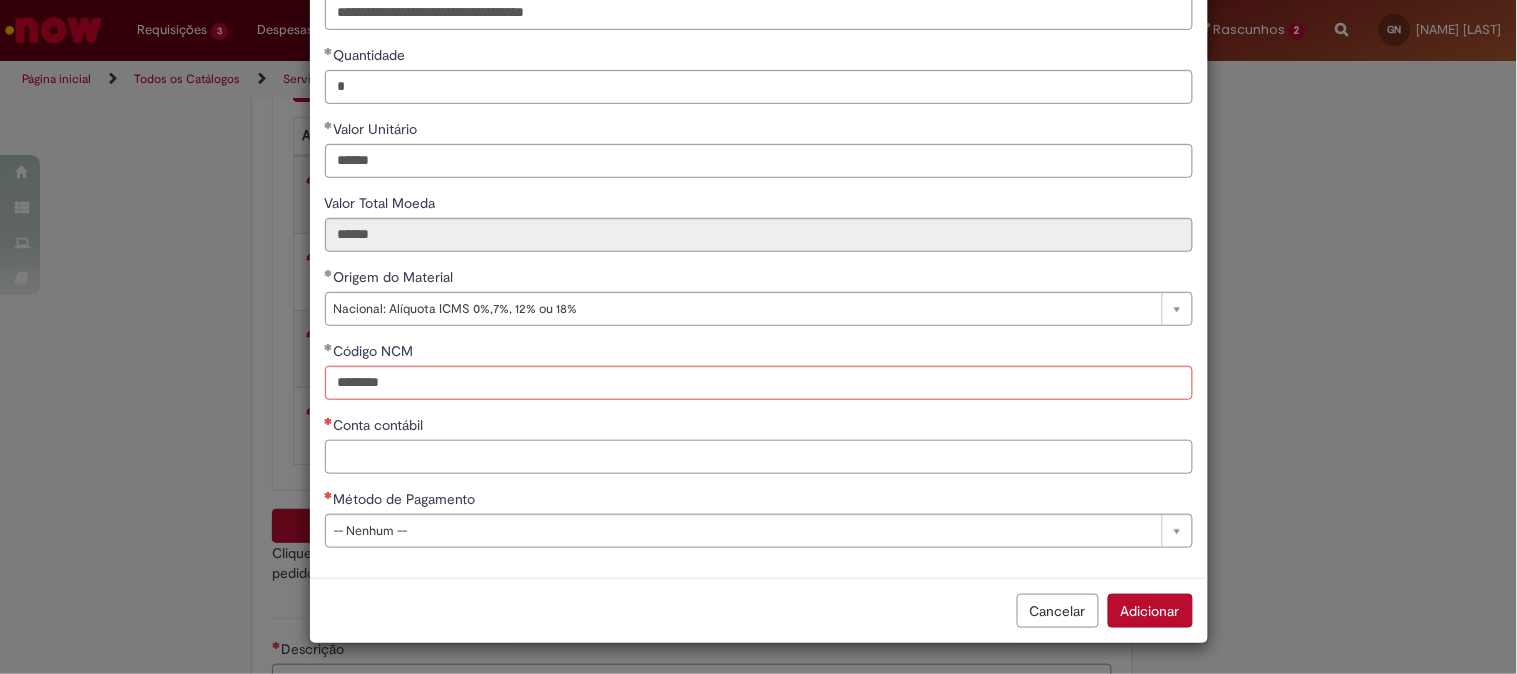 scroll, scrollTop: 206, scrollLeft: 0, axis: vertical 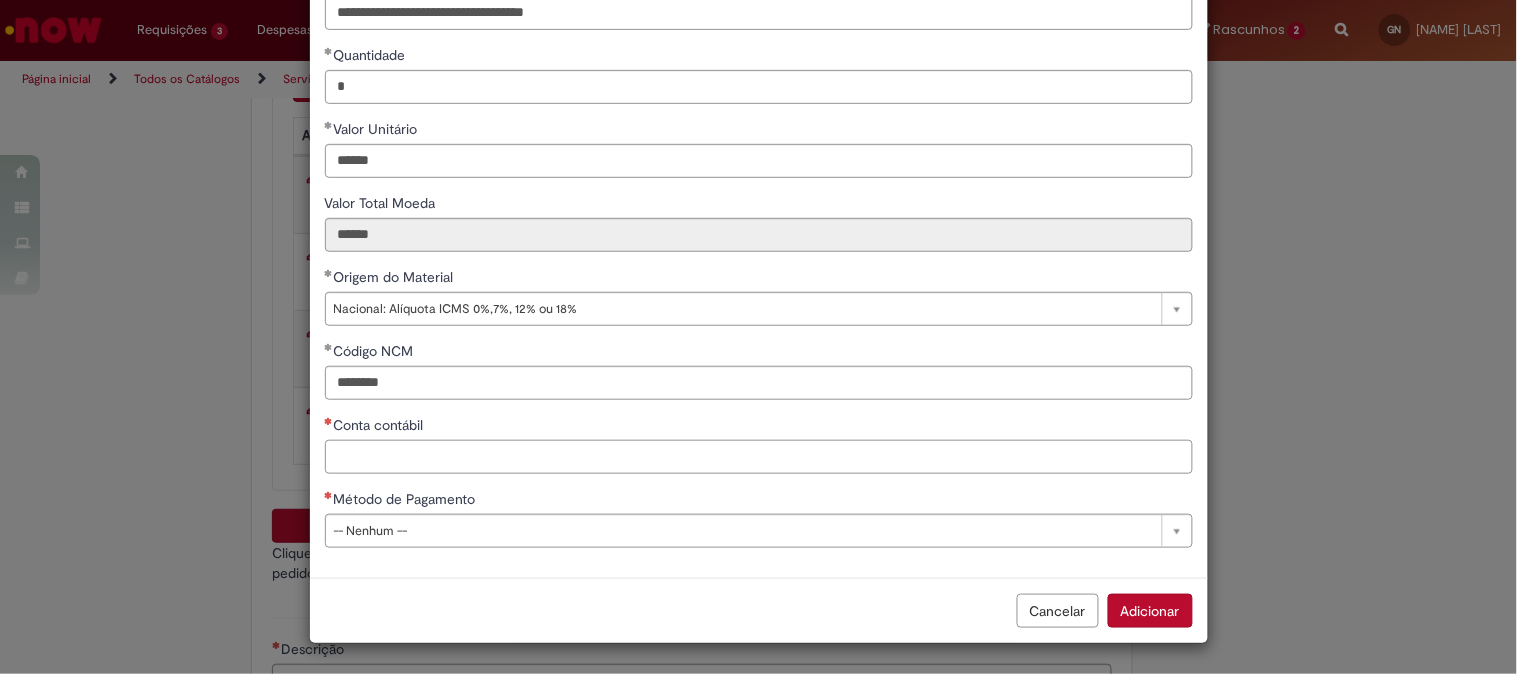 paste on "********" 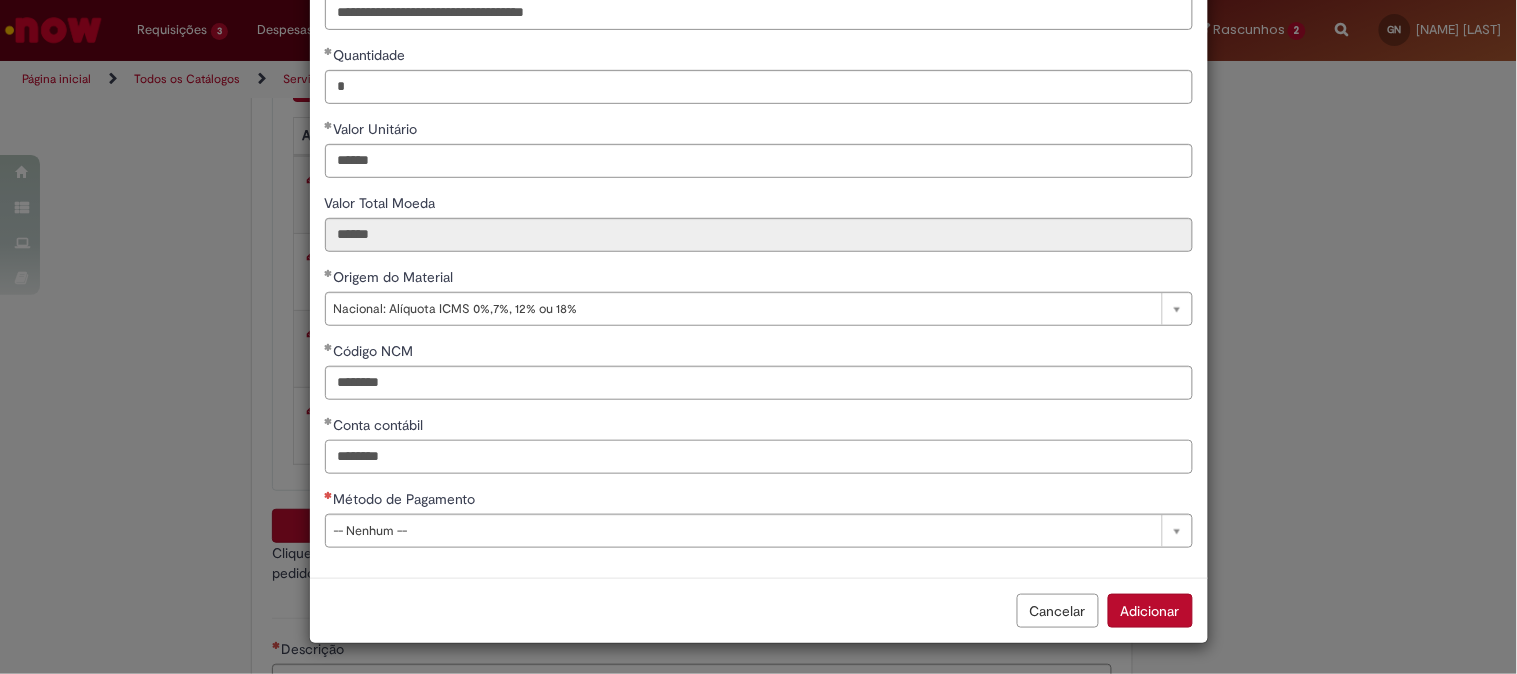 type on "********" 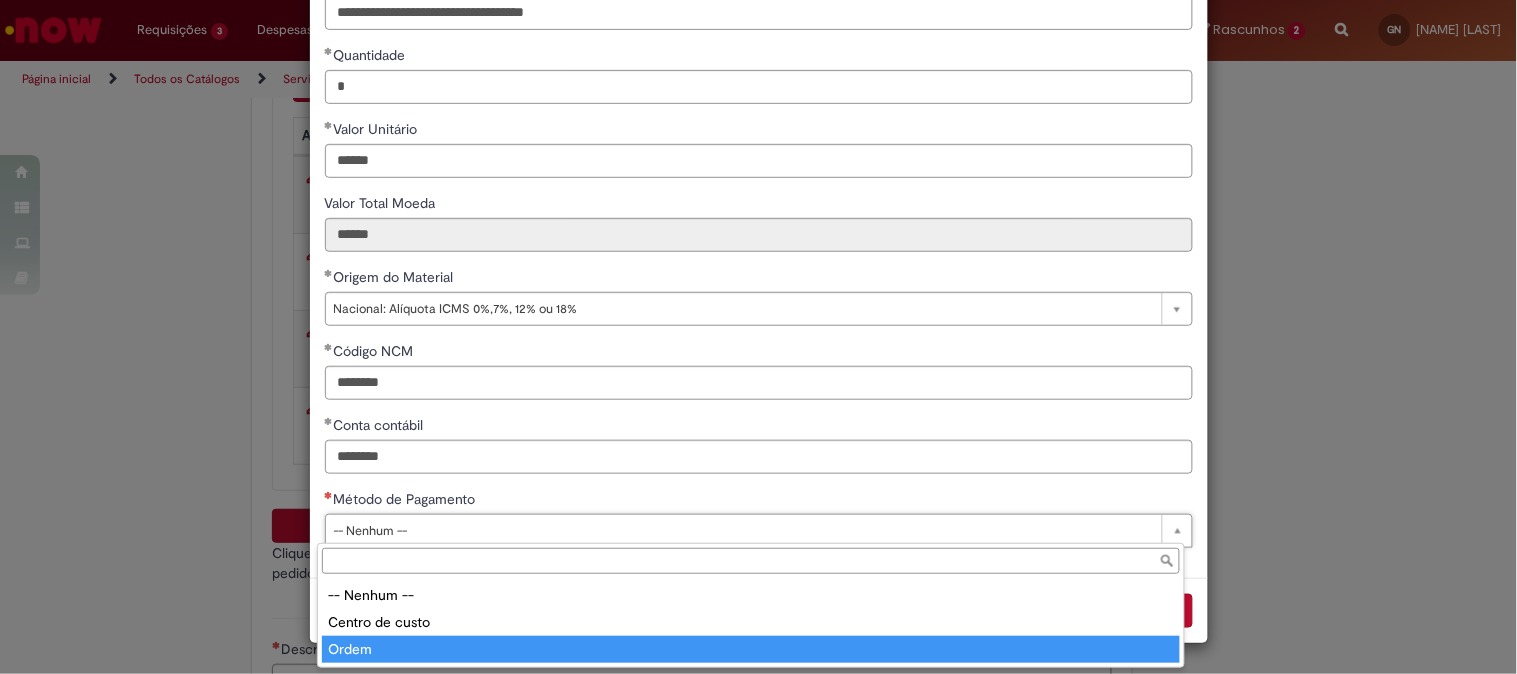 type on "*****" 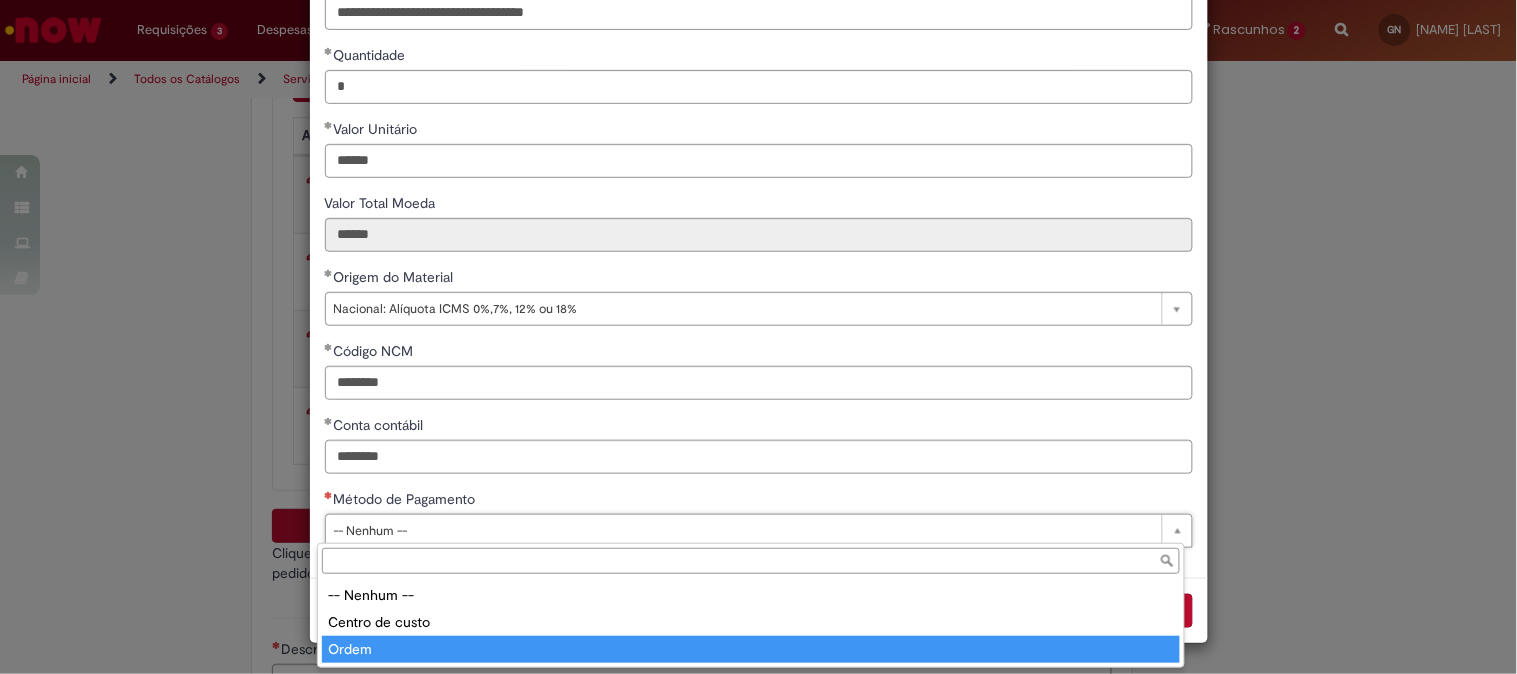 select on "*****" 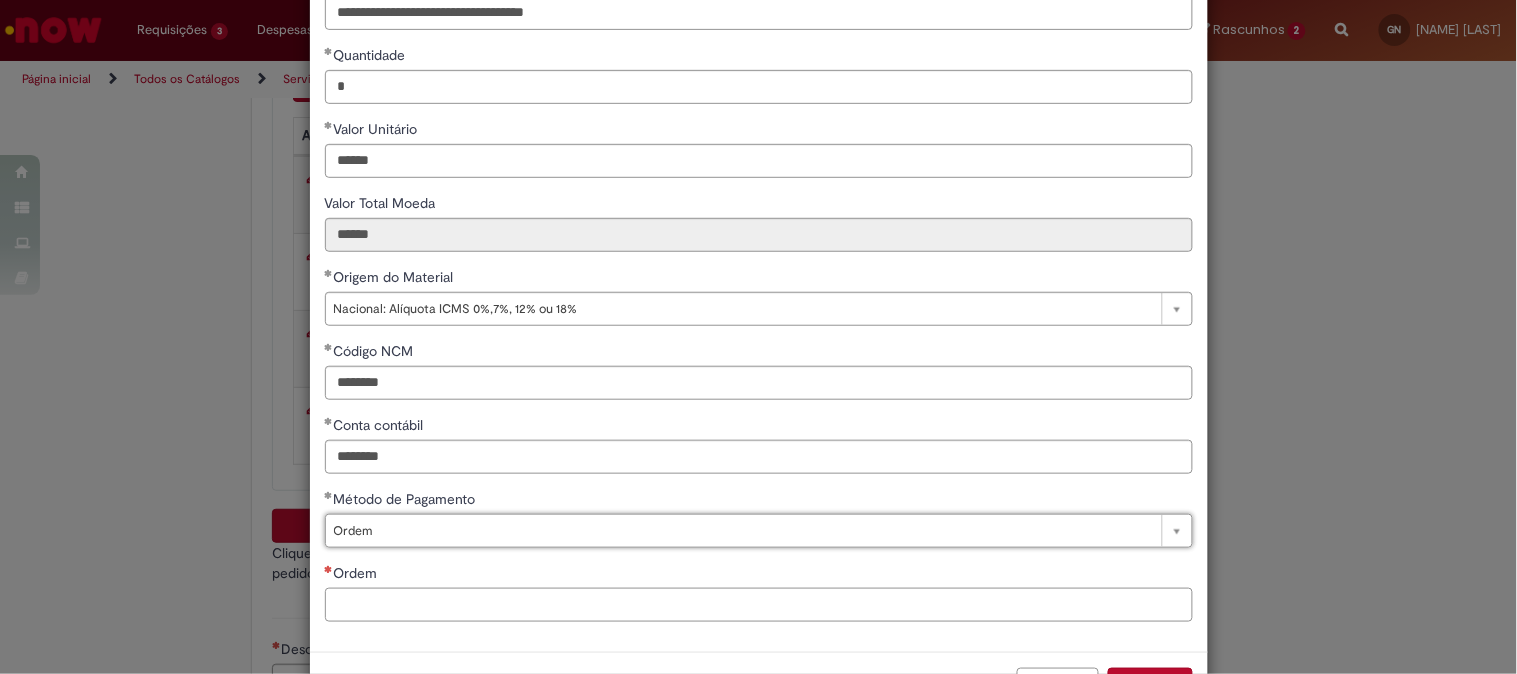 click on "Ordem" at bounding box center [759, 605] 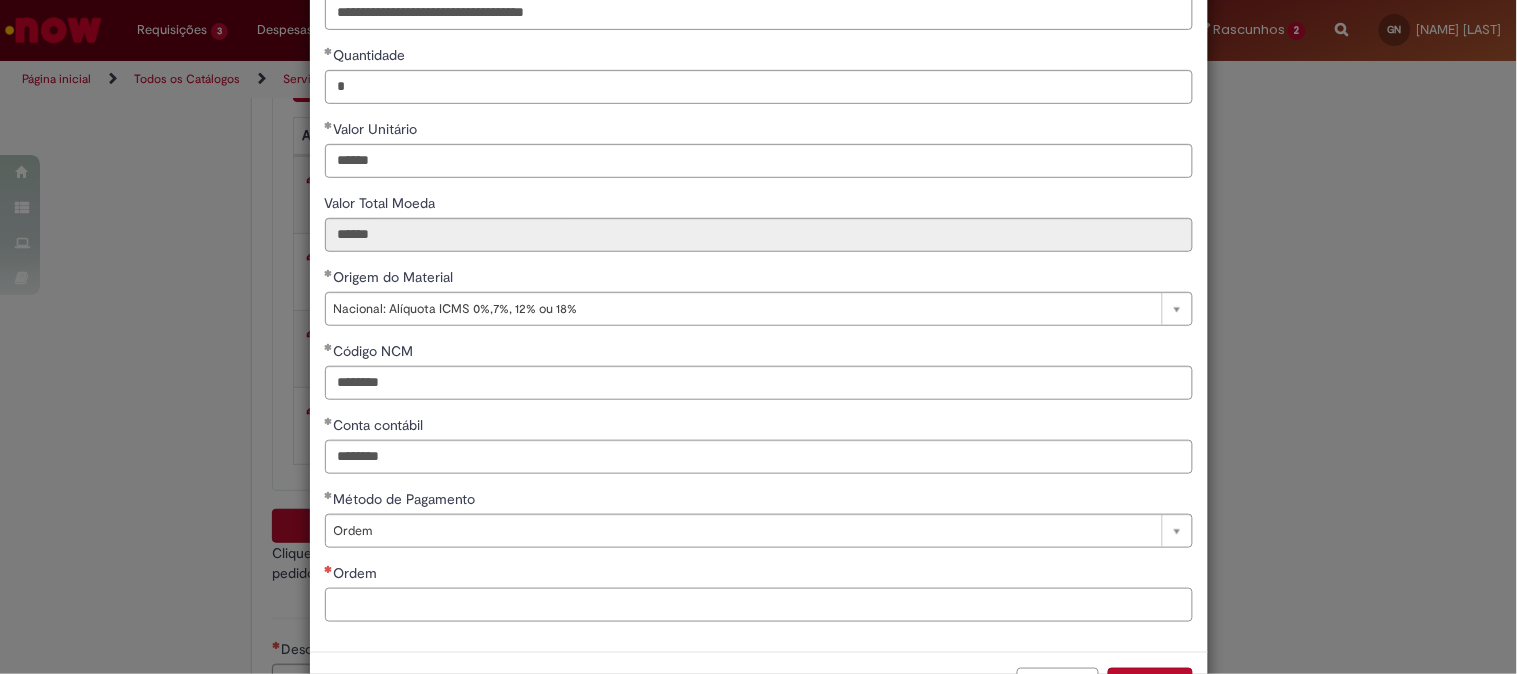 paste on "**********" 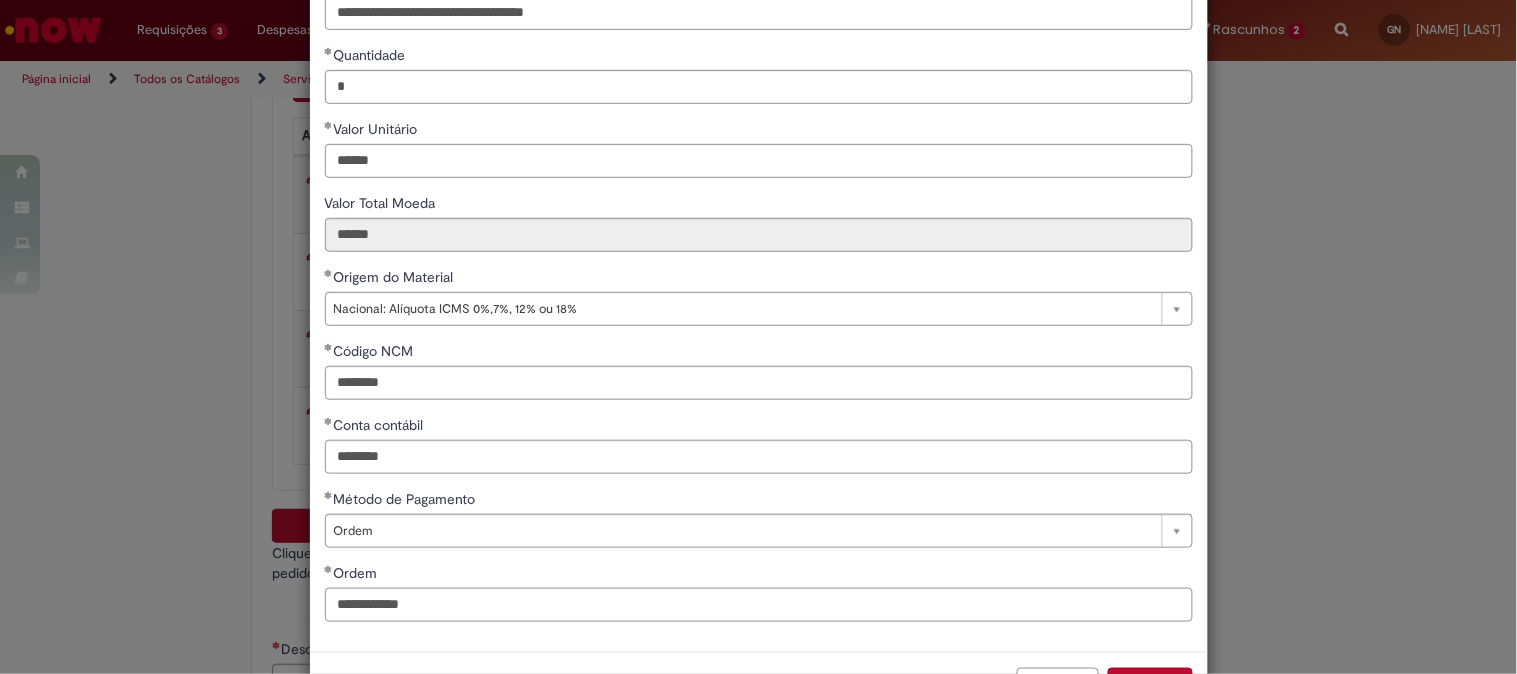 scroll, scrollTop: 280, scrollLeft: 0, axis: vertical 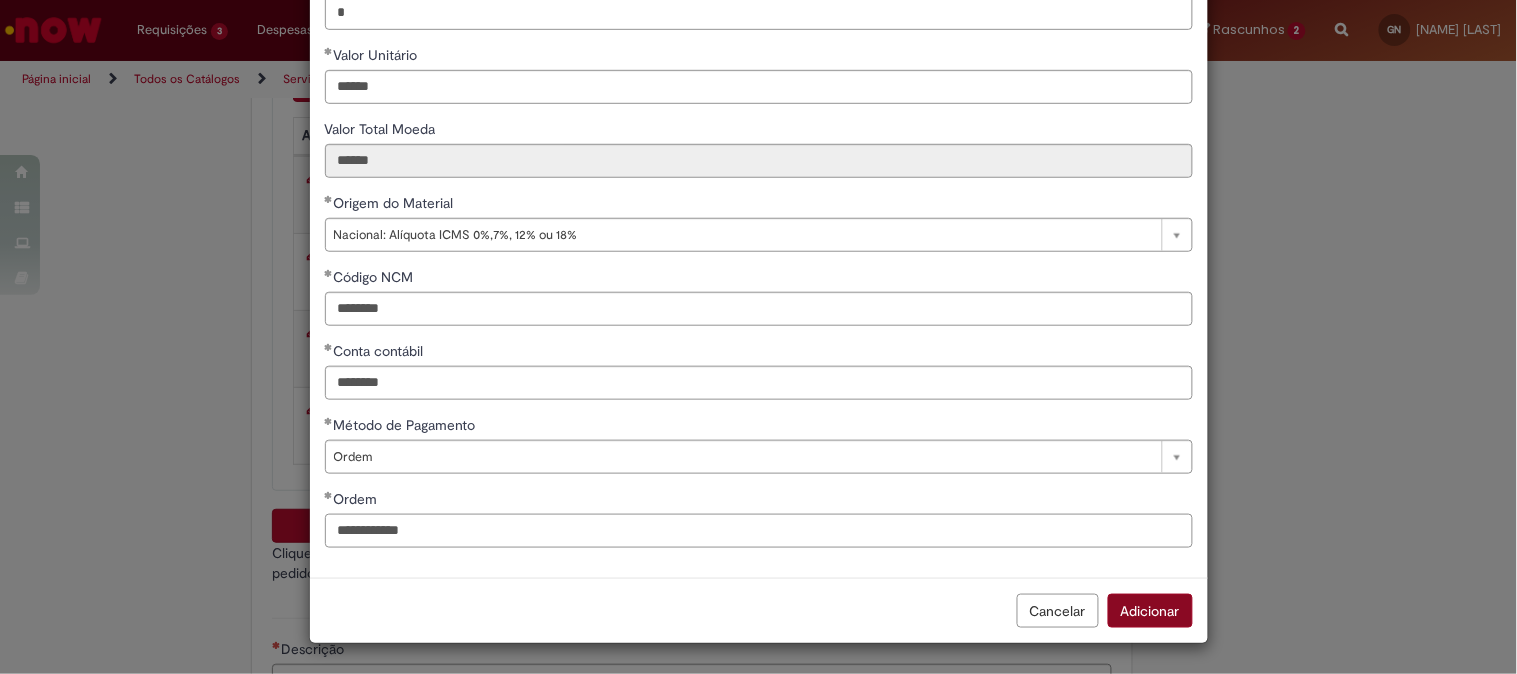 type on "**********" 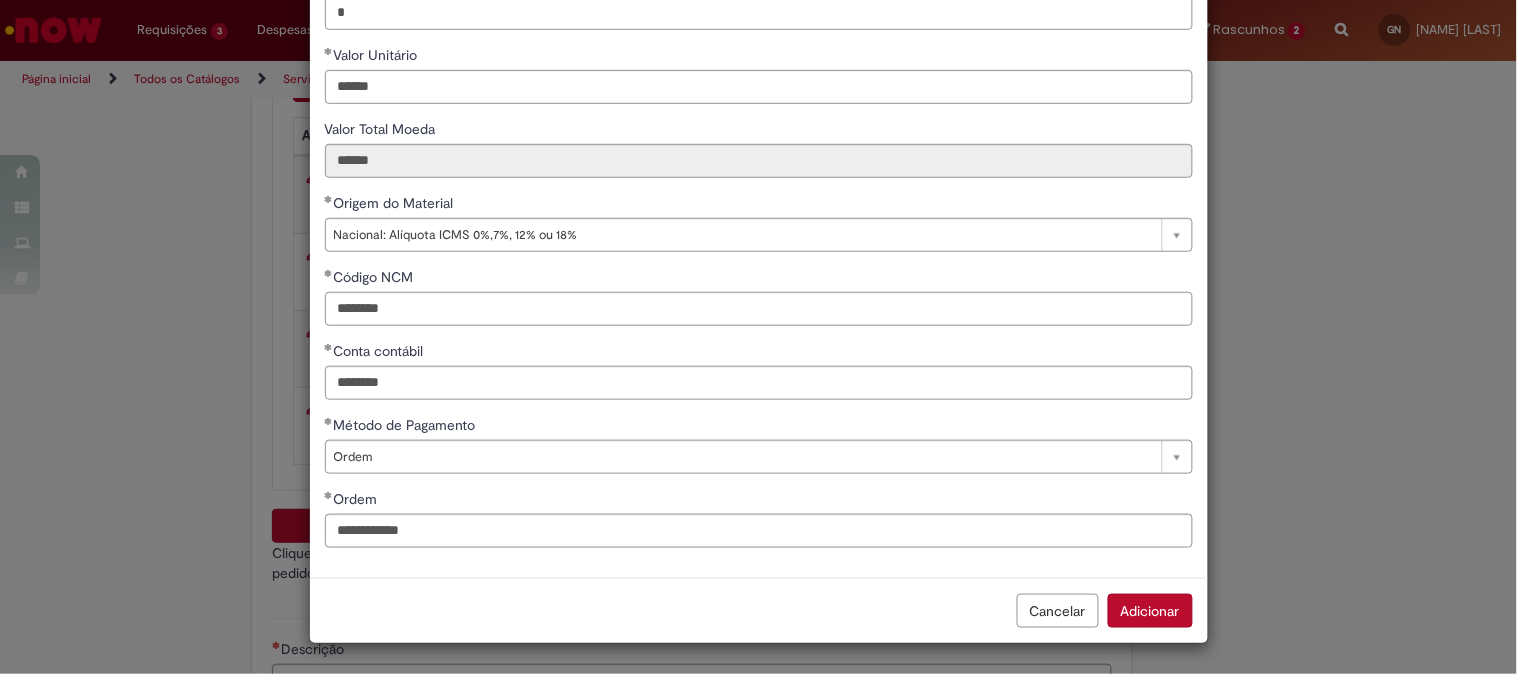 click on "Adicionar" at bounding box center (1150, 611) 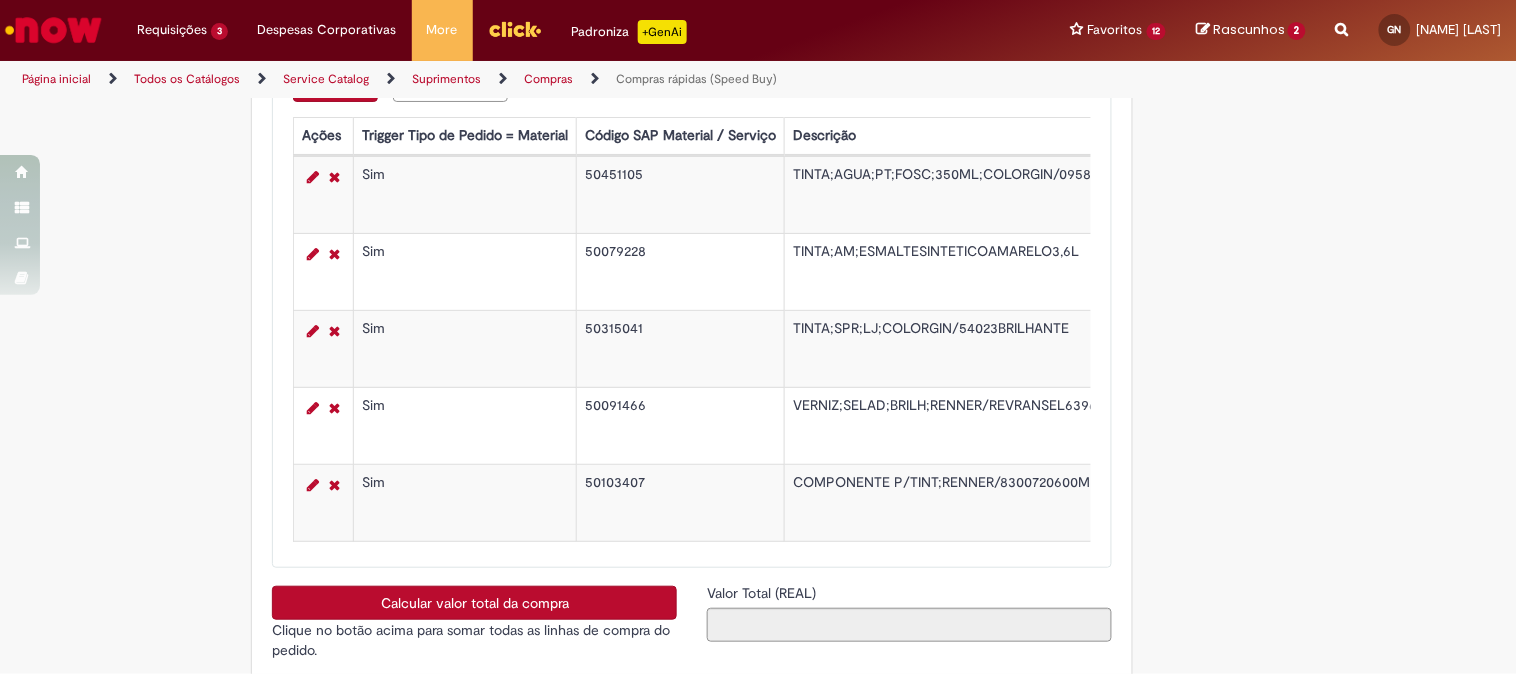 click on "Adicionar" at bounding box center [335, 85] 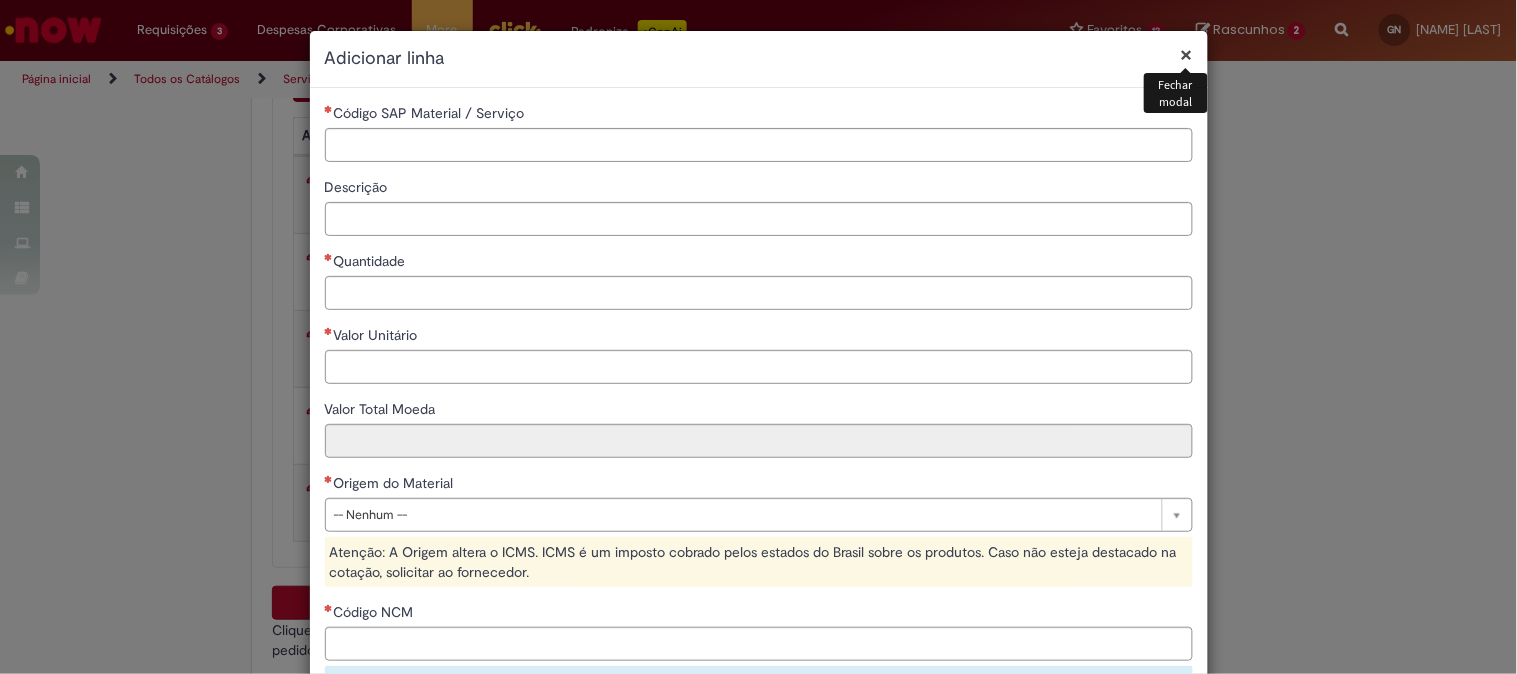 type 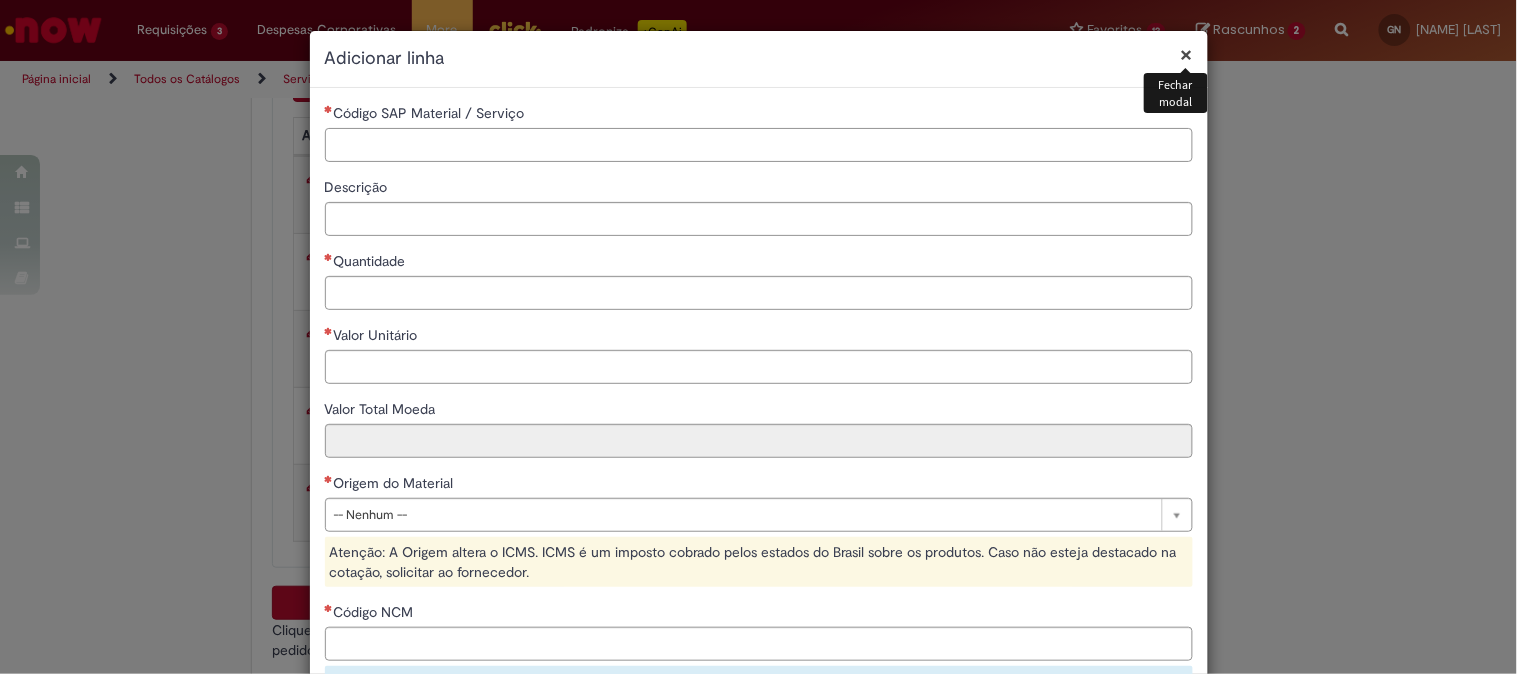 click on "Código SAP Material / Serviço" at bounding box center (759, 145) 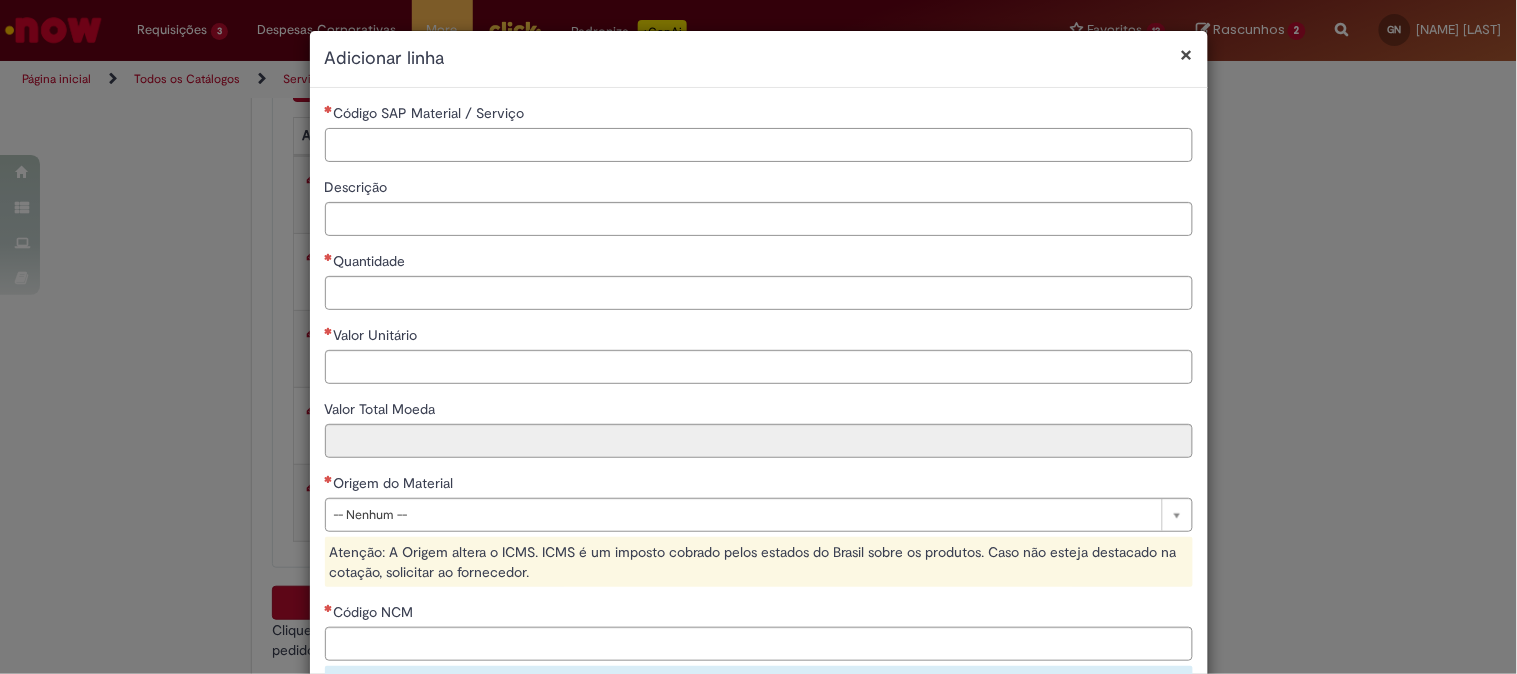 paste on "********" 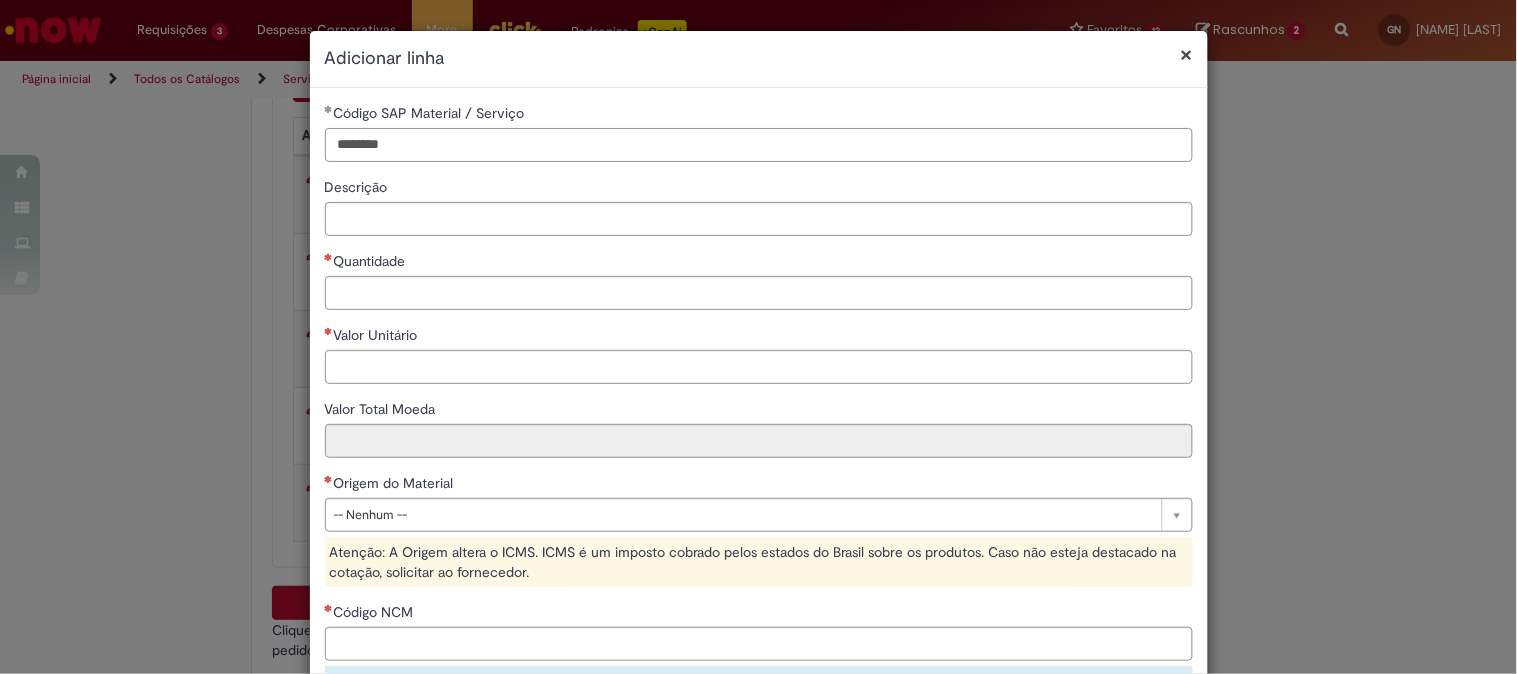 type on "********" 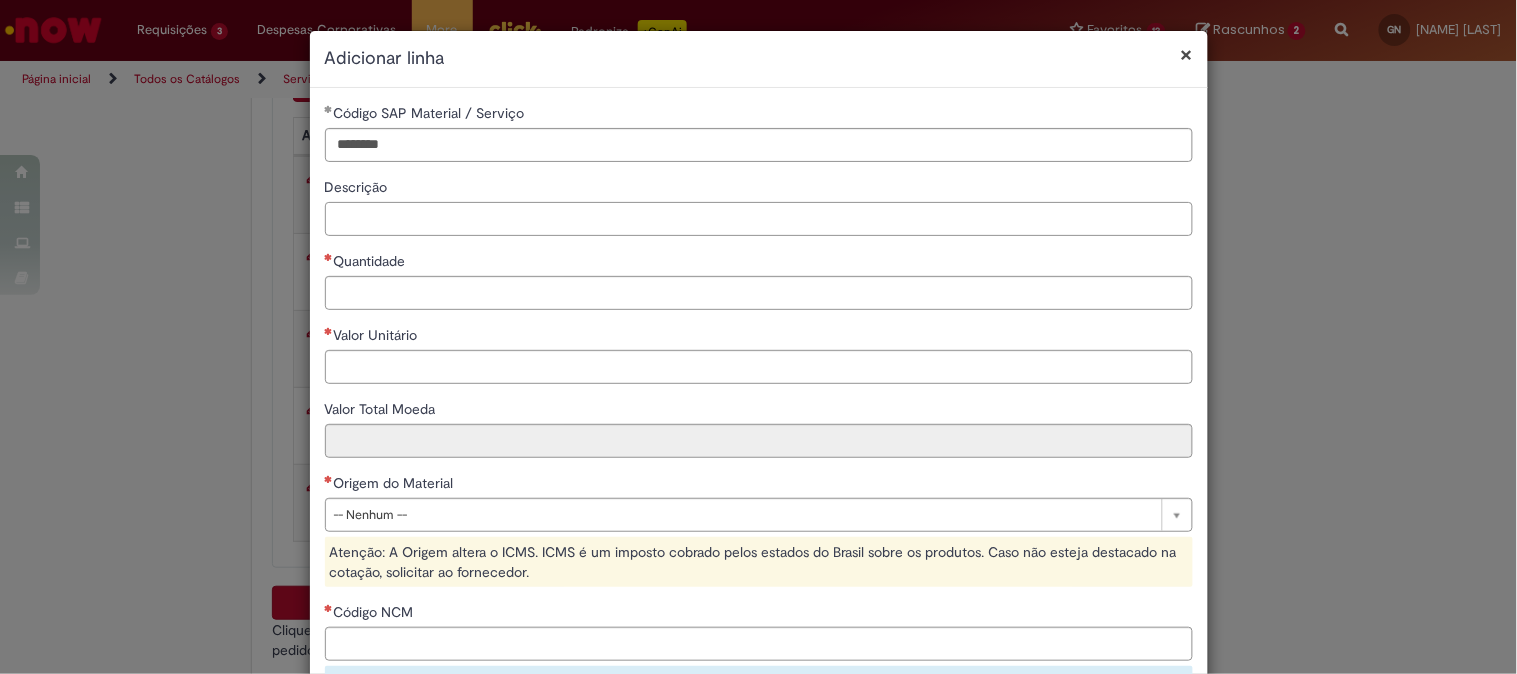 click on "Descrição" at bounding box center (759, 219) 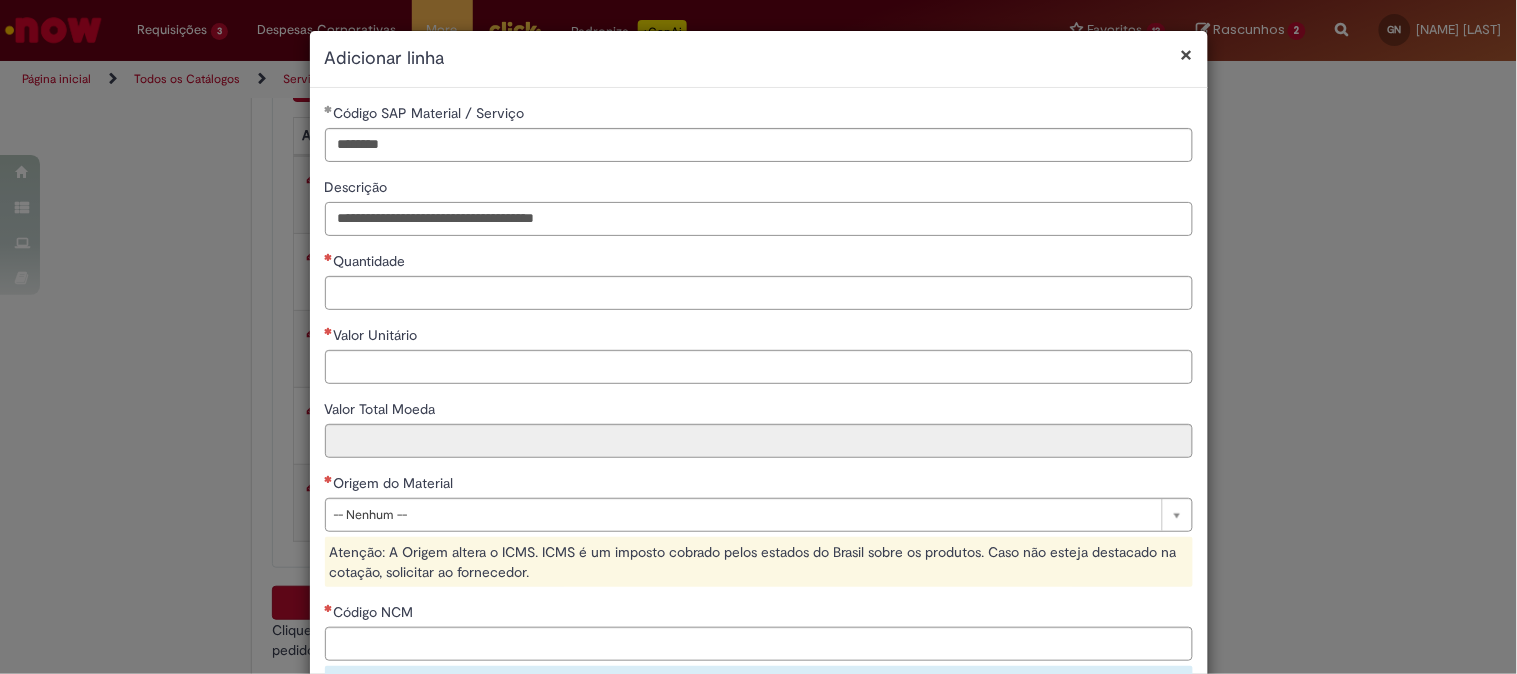 type on "**********" 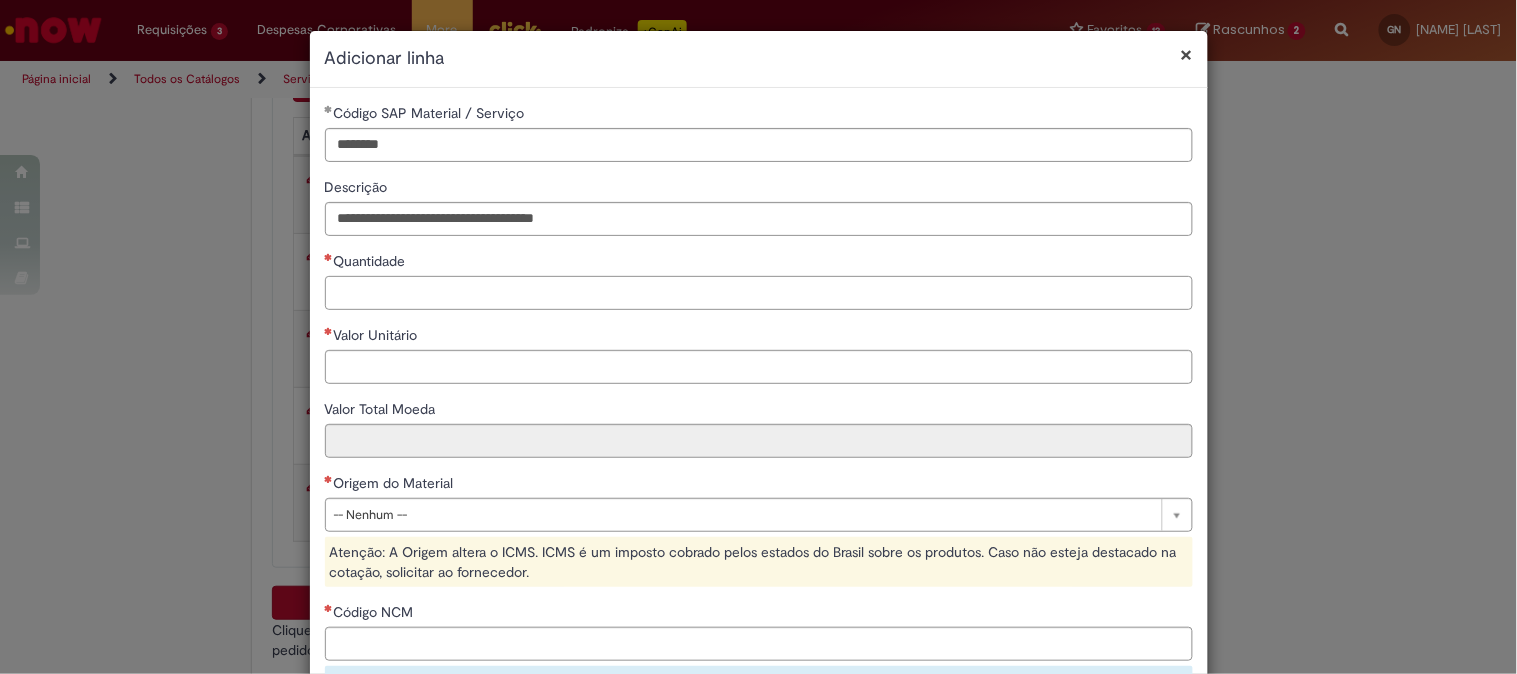 click on "Quantidade" at bounding box center [759, 293] 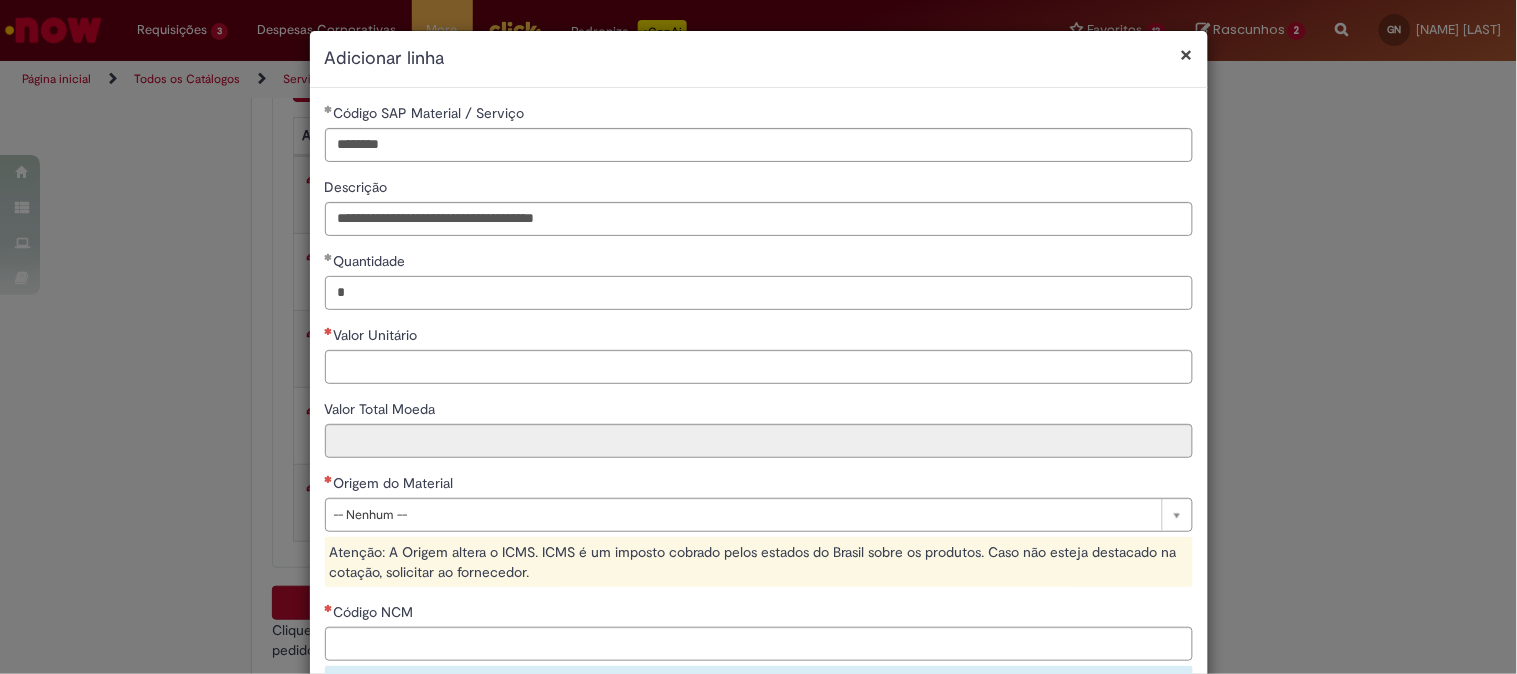 type on "*" 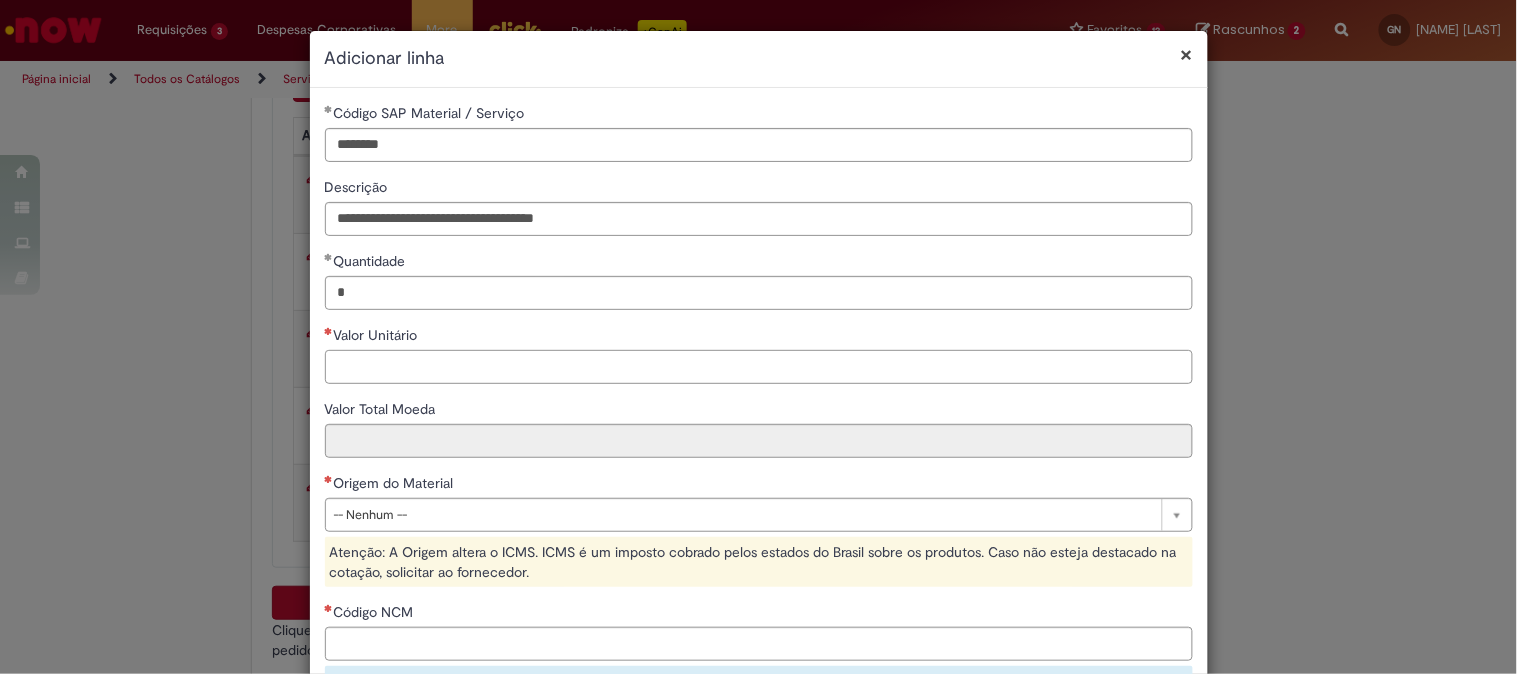 click on "Valor Unitário" at bounding box center [759, 367] 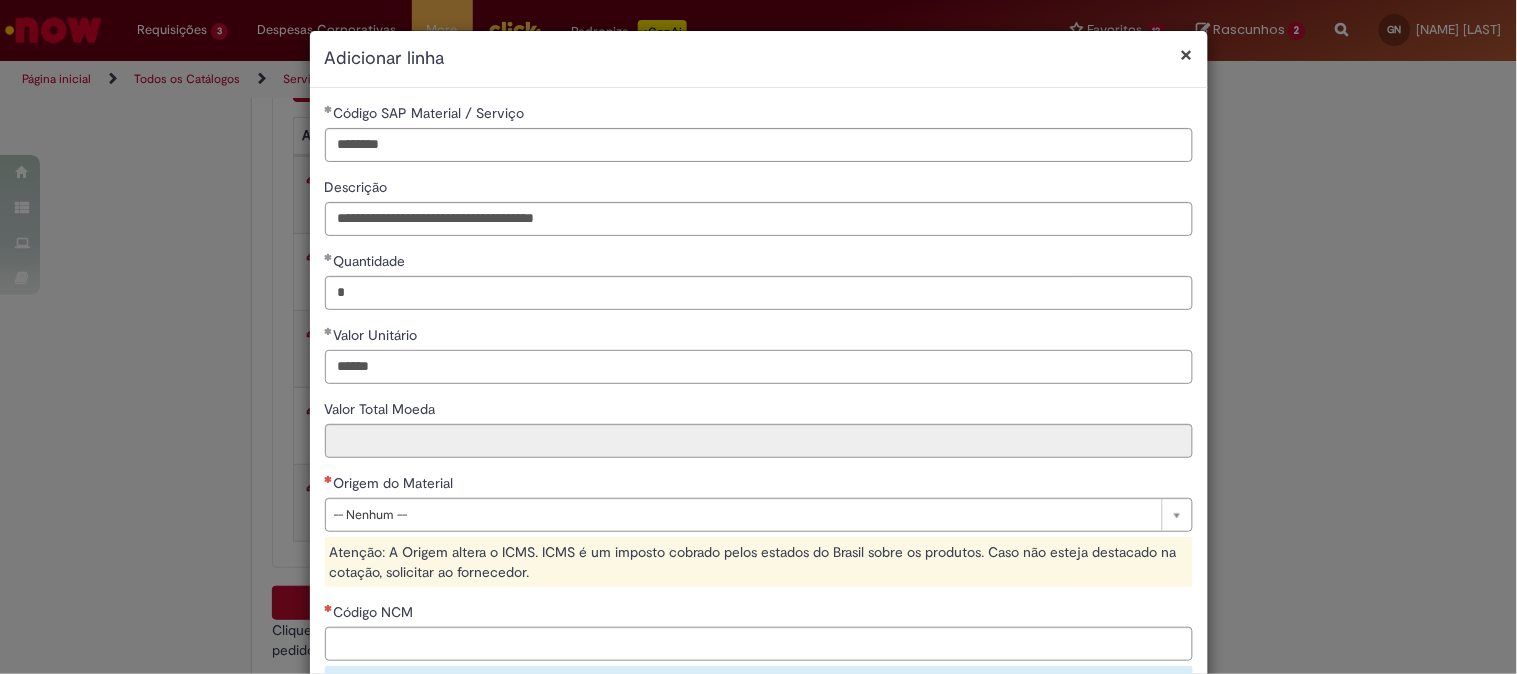 scroll, scrollTop: 222, scrollLeft: 0, axis: vertical 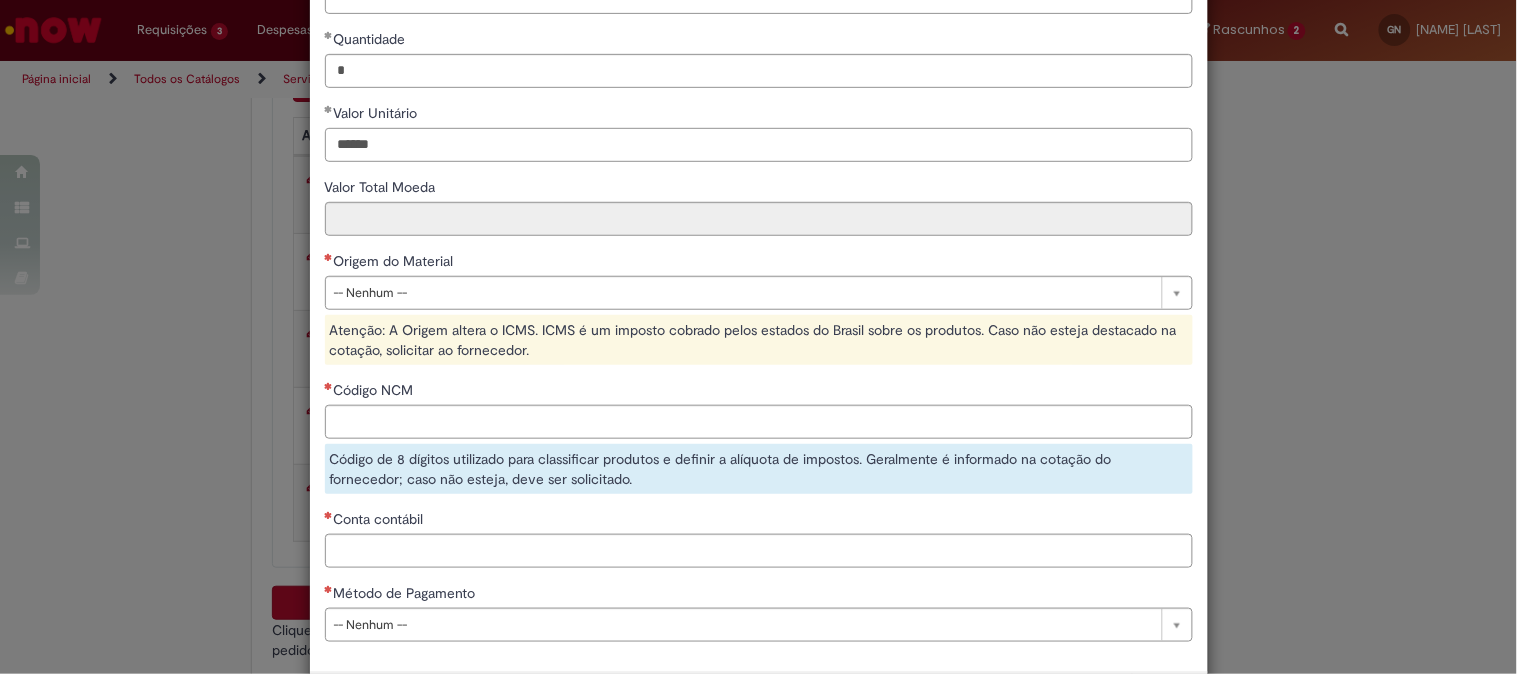 type on "******" 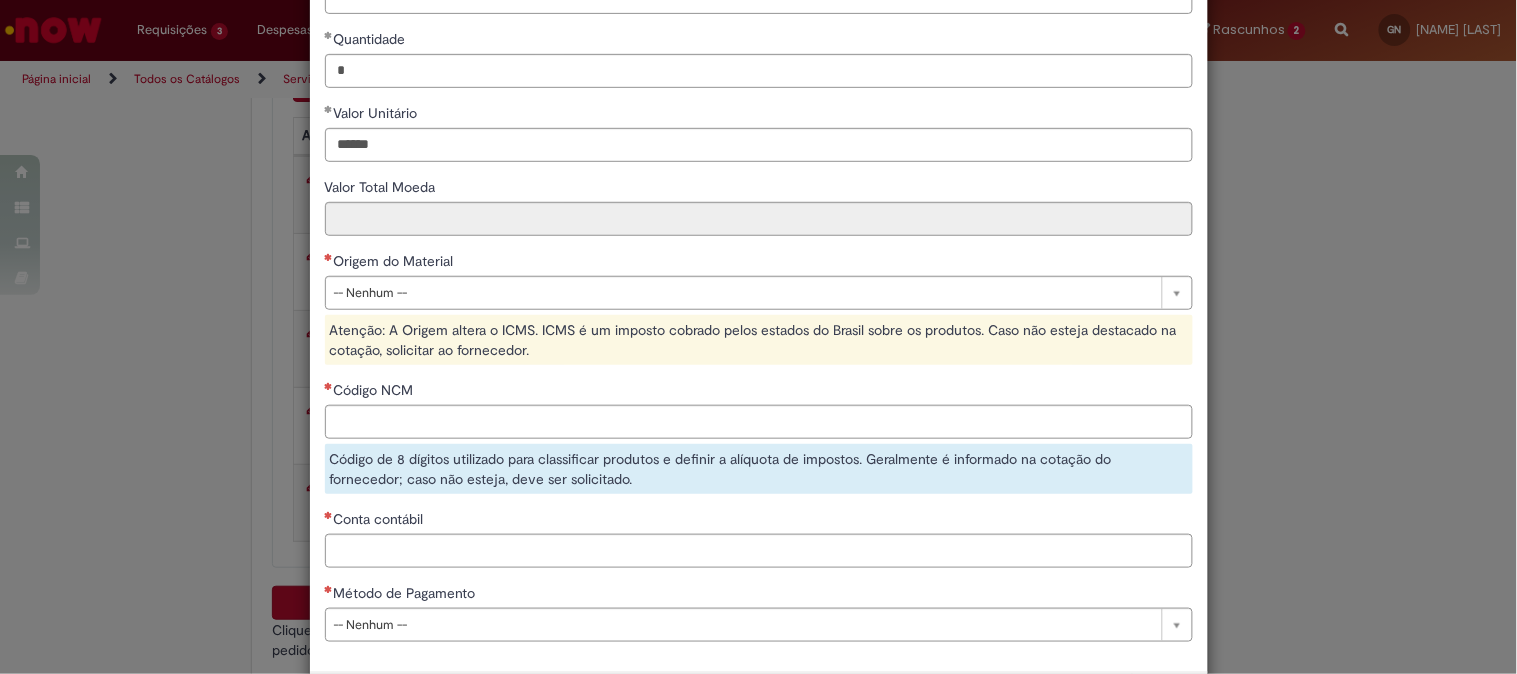 type on "******" 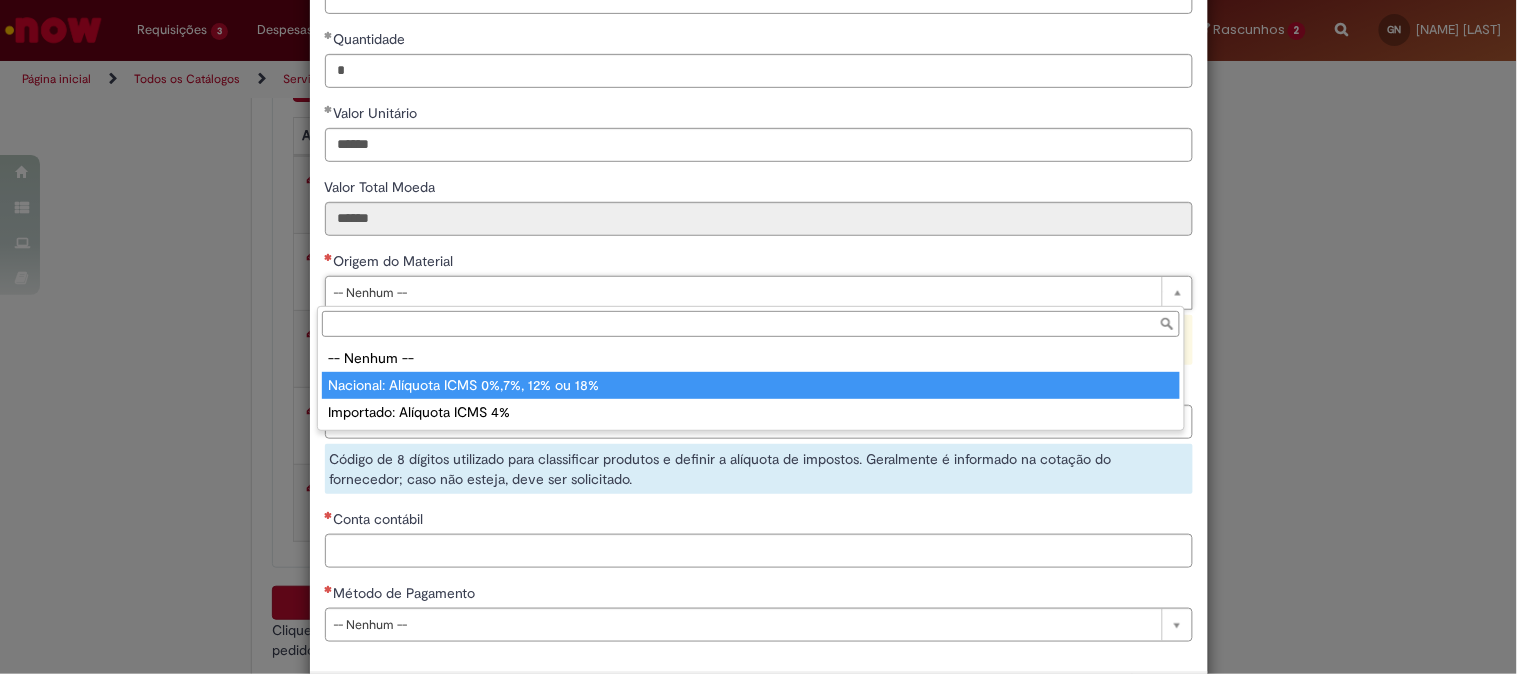 type on "**********" 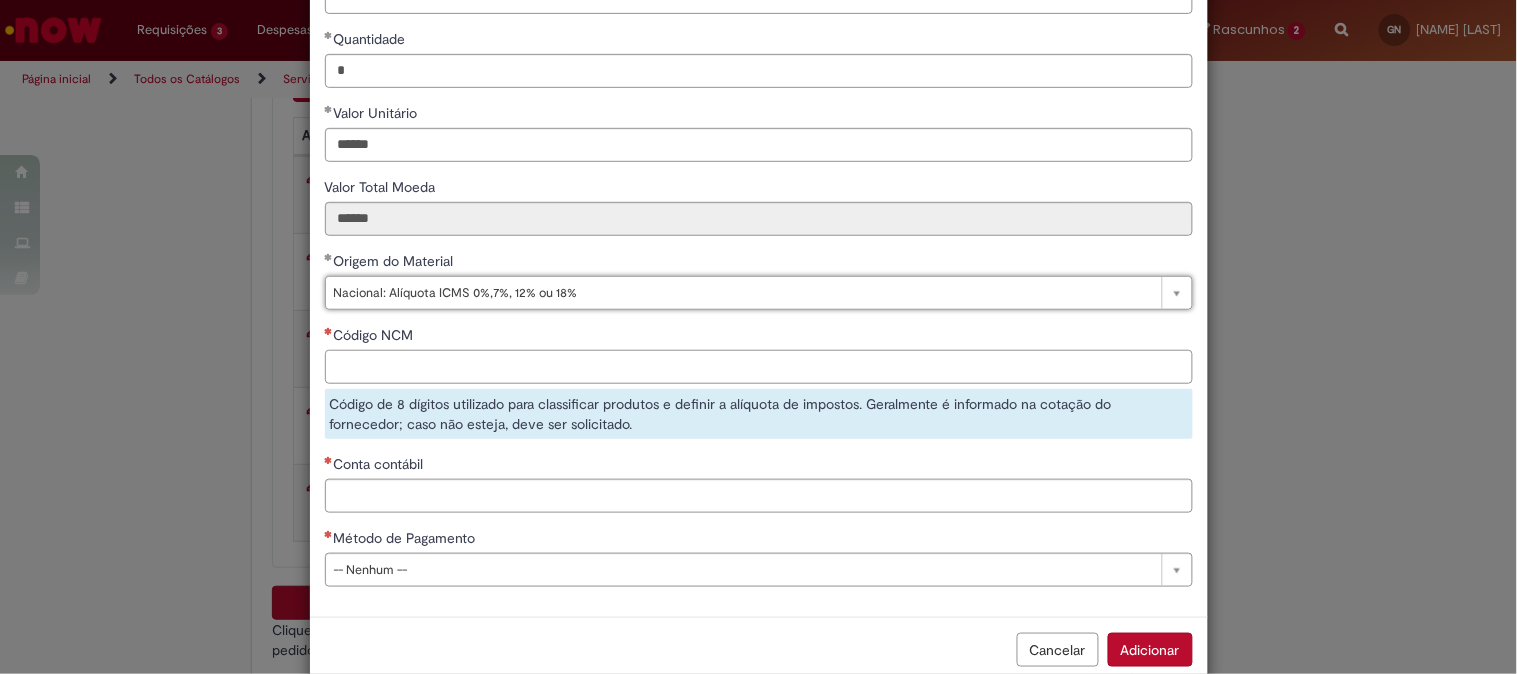 click on "Código NCM" at bounding box center [759, 367] 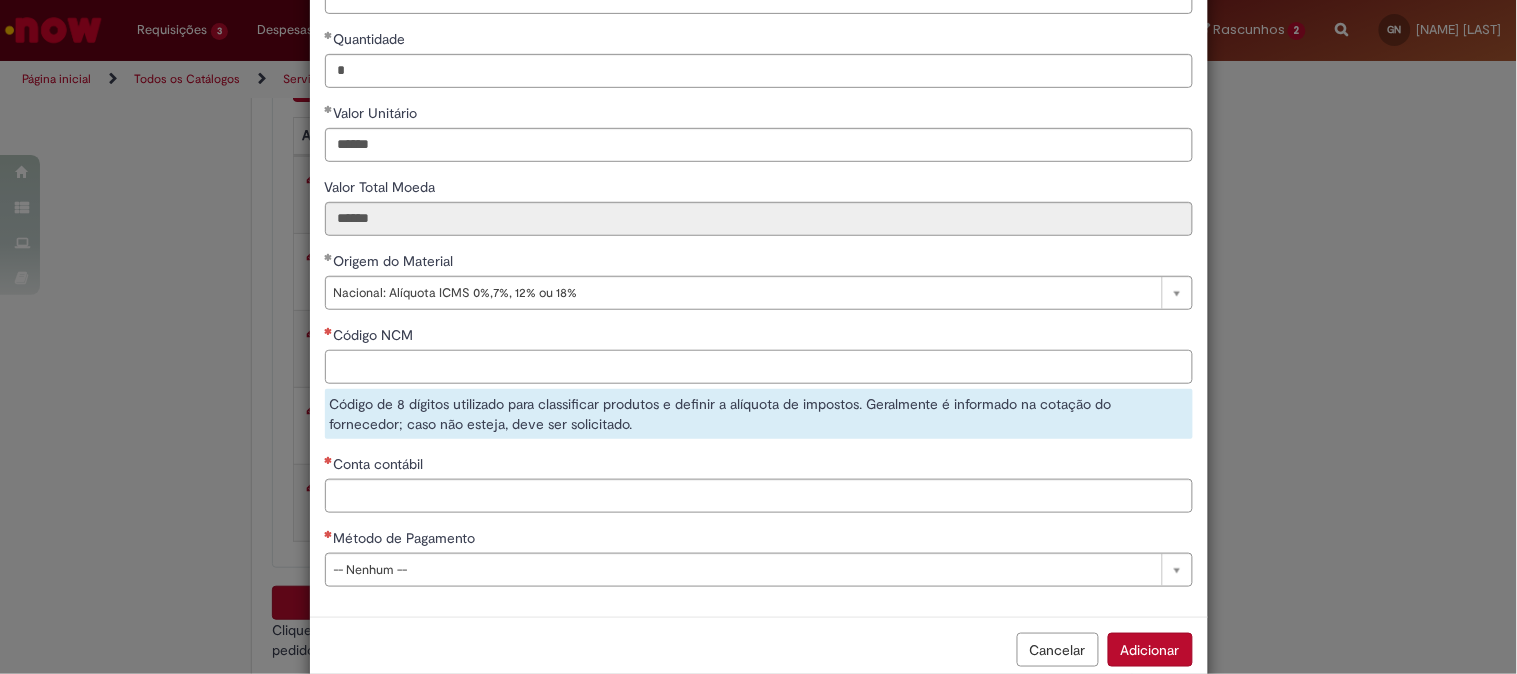 paste on "********" 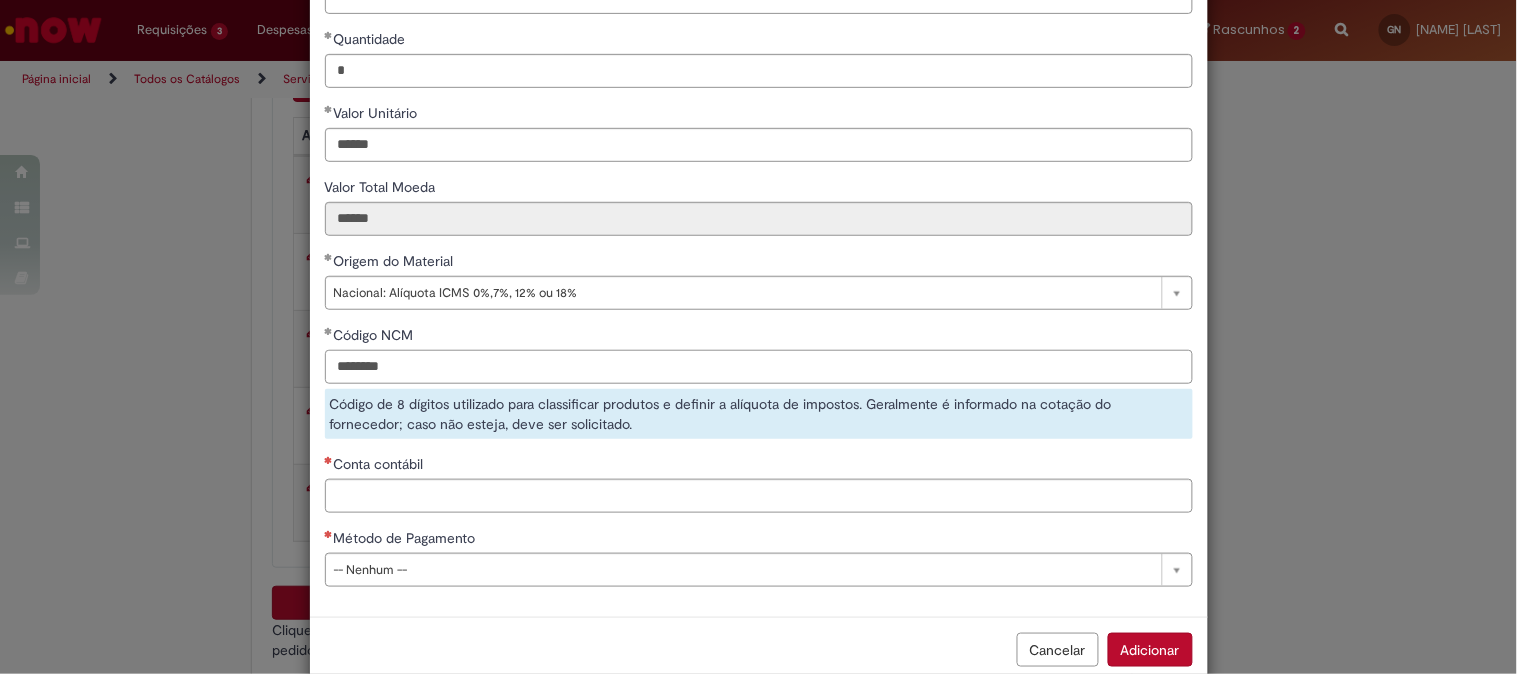 type on "********" 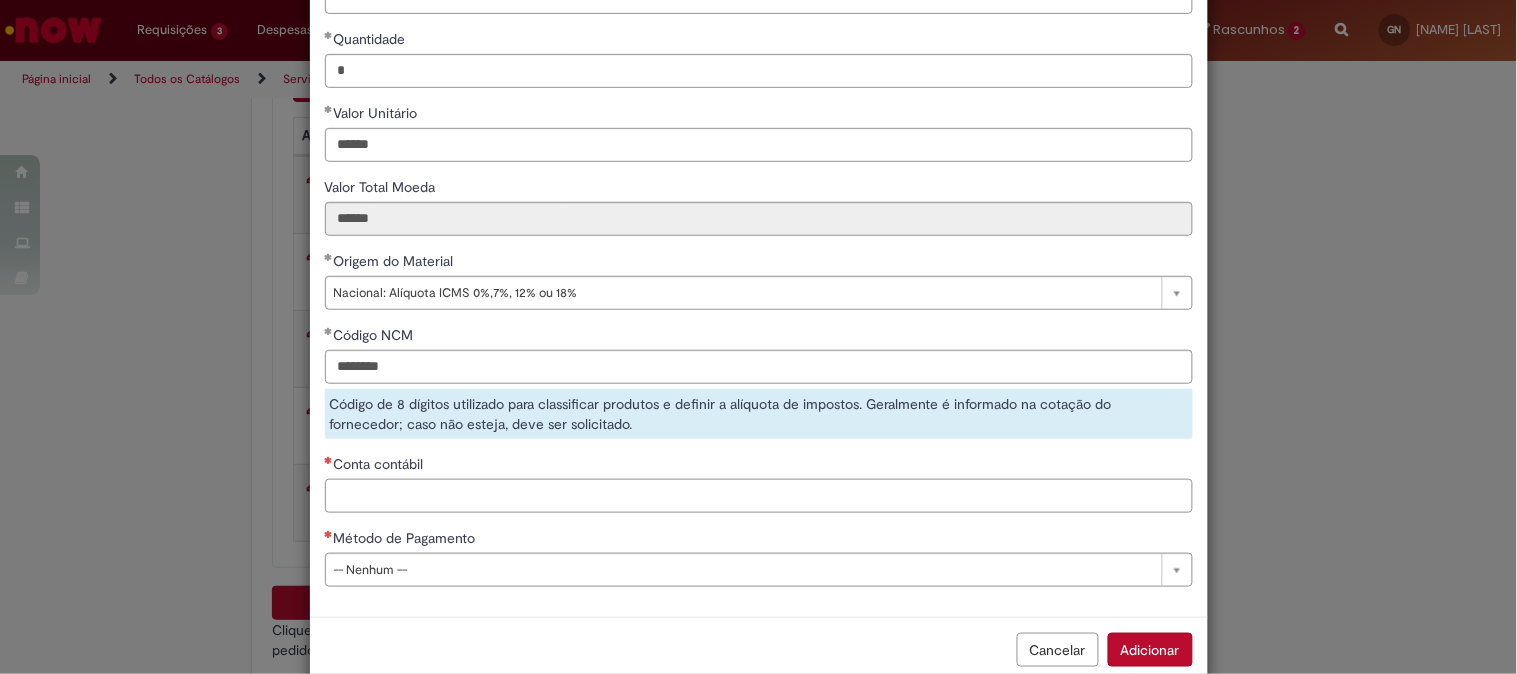 click on "**********" at bounding box center (759, 241) 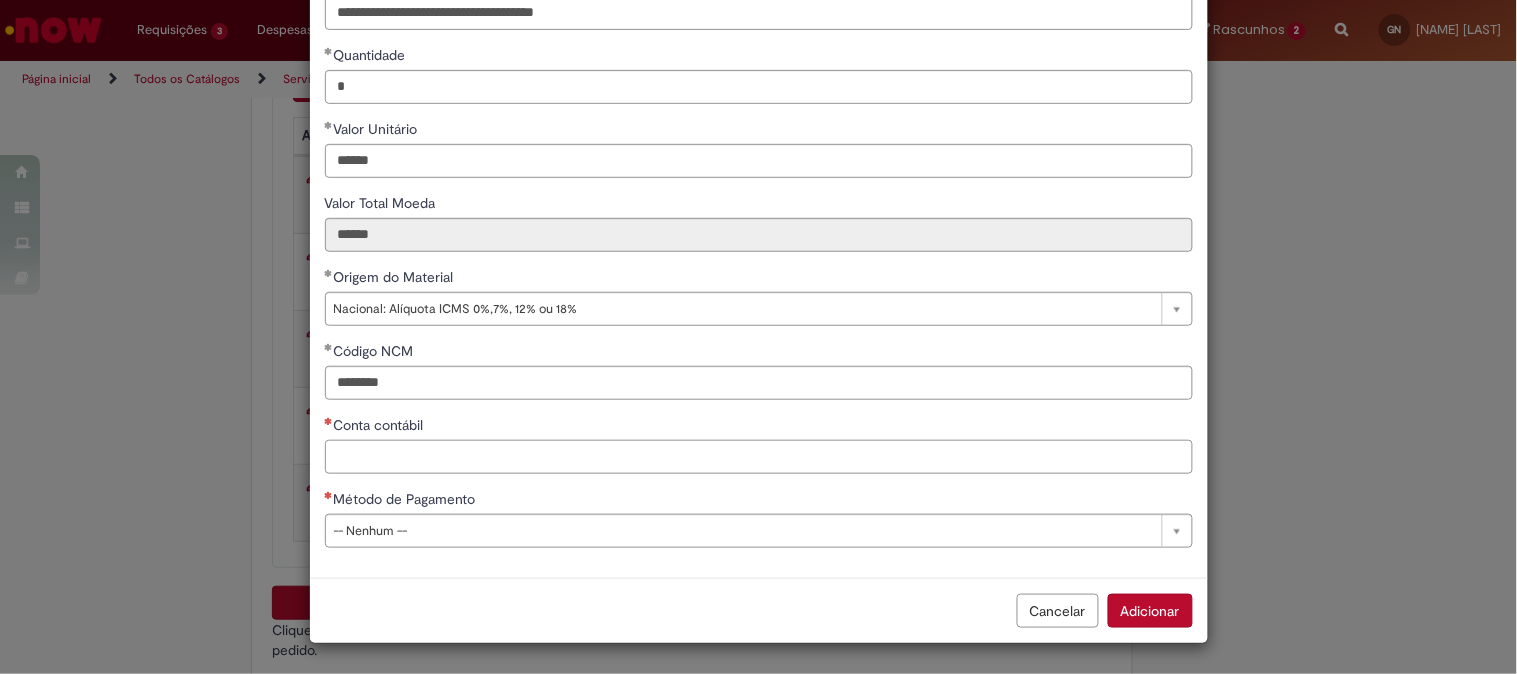 paste on "********" 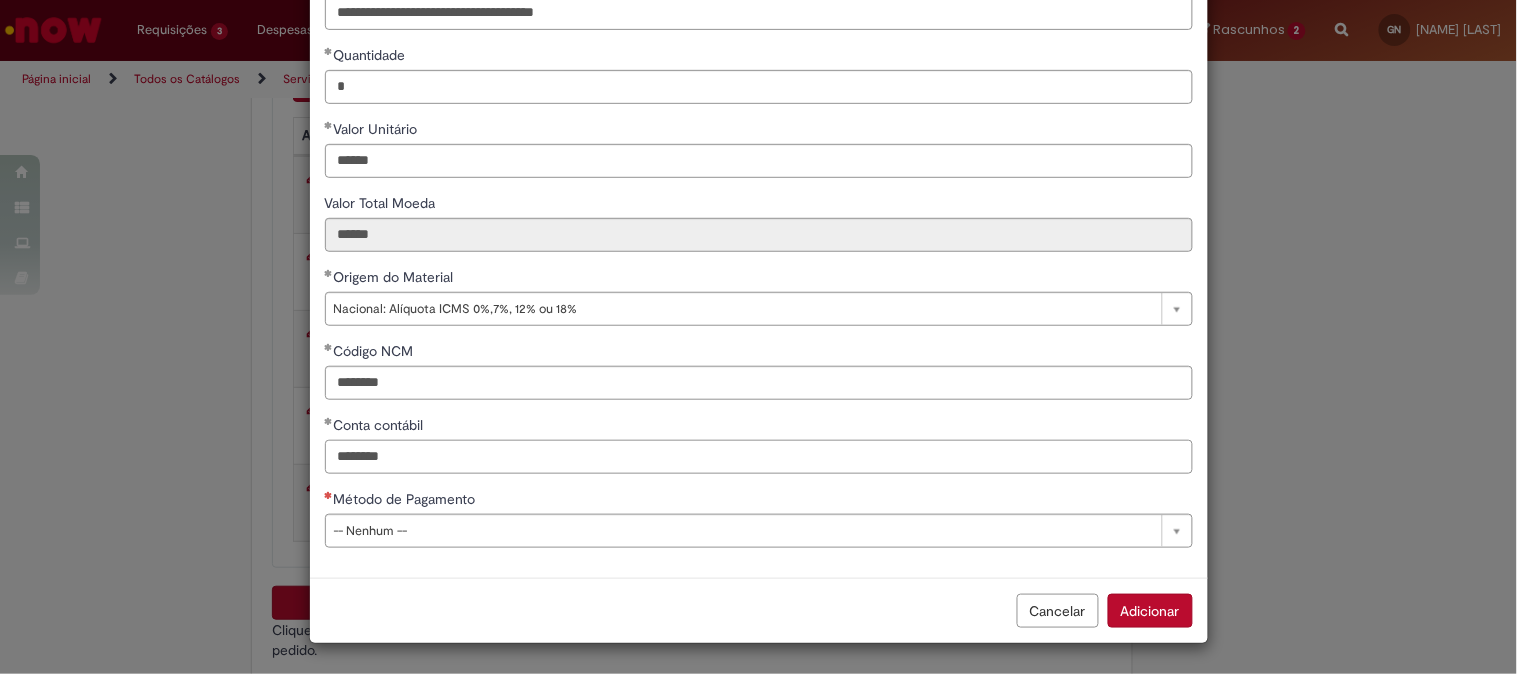 type on "********" 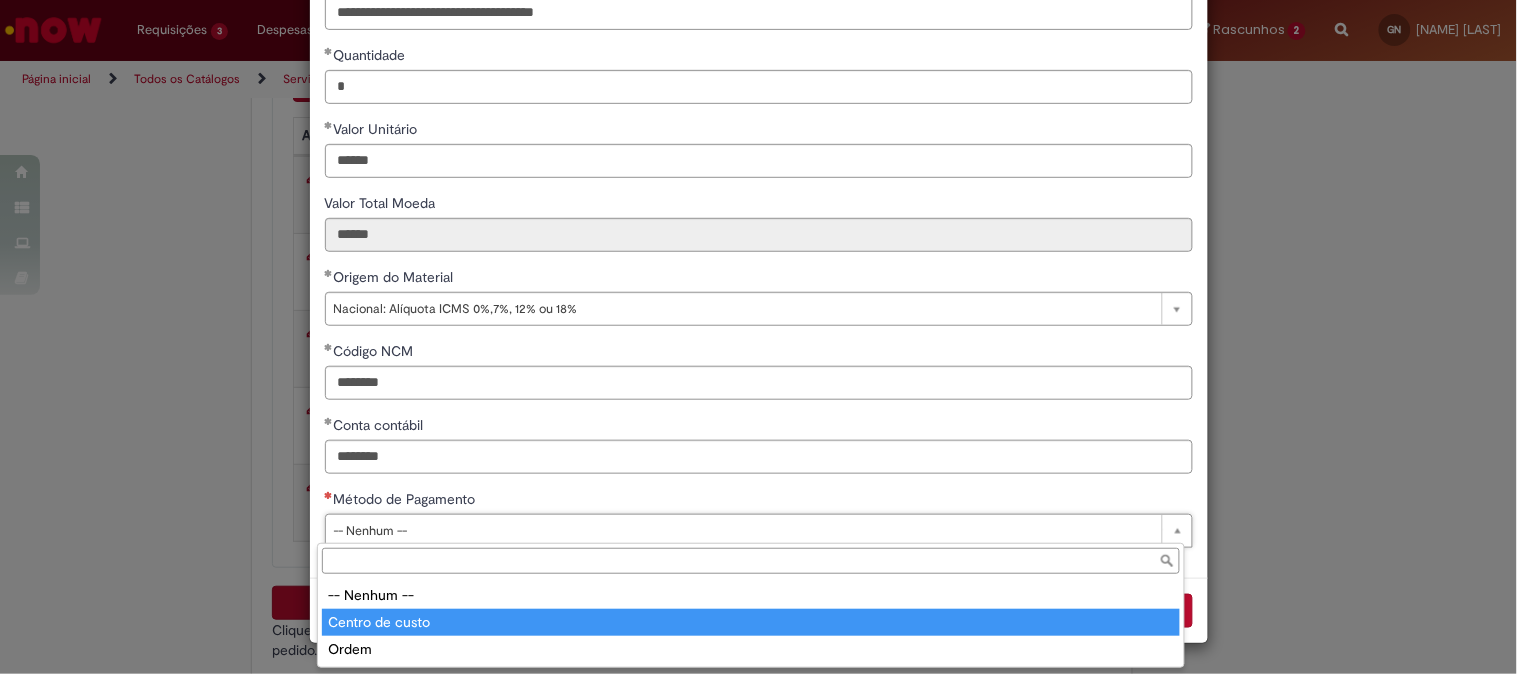 type on "*****" 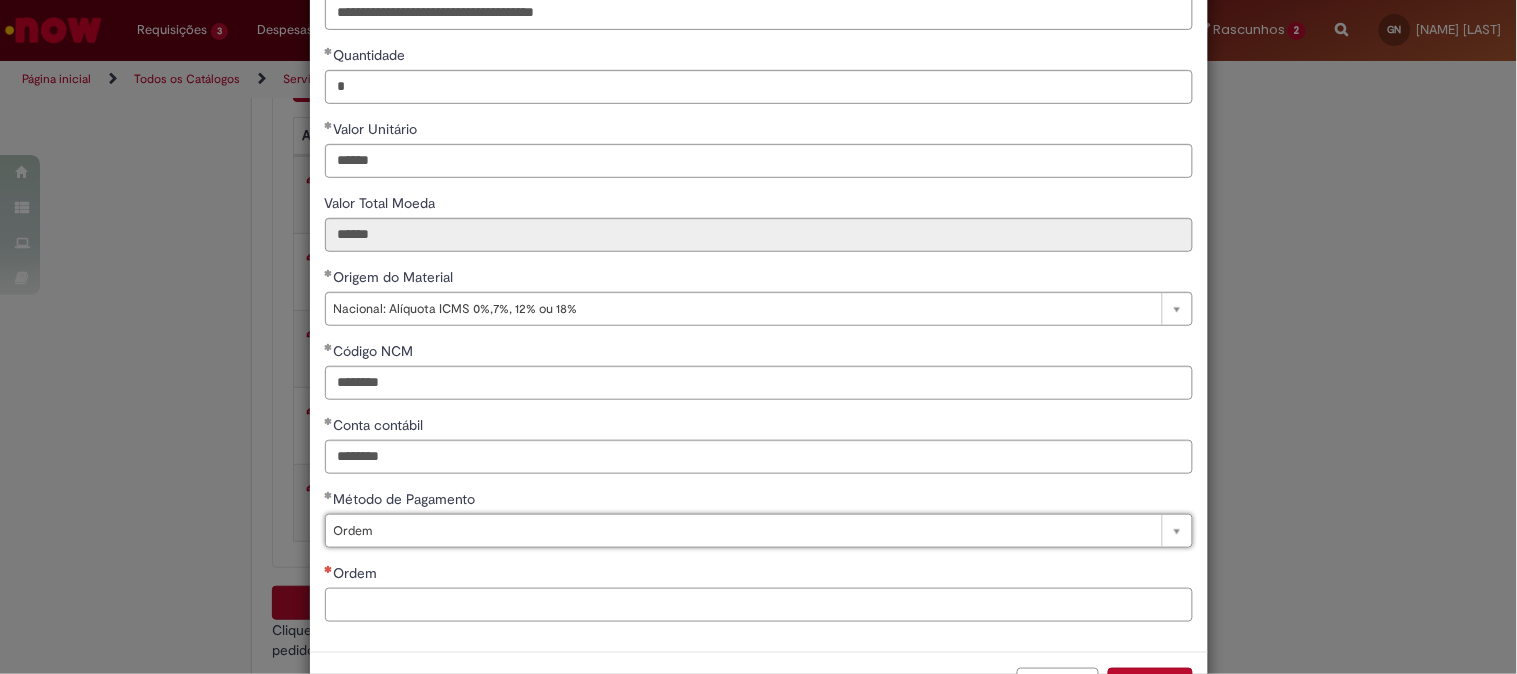 click on "Ordem" at bounding box center [759, 605] 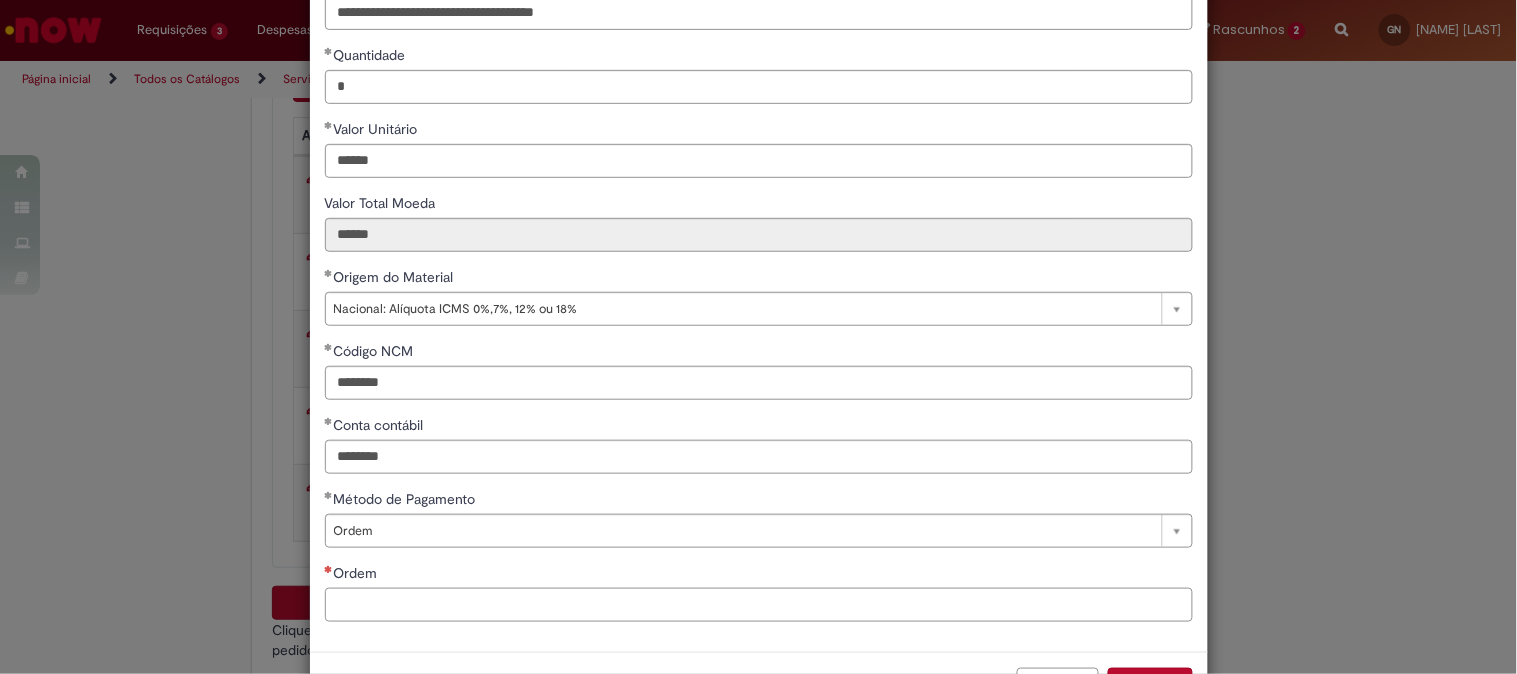 paste on "**********" 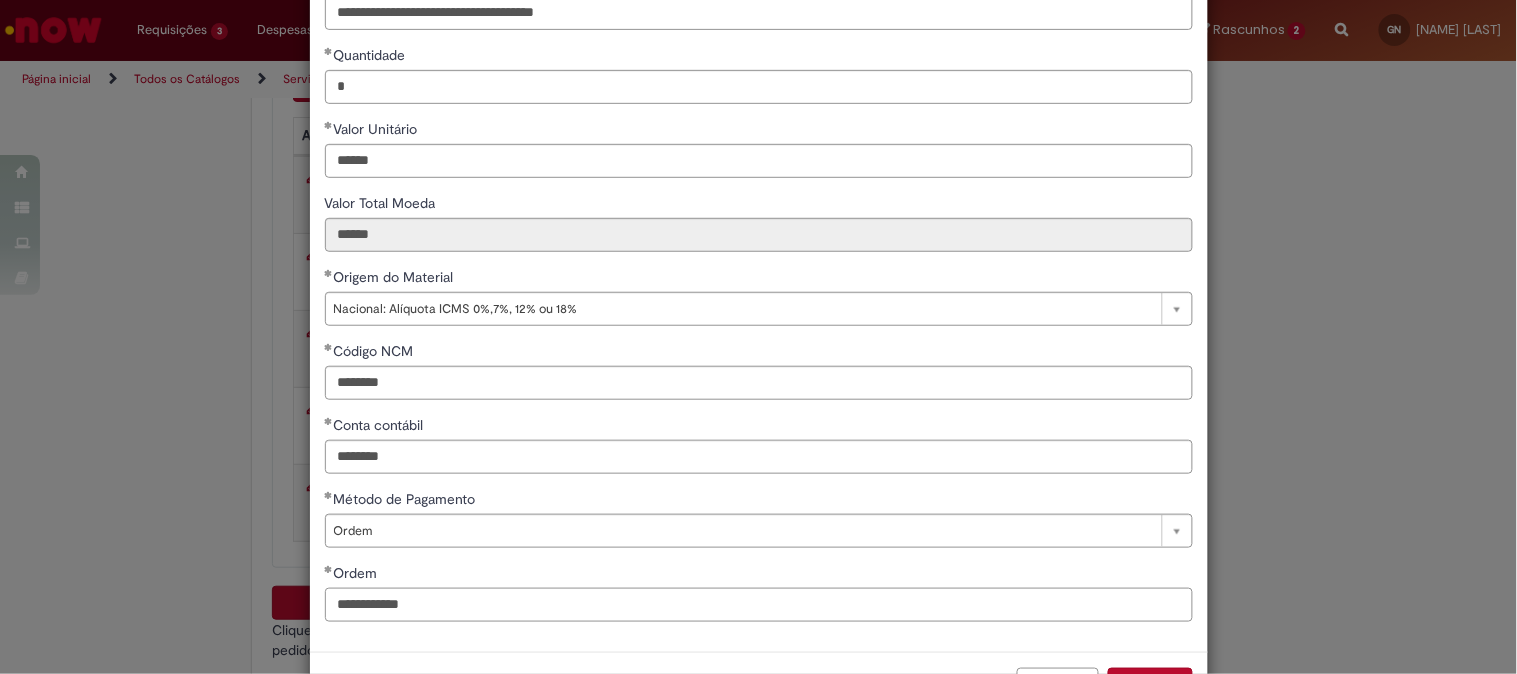 scroll, scrollTop: 280, scrollLeft: 0, axis: vertical 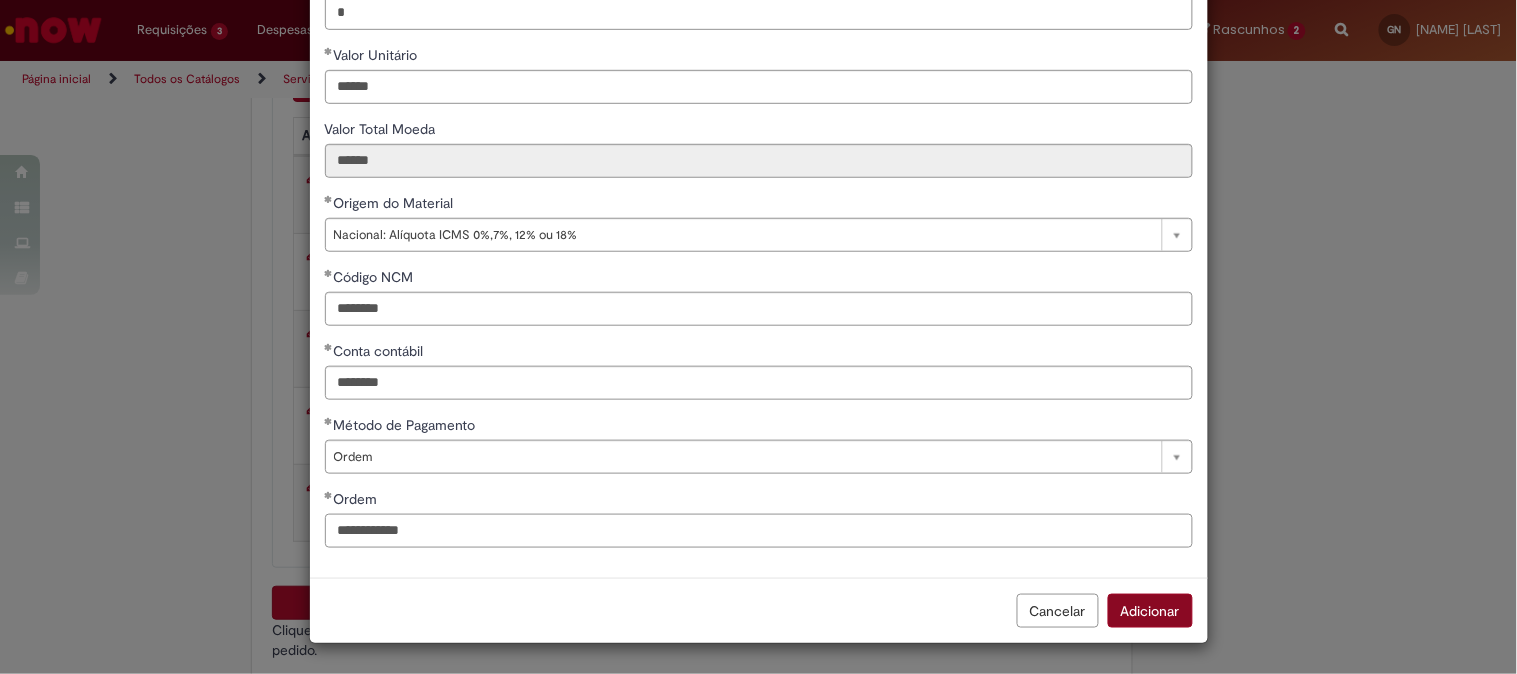 type on "**********" 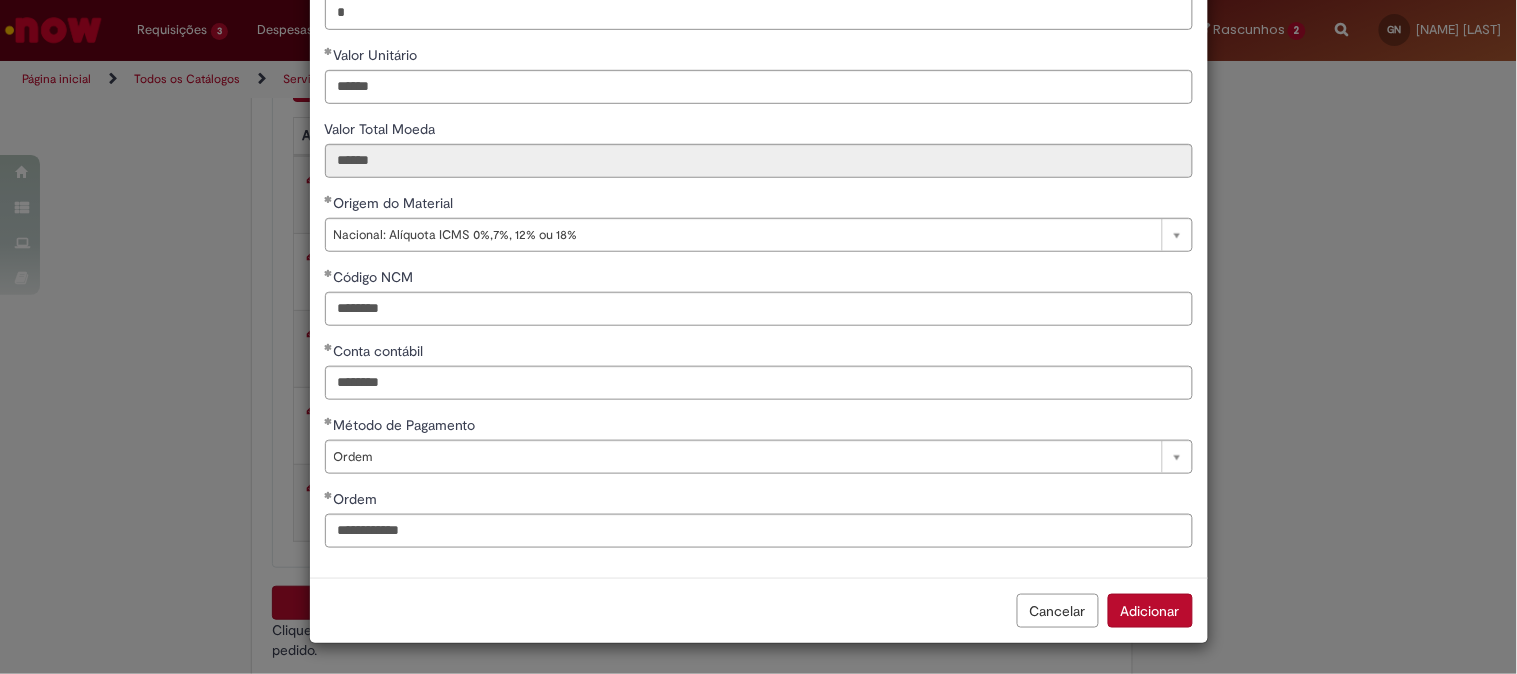 click on "Adicionar" at bounding box center (1150, 611) 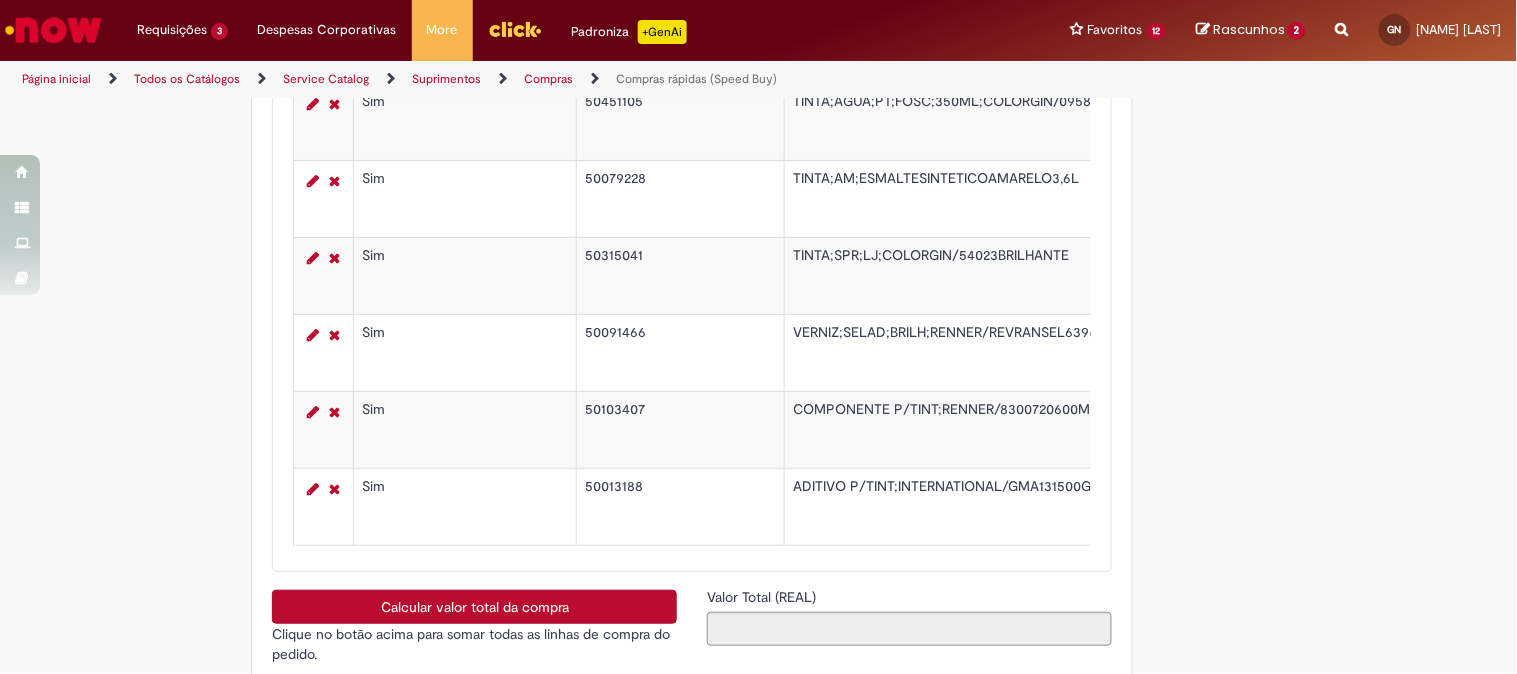 scroll, scrollTop: 3484, scrollLeft: 0, axis: vertical 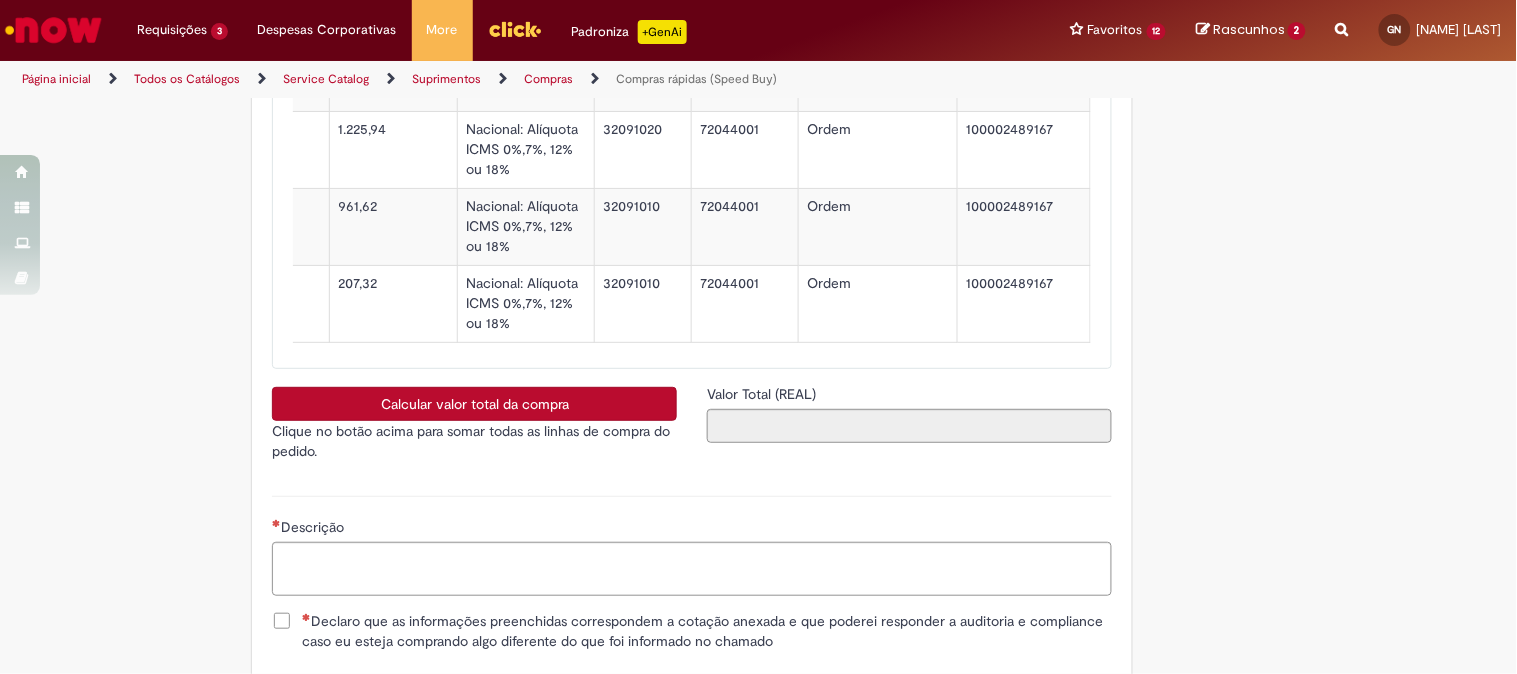 click on "Calcular valor total da compra" at bounding box center [474, 404] 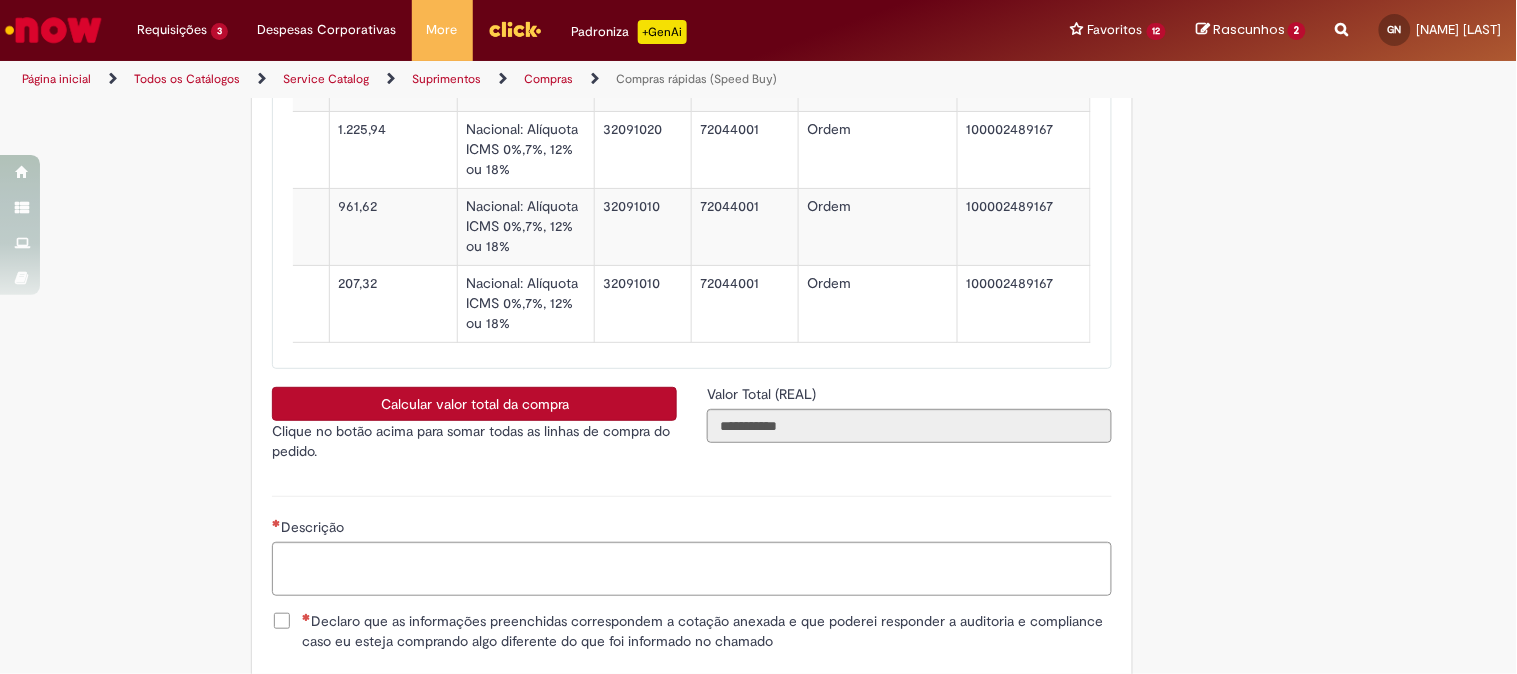 type 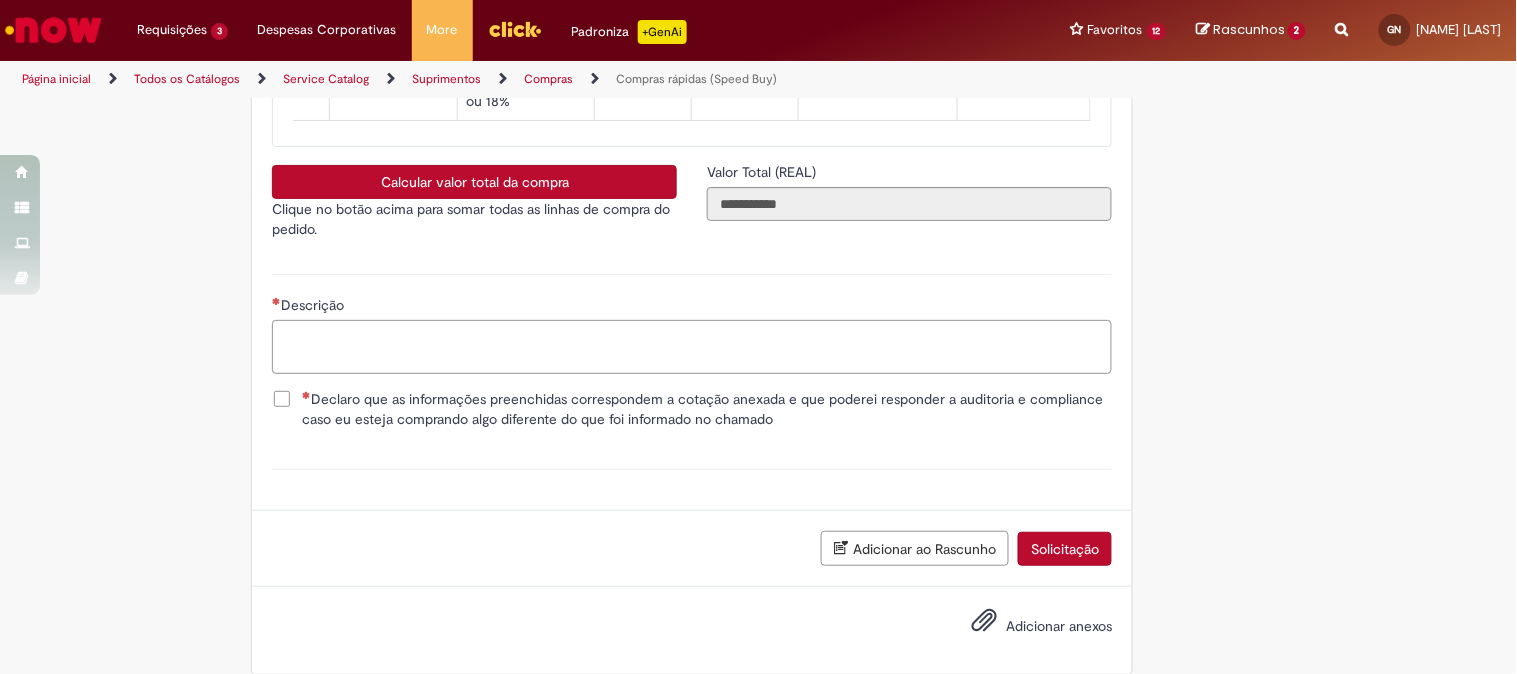 click on "Descrição" at bounding box center [692, 347] 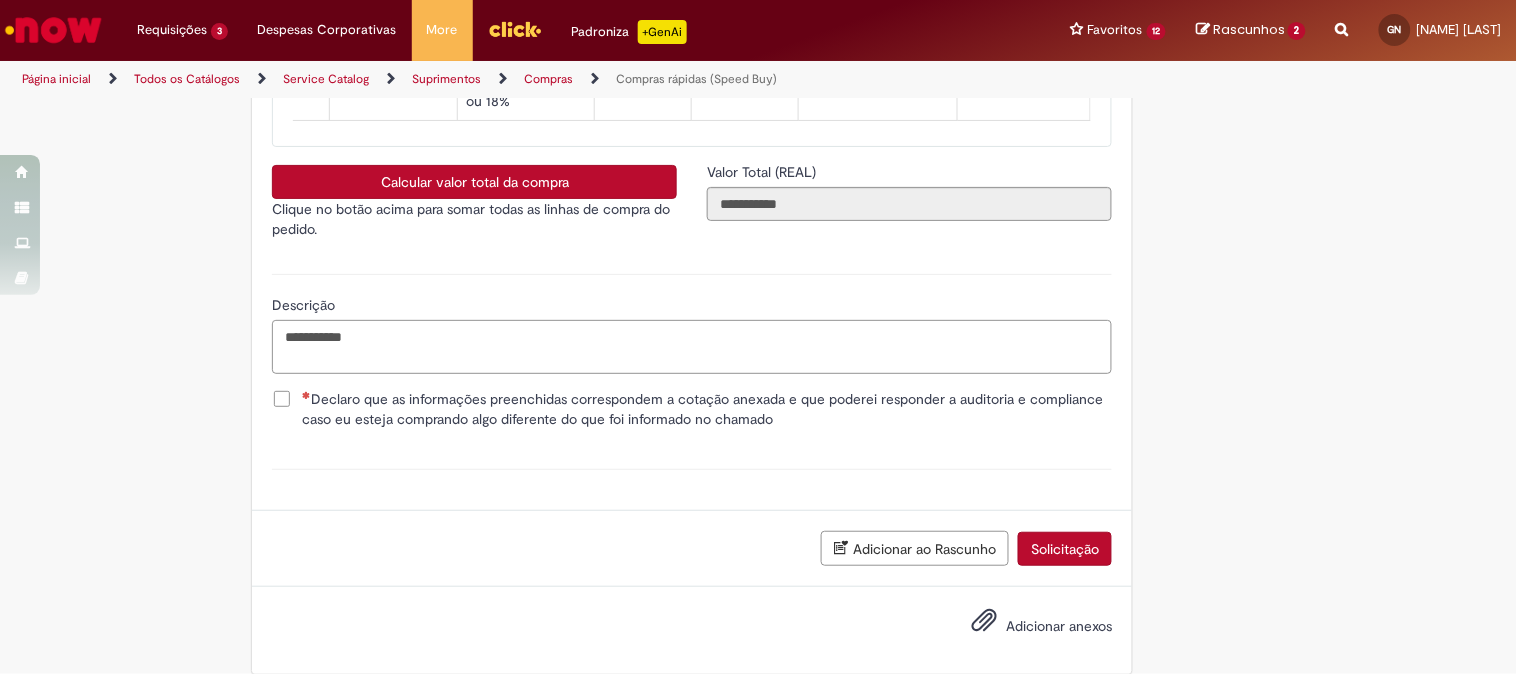 type 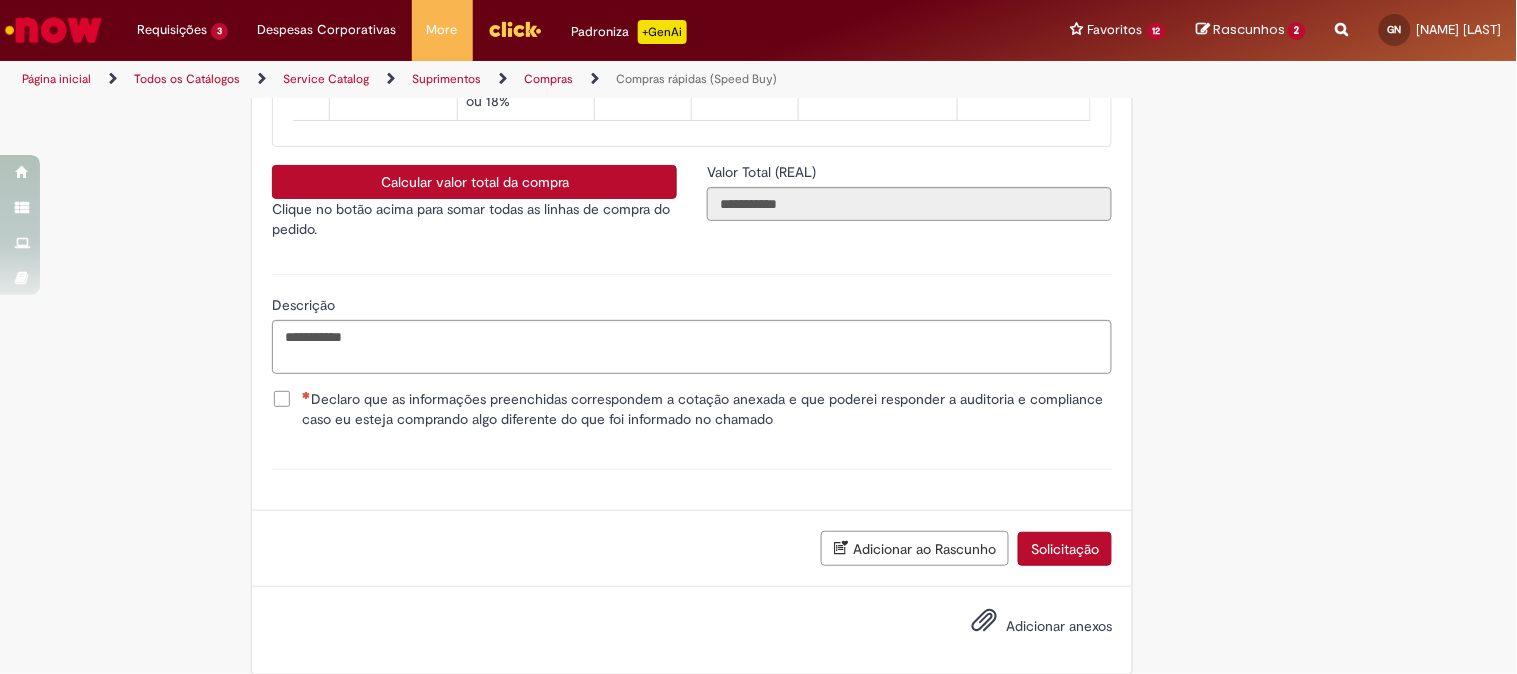 click on "Declaro que as informações preenchidas correspondem a cotação anexada e que poderei responder a auditoria e compliance caso eu esteja comprando algo diferente do que foi informado no chamado" at bounding box center (707, 409) 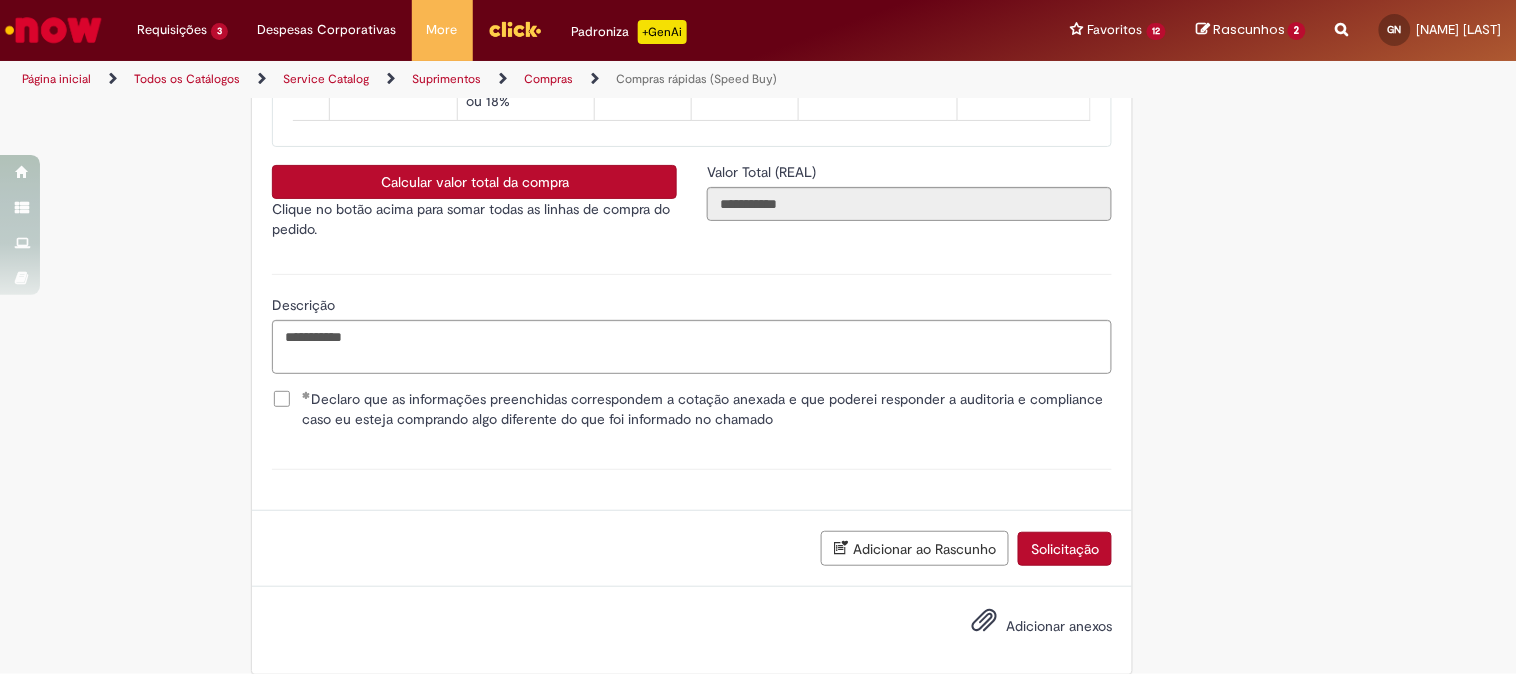 scroll, scrollTop: 3998, scrollLeft: 0, axis: vertical 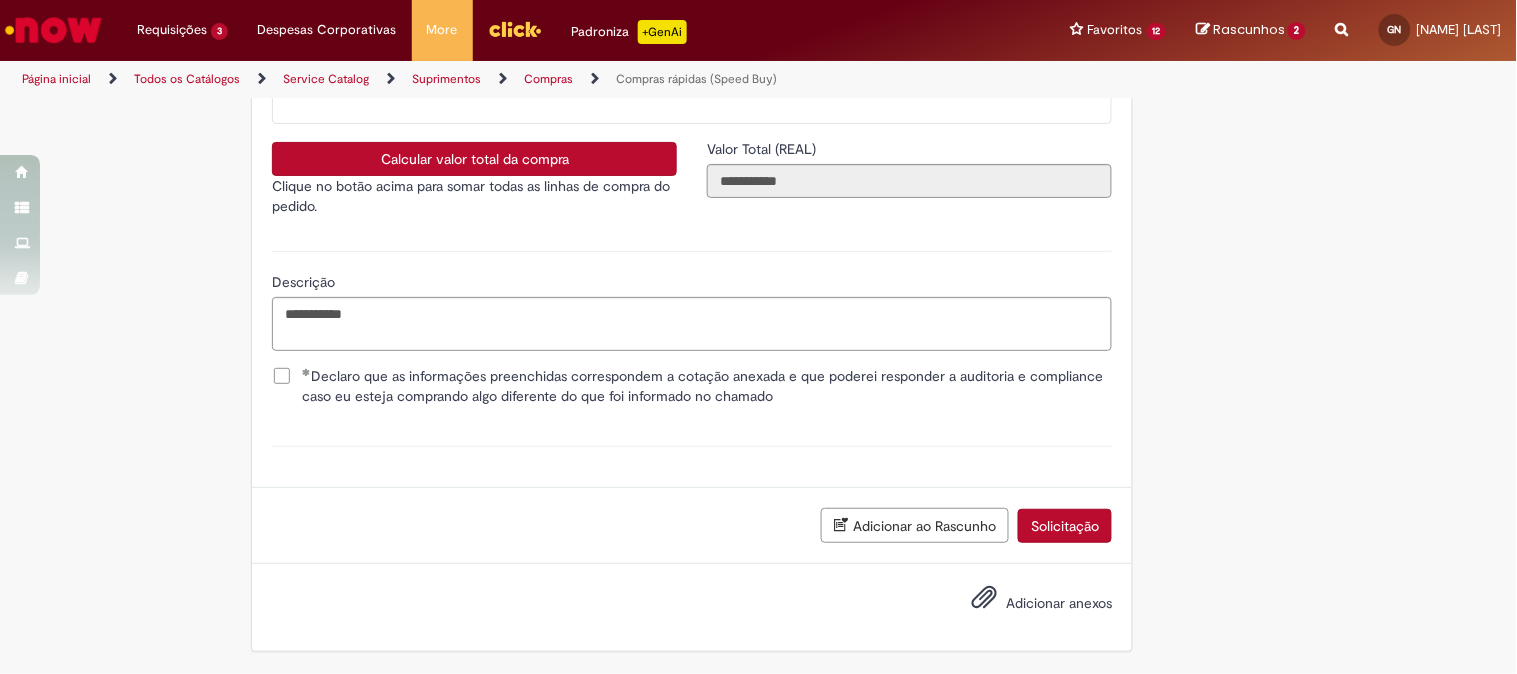 click on "Adicionar anexos" at bounding box center [1059, 603] 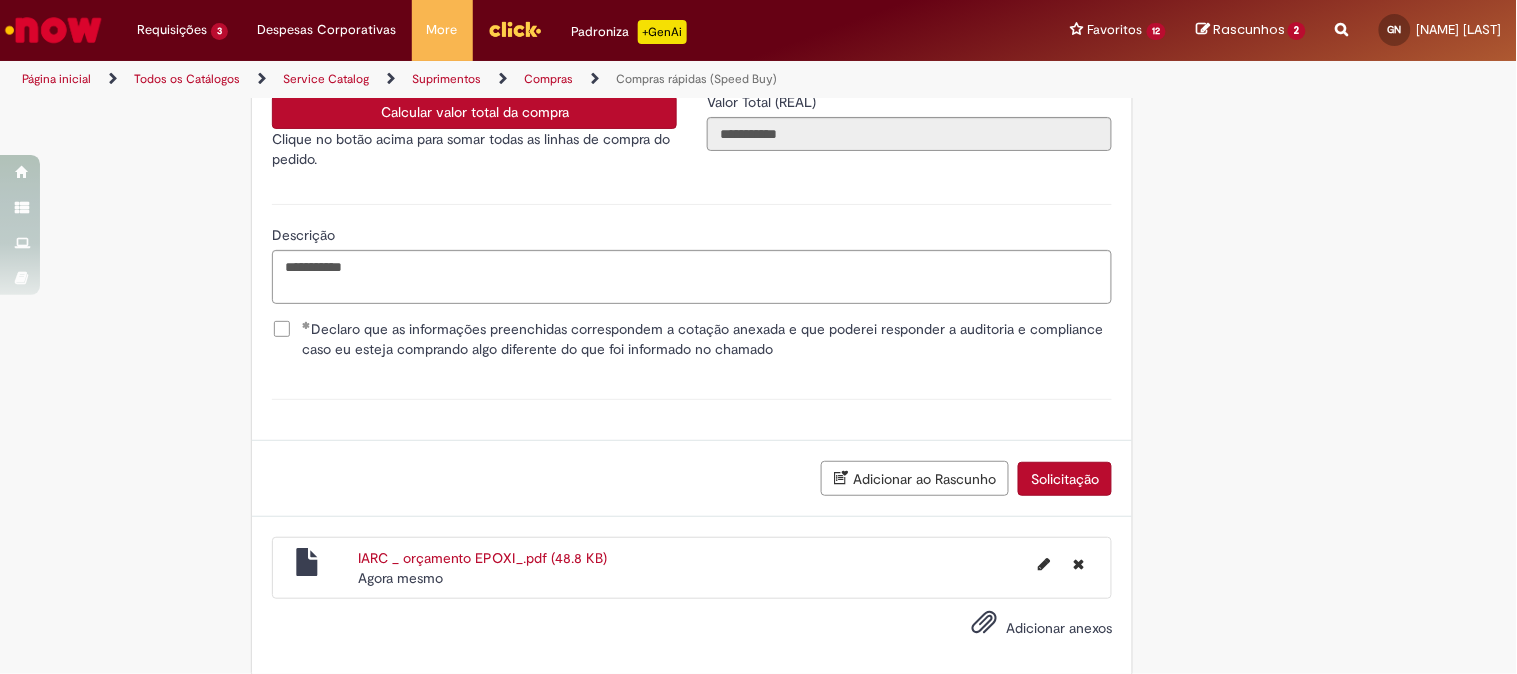 scroll, scrollTop: 4071, scrollLeft: 0, axis: vertical 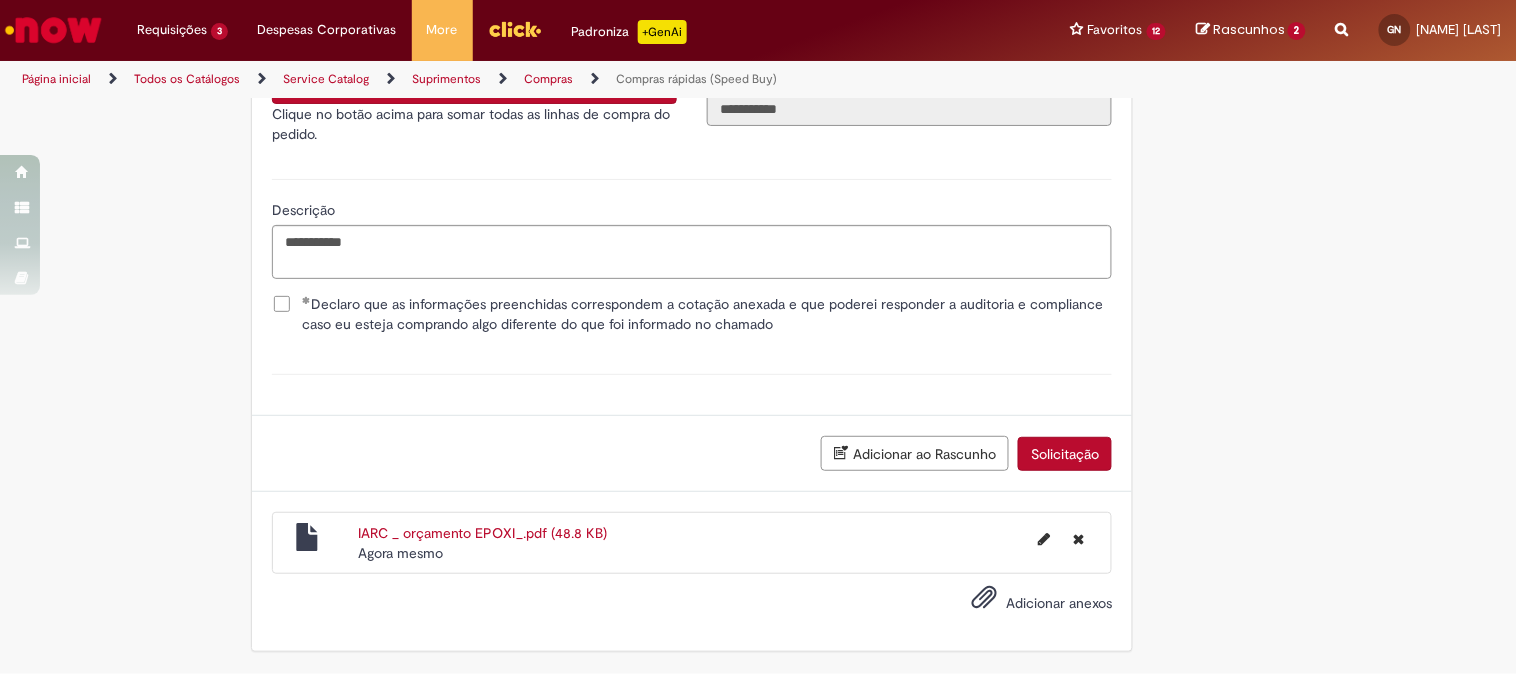 click on "Solicitação" at bounding box center (1065, 454) 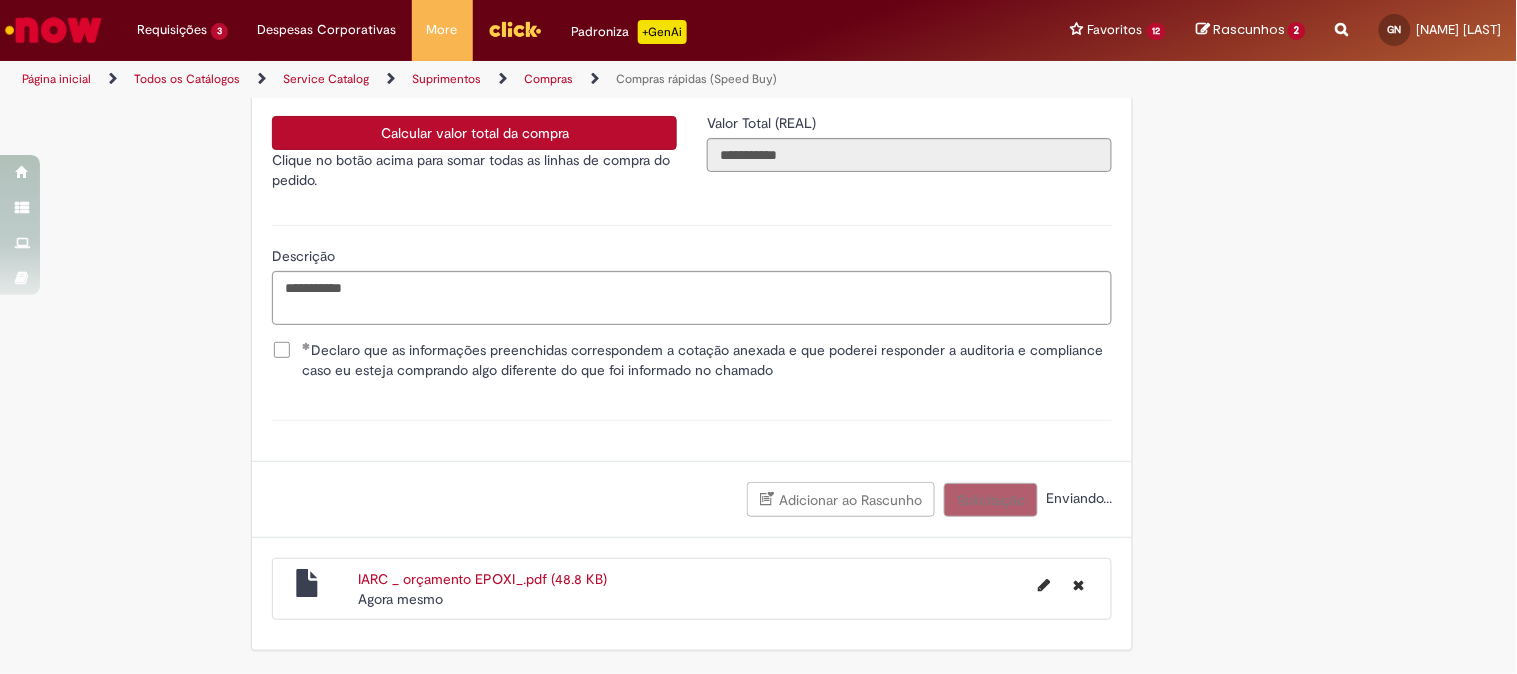 scroll, scrollTop: 4024, scrollLeft: 0, axis: vertical 